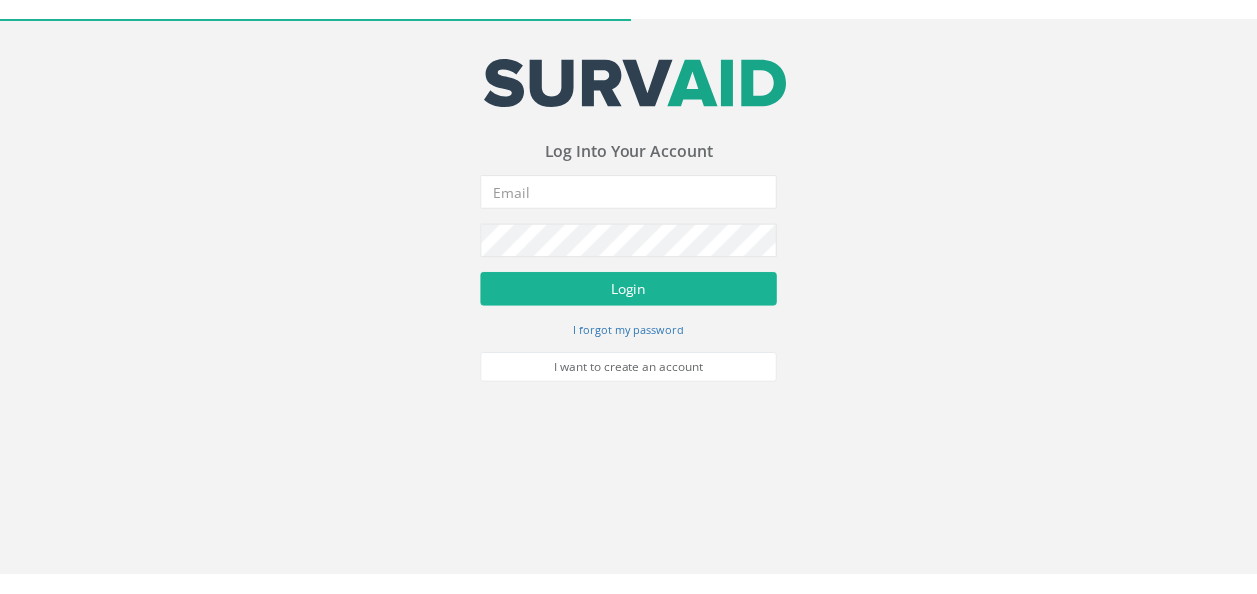 scroll, scrollTop: 0, scrollLeft: 0, axis: both 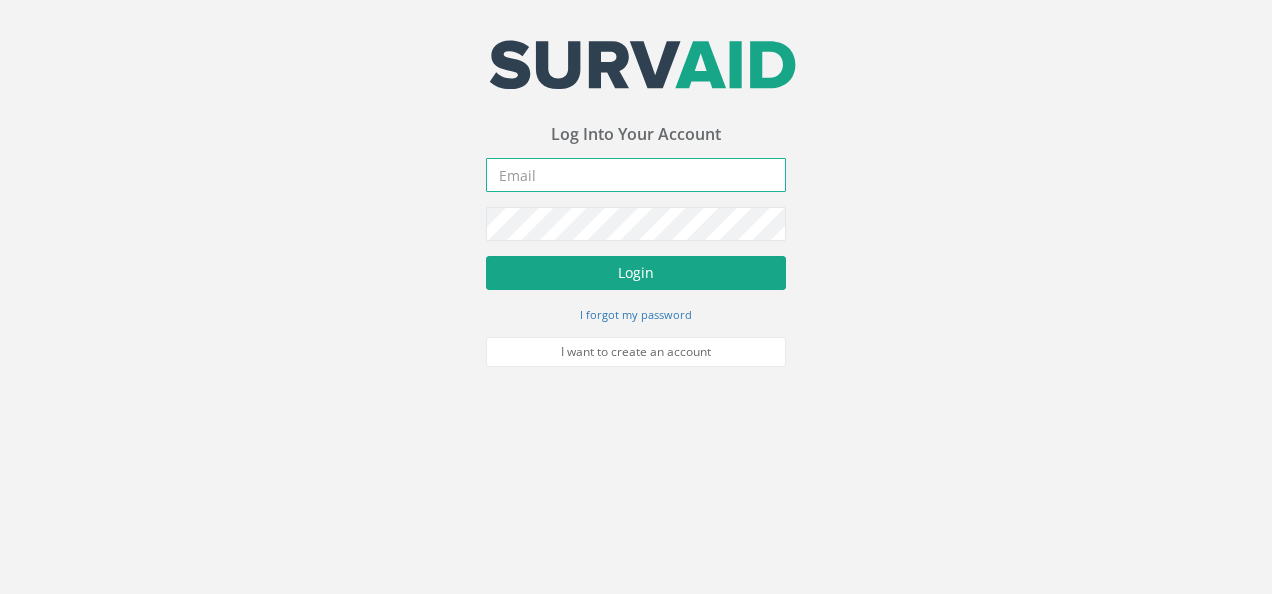 type on "[EMAIL]" 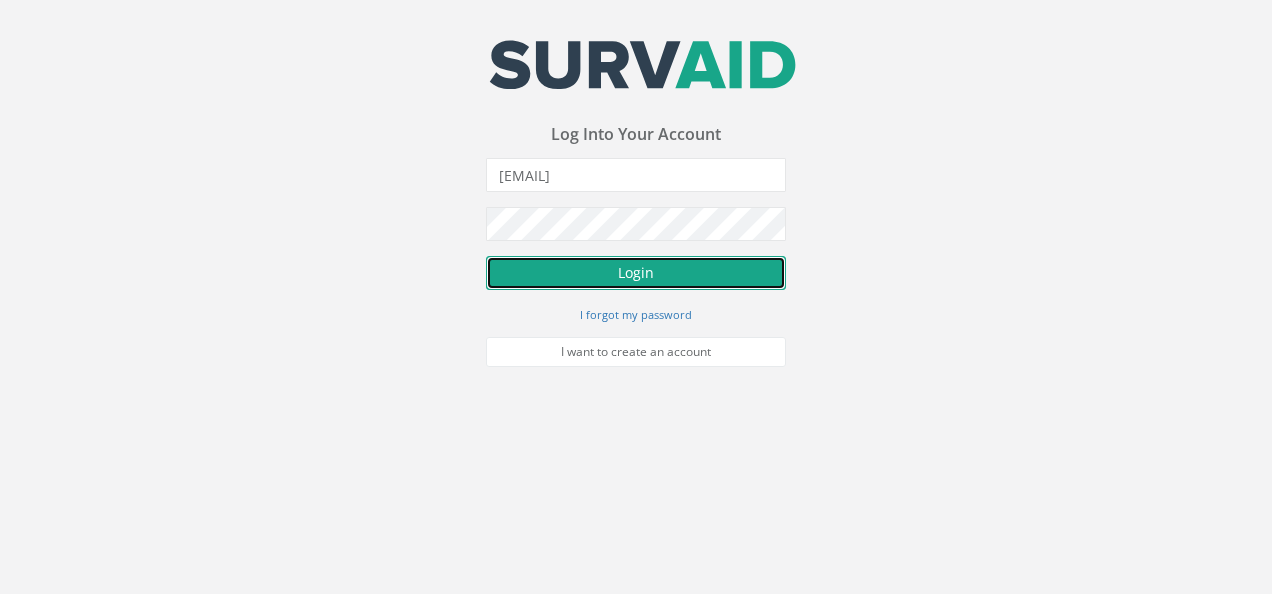 click on "Login" at bounding box center [636, 273] 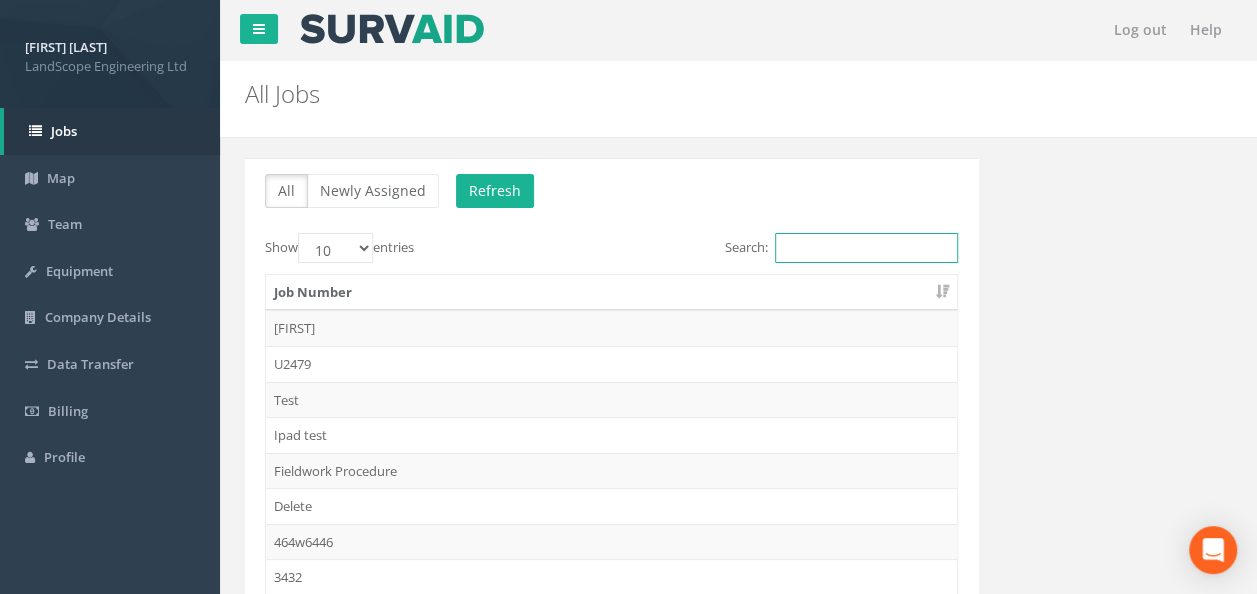 click on "Search:" at bounding box center [866, 248] 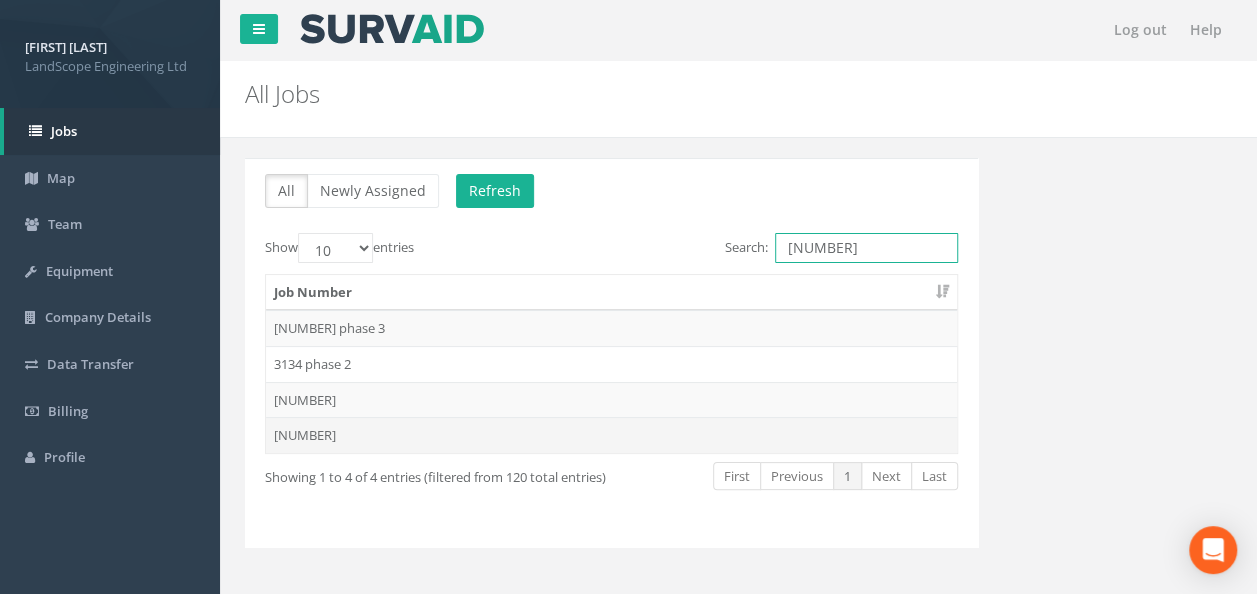 type on "[NUMBER]" 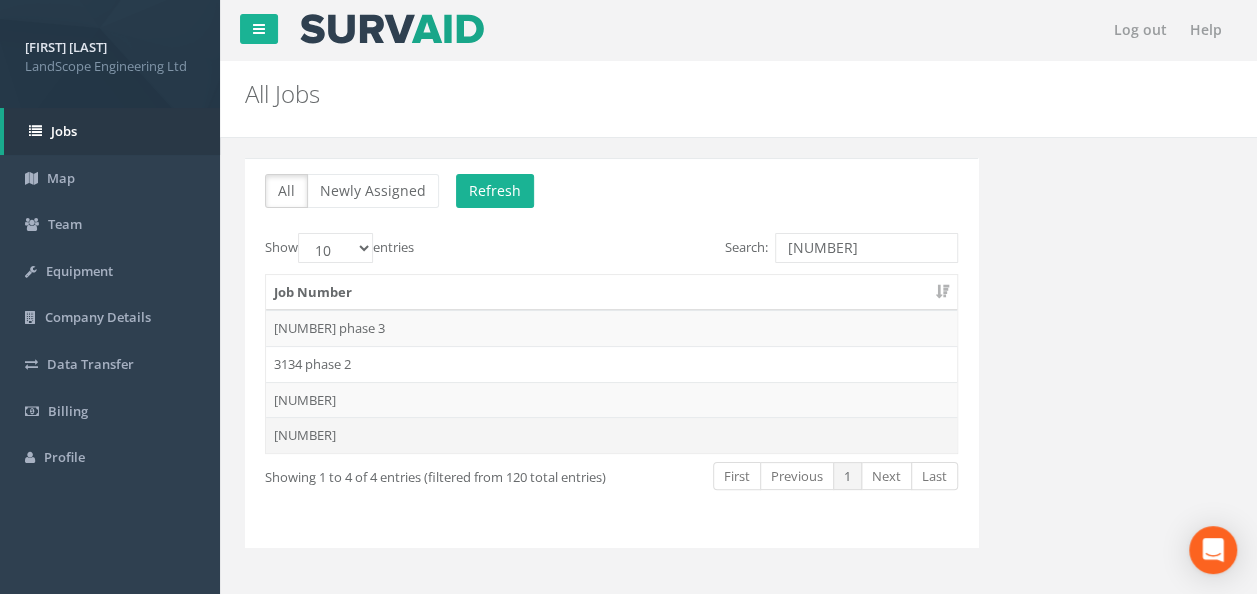 click on "[NUMBER]" at bounding box center (611, 364) 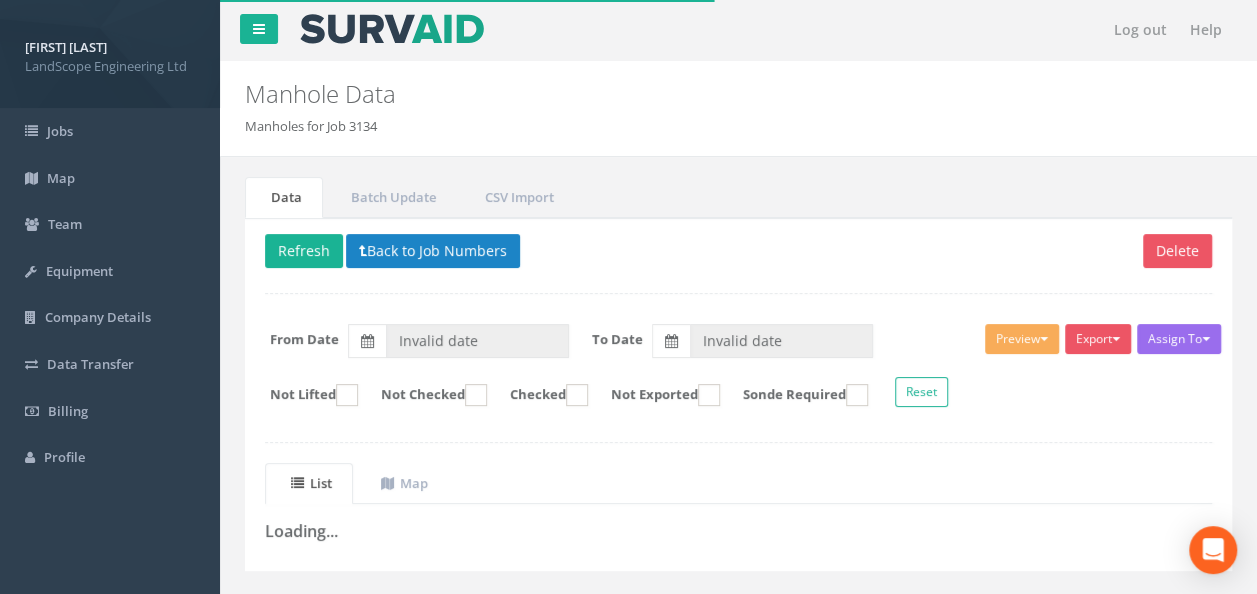 scroll, scrollTop: 37, scrollLeft: 0, axis: vertical 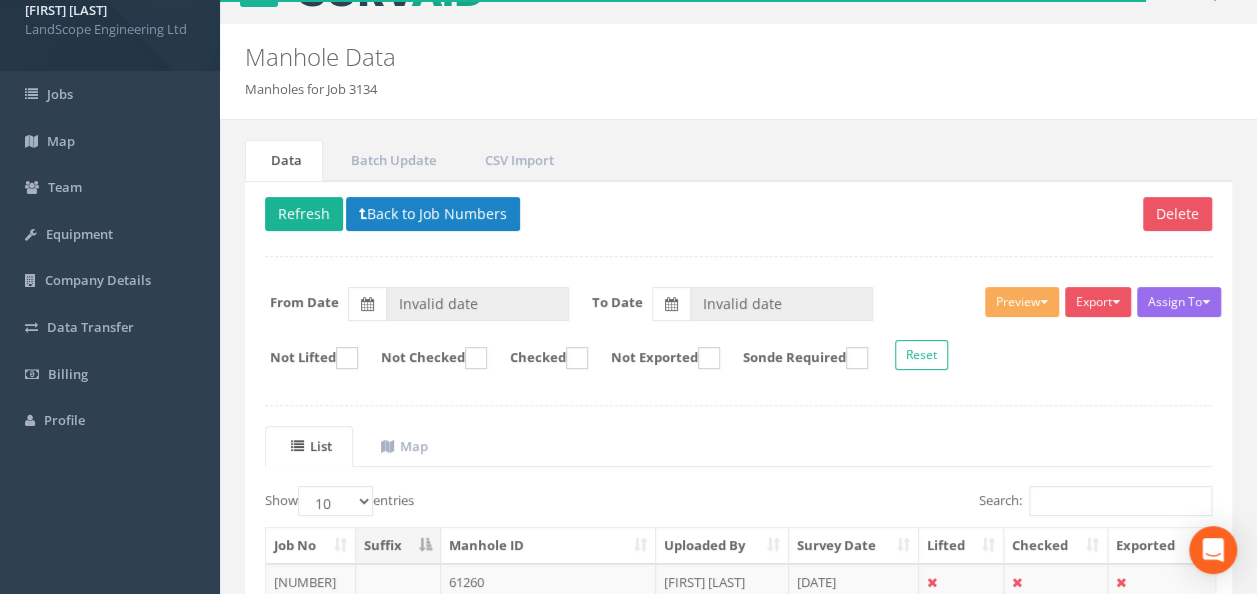 click on "Delete     Refresh         Back to Job Numbers               Assign To            No Companies Added          Export        Basic Manhole   Condition Survey   Condition Survey 2479   EUFR V2   Landscope Manhole       Heathrow   United Utilities       SurvAid IC   SurvAid Manhole       All Images     Landscope Manhole CSV           CSV File: MH + IC CSV File: MH Only CSV File: IC Only CSV File: Chamber Only     Shapefile Download Images   Shapefile Link Images           Manhole Shapefile            Preview        Basic Manhole   Condition Survey   Condition Survey 2479   EUFR V2   Landscope Manhole       Heathrow   United Utilities       SurvAid IC   SurvAid Manhole       Shapefile Download Images   Shapefile Link Images           Manhole Shapefile               From Date       Invalid date         To Date       Invalid date              Not Lifted             Not Checked             Checked             Not Exported             Sonde Required             Reset" at bounding box center (738, 611) 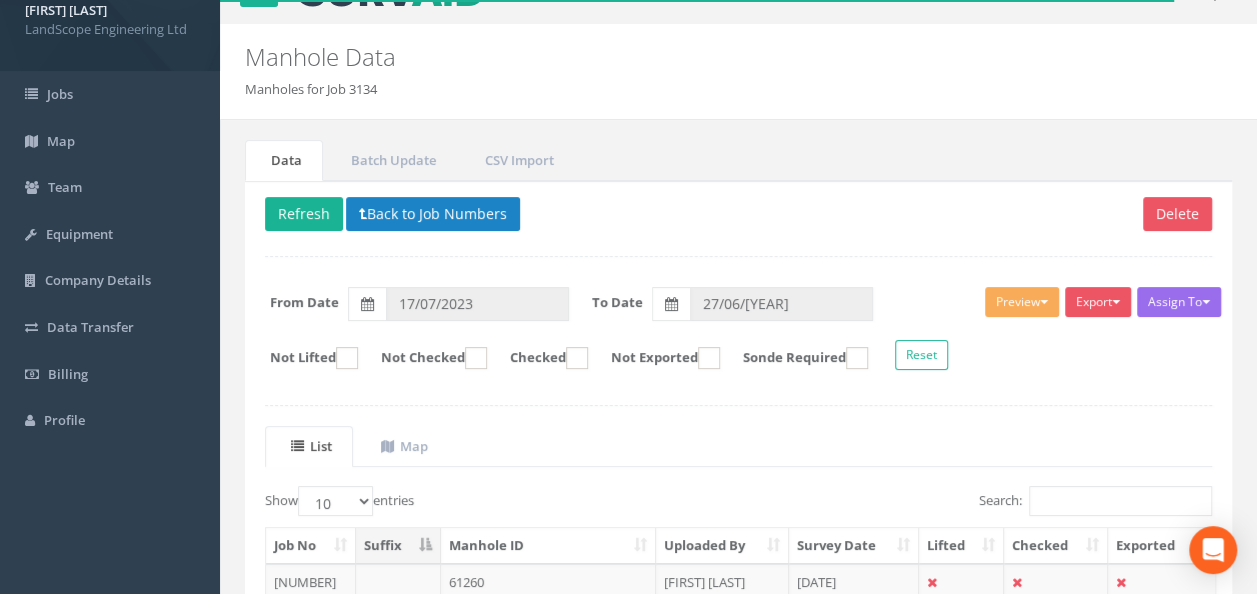 scroll, scrollTop: 137, scrollLeft: 0, axis: vertical 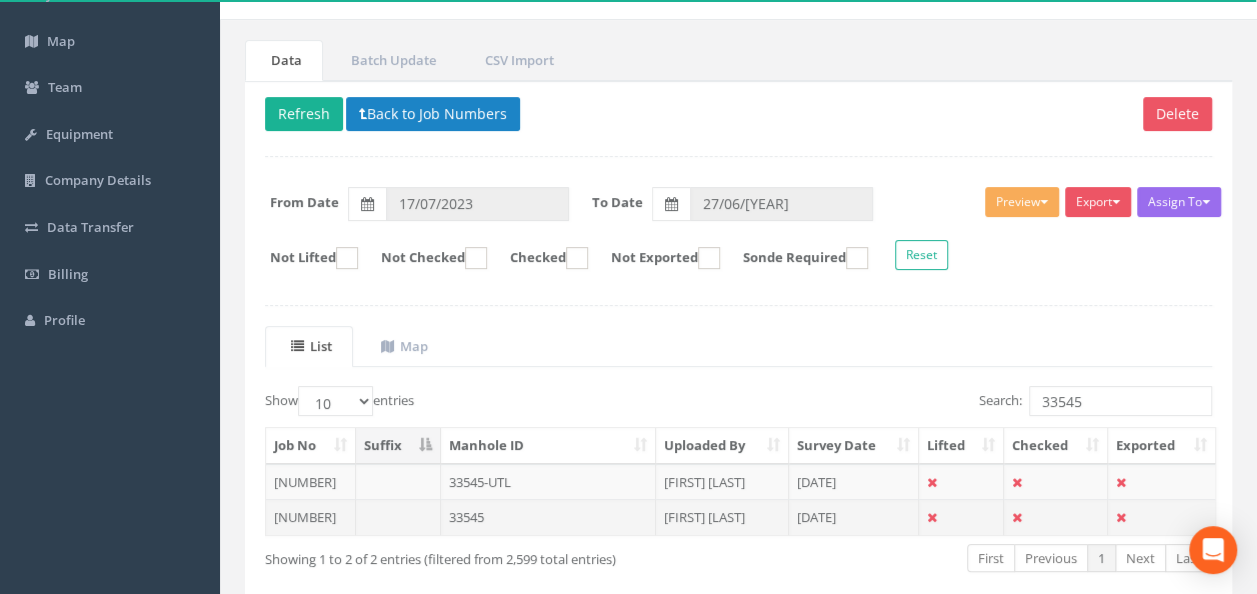 click on "33545" at bounding box center (548, 517) 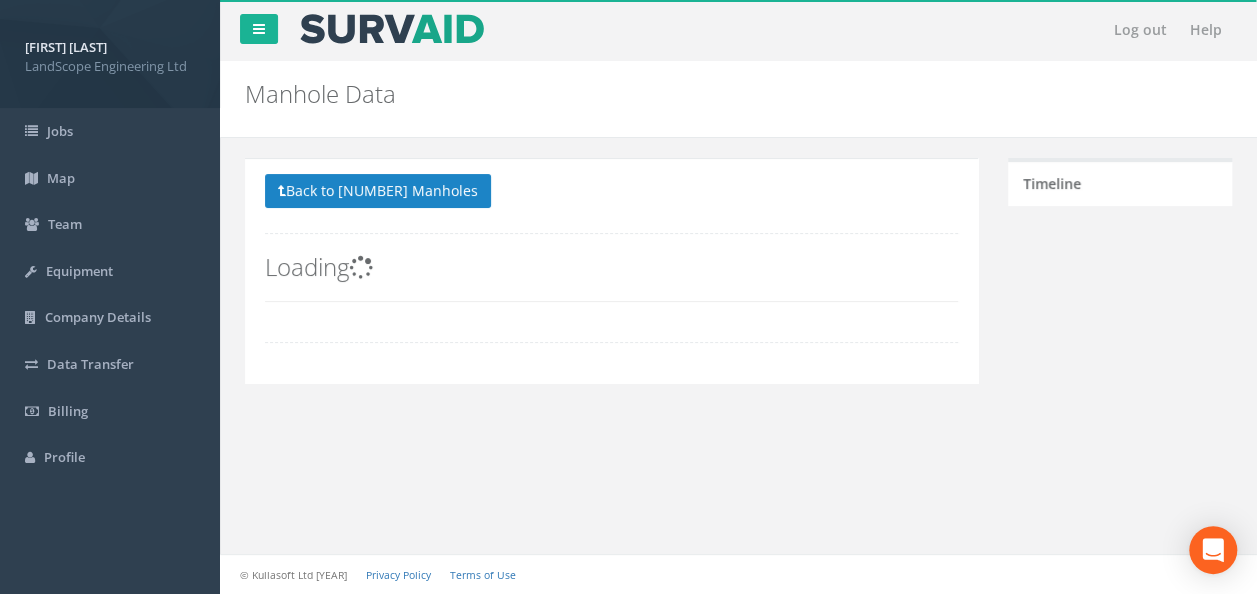 scroll, scrollTop: 0, scrollLeft: 0, axis: both 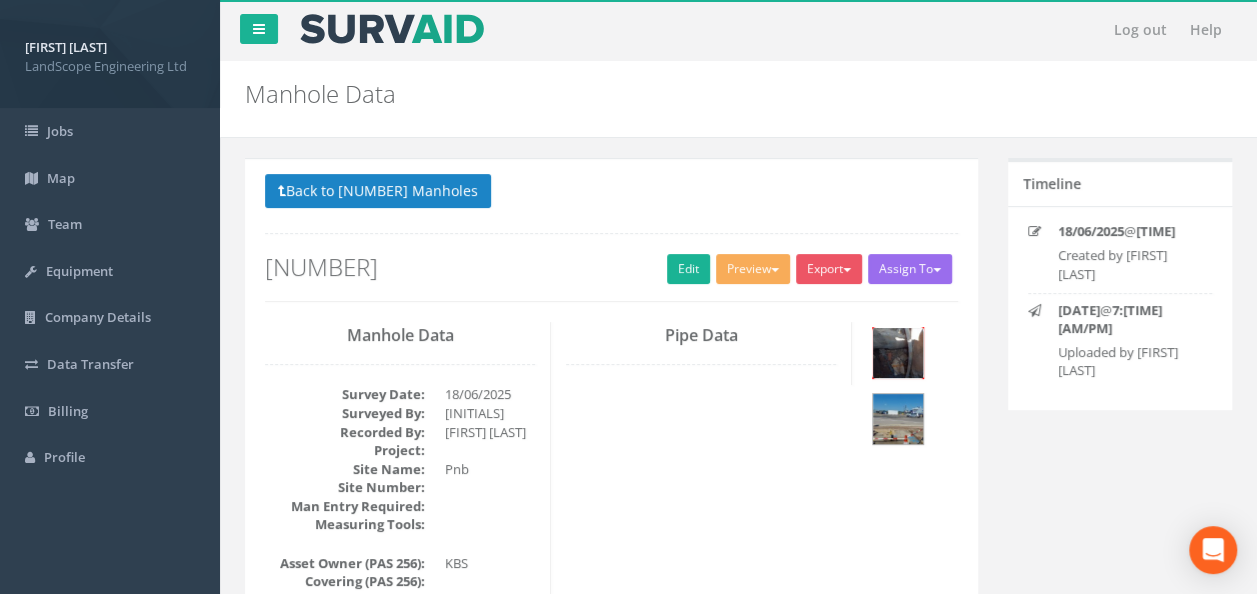 click at bounding box center [898, 353] 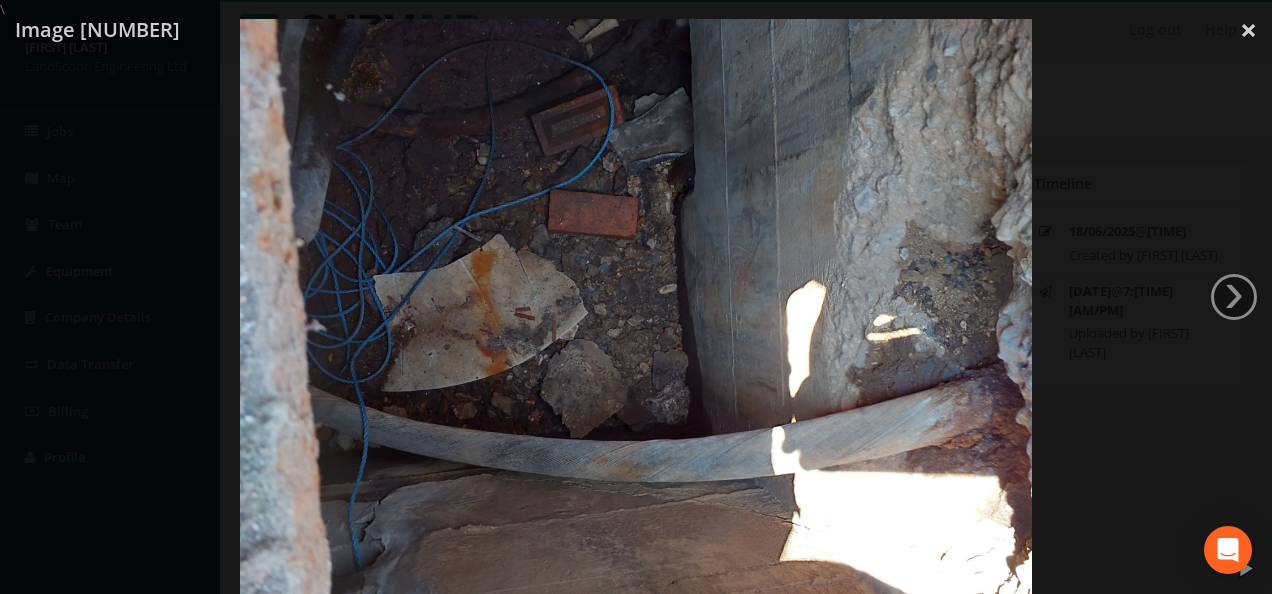 click at bounding box center [636, 316] 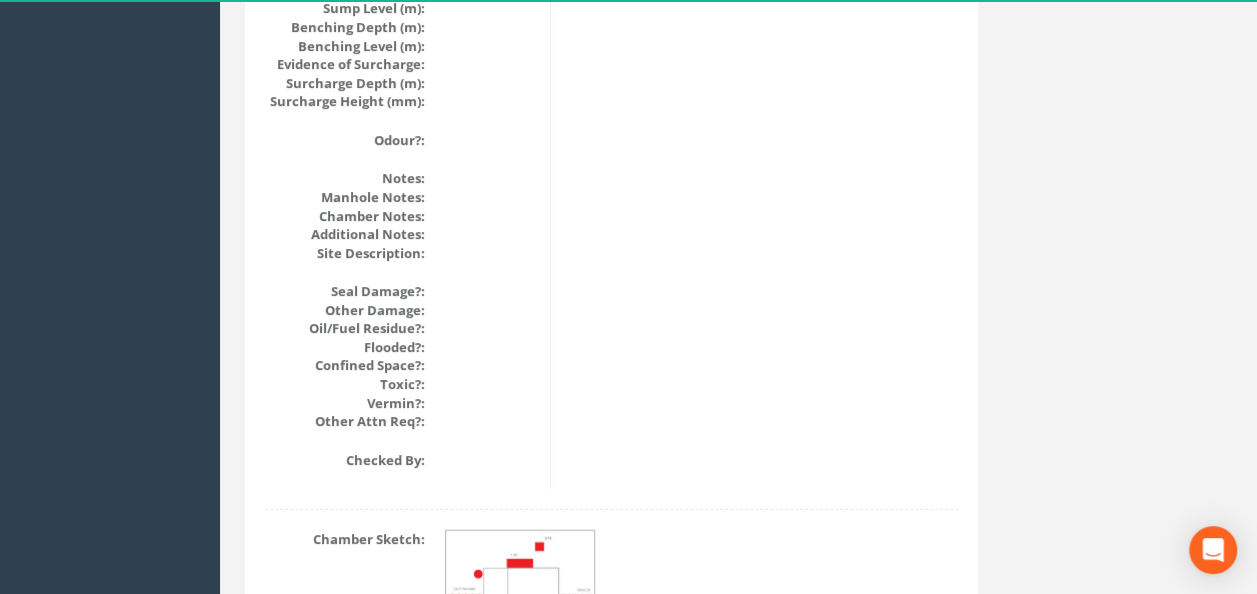 scroll, scrollTop: 2488, scrollLeft: 0, axis: vertical 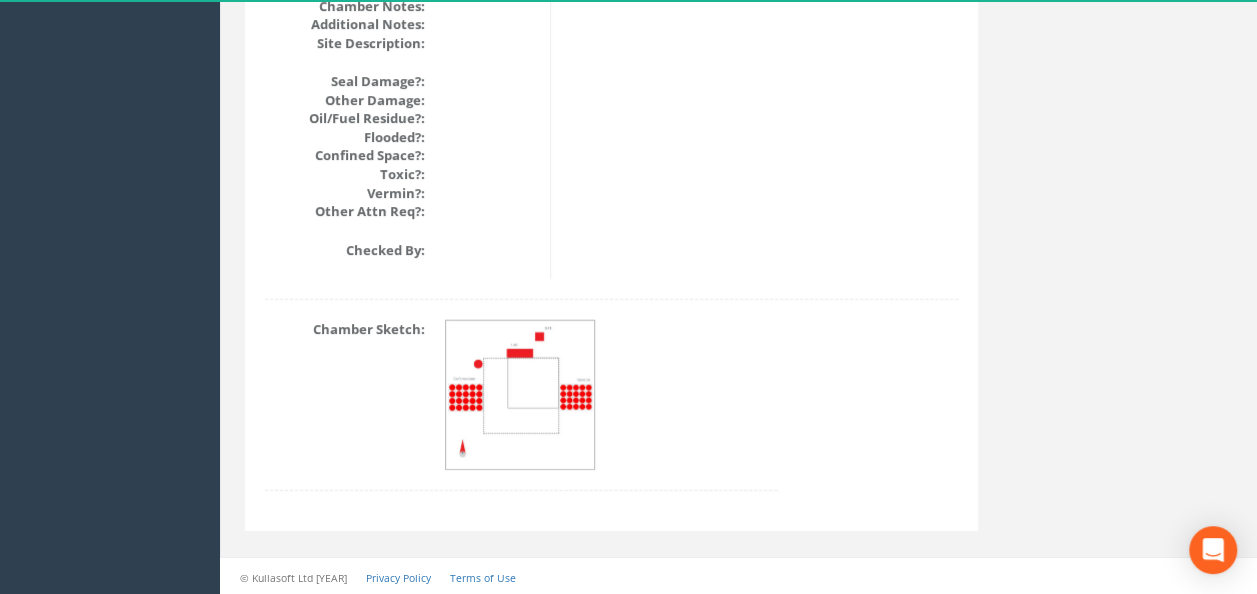 click on "Survey Date:  [DATE]  Surveyed By:  [INITIALS]  Recorded By:  [FIRST] [LAST]  Project:    Site Name:  Pnb  Site Number:    Man Entry Required:    Measuring Tools:        Asset Owner (PAS 256):  KBS  Covering (PAS 256):    In Service (PAS 256):        Manhole ID:  [NUMBER]  Location Description:    Latitude:  [COORDINATES]  Longitude:  [COORDINATES]  Accuracy:  6  Eastings:    Northings:    Datum:    Grid Ref (PAS 256):        Service Type:  ["Cables"]  Ownership:    Type:" at bounding box center (738, -887) 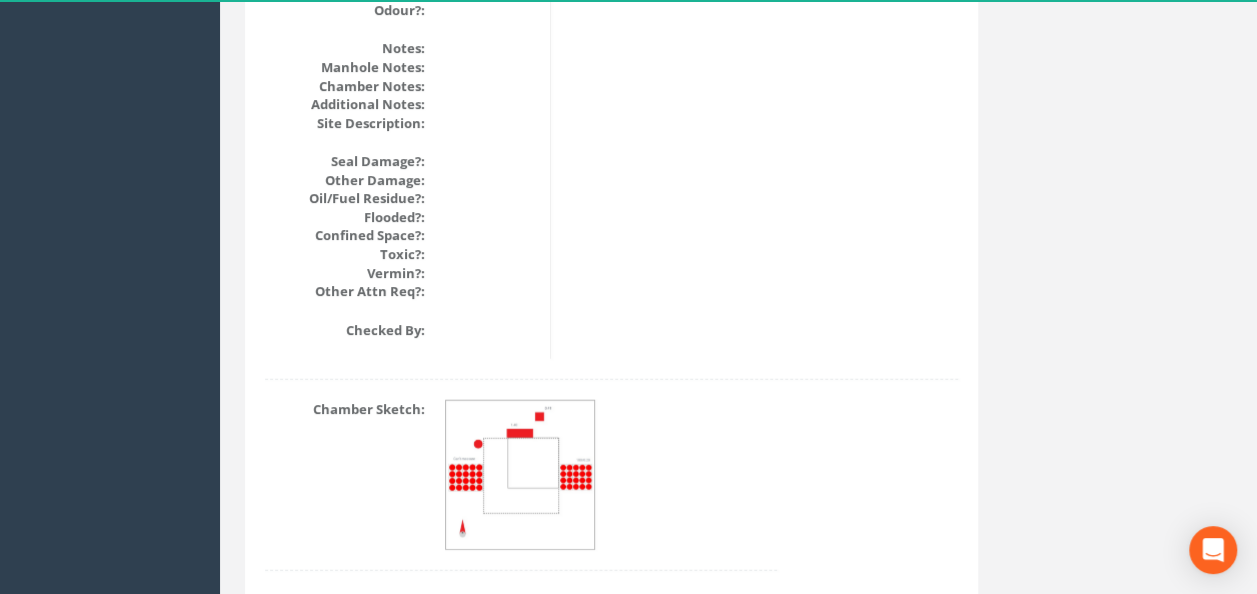 scroll, scrollTop: 2488, scrollLeft: 0, axis: vertical 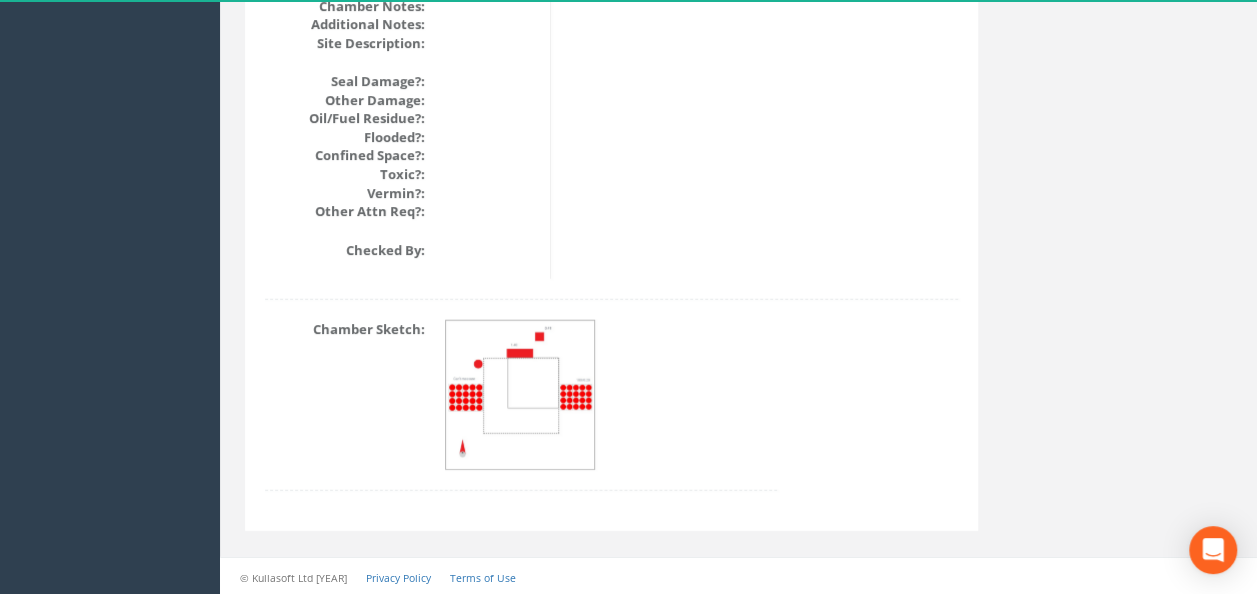 click at bounding box center [521, 396] 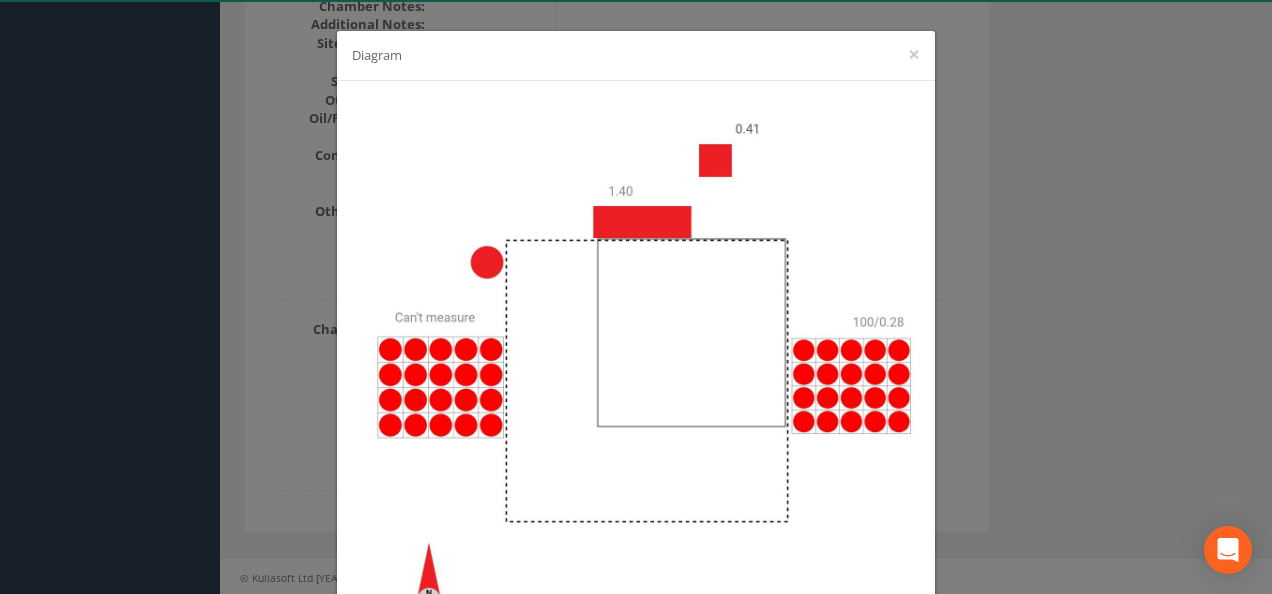 drag, startPoint x: 1174, startPoint y: 378, endPoint x: 1039, endPoint y: 375, distance: 135.03333 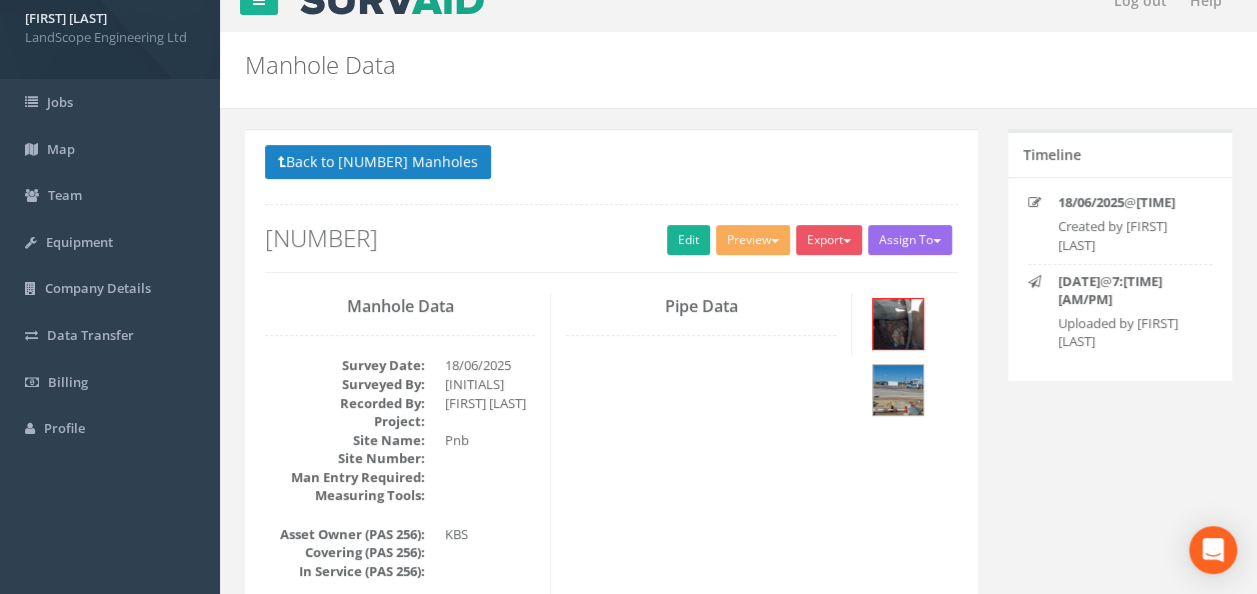 scroll, scrollTop: 0, scrollLeft: 0, axis: both 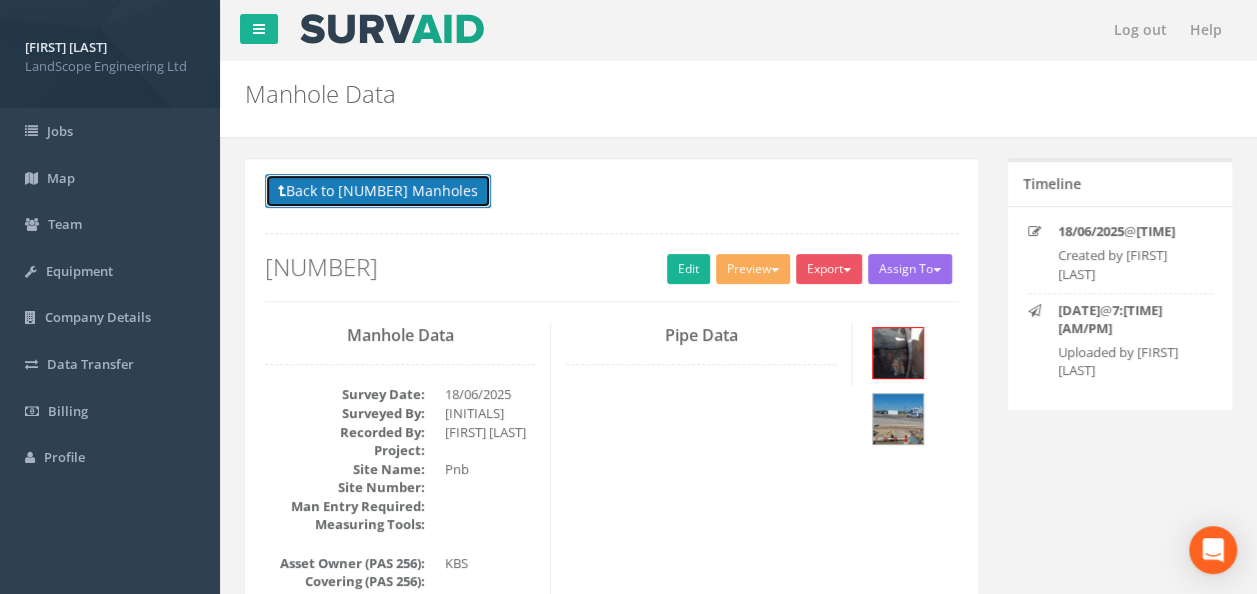 click on "Back to [NUMBER] Manholes" at bounding box center [378, 191] 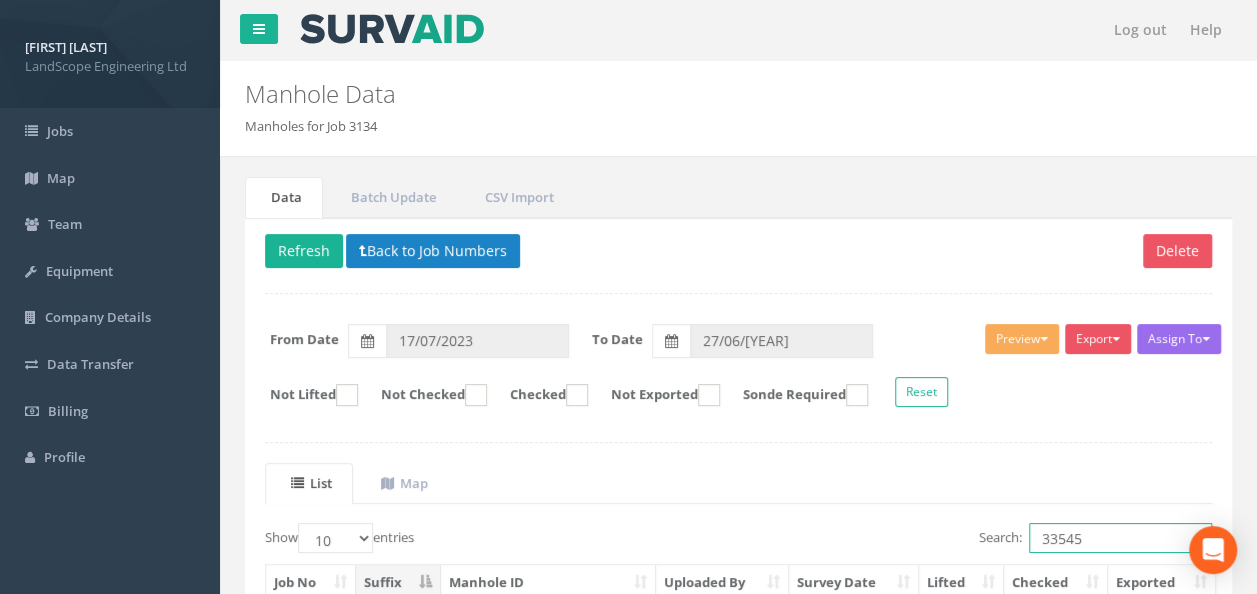 click on "33545" at bounding box center [1120, 538] 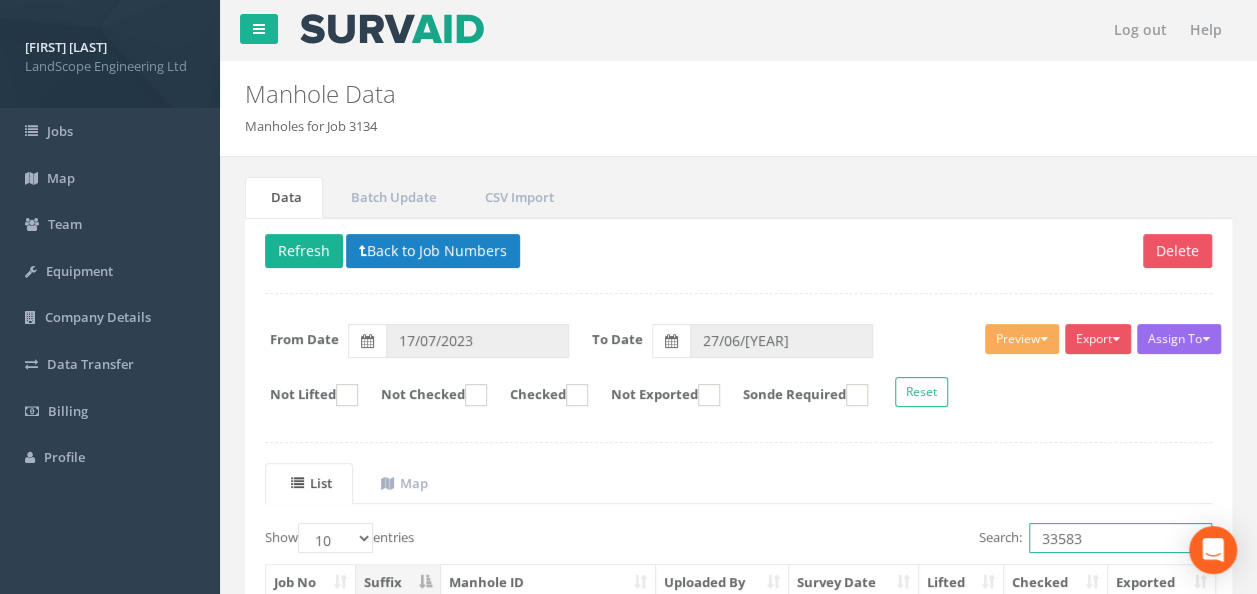 scroll, scrollTop: 195, scrollLeft: 0, axis: vertical 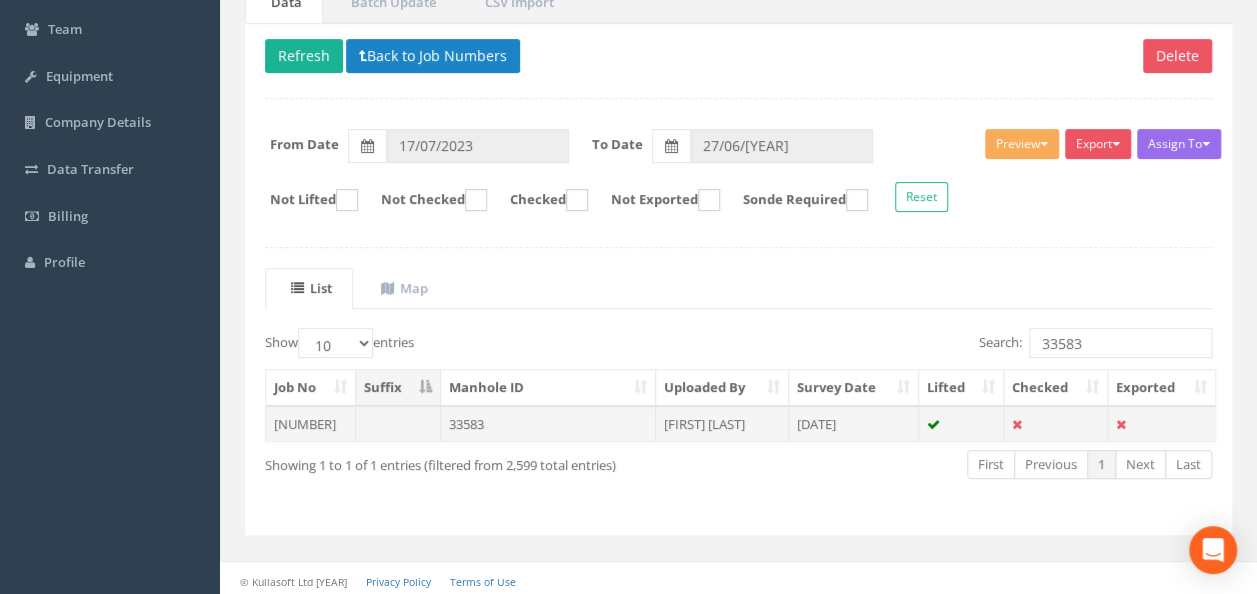 click on "33583" at bounding box center (548, 424) 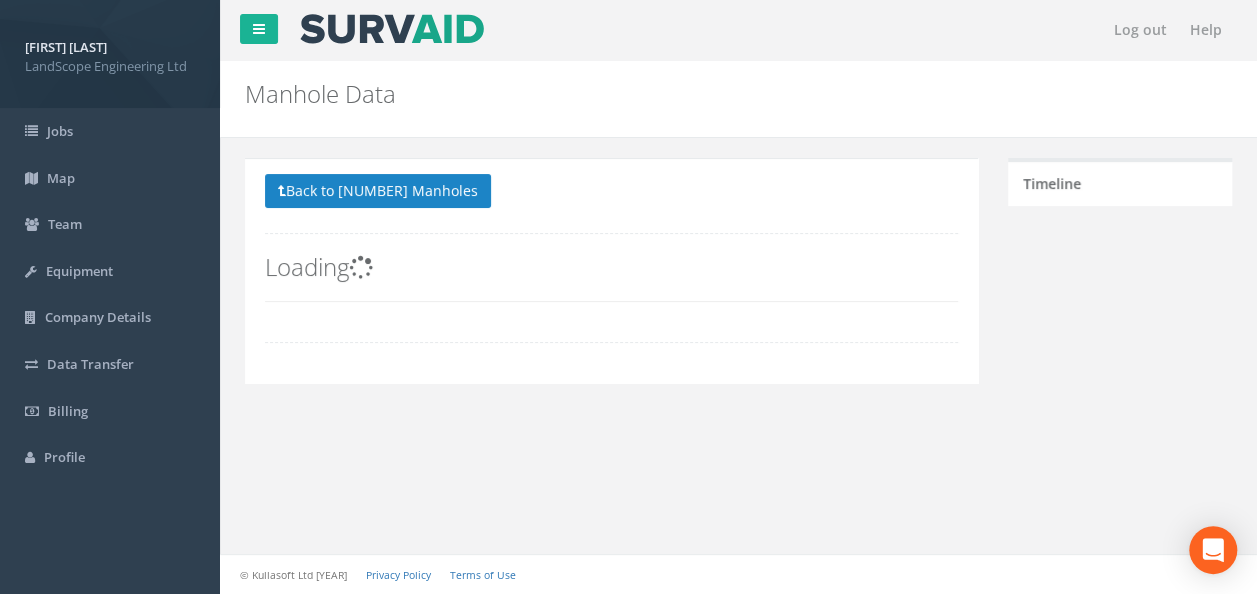 scroll, scrollTop: 0, scrollLeft: 0, axis: both 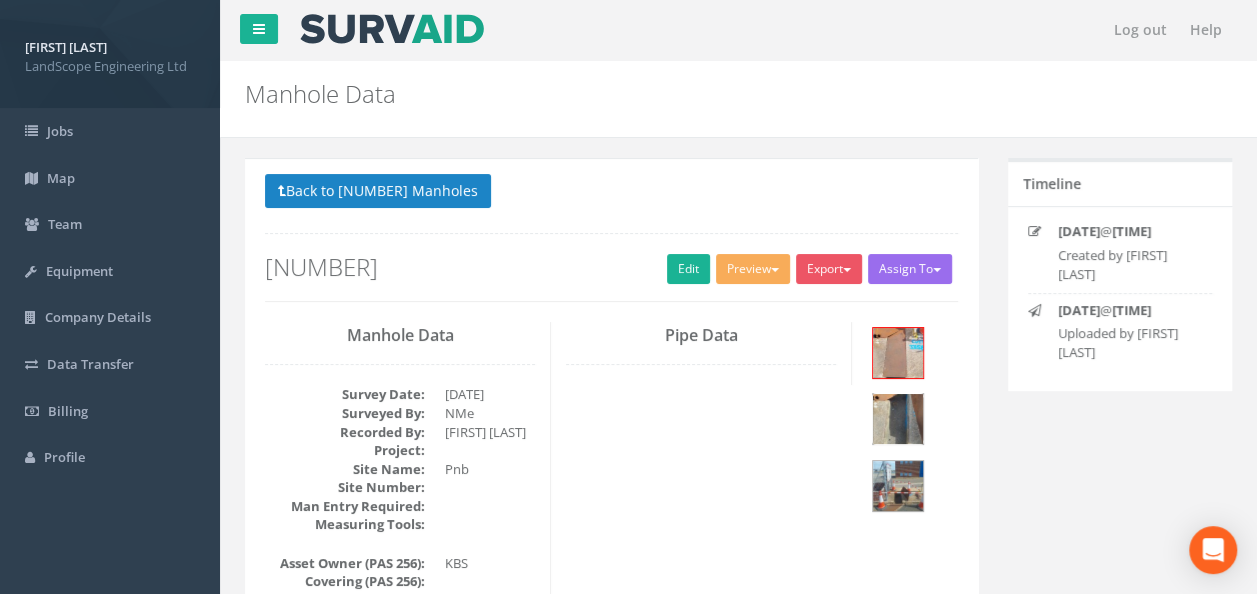 click at bounding box center [898, 419] 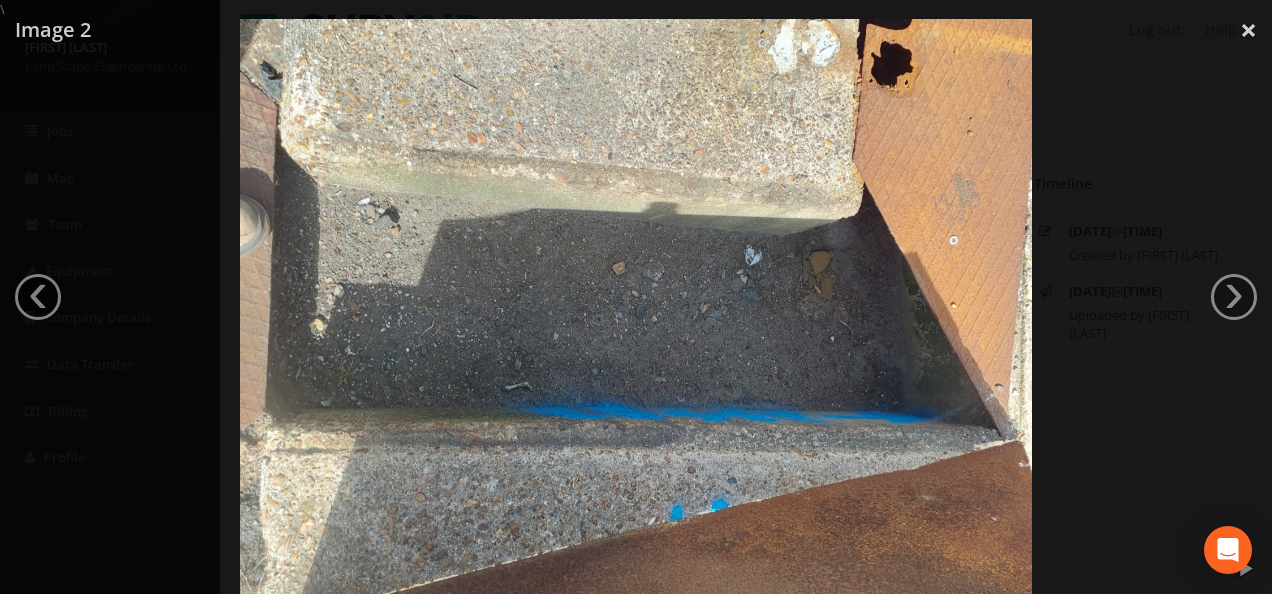 click at bounding box center [636, 316] 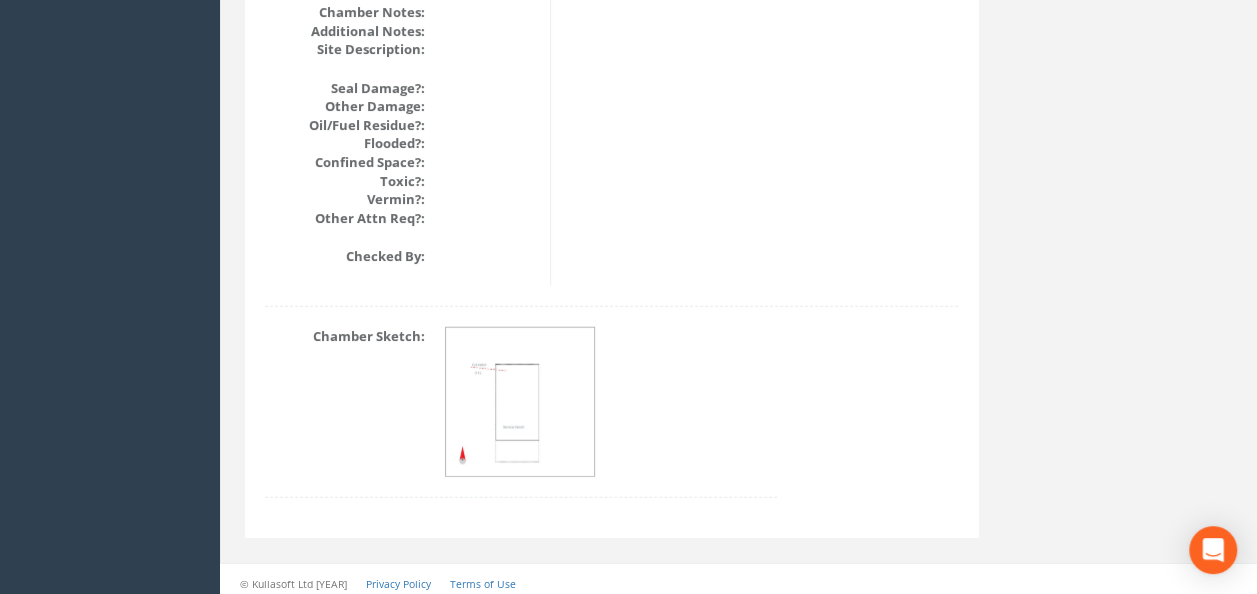scroll, scrollTop: 2506, scrollLeft: 0, axis: vertical 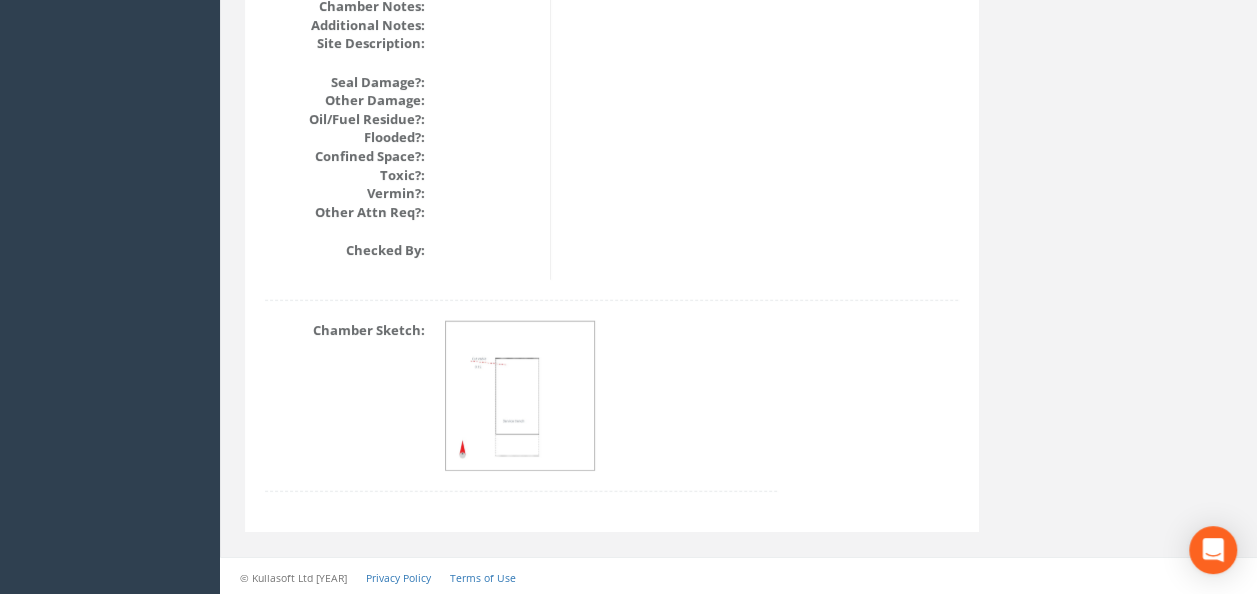 click at bounding box center (521, 397) 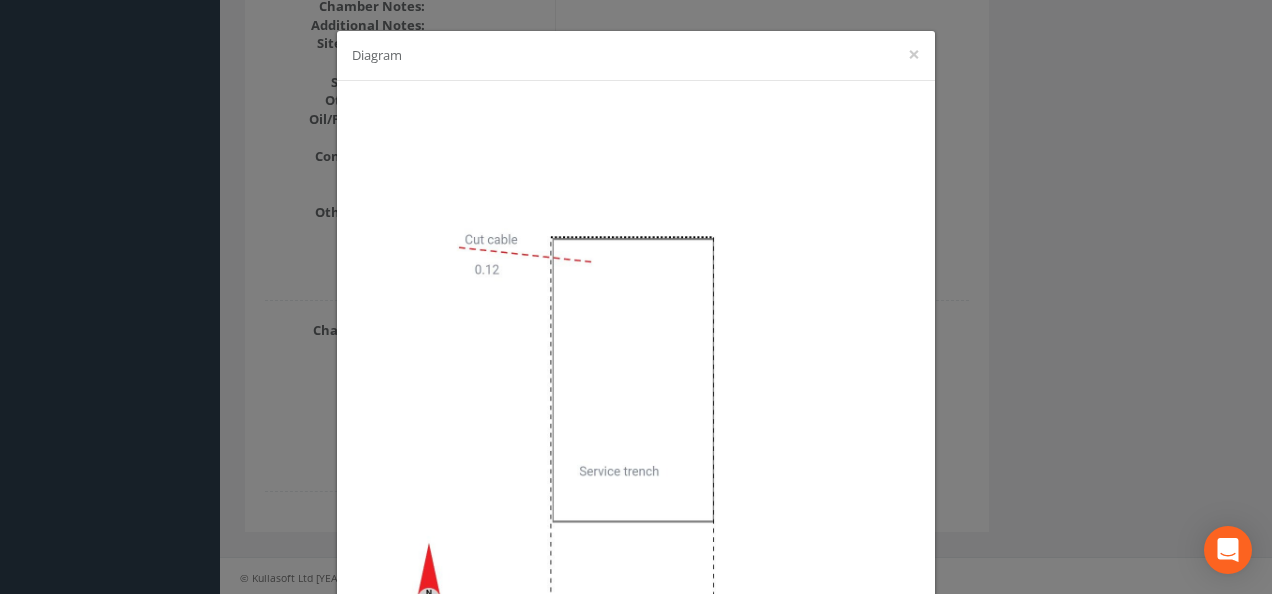 click on "Diagram  ×" at bounding box center (636, 297) 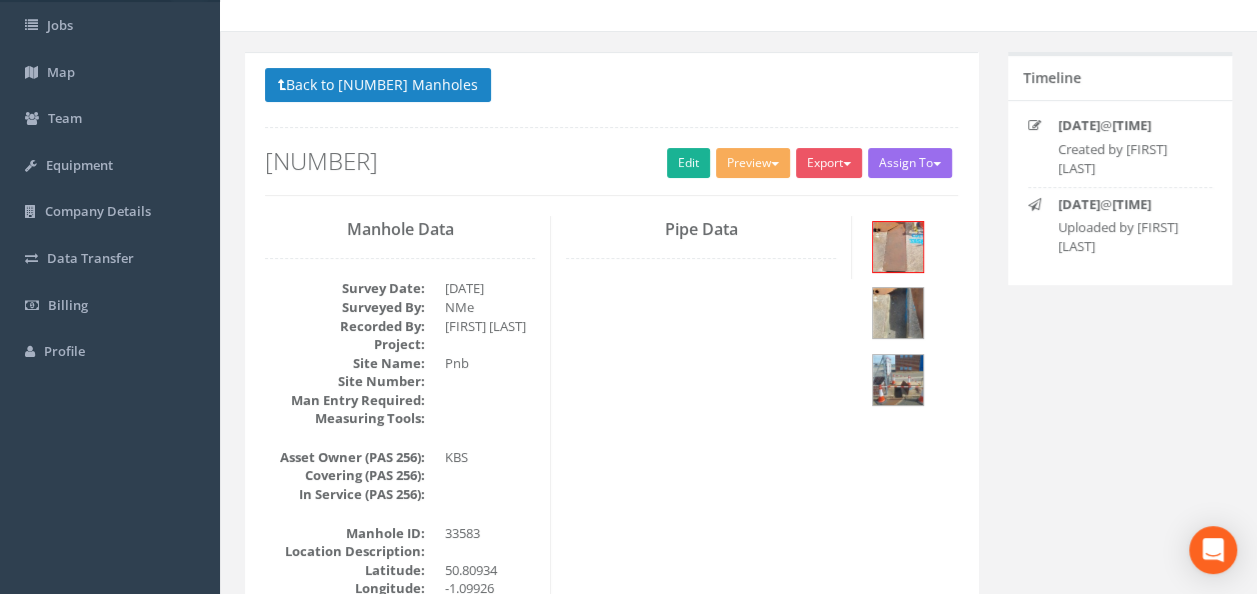 scroll, scrollTop: 0, scrollLeft: 0, axis: both 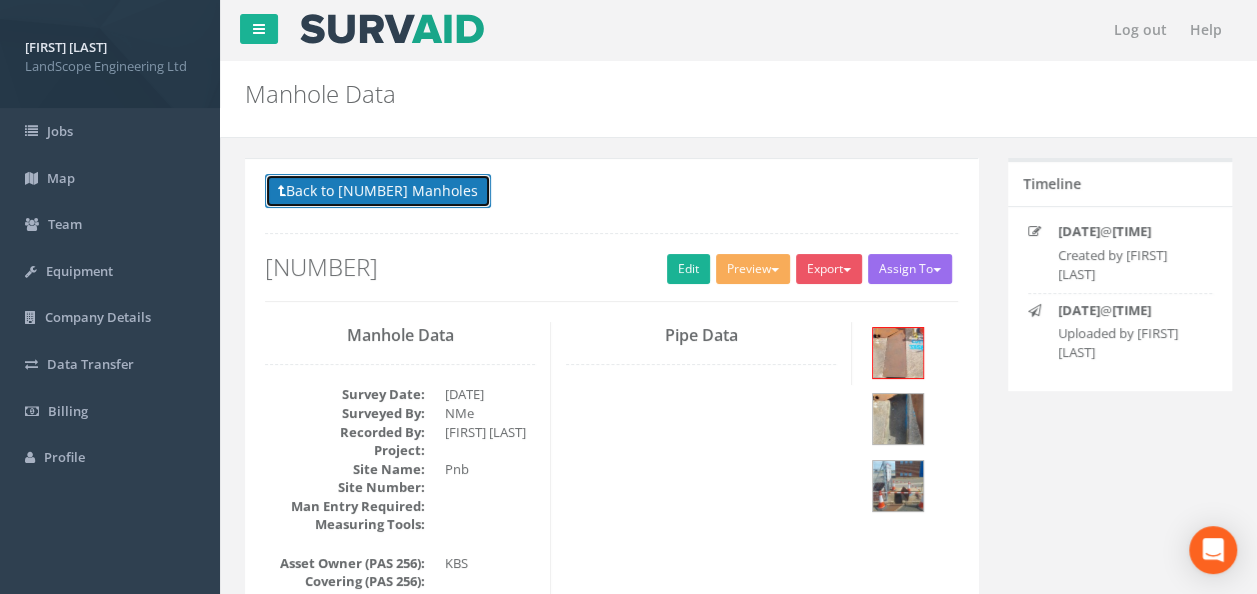 click on "Back to [NUMBER] Manholes" at bounding box center (378, 191) 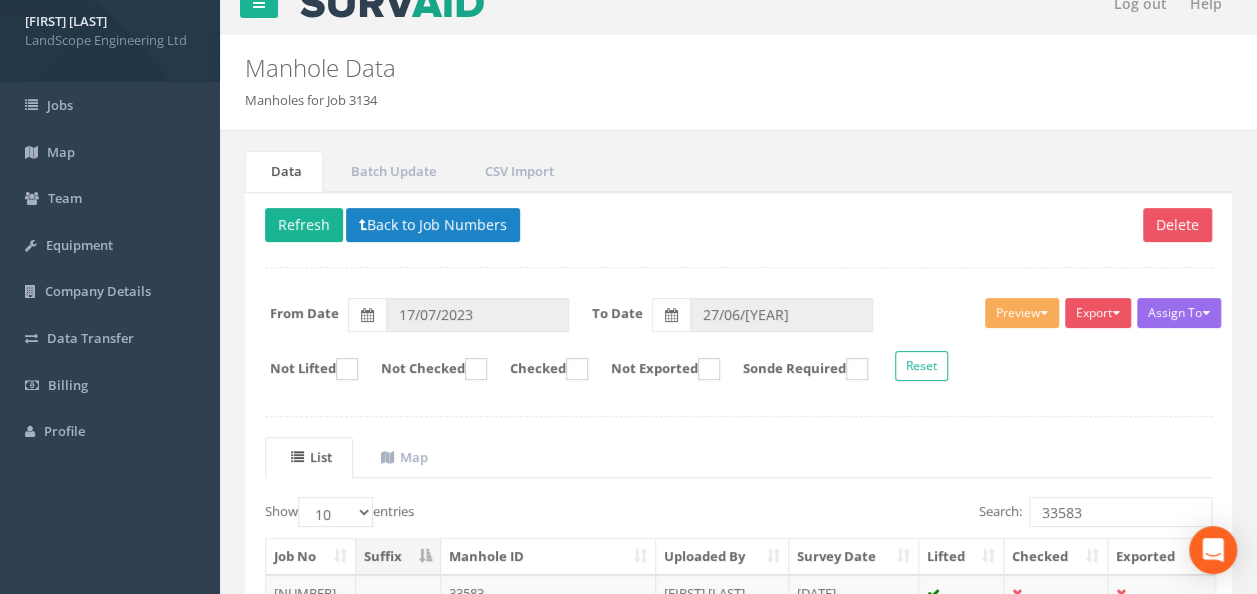 scroll, scrollTop: 100, scrollLeft: 0, axis: vertical 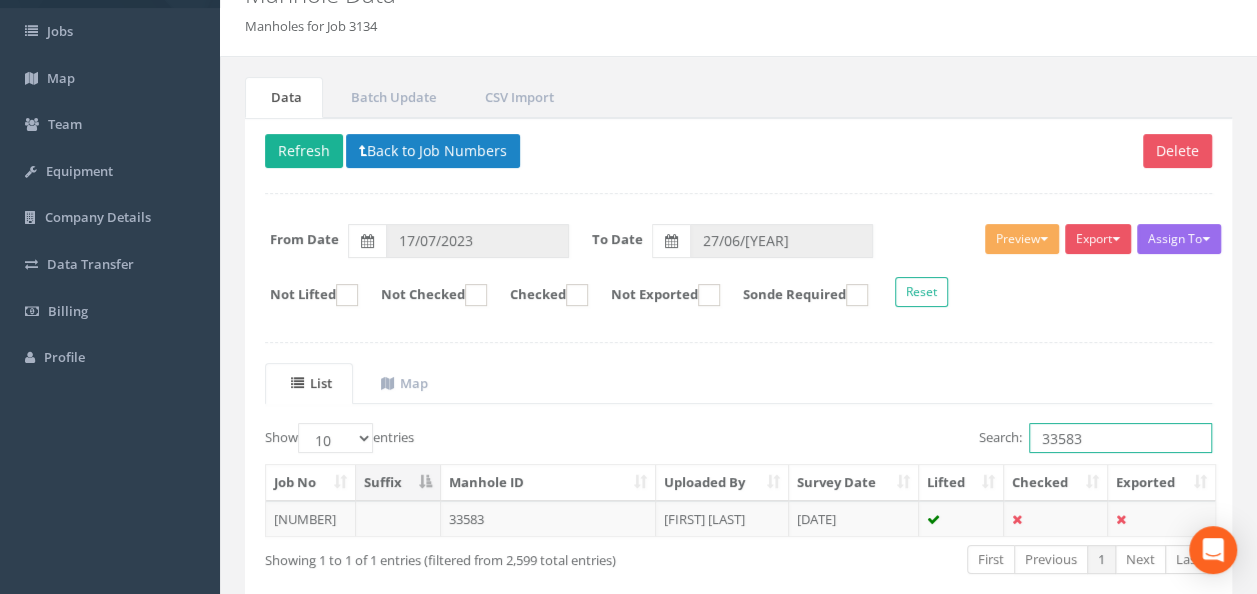 click on "33583" at bounding box center [1120, 438] 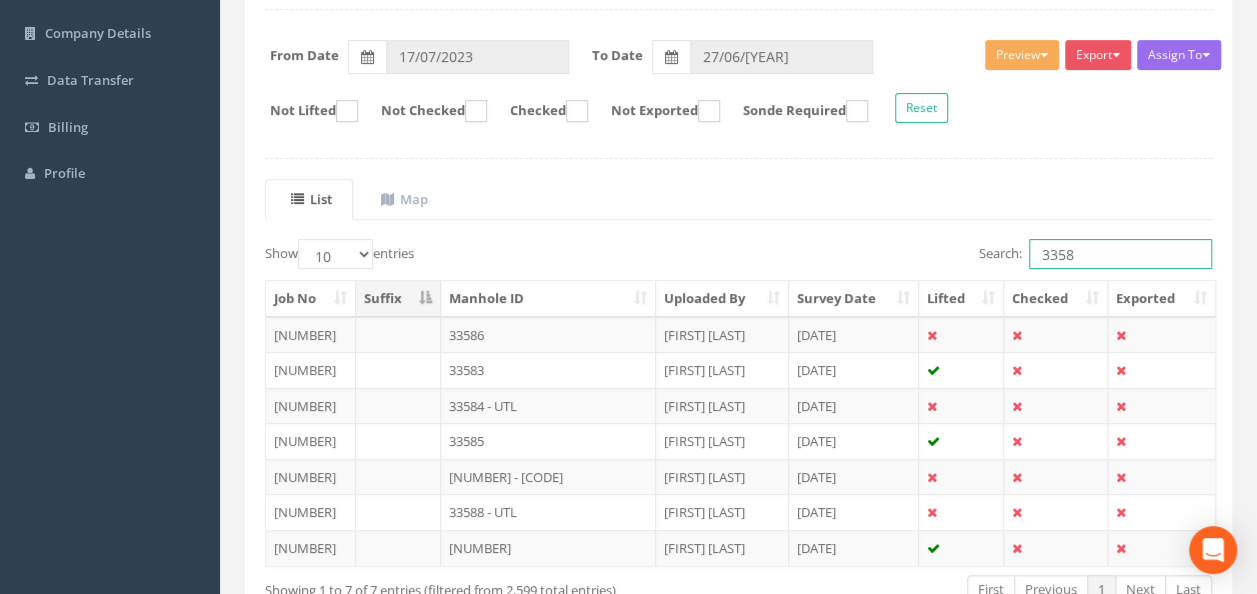 scroll, scrollTop: 300, scrollLeft: 0, axis: vertical 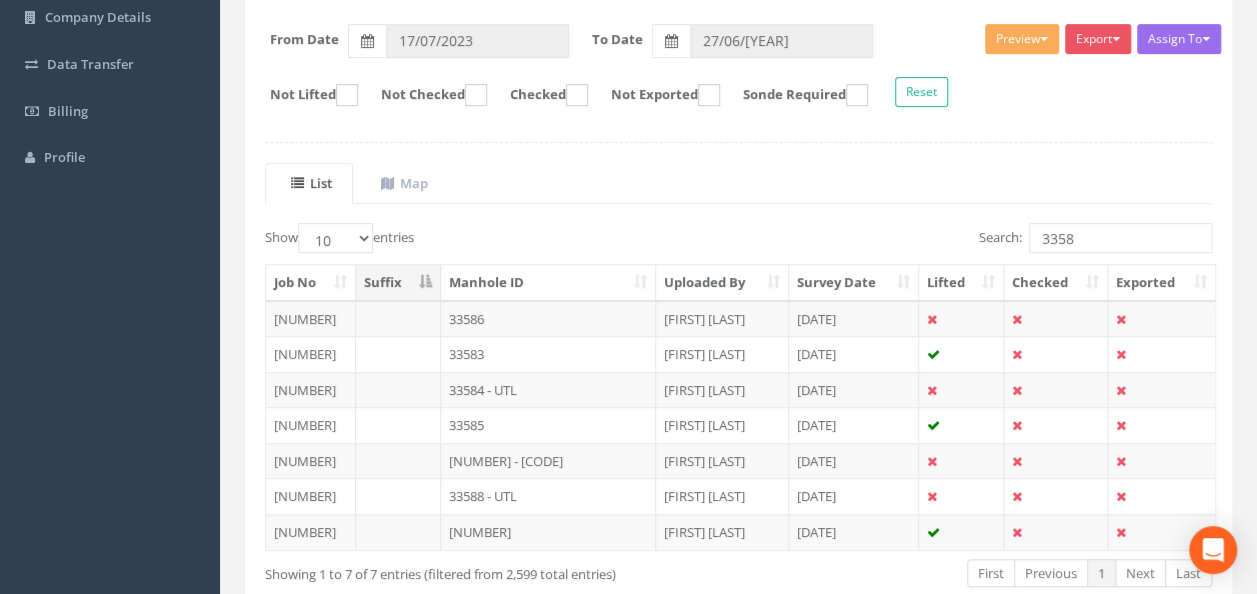 click on "33585" at bounding box center (548, 354) 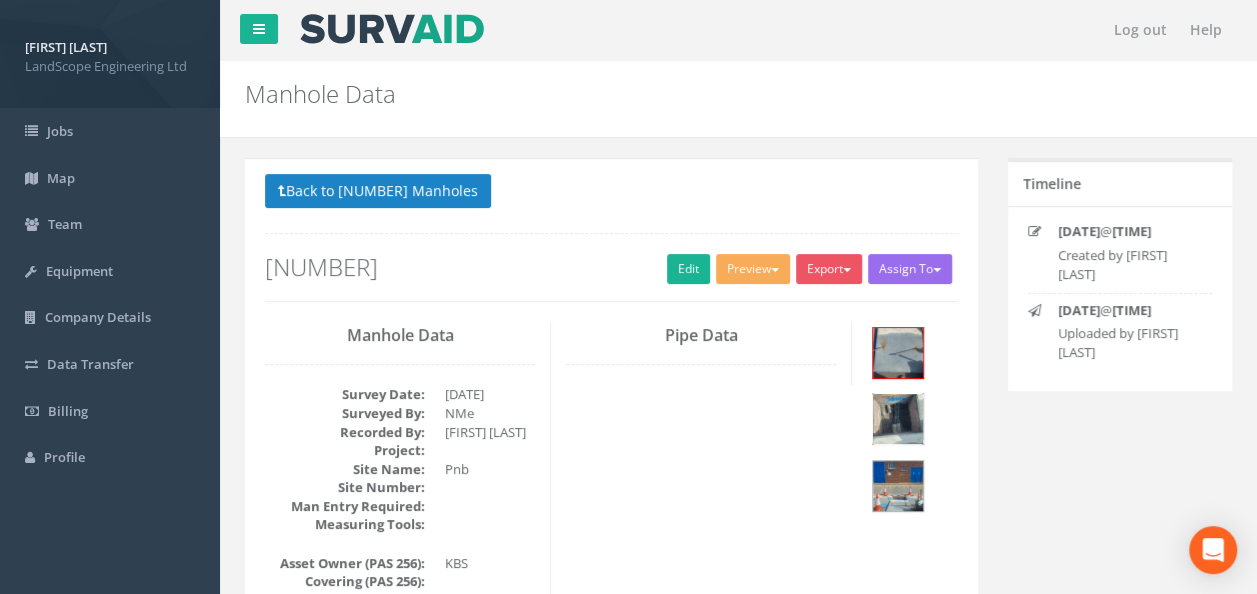 click at bounding box center [898, 419] 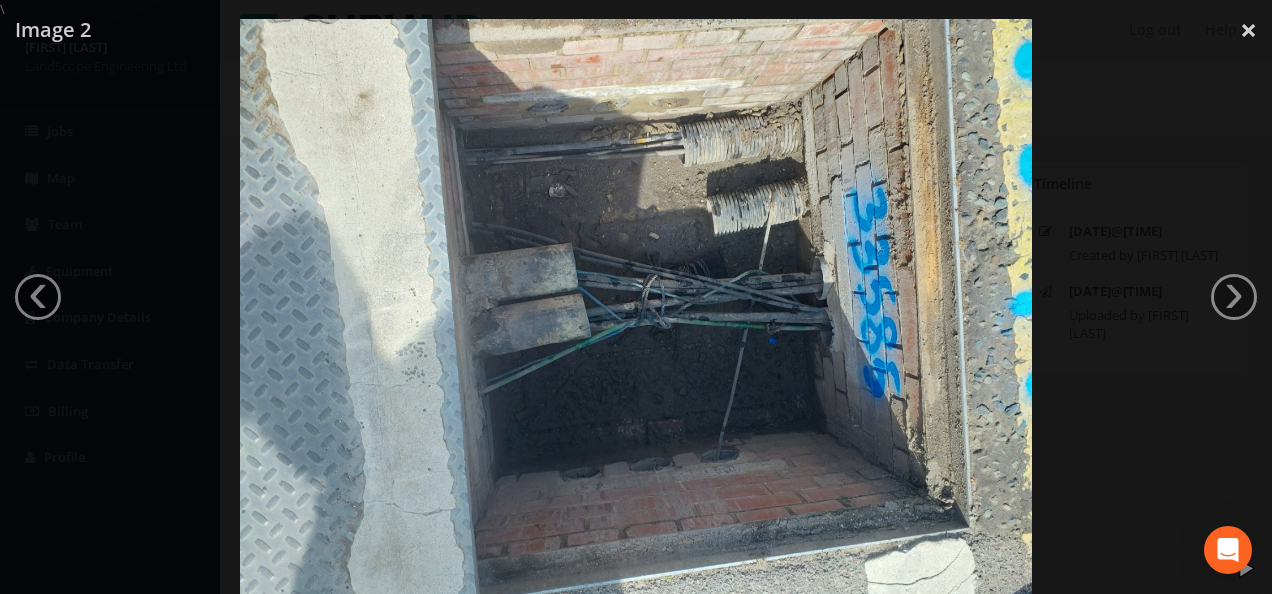 click at bounding box center [636, 316] 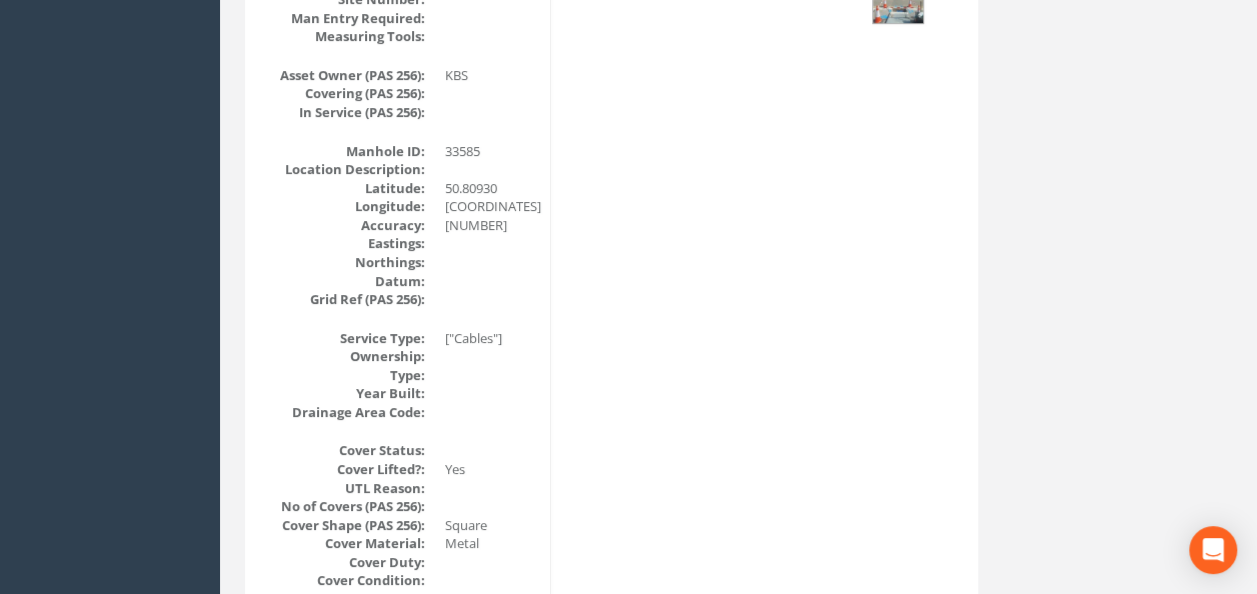 scroll, scrollTop: 288, scrollLeft: 0, axis: vertical 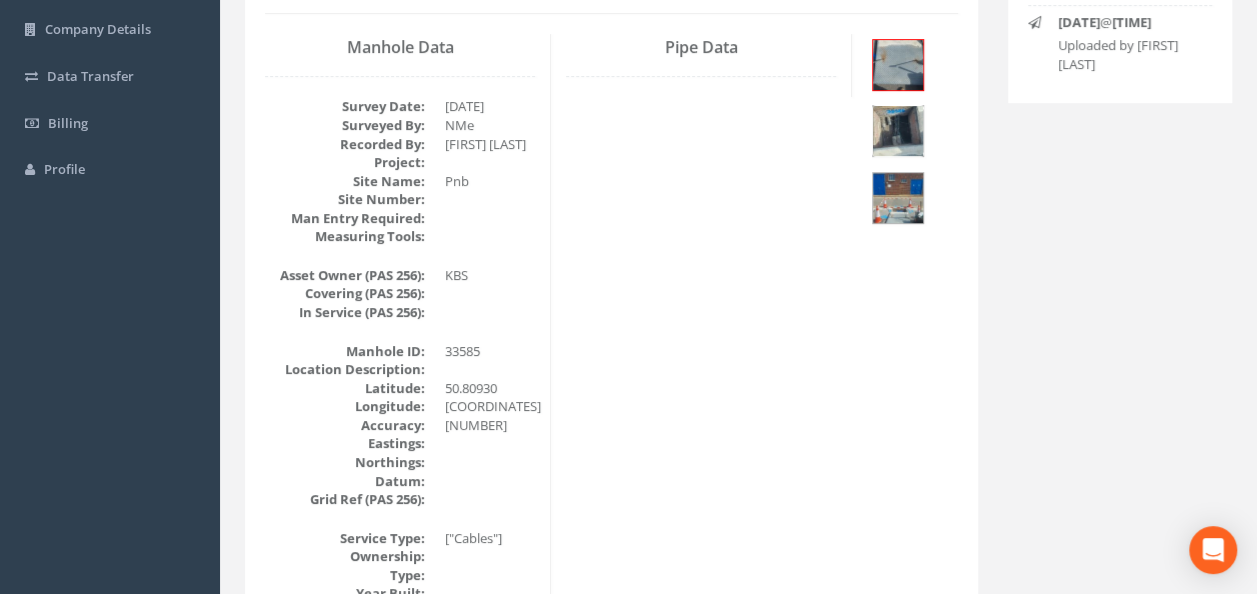 click at bounding box center [898, 131] 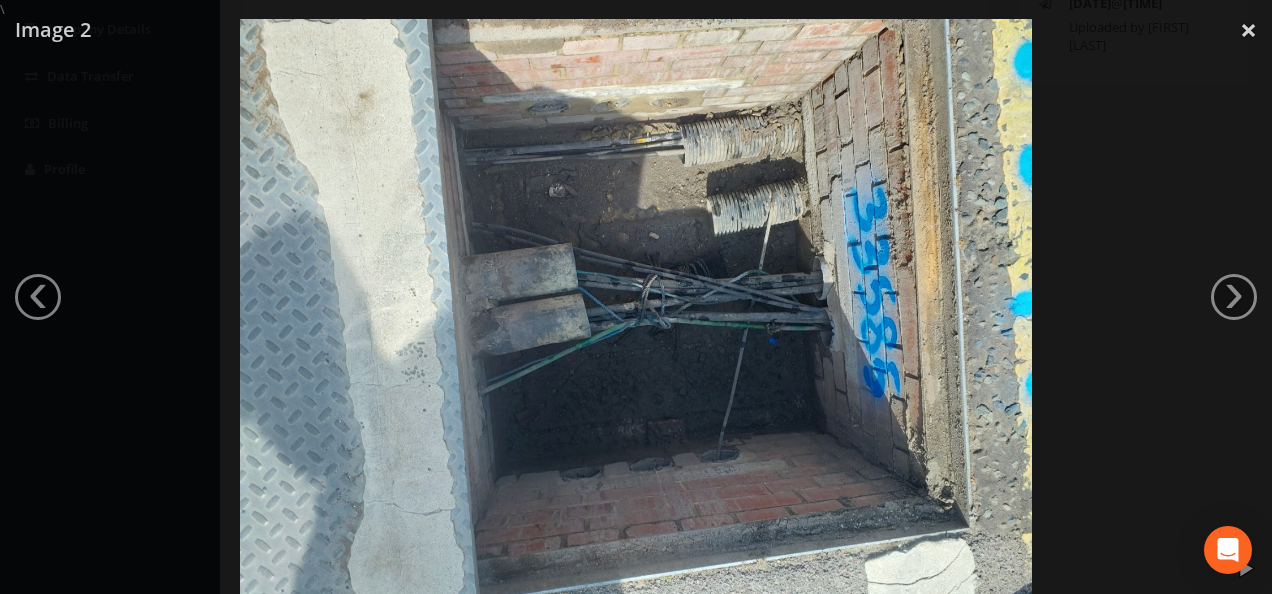 click at bounding box center (636, 316) 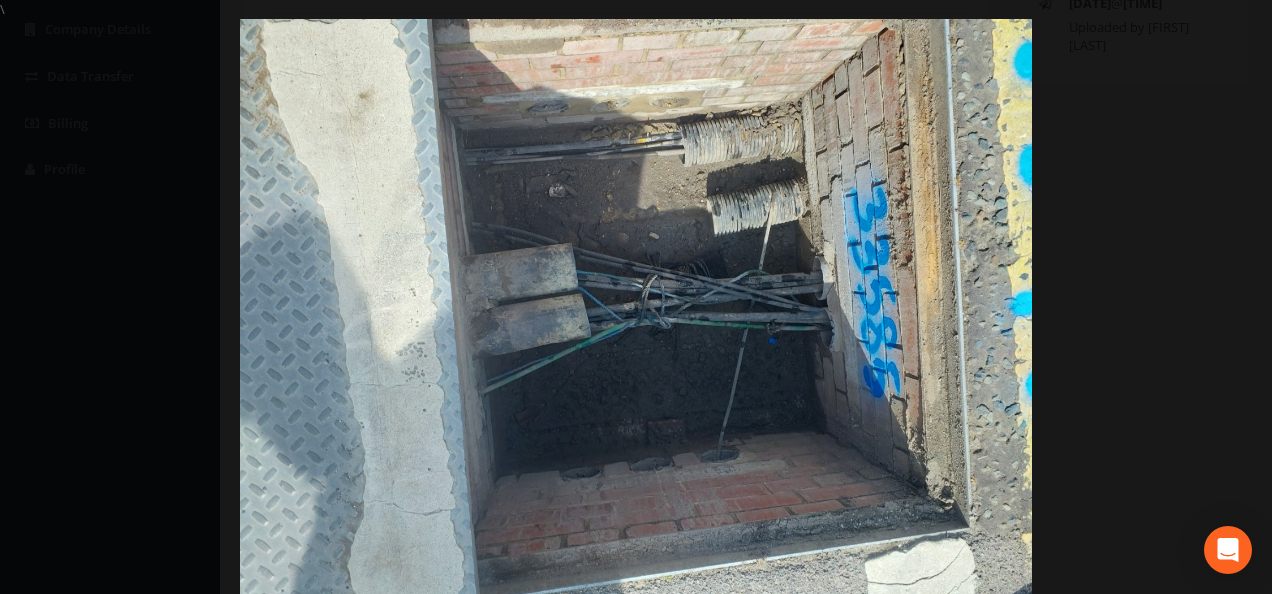 click at bounding box center (636, 316) 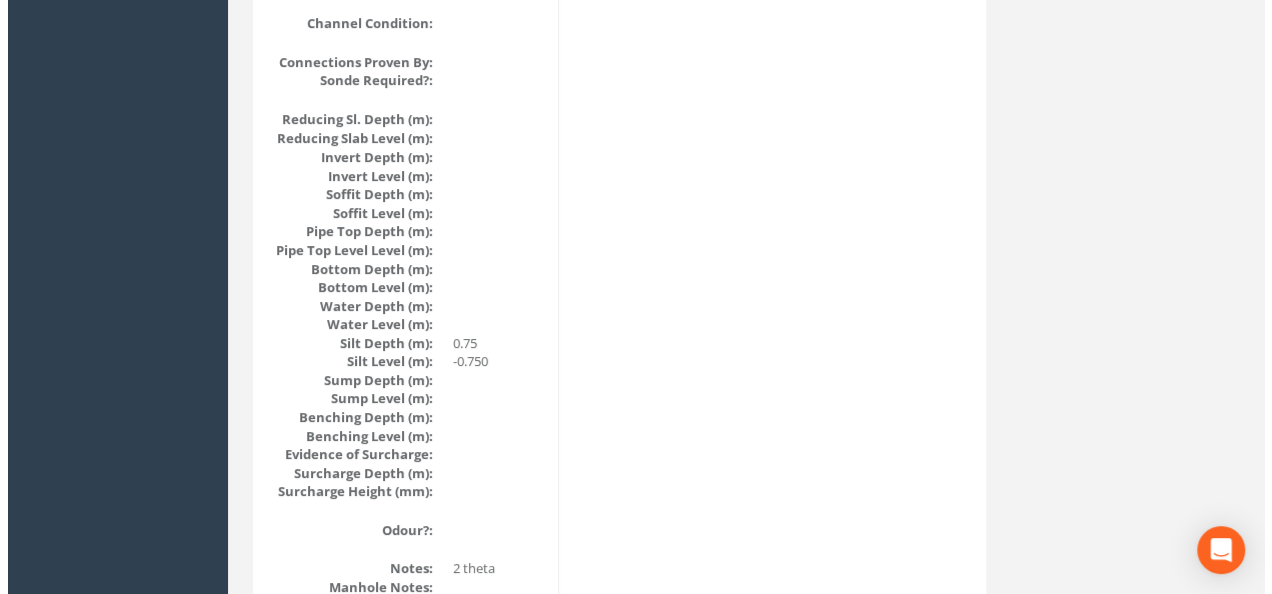 scroll, scrollTop: 2488, scrollLeft: 0, axis: vertical 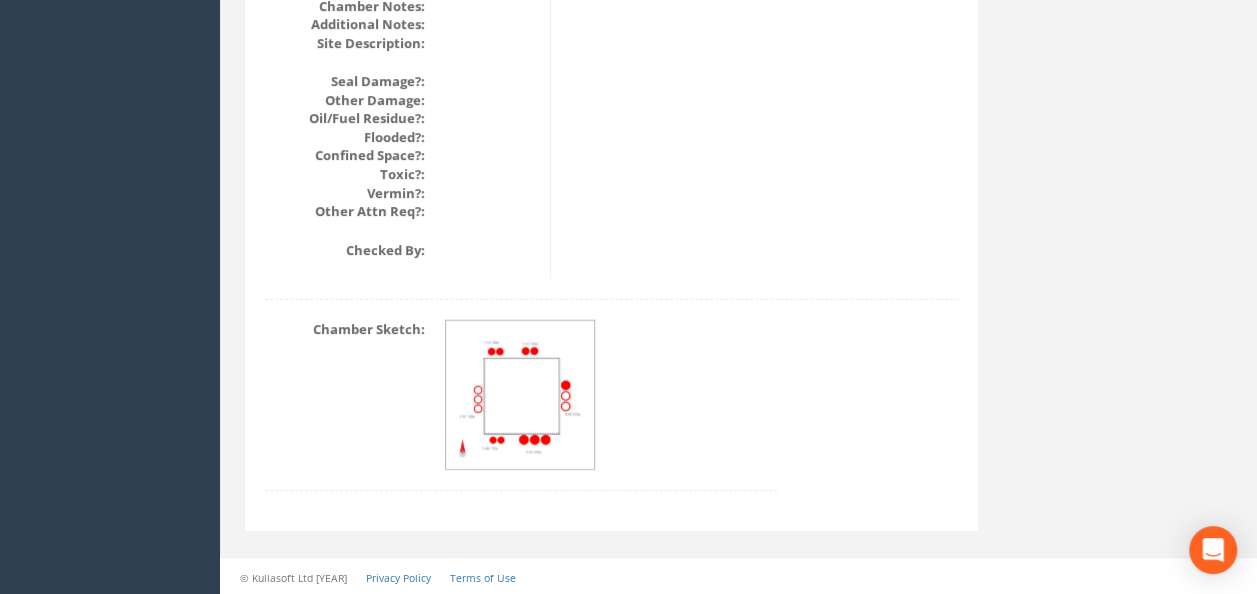 click at bounding box center (521, 396) 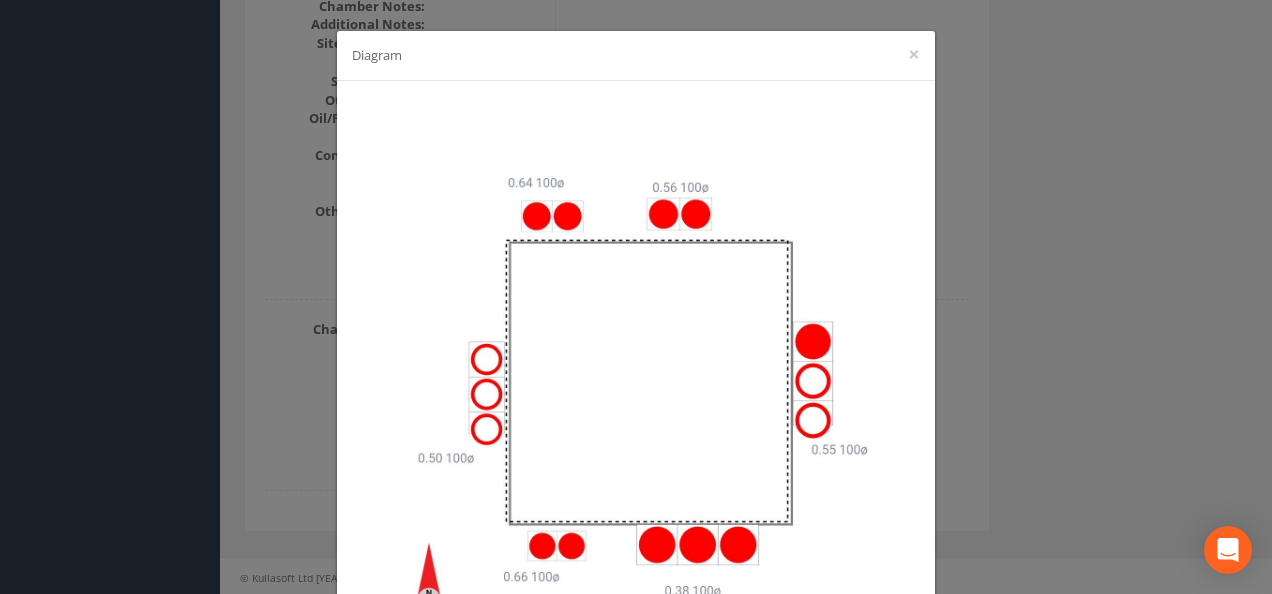 click on "Diagram  ×" at bounding box center (636, 297) 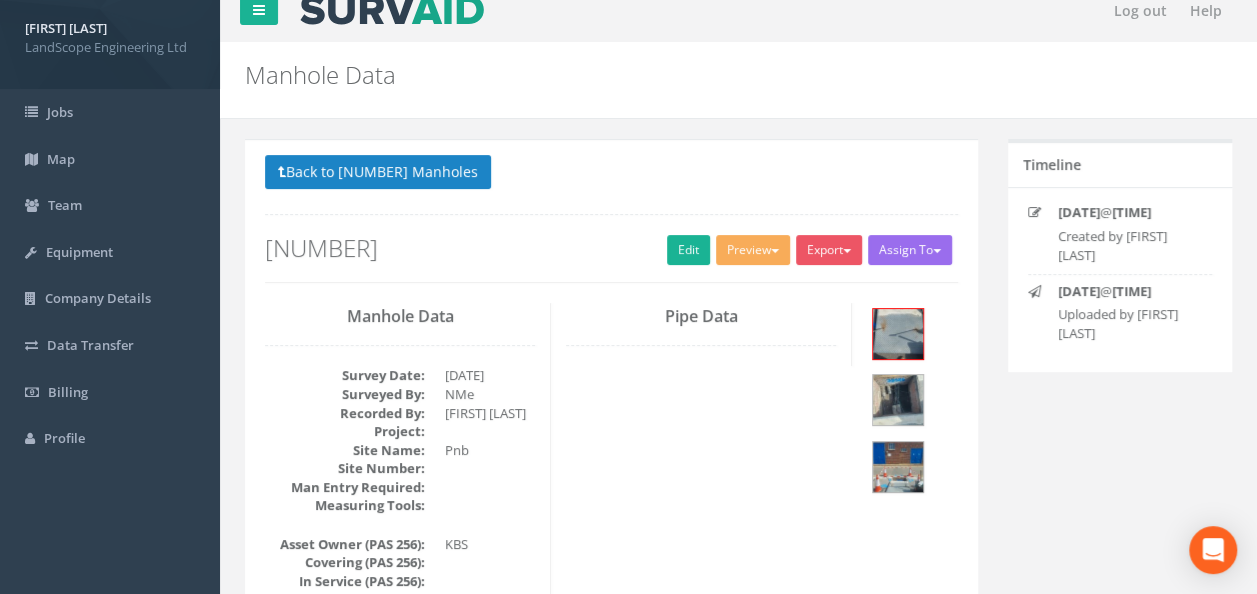 scroll, scrollTop: 0, scrollLeft: 0, axis: both 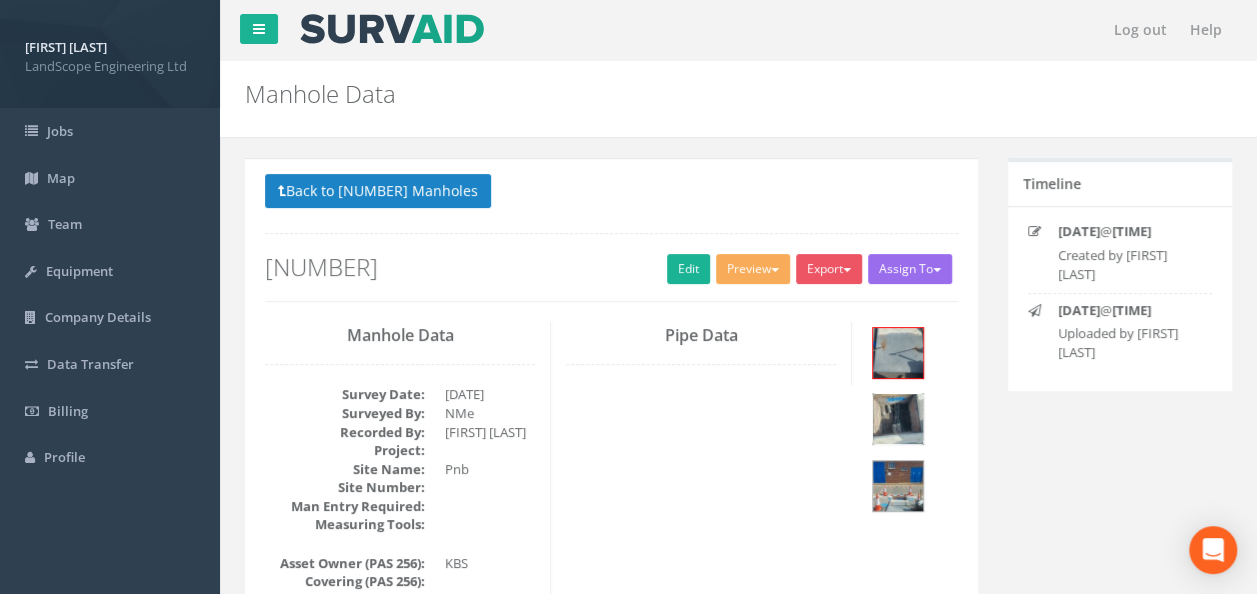 click at bounding box center [898, 419] 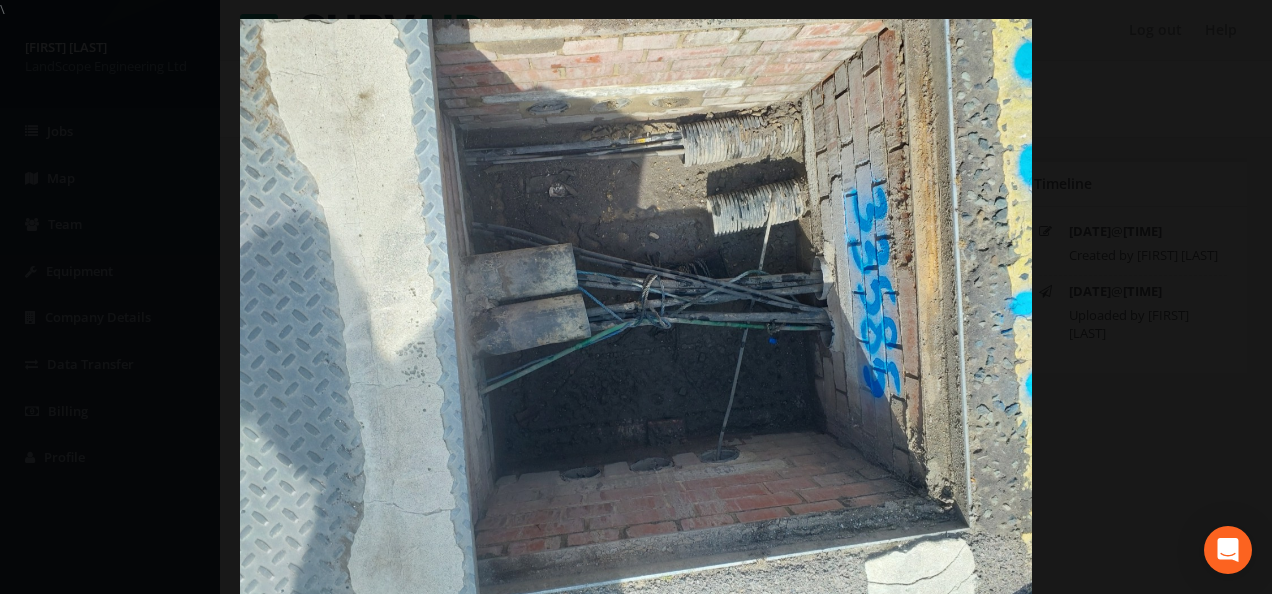 click at bounding box center (636, 316) 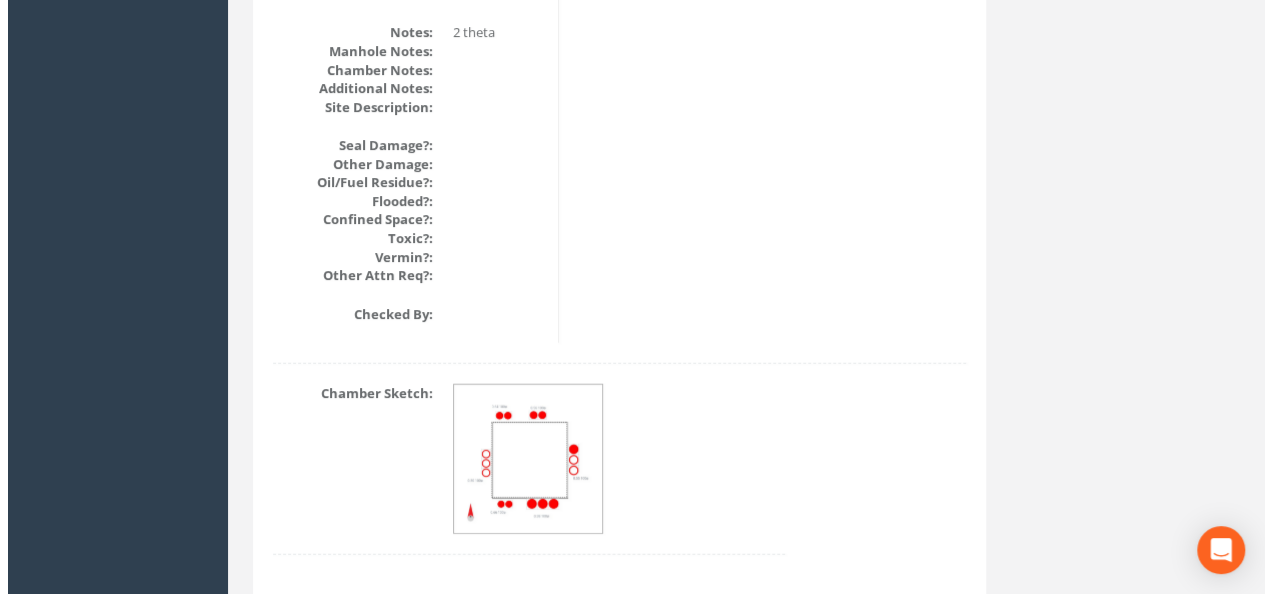 scroll, scrollTop: 2488, scrollLeft: 0, axis: vertical 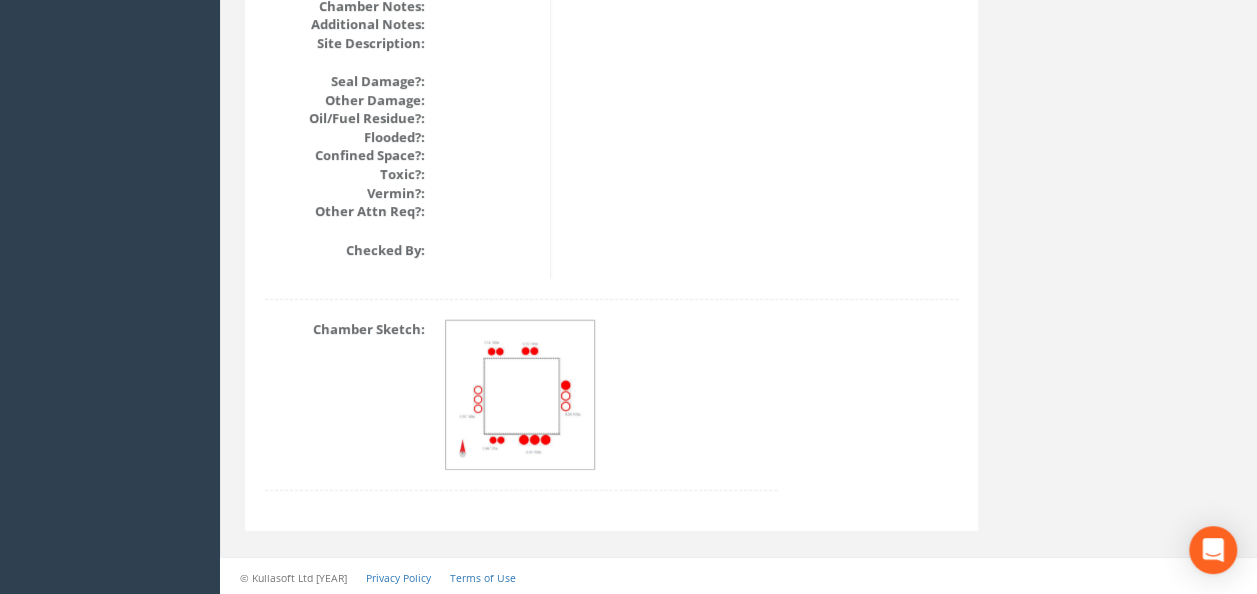 click at bounding box center [521, 396] 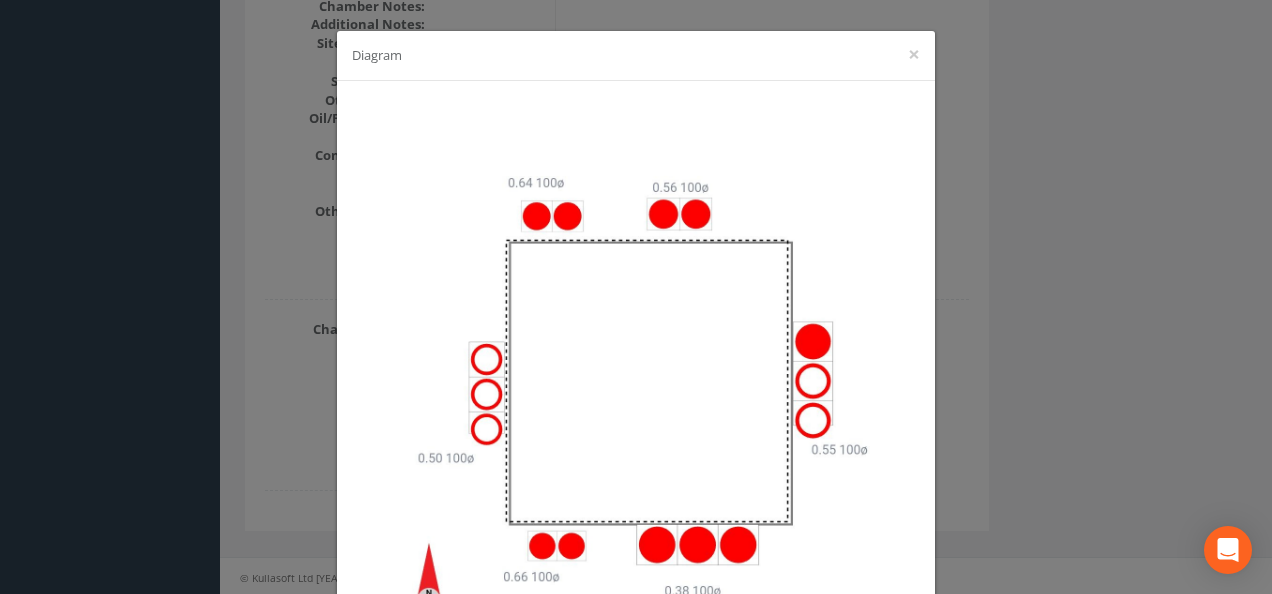click on "Diagram  ×" at bounding box center (636, 297) 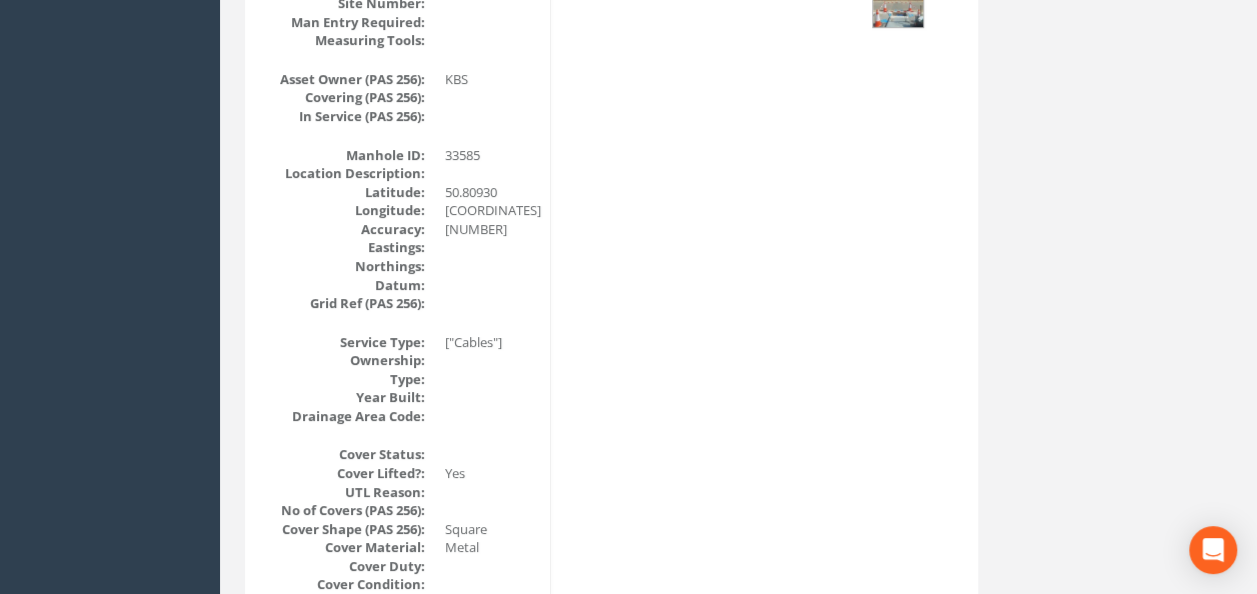 scroll, scrollTop: 188, scrollLeft: 0, axis: vertical 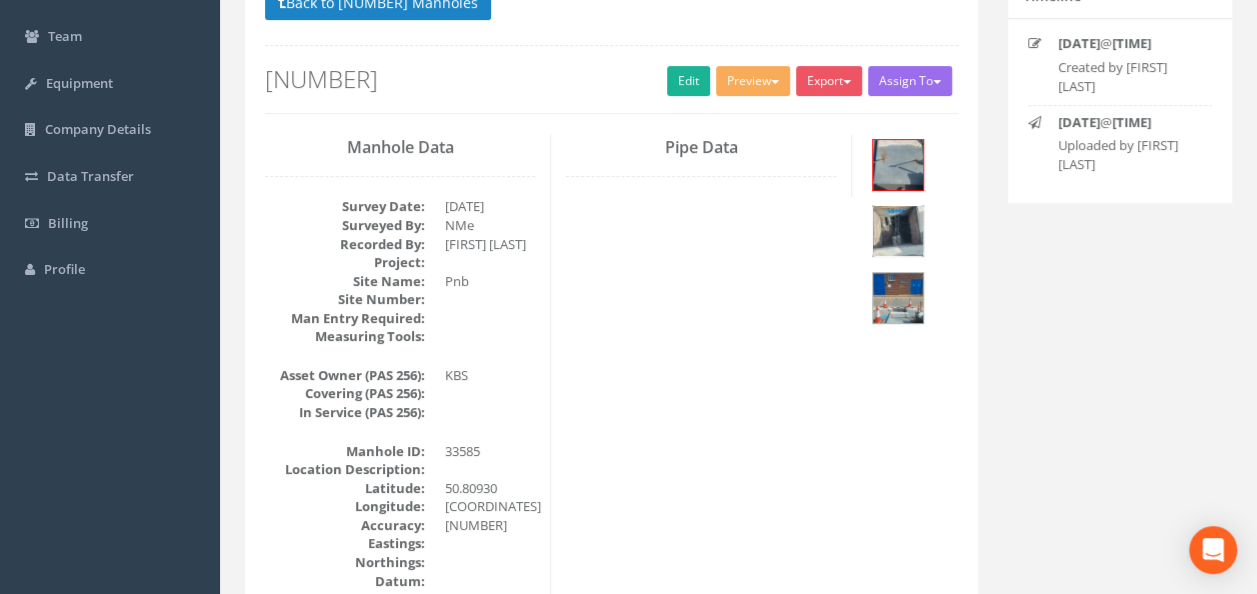 click at bounding box center (898, 231) 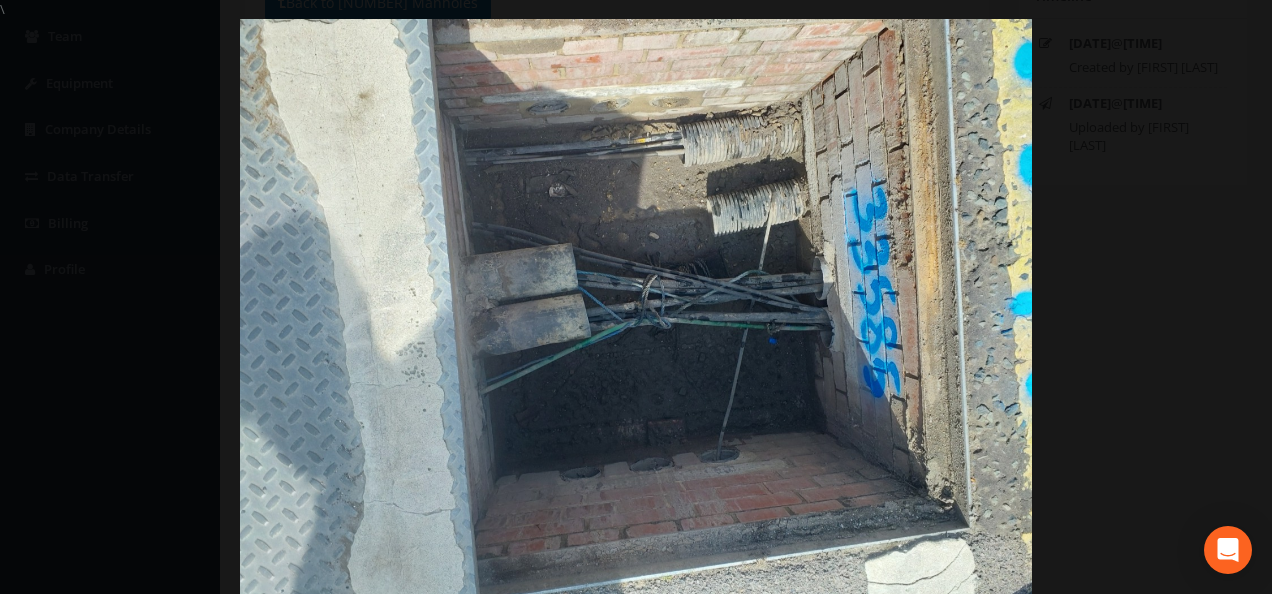 click at bounding box center (636, 316) 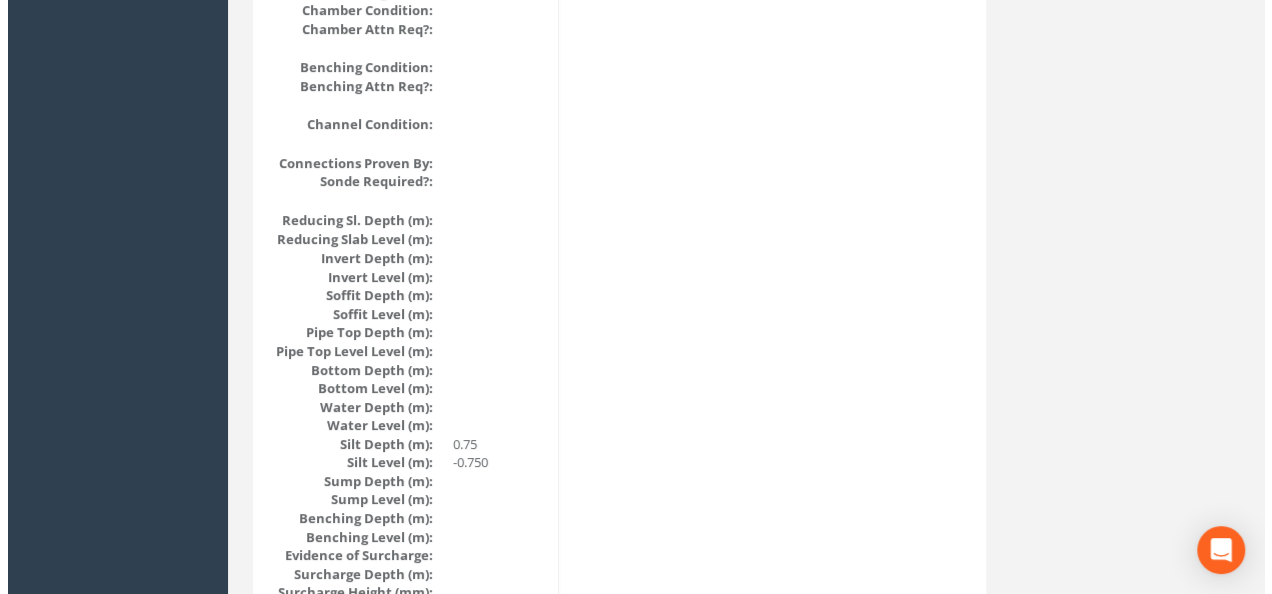 scroll, scrollTop: 2488, scrollLeft: 0, axis: vertical 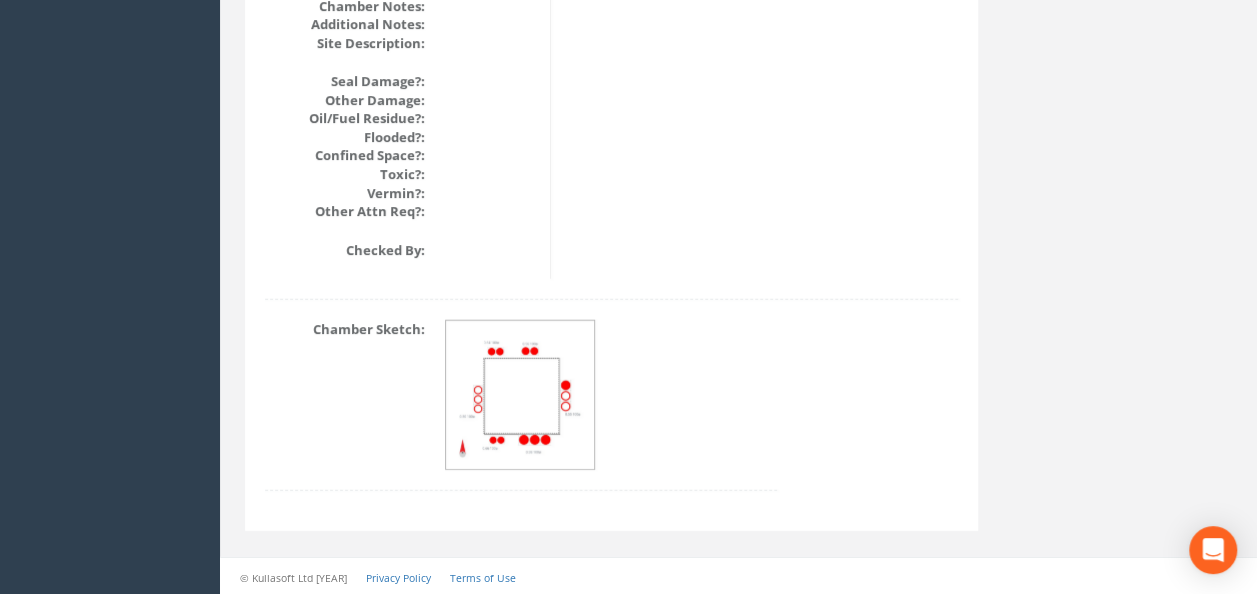 click at bounding box center [521, 396] 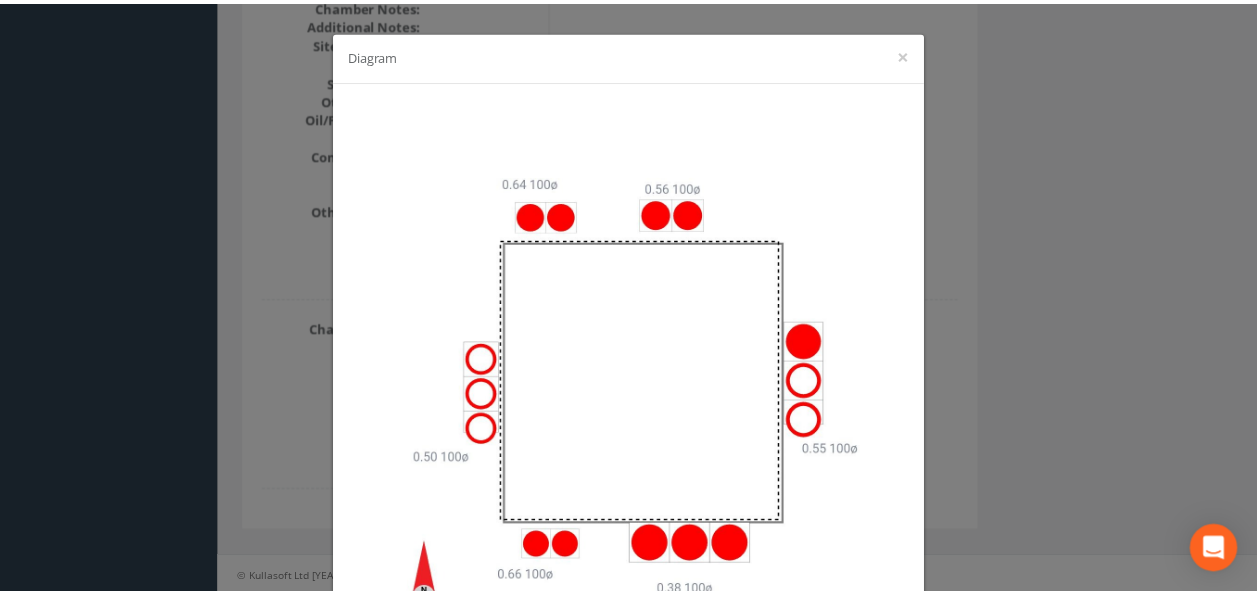 scroll, scrollTop: 100, scrollLeft: 0, axis: vertical 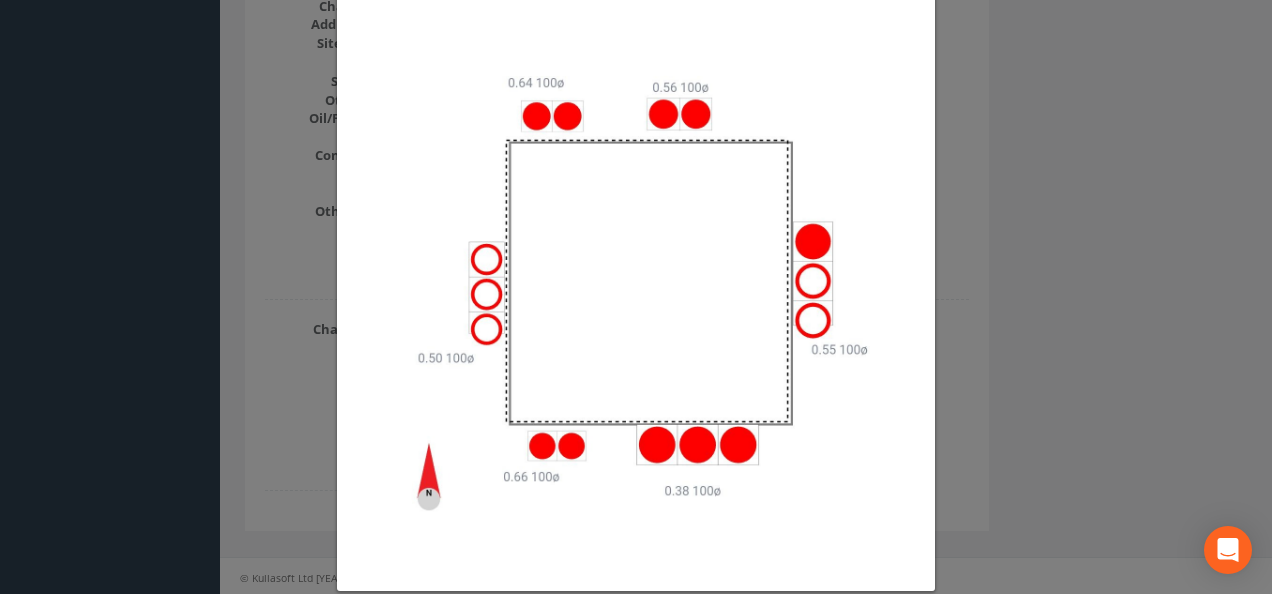 click on "Diagram  ×" at bounding box center [636, 297] 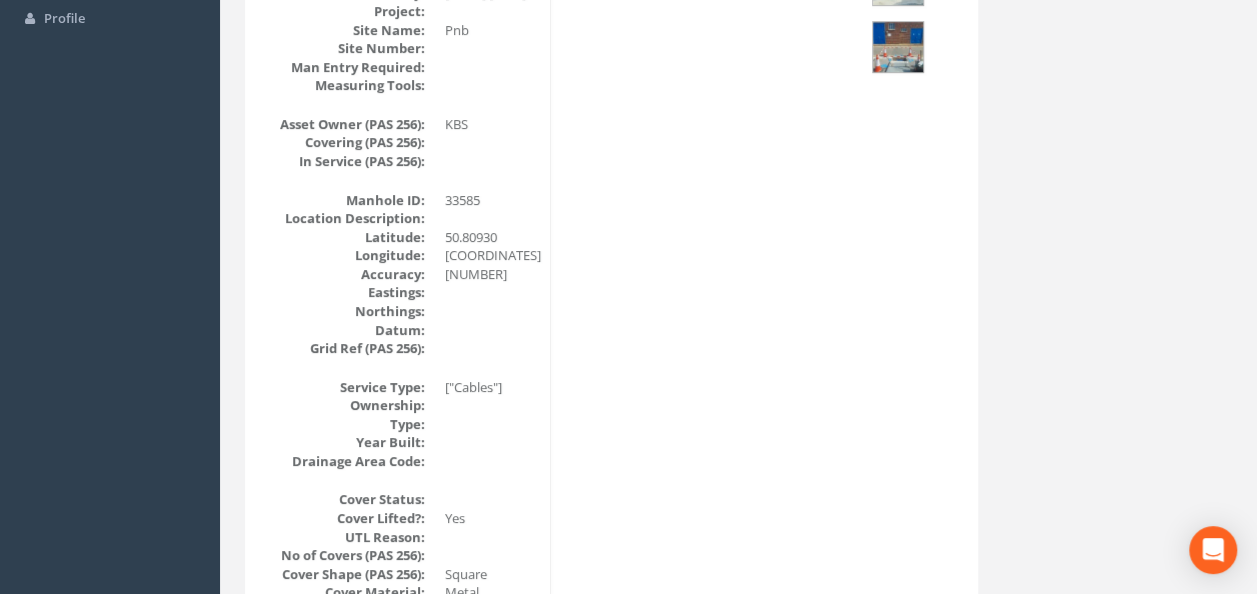 scroll, scrollTop: 188, scrollLeft: 0, axis: vertical 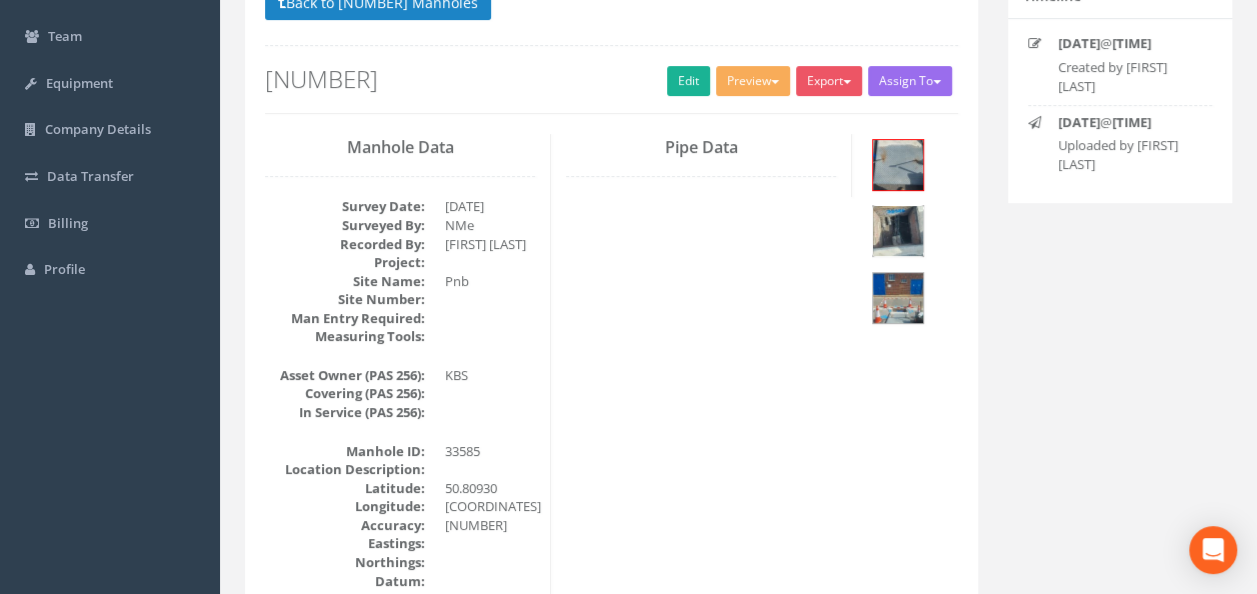 click at bounding box center [898, 231] 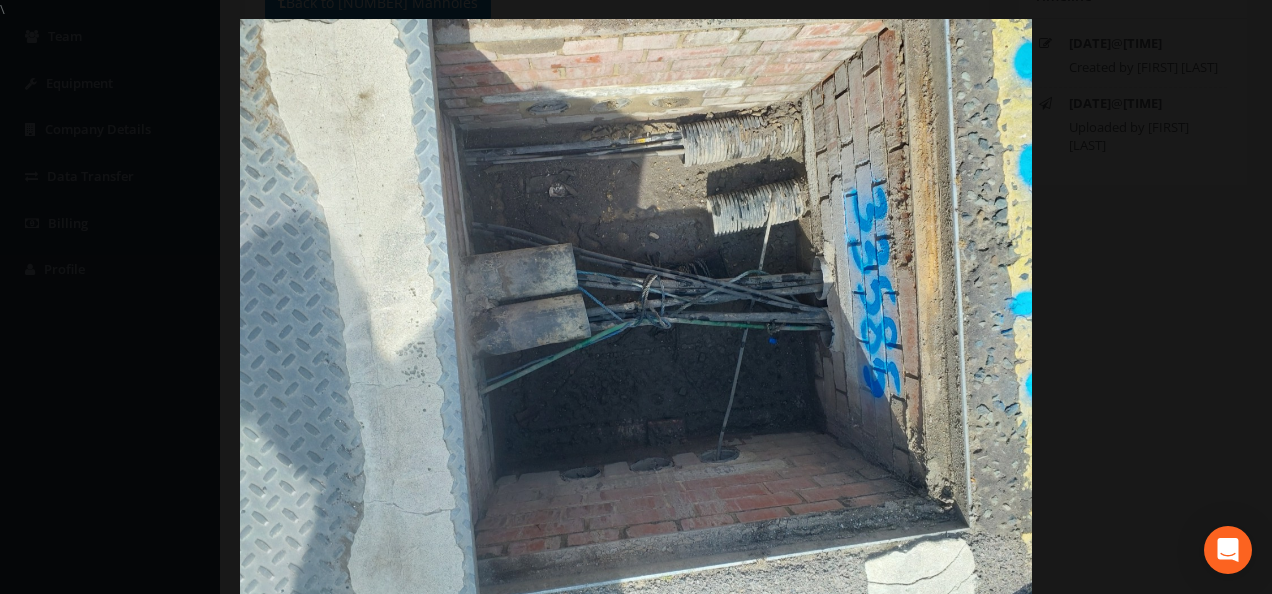click at bounding box center (636, 316) 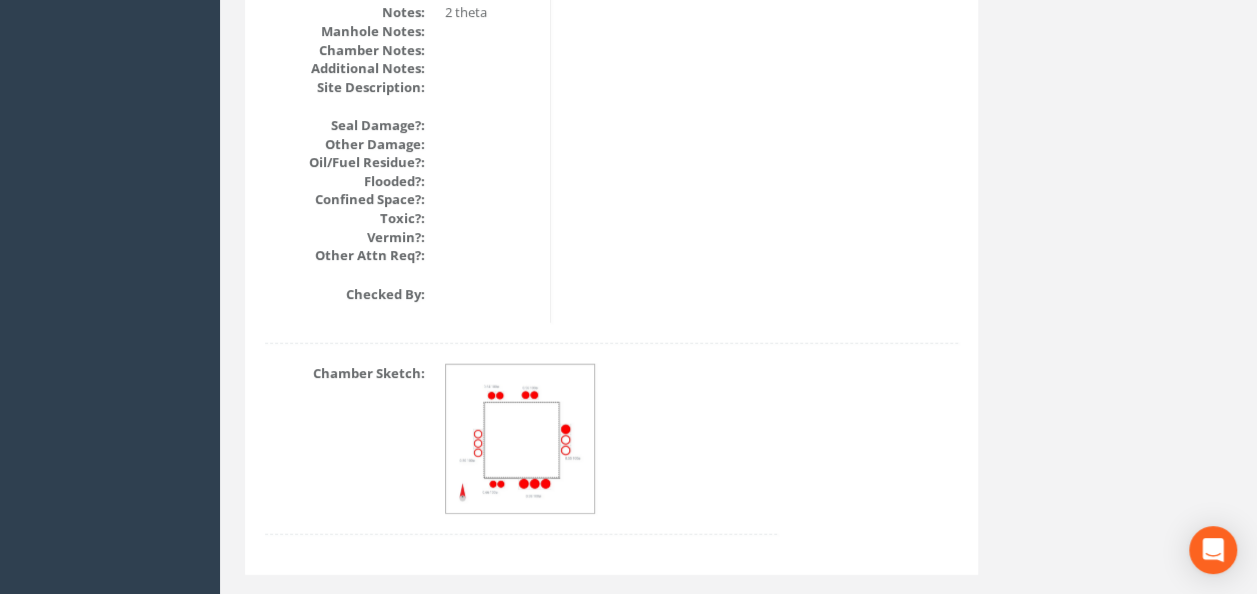 scroll, scrollTop: 2488, scrollLeft: 0, axis: vertical 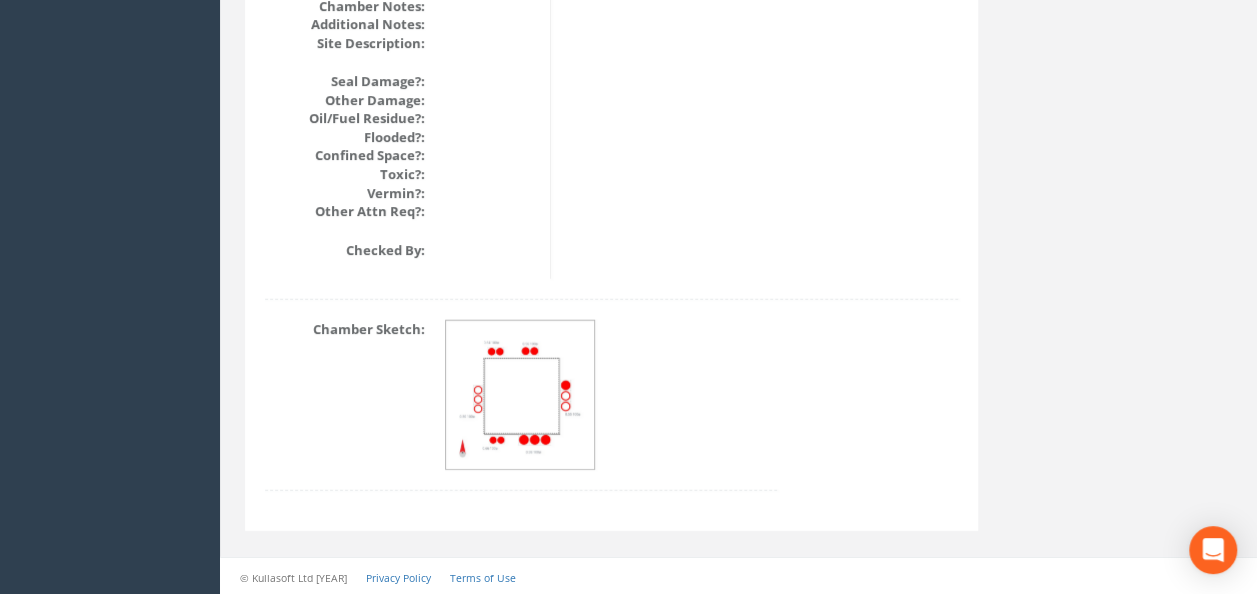 click at bounding box center [521, 396] 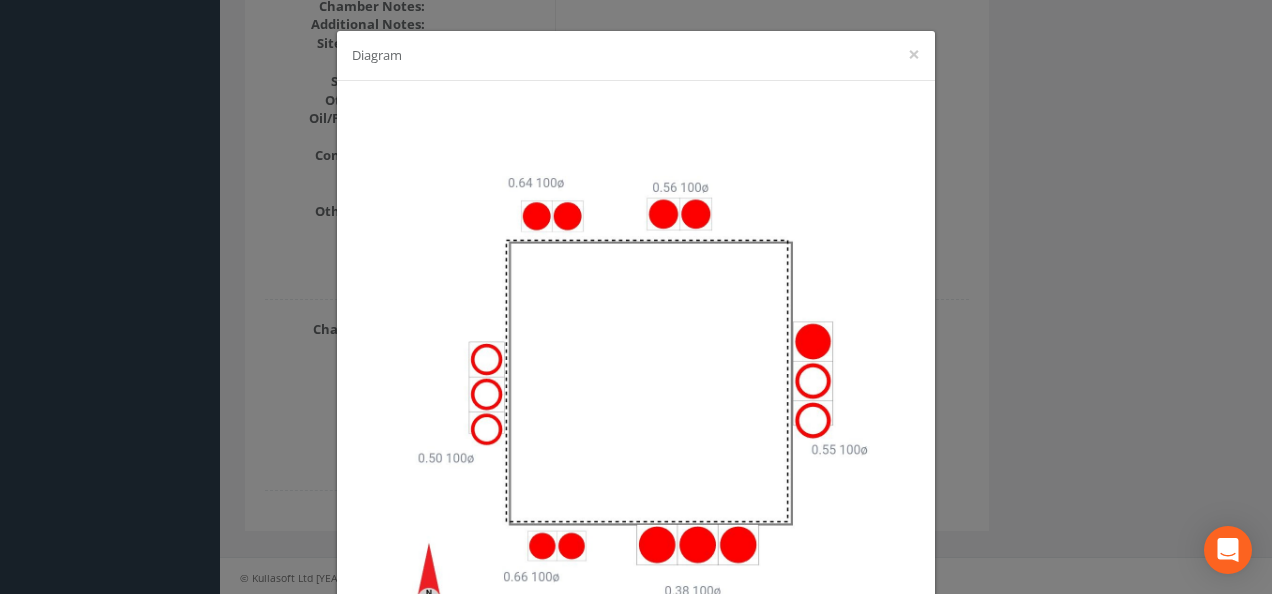 click on "Diagram  ×" at bounding box center [636, 297] 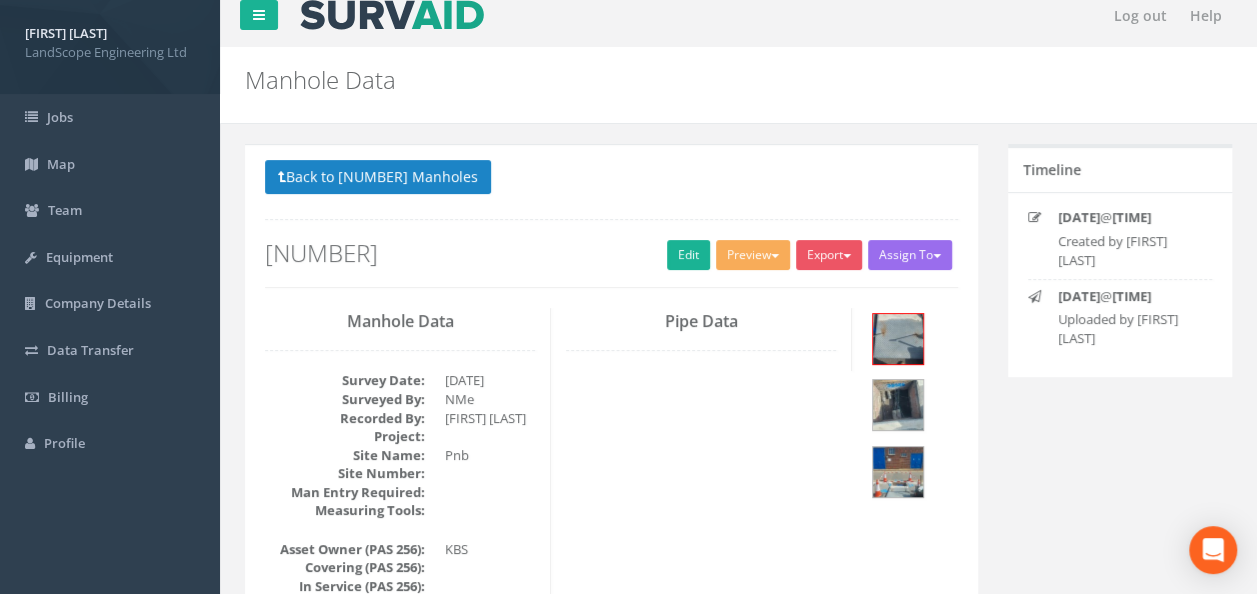 scroll, scrollTop: 0, scrollLeft: 0, axis: both 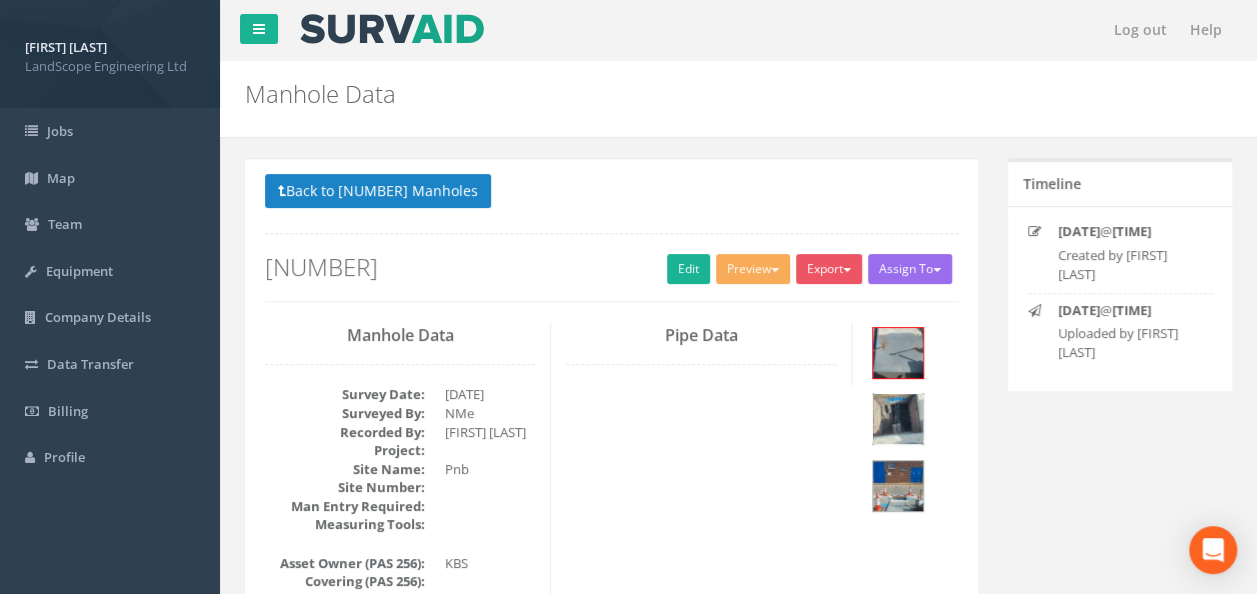 click at bounding box center (898, 419) 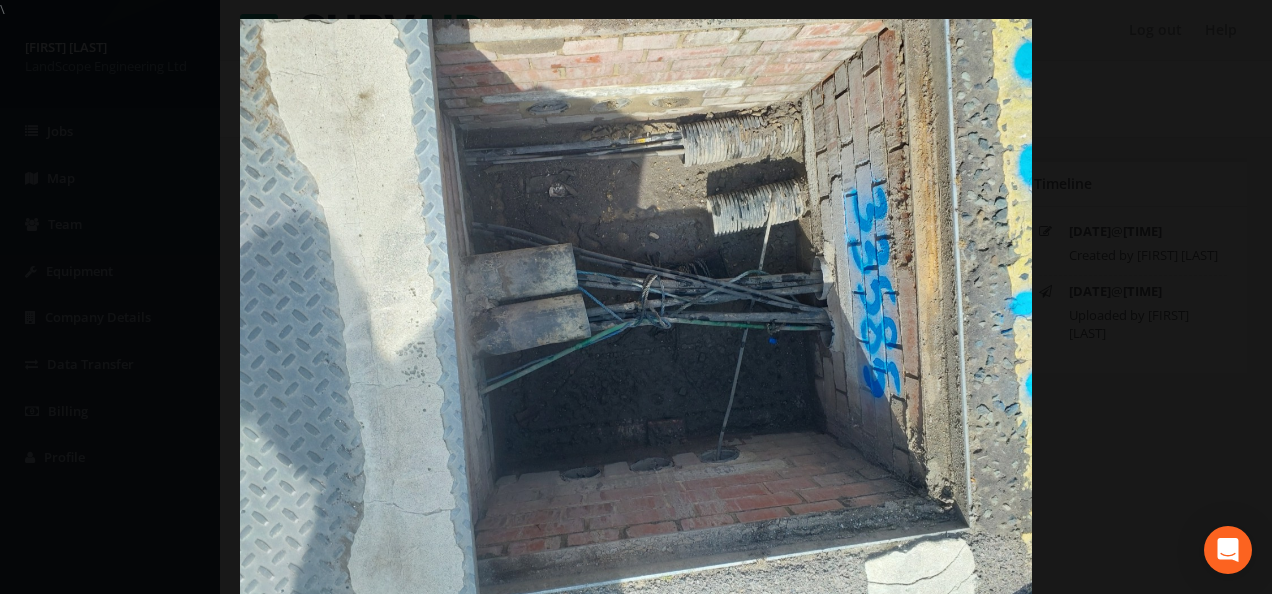 click at bounding box center [636, 316] 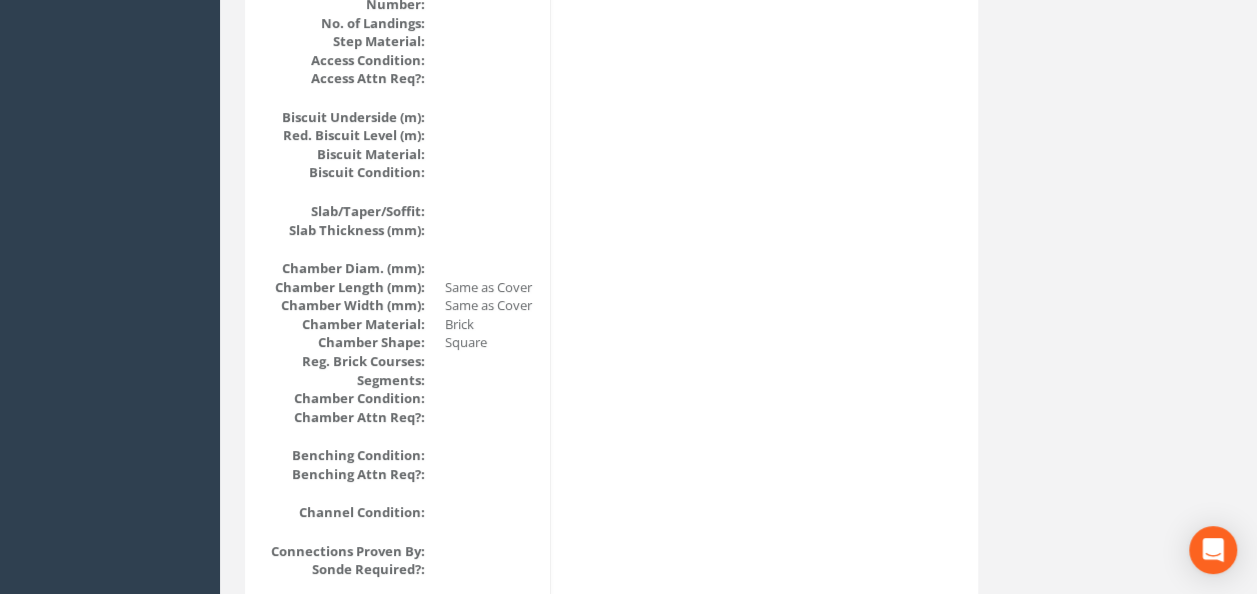 scroll, scrollTop: 1800, scrollLeft: 0, axis: vertical 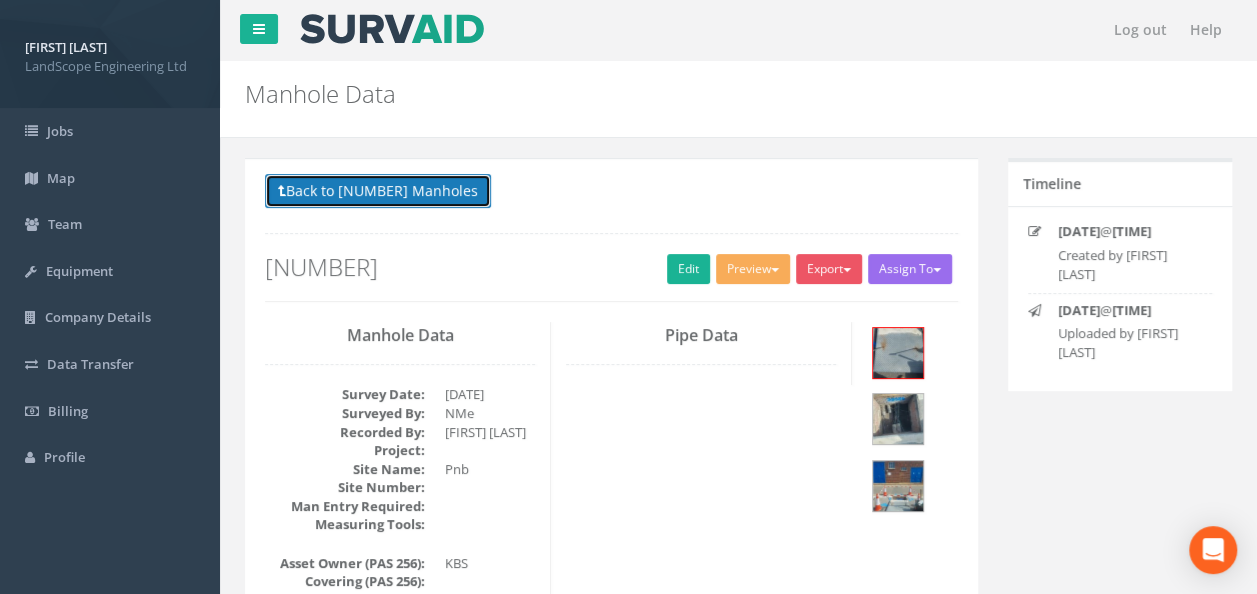 click on "Back to [NUMBER] Manholes" at bounding box center (378, 191) 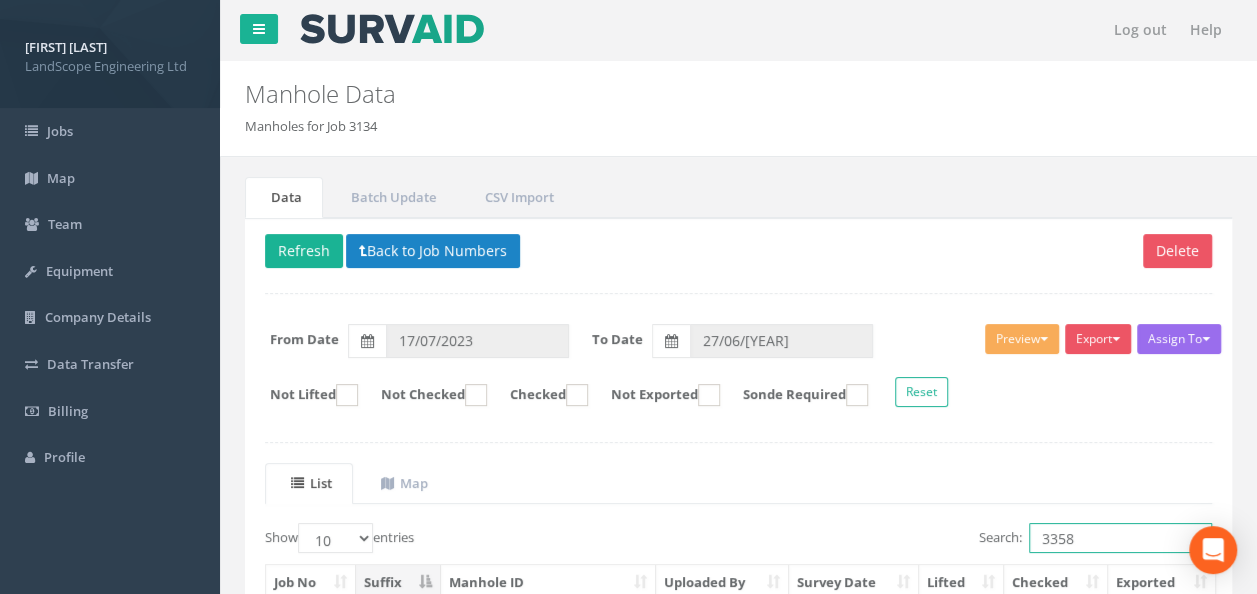 click on "3358" at bounding box center (1120, 538) 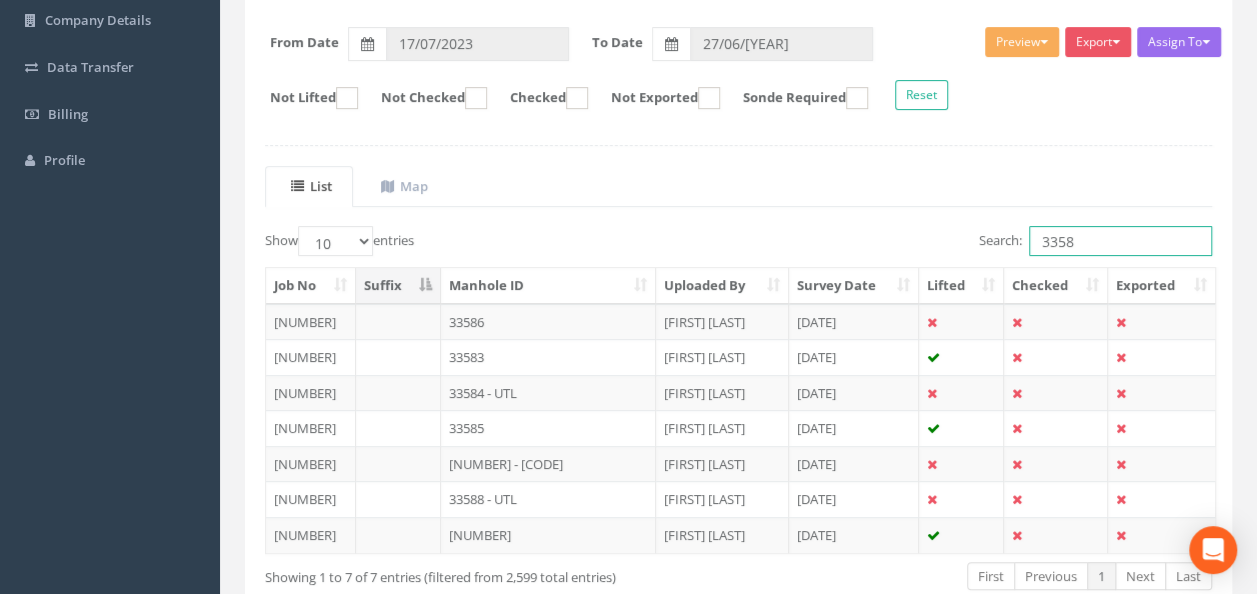 scroll, scrollTop: 300, scrollLeft: 0, axis: vertical 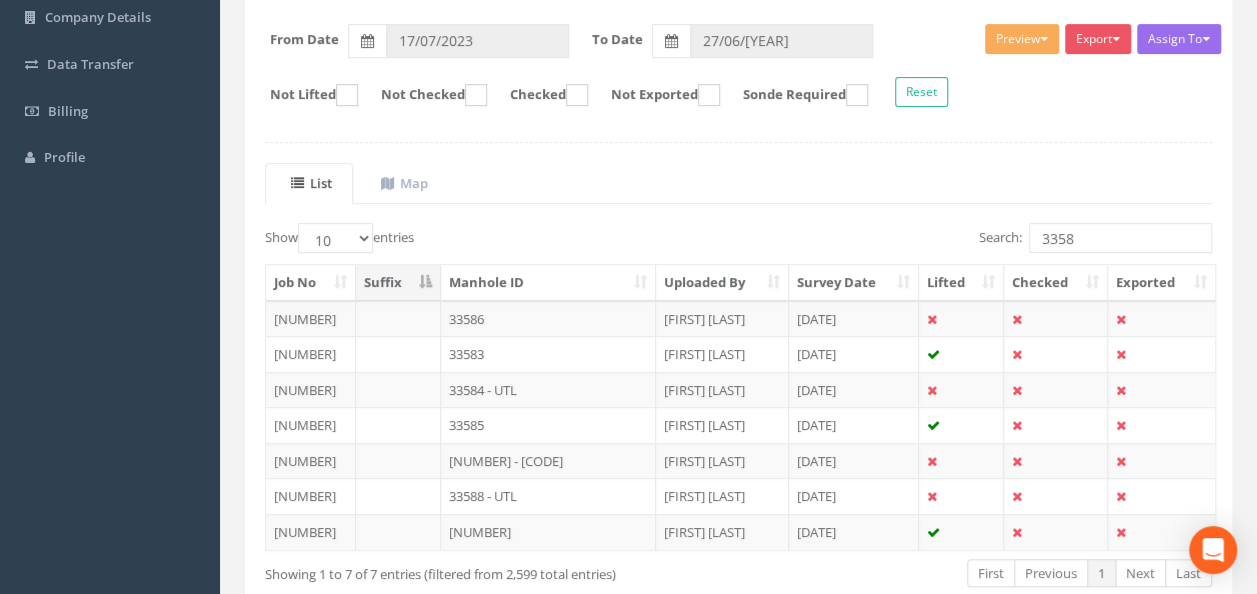 drag, startPoint x: 512, startPoint y: 522, endPoint x: 502, endPoint y: 521, distance: 10.049875 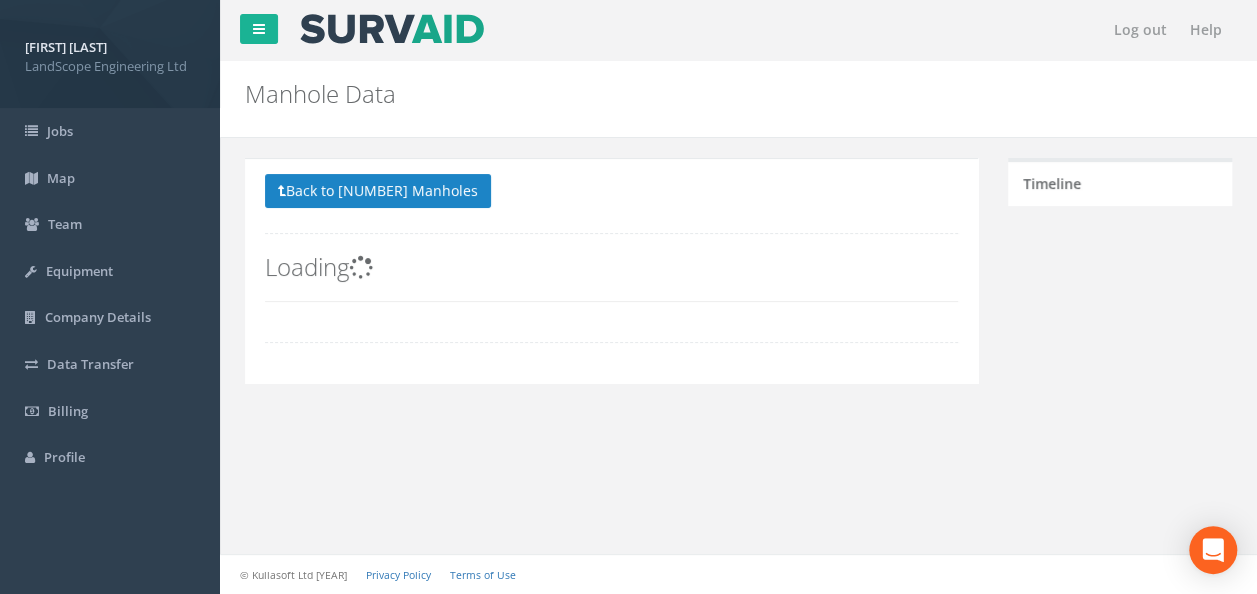 scroll, scrollTop: 0, scrollLeft: 0, axis: both 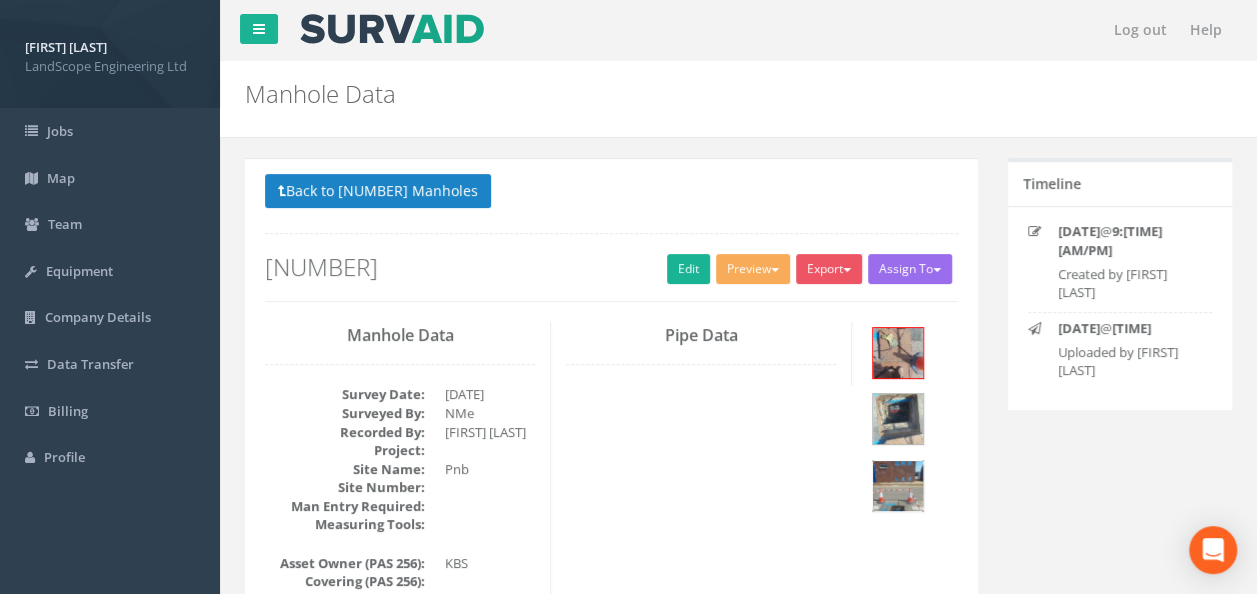 click at bounding box center [898, 486] 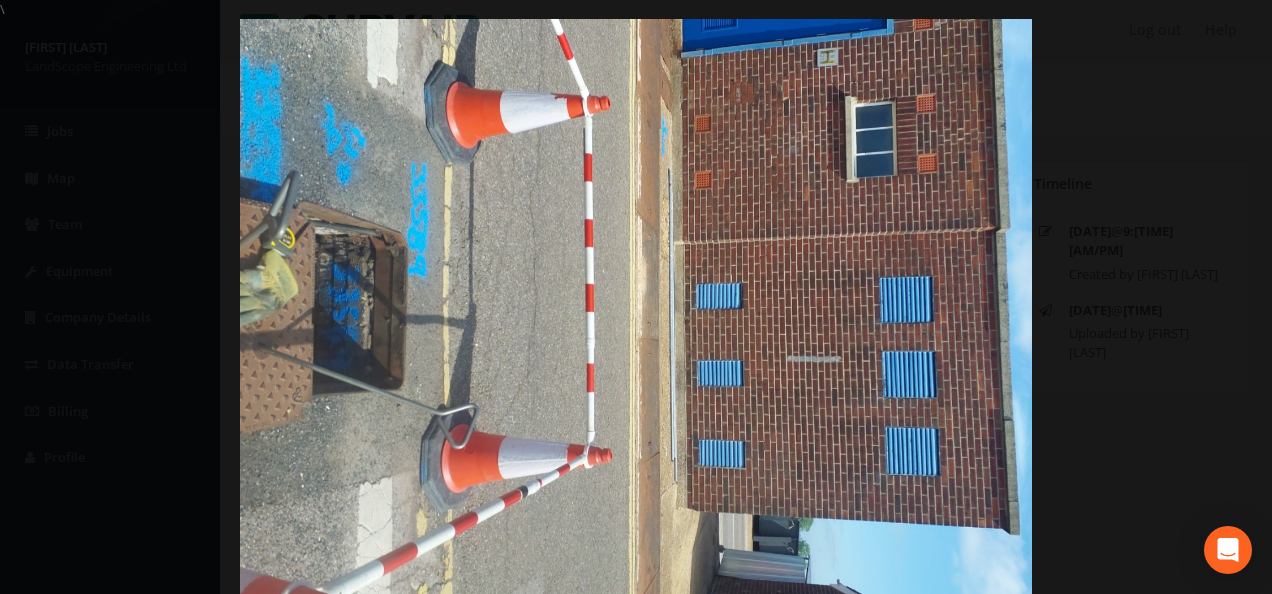 click at bounding box center (636, 316) 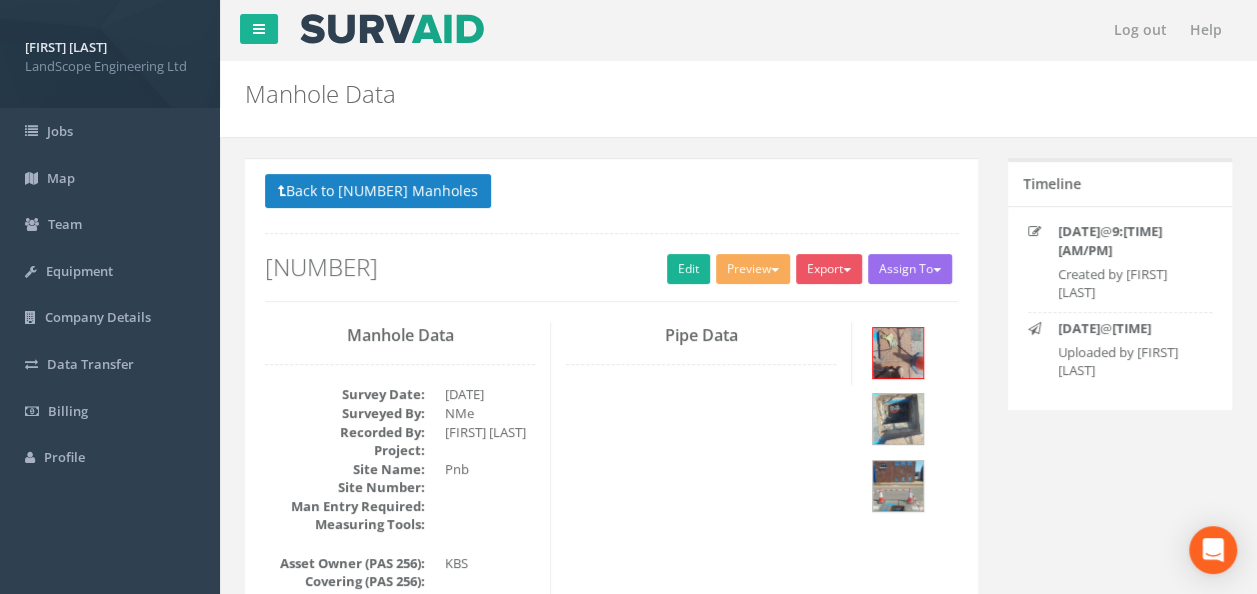 click on "Survey Date:  [DATE]  Surveyed By:  [INITIALS]  Recorded By:  [NAME] [NAME]  Project:    Site Name:  Pnb  Site Number:    Man Entry Required:    Measuring Tools:        Asset Owner (PAS 256):  KBS  Covering (PAS 256):    In Service (PAS 256):        Manhole ID:  [NUMBER]  Location Description:    Latitude:  [COORDINATE]  Longitude:  [COORDINATE]  Accuracy:  [NUMBER]  Eastings:    Northings:    Datum:    Grid Ref (PAS 256):        Service Type:  ["Cables"]  Ownership:    Type:" at bounding box center [611, 1588] 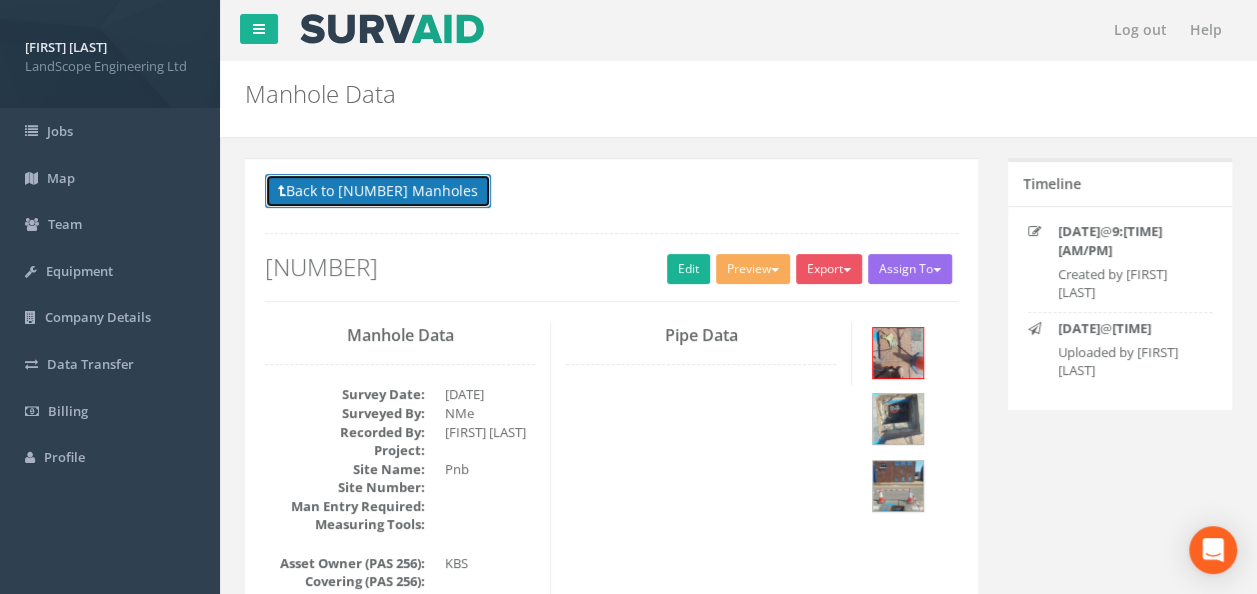 click on "Back to [NUMBER] Manholes" at bounding box center [378, 191] 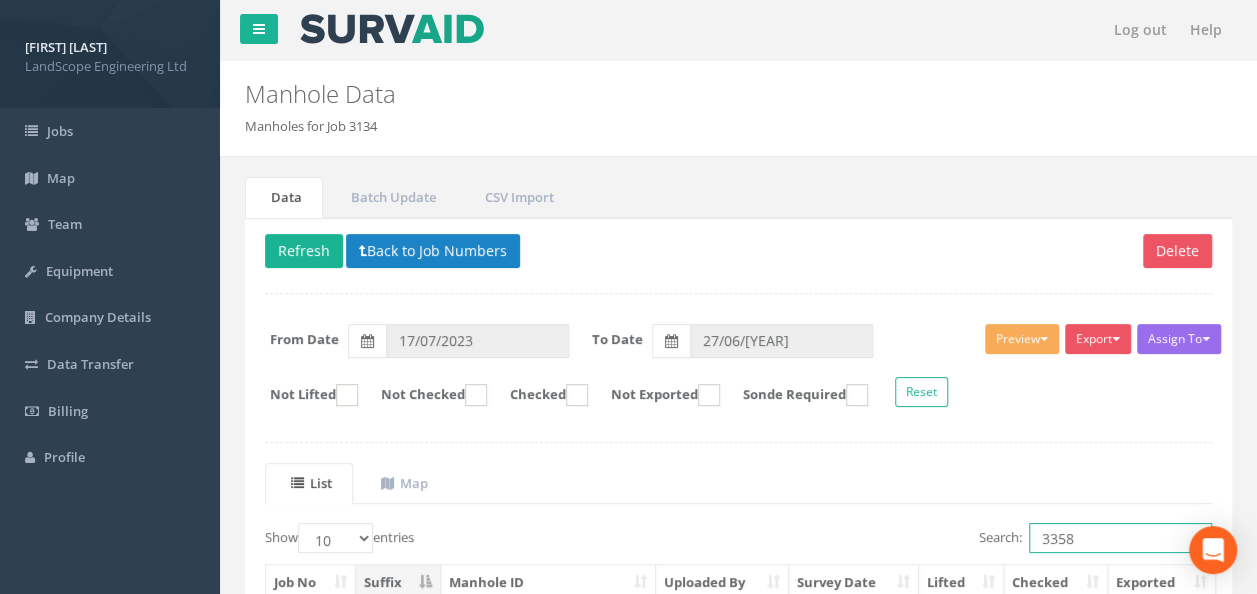 click on "3358" at bounding box center [1120, 538] 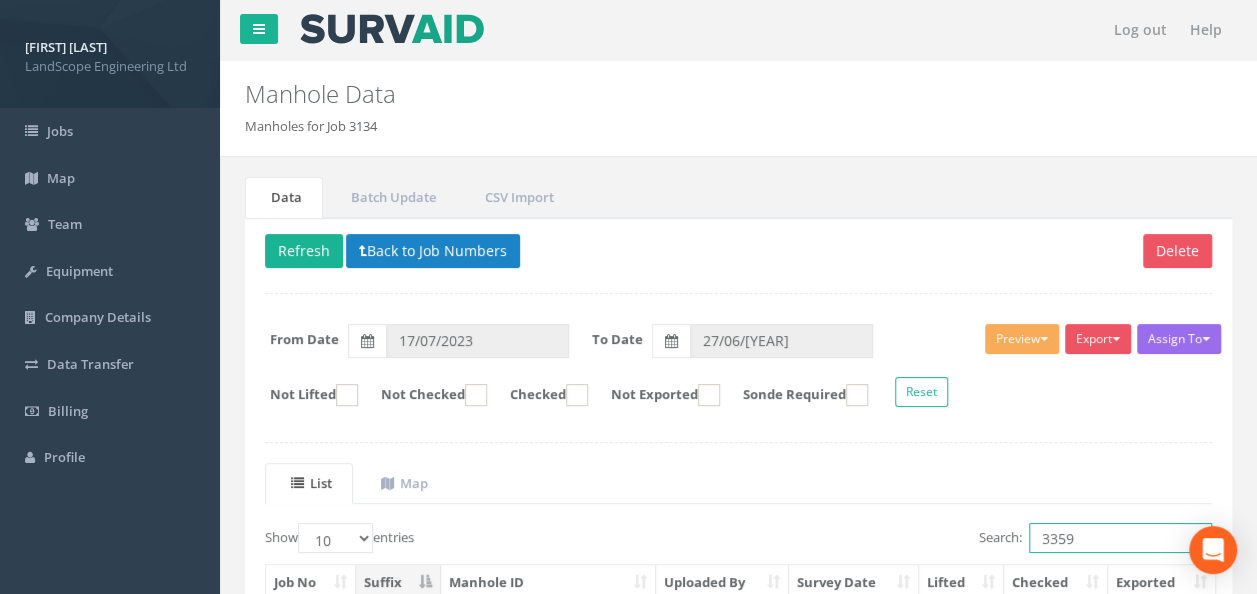scroll, scrollTop: 200, scrollLeft: 0, axis: vertical 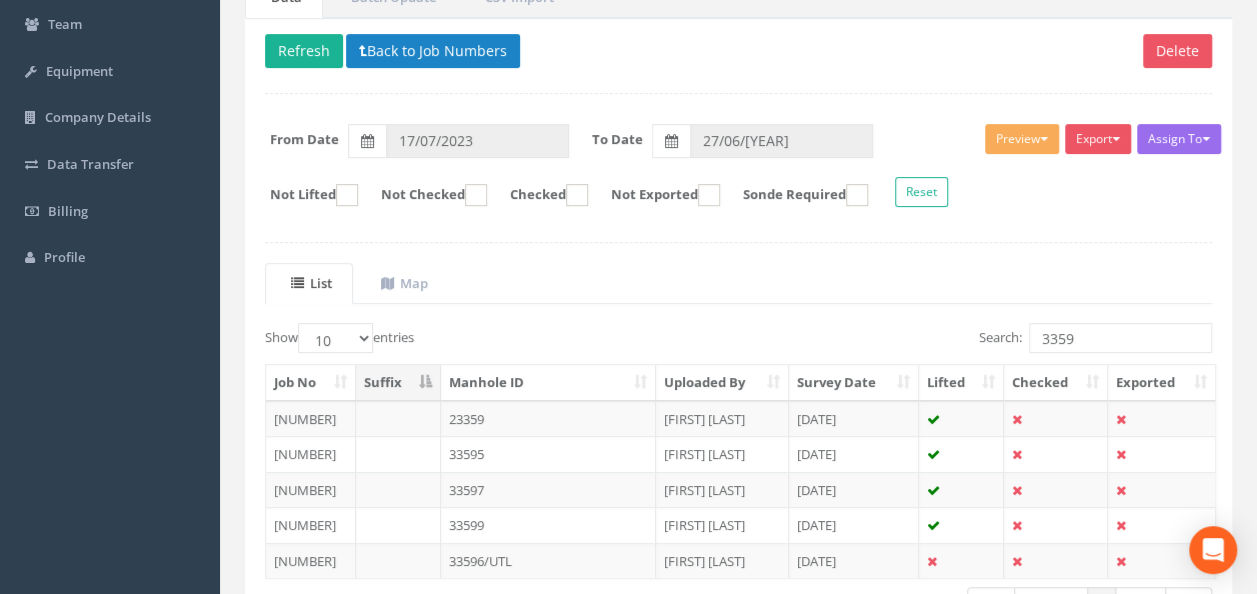 click on "33595" at bounding box center (548, 454) 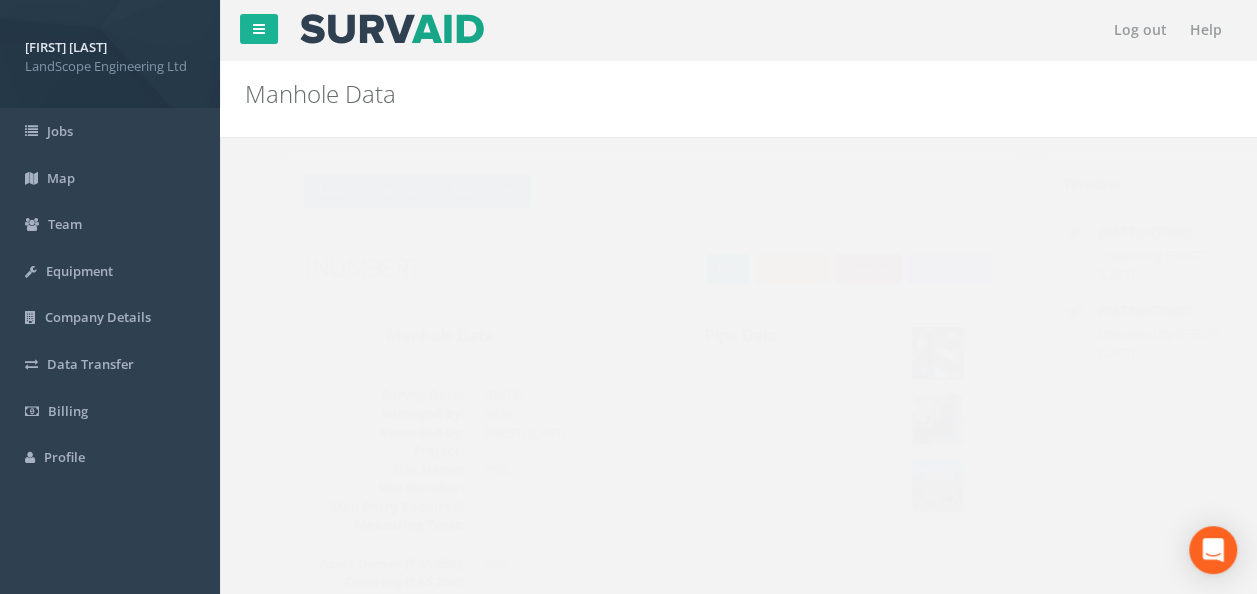 click at bounding box center (898, 419) 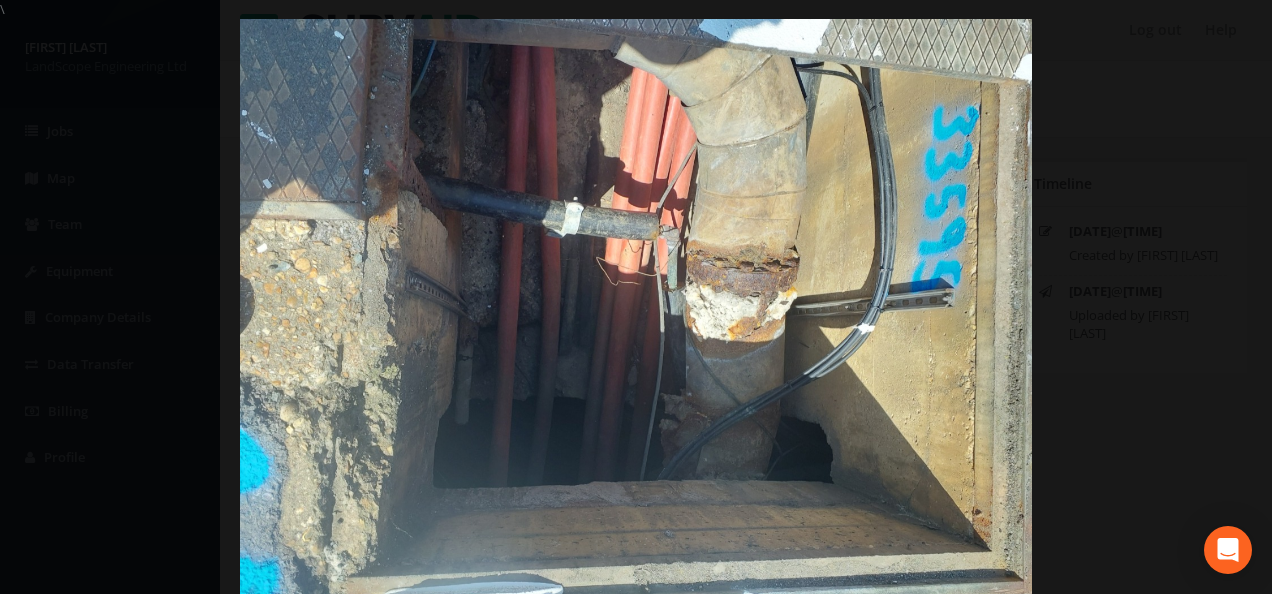 click at bounding box center [636, 316] 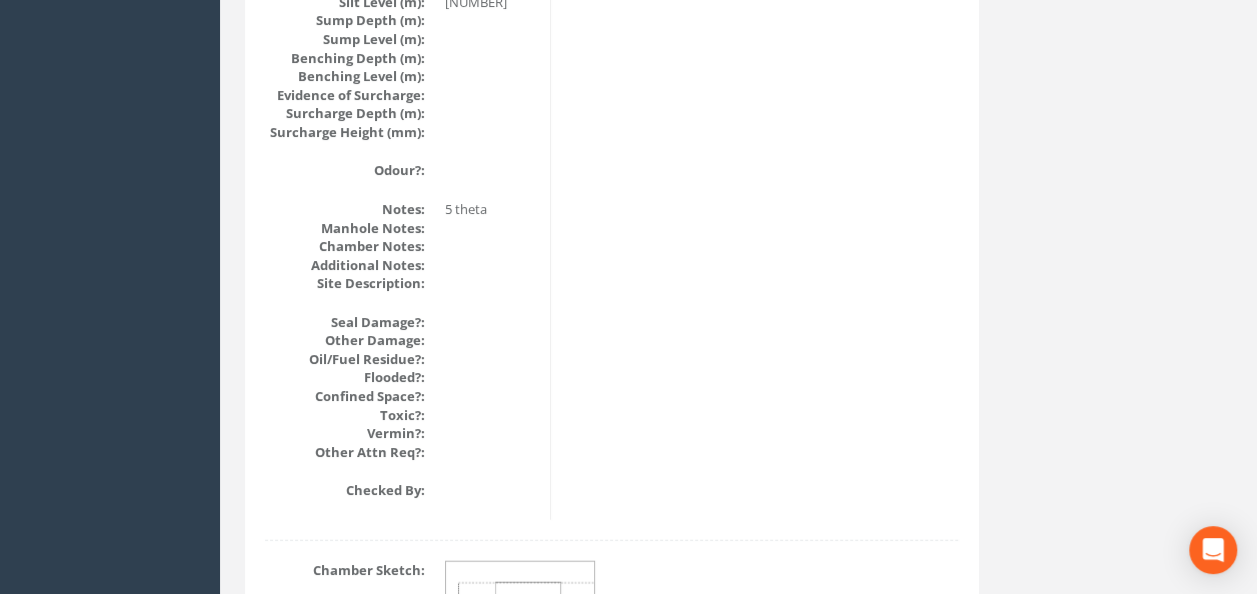 scroll, scrollTop: 2506, scrollLeft: 0, axis: vertical 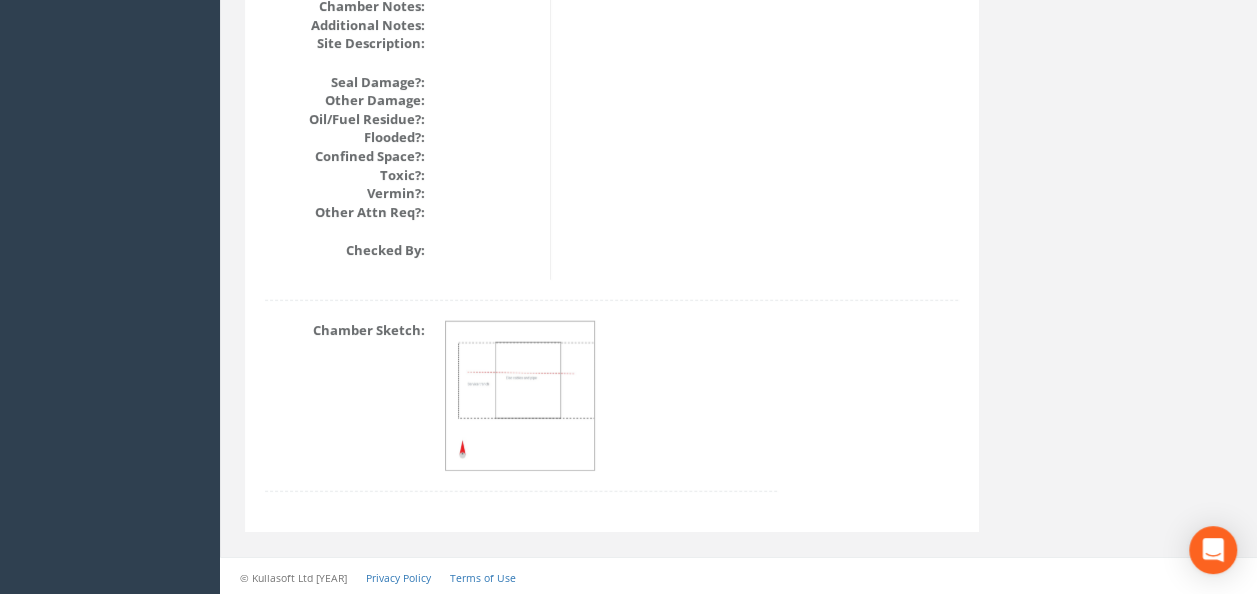 click at bounding box center (521, 397) 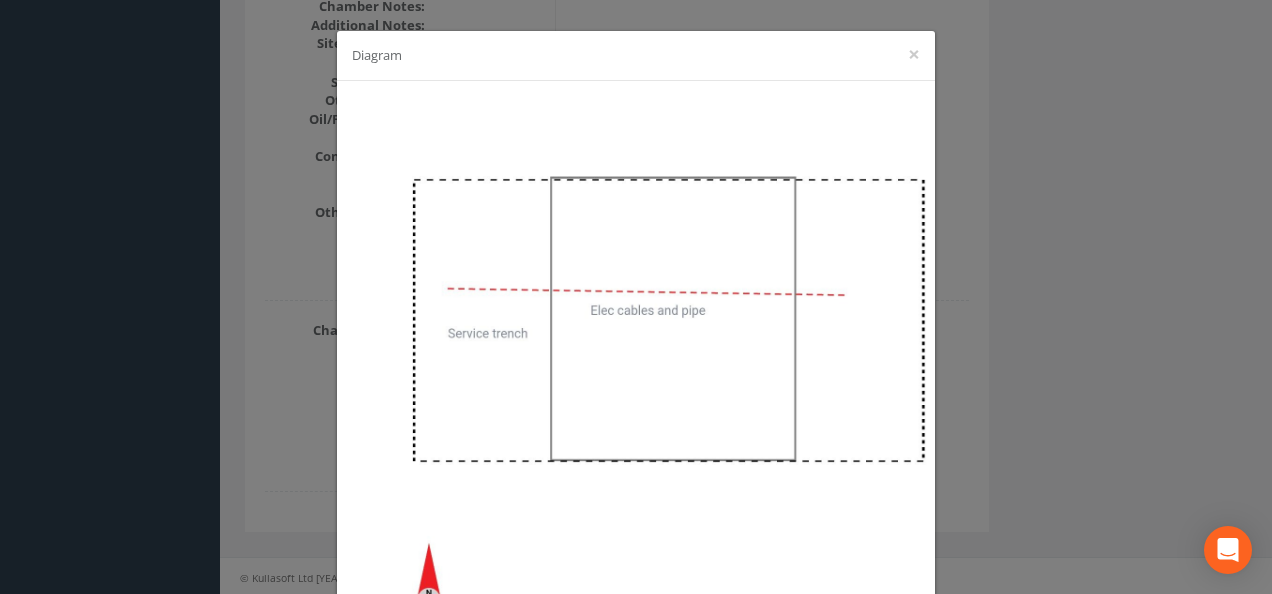 click on "Diagram  ×" at bounding box center (636, 297) 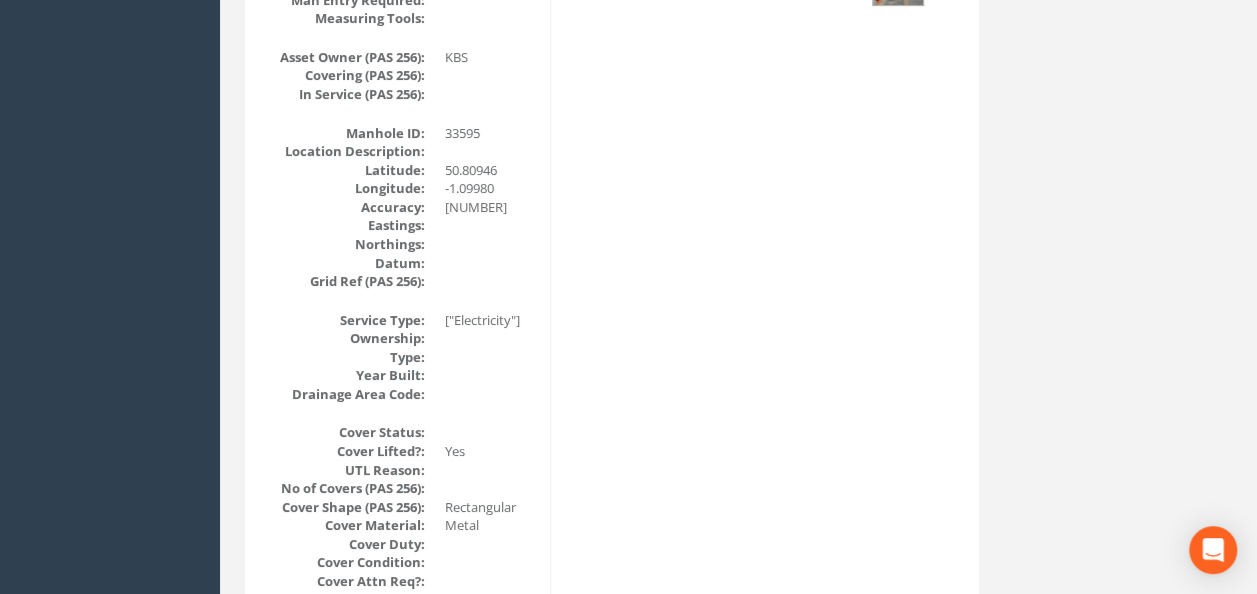 scroll, scrollTop: 0, scrollLeft: 0, axis: both 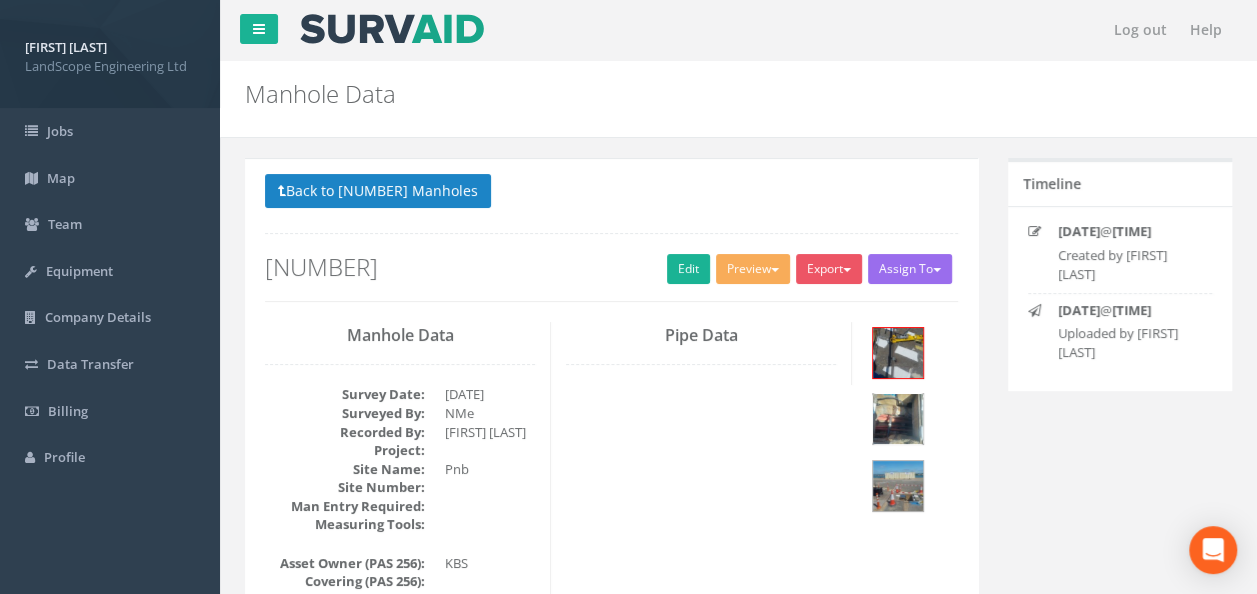 click at bounding box center [898, 419] 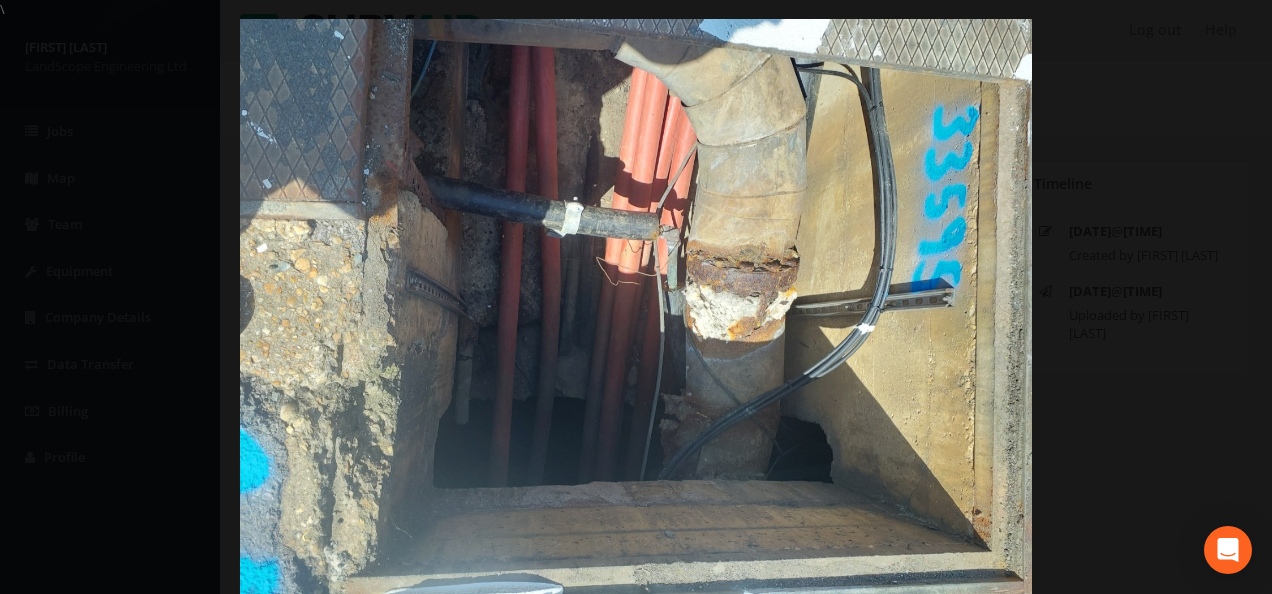 click at bounding box center (636, 316) 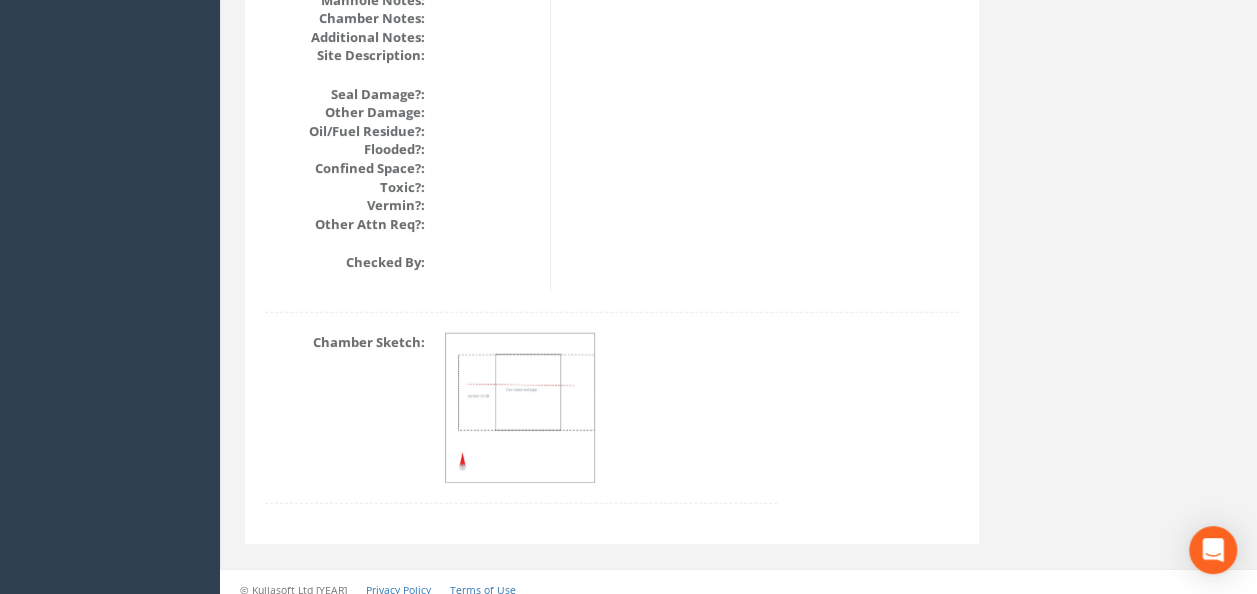 scroll, scrollTop: 2506, scrollLeft: 0, axis: vertical 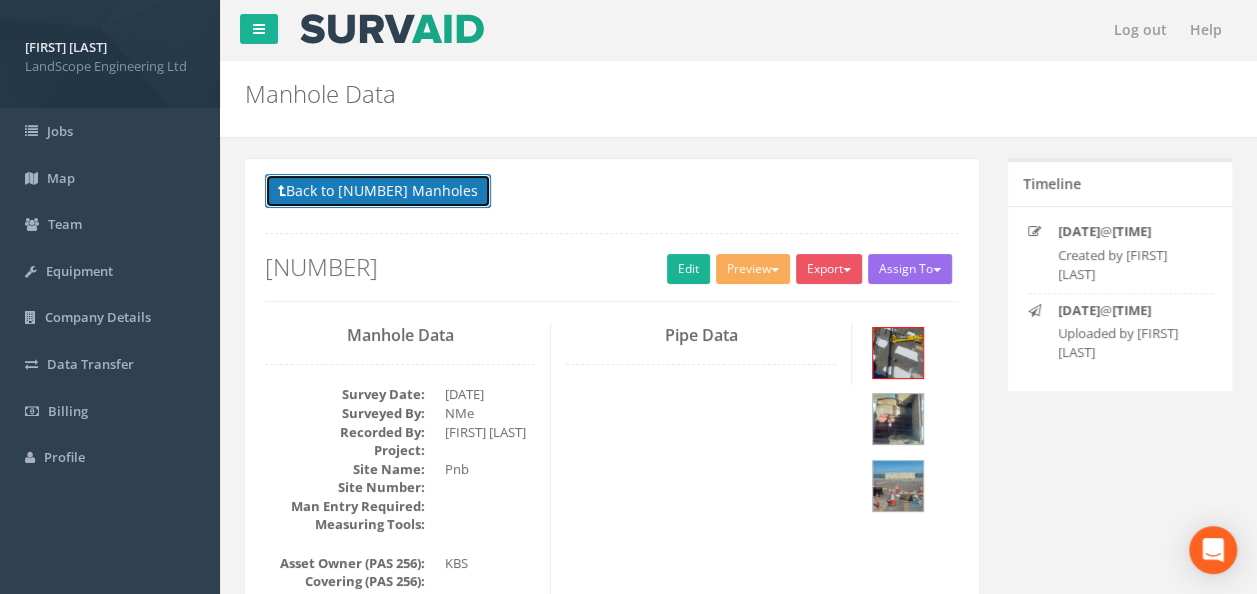click on "Back to [NUMBER] Manholes" at bounding box center [378, 191] 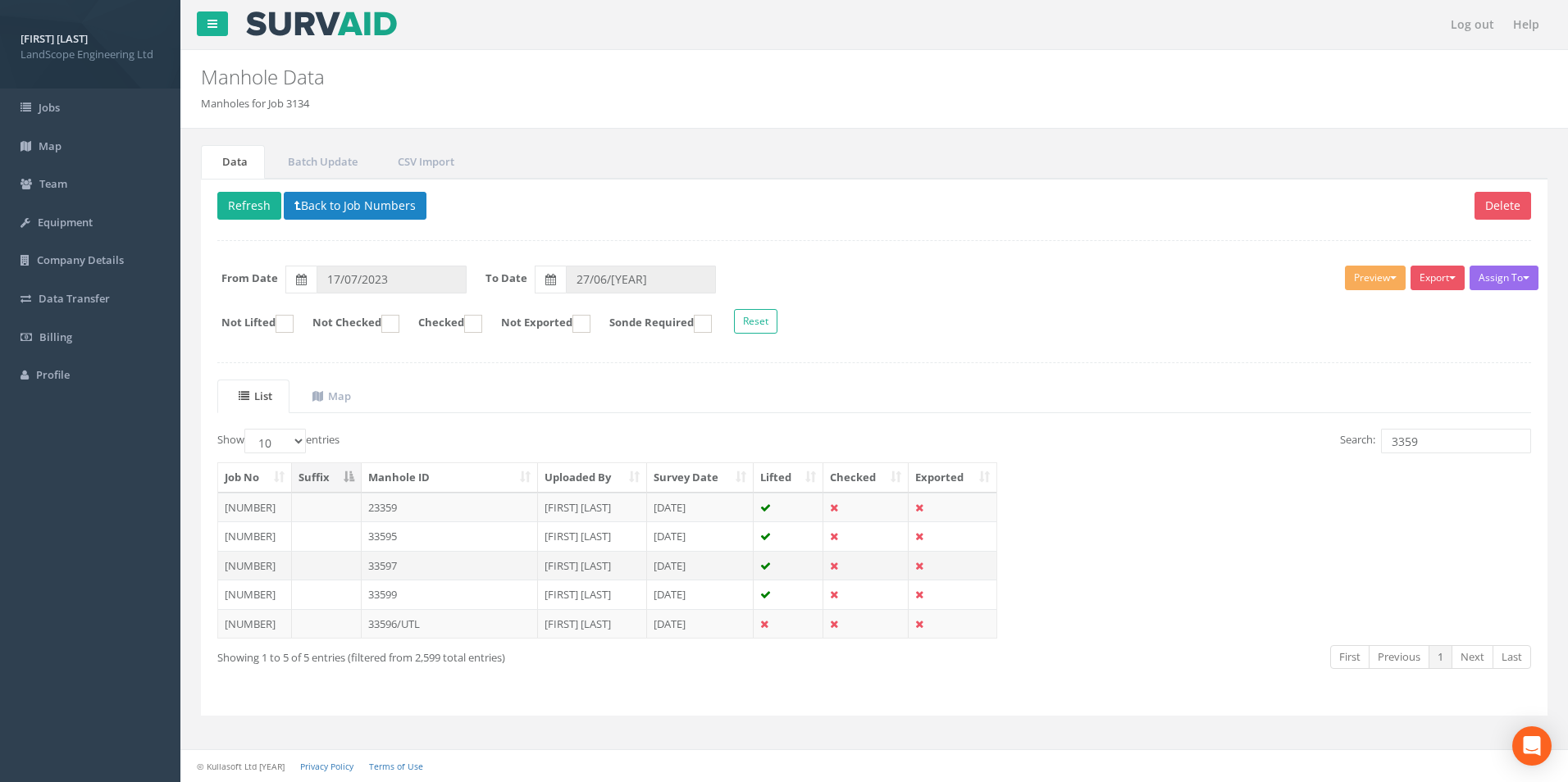 click on "33597" at bounding box center [449, 507] 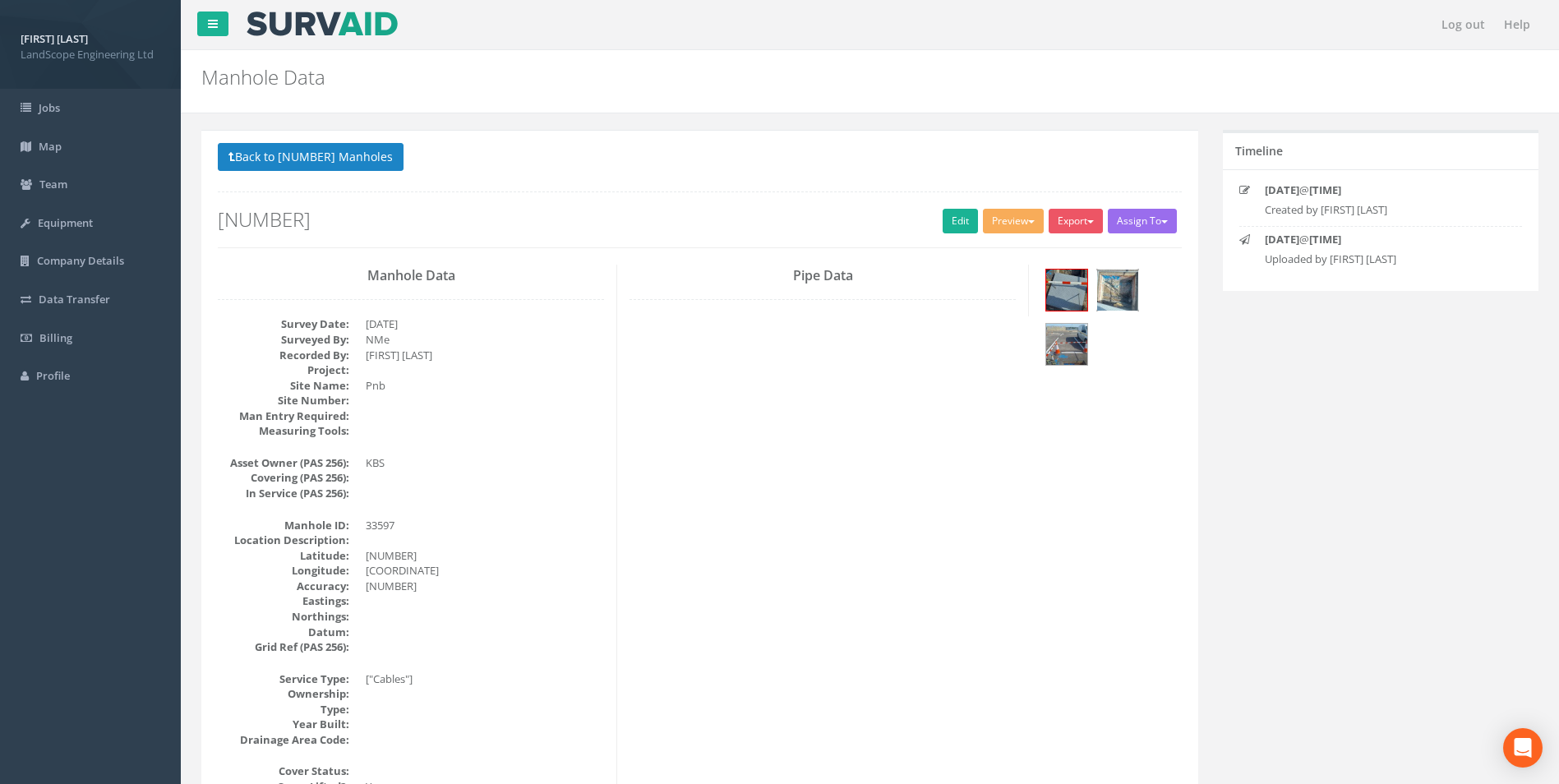 click at bounding box center (1118, 290) 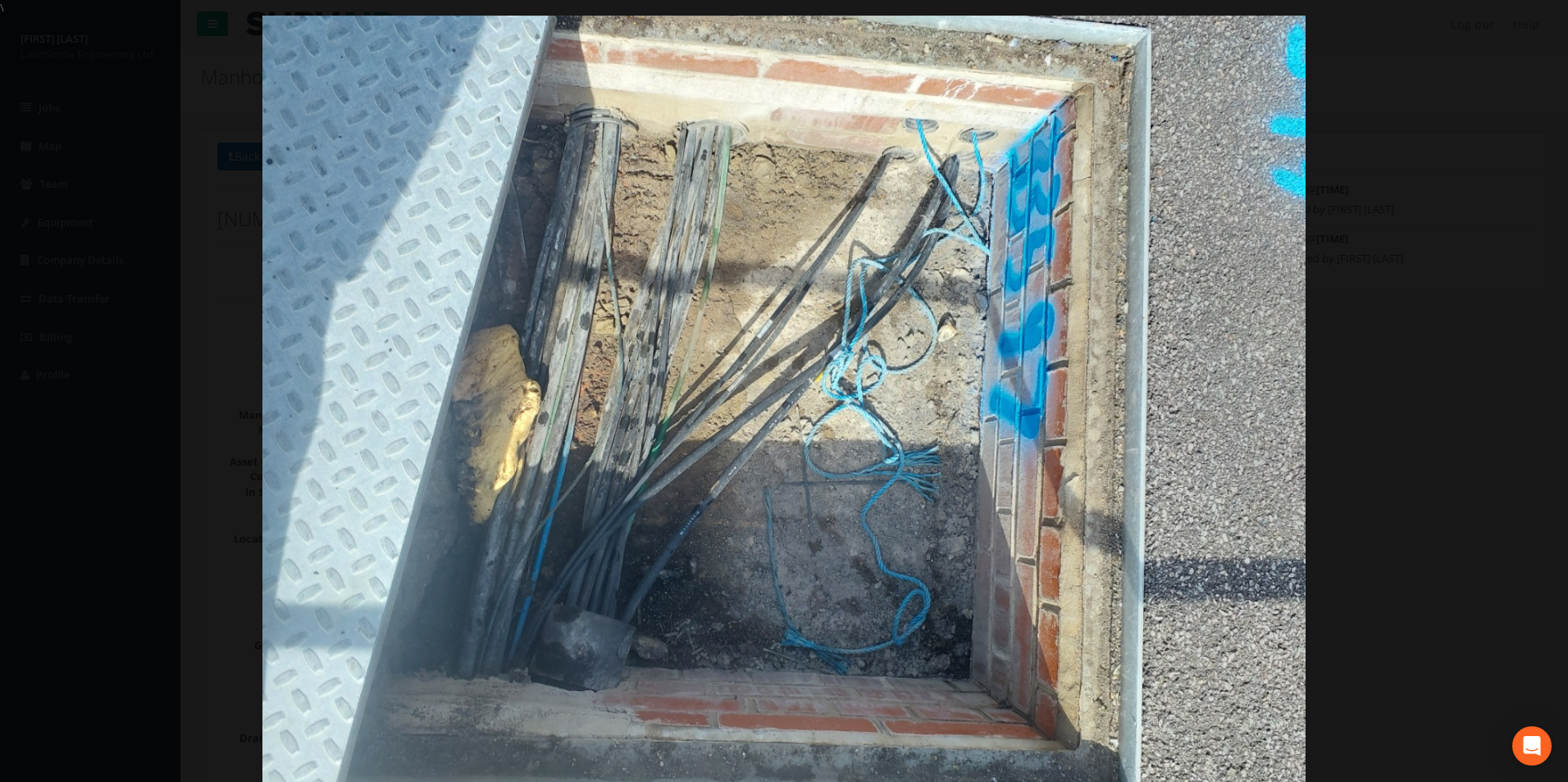 click at bounding box center (784, 407) 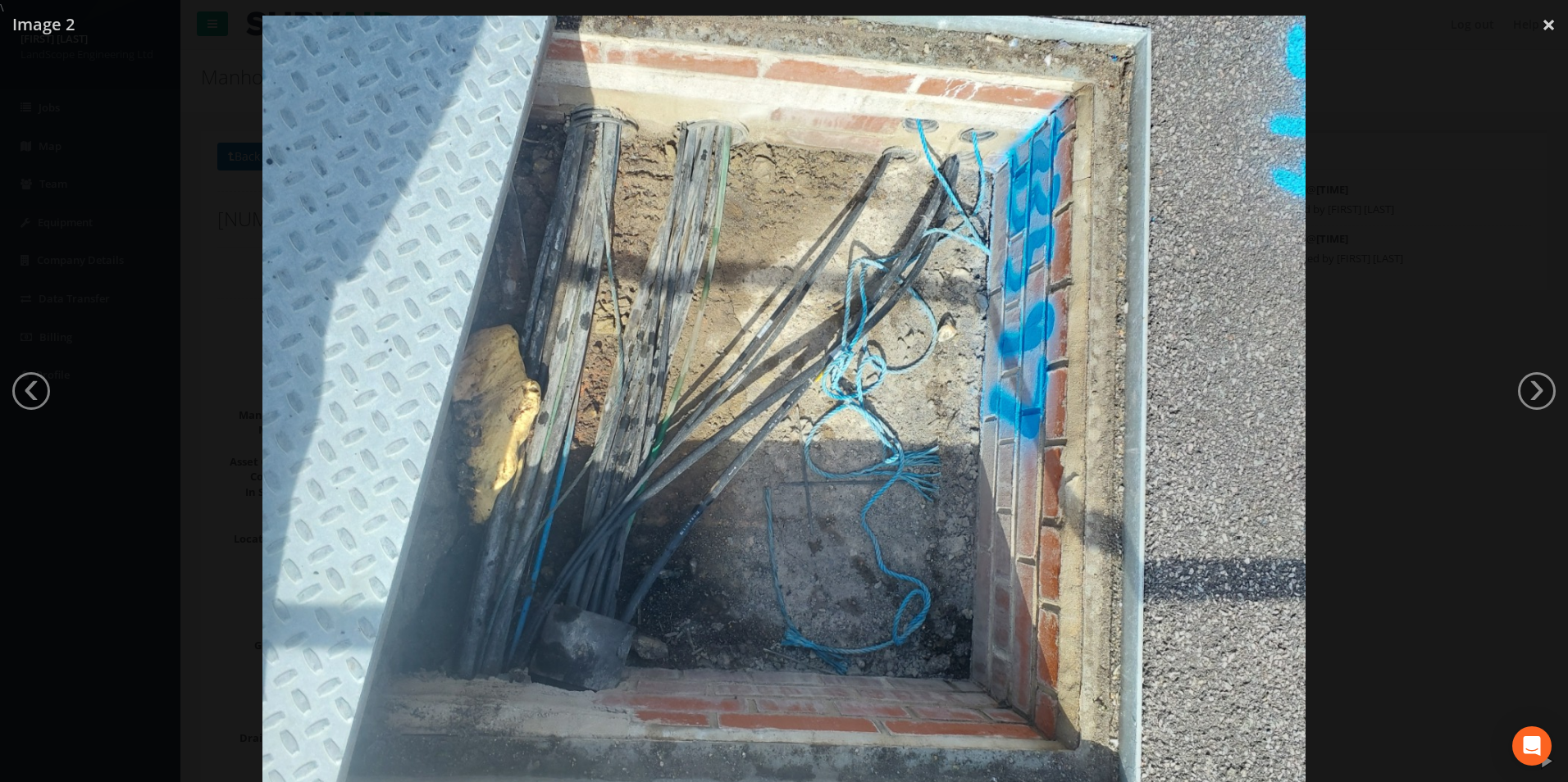 click at bounding box center (784, 407) 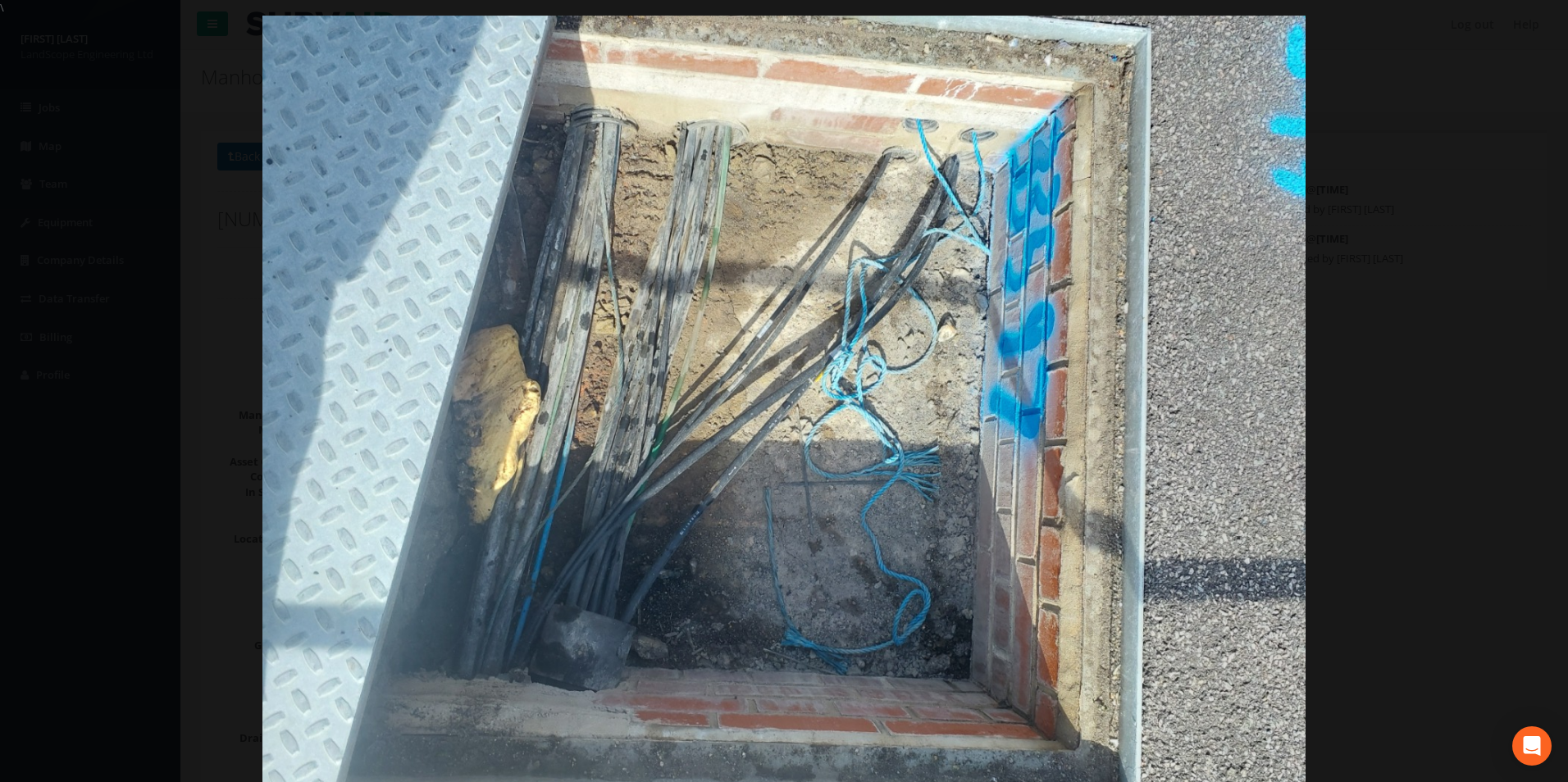 click at bounding box center [784, 407] 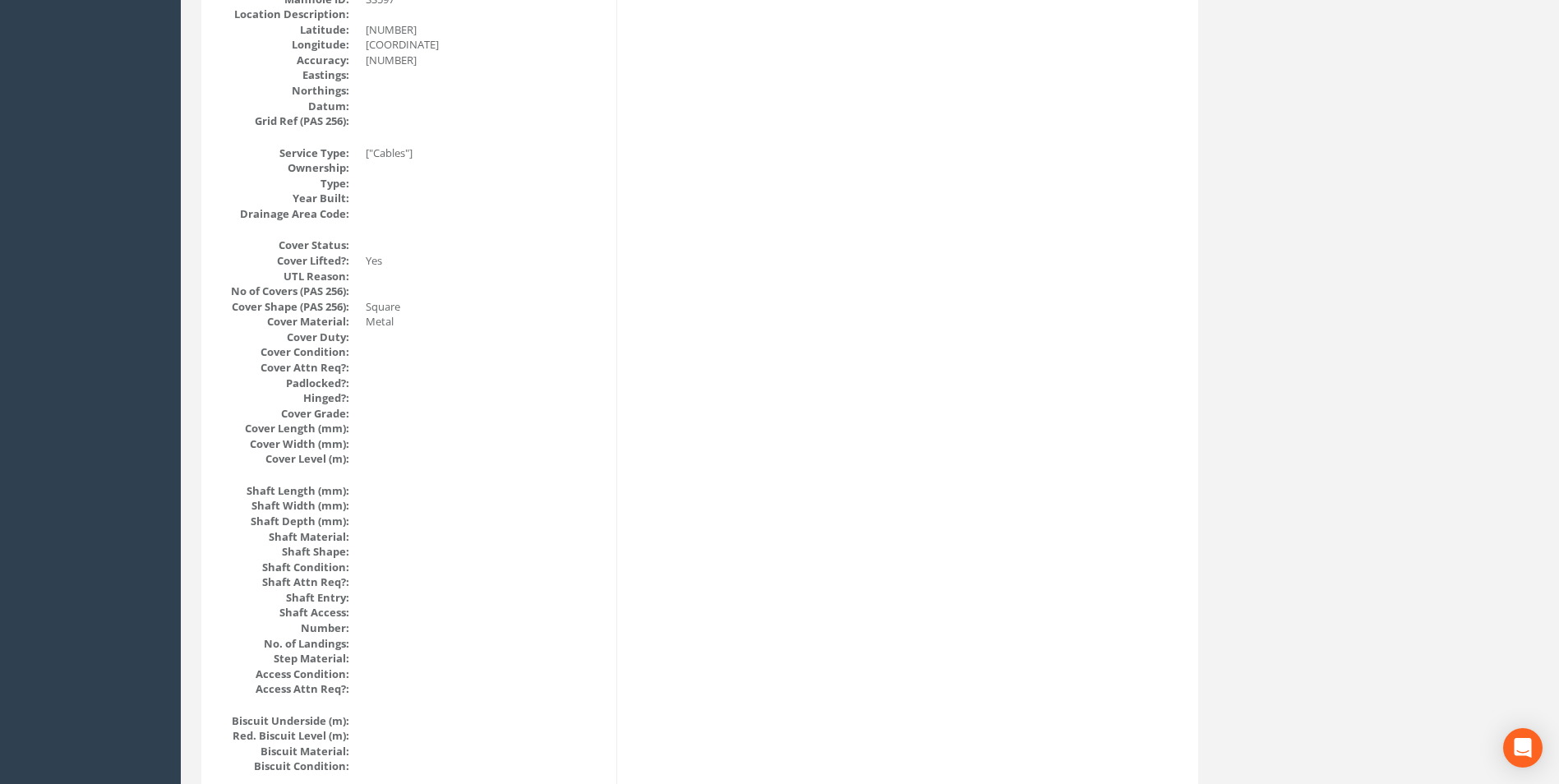 scroll, scrollTop: 411, scrollLeft: 0, axis: vertical 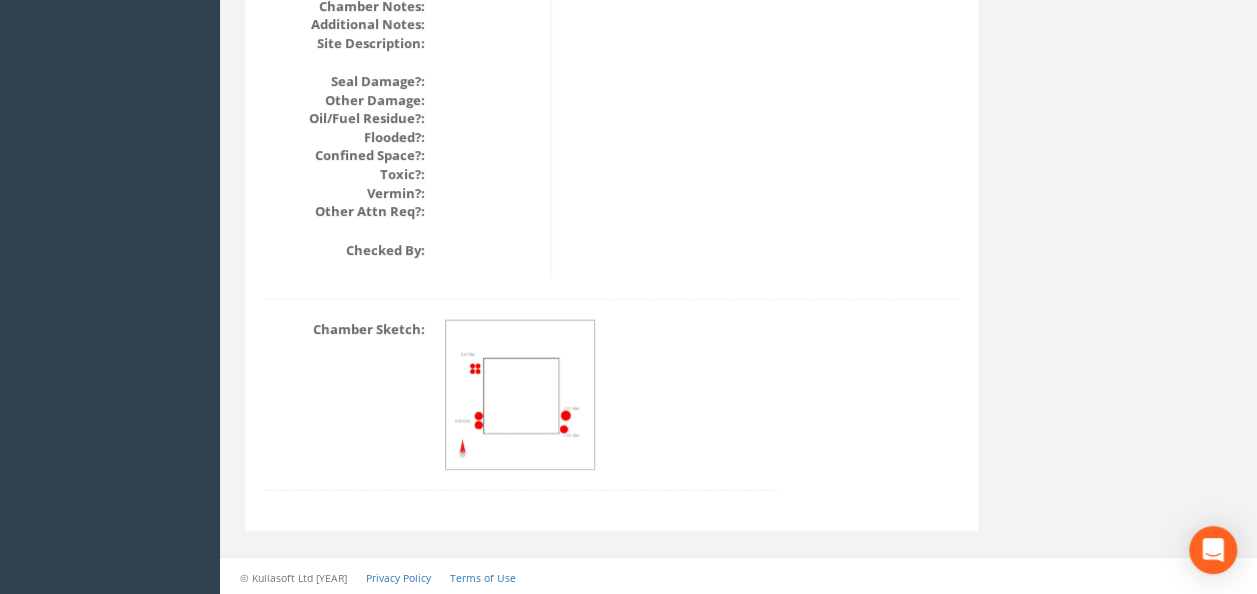click at bounding box center [521, 396] 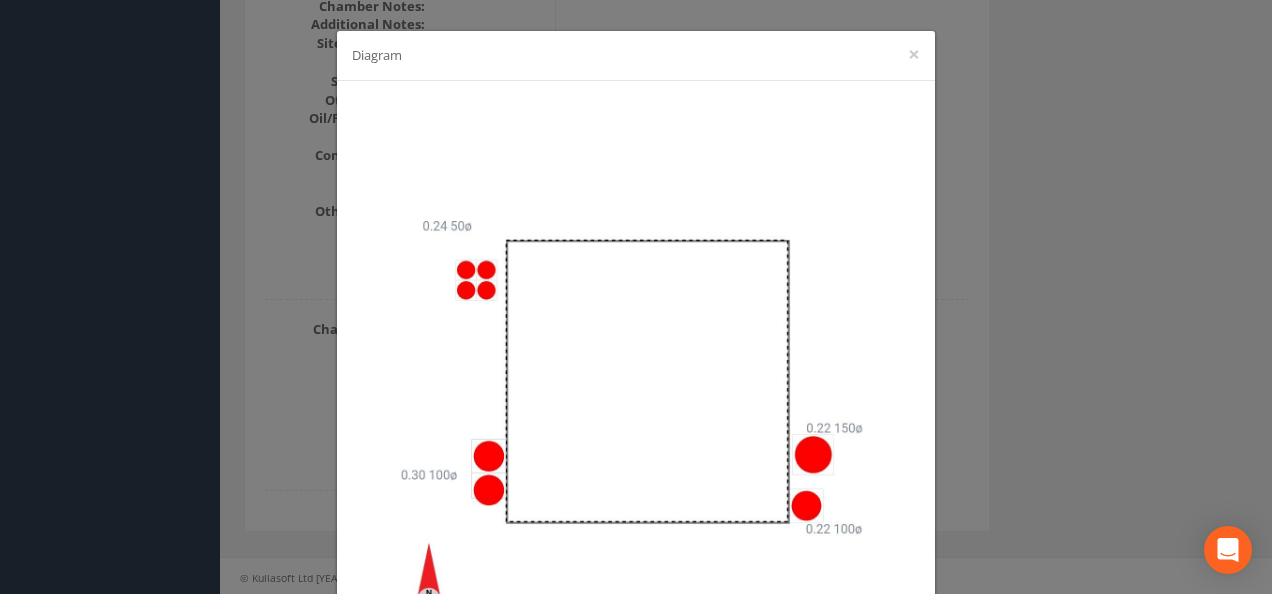 click on "Diagram  ×" at bounding box center (636, 297) 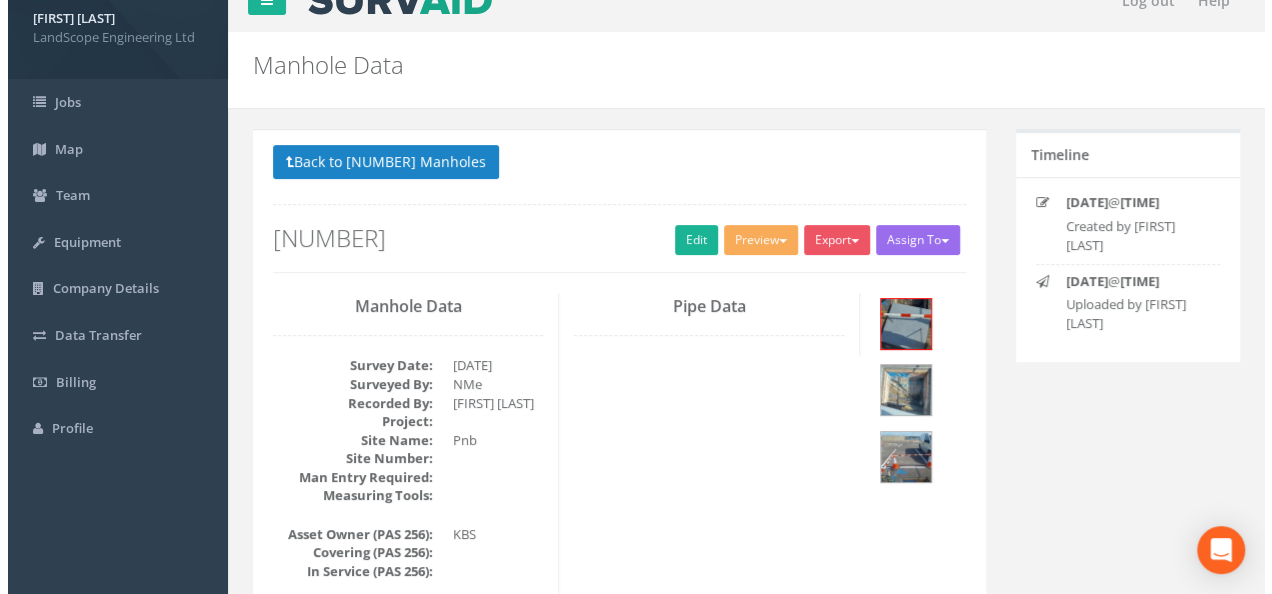 scroll, scrollTop: 0, scrollLeft: 0, axis: both 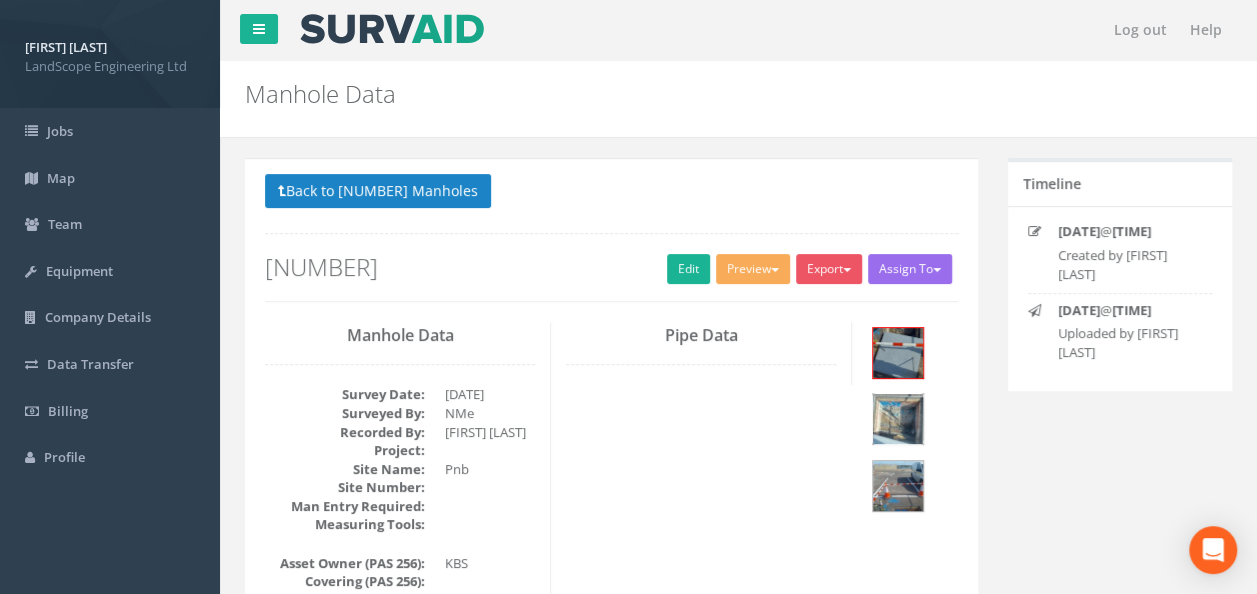 click at bounding box center (898, 419) 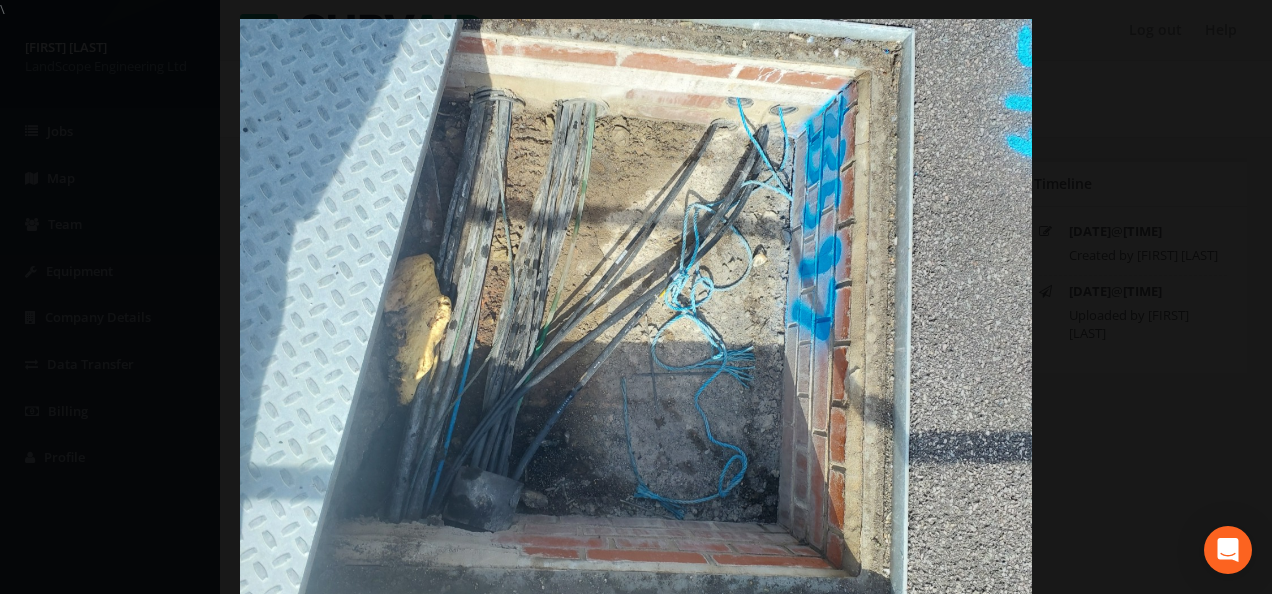 click at bounding box center (636, 316) 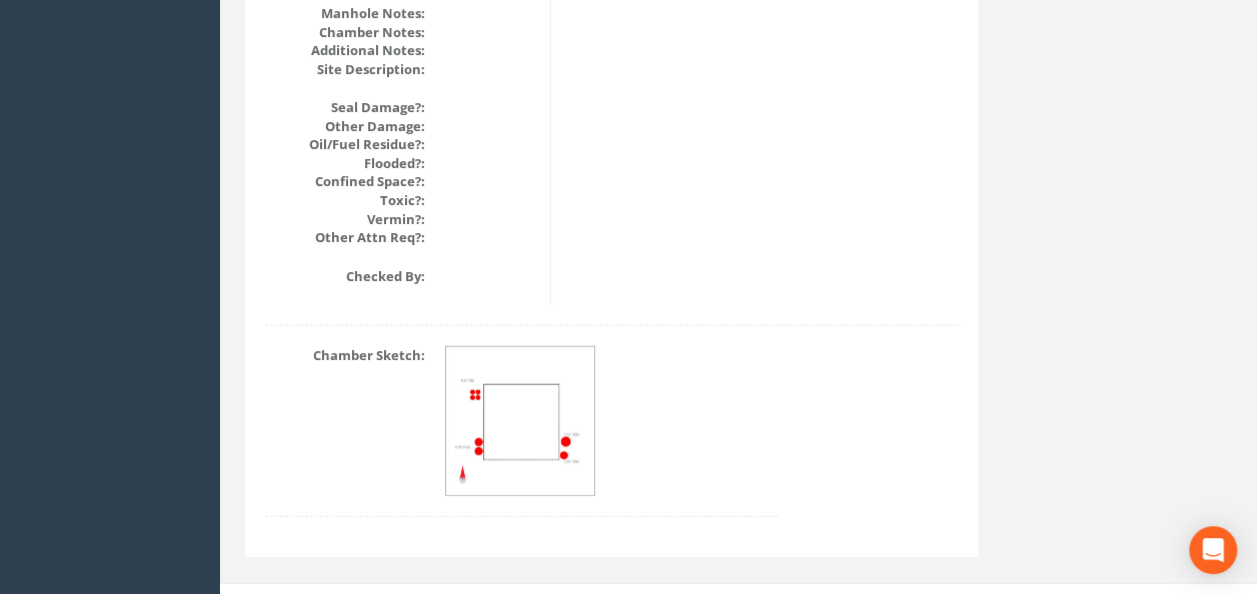 scroll, scrollTop: 2488, scrollLeft: 0, axis: vertical 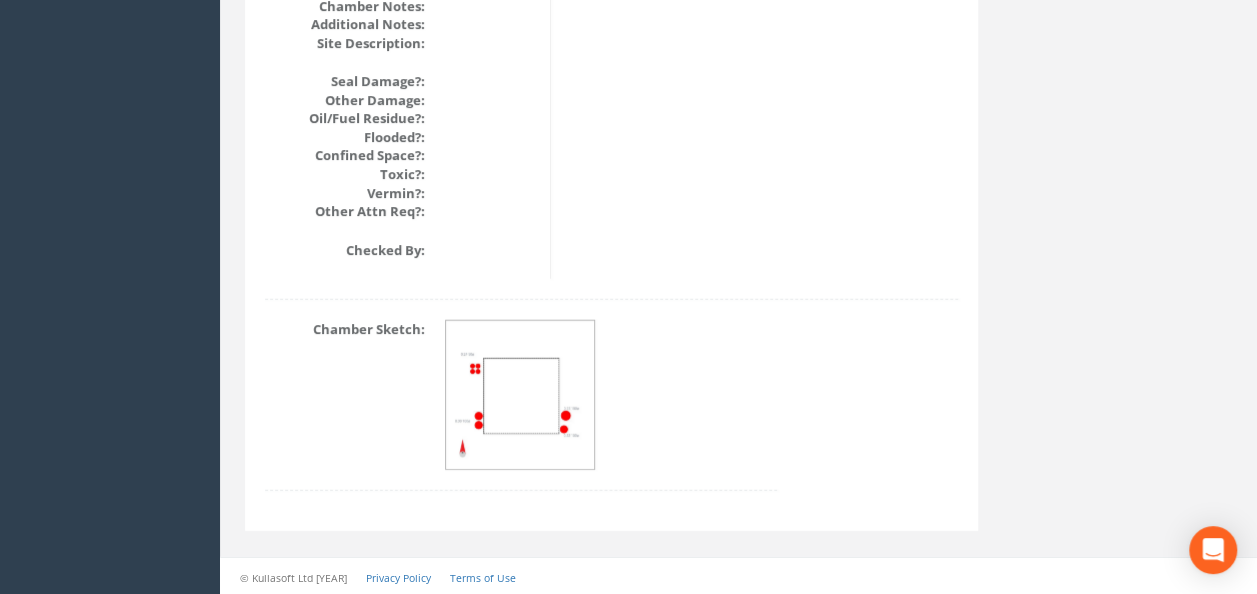 click at bounding box center [521, 396] 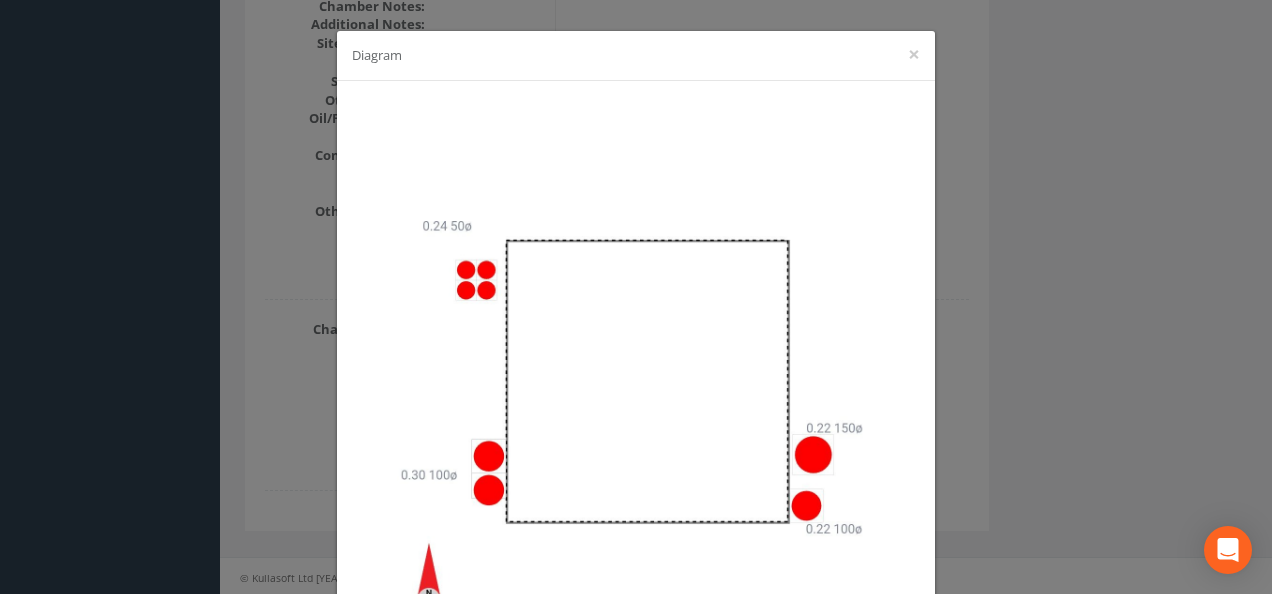 click on "Diagram  ×" at bounding box center (636, 297) 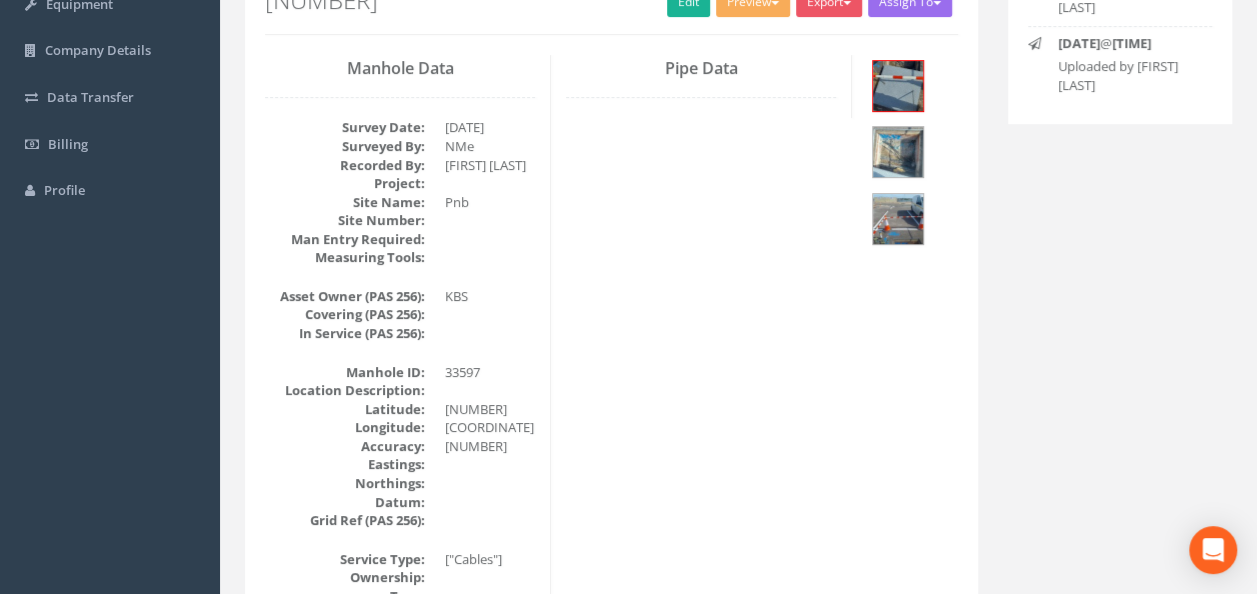 scroll, scrollTop: 0, scrollLeft: 0, axis: both 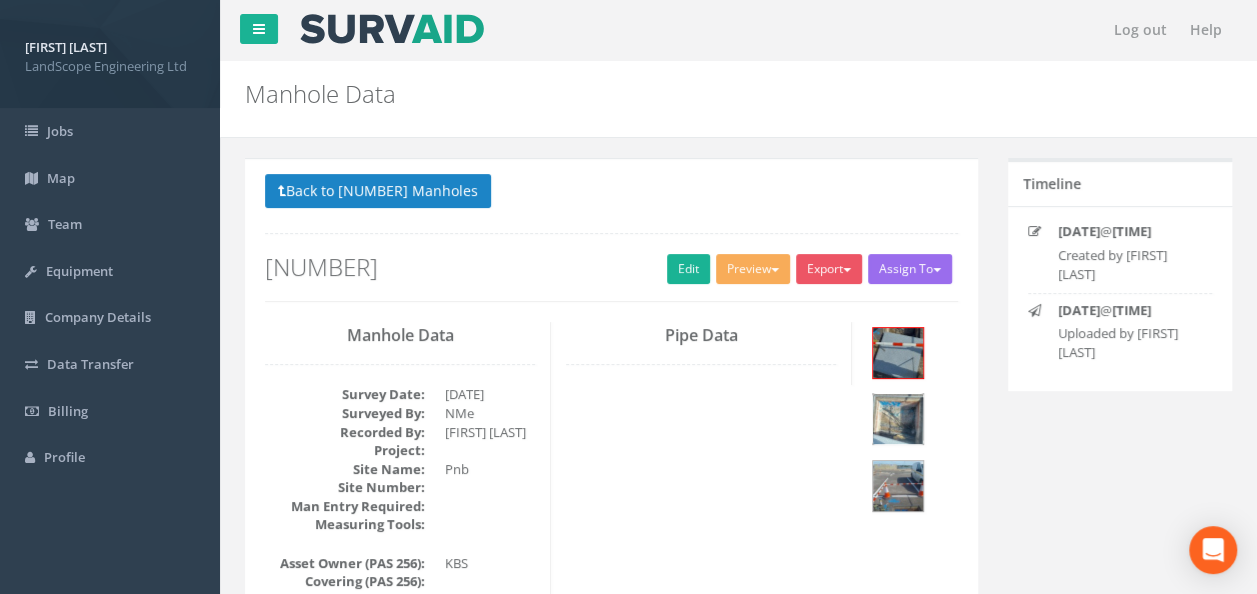 click at bounding box center (898, 419) 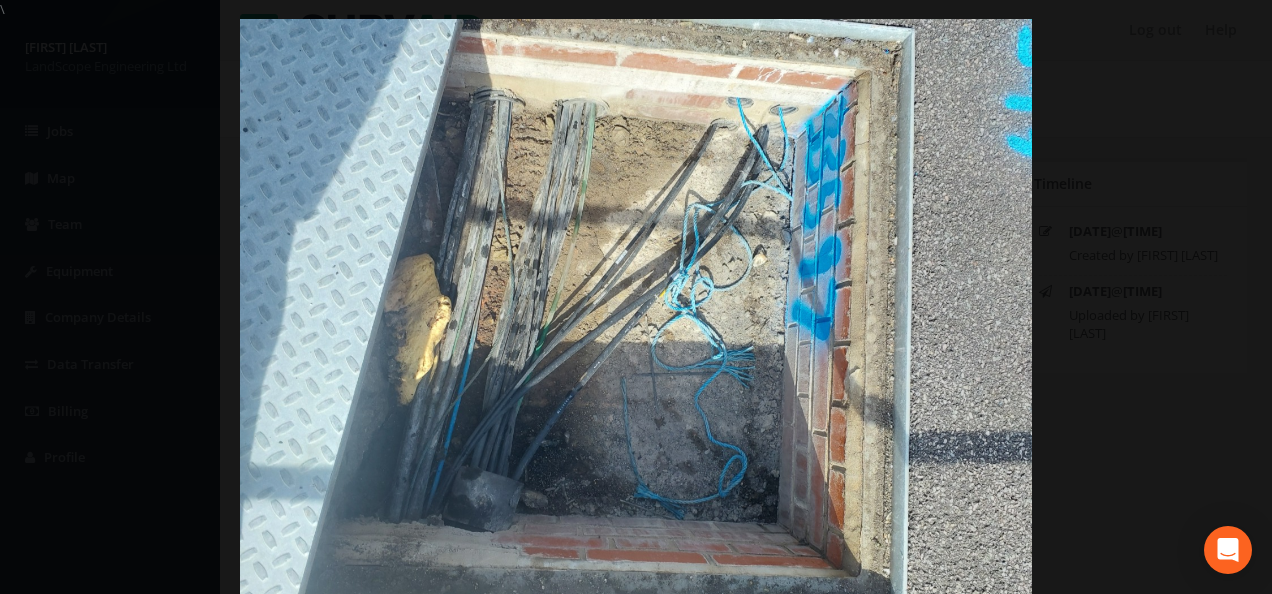 click at bounding box center (636, 316) 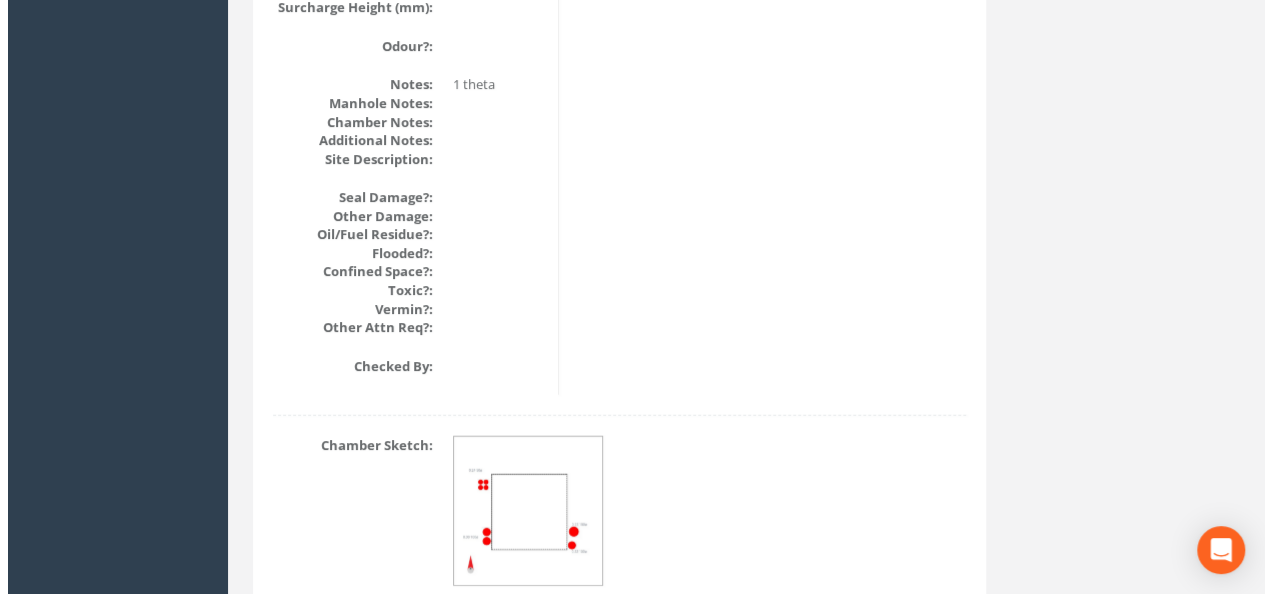scroll, scrollTop: 2488, scrollLeft: 0, axis: vertical 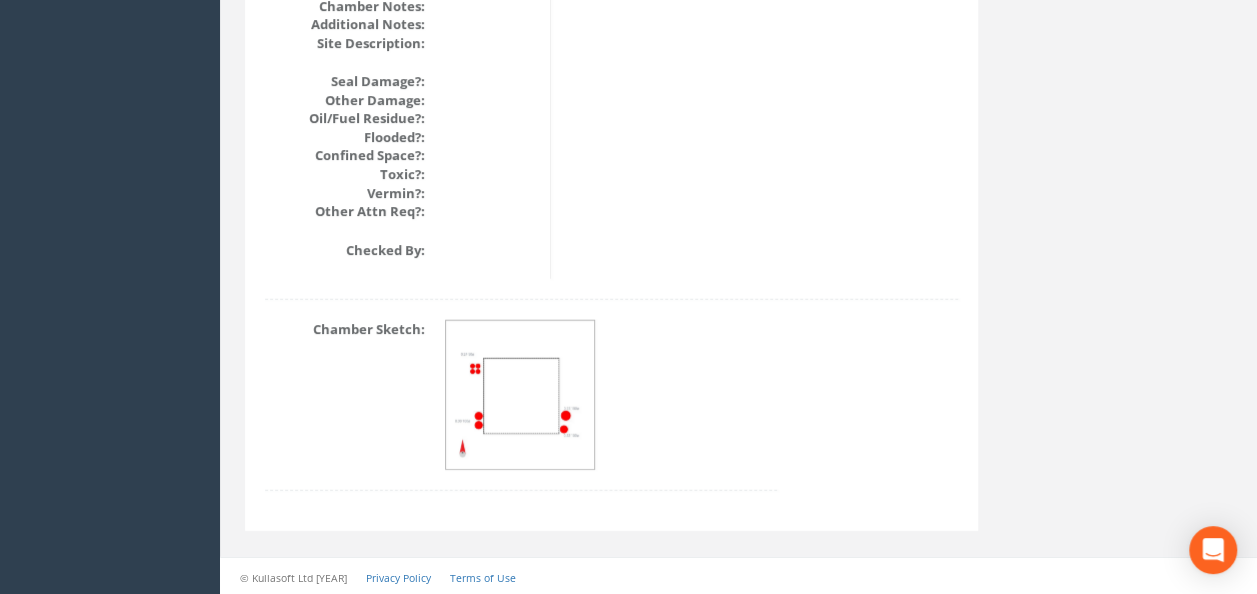 click at bounding box center [521, 396] 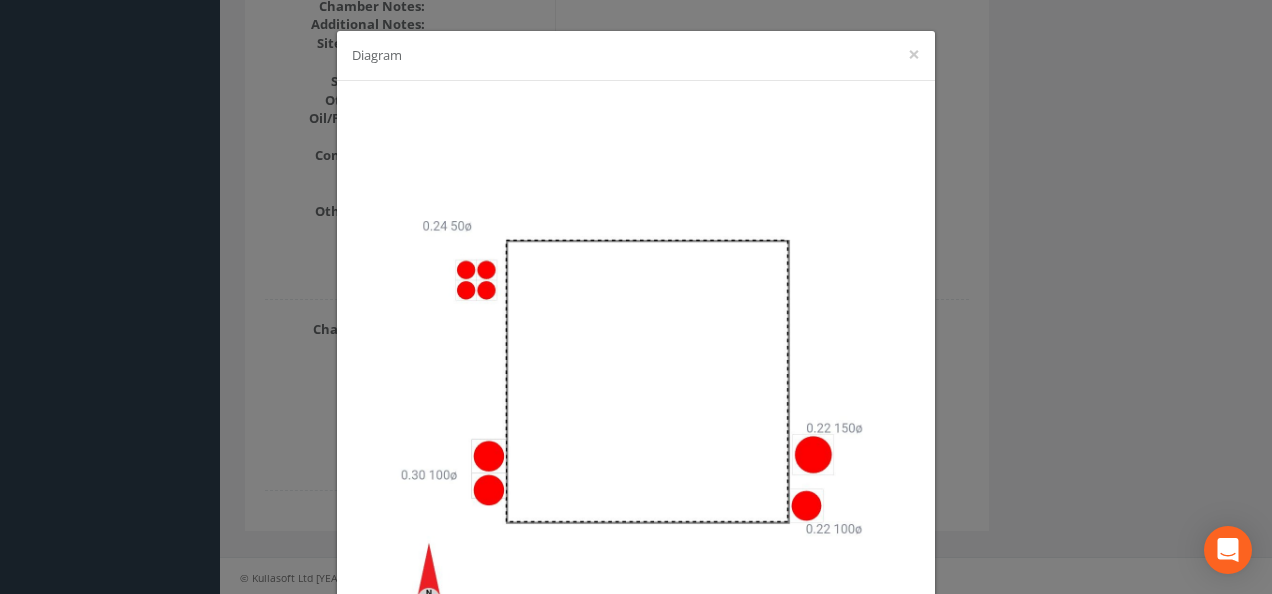 click on "Diagram  ×" at bounding box center [636, 297] 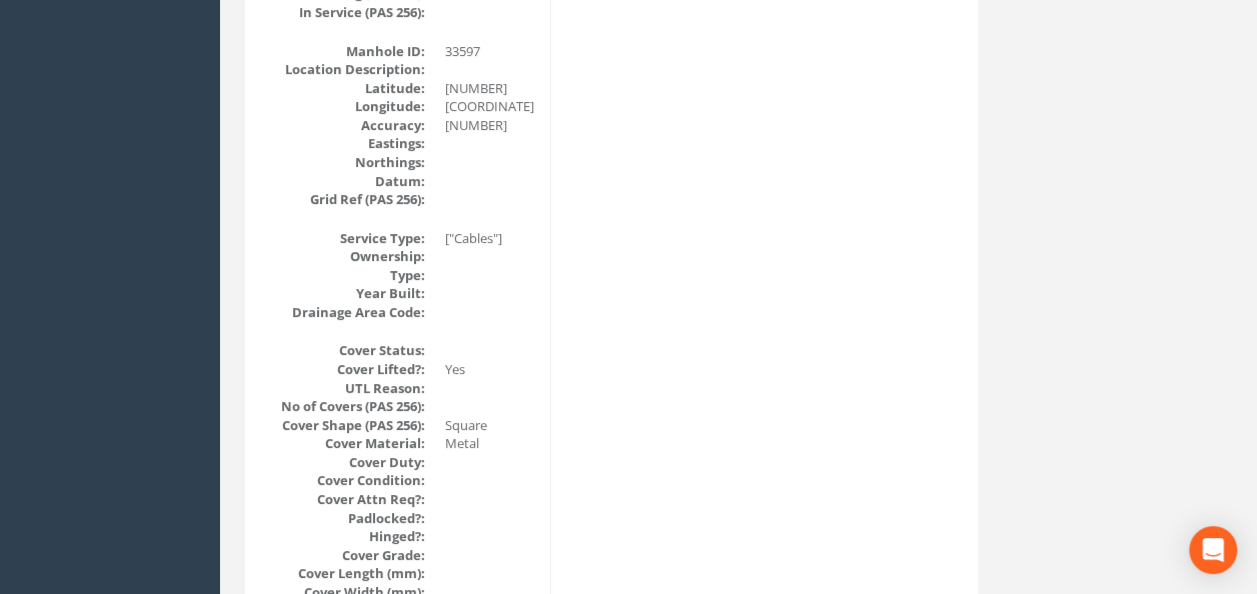 scroll, scrollTop: 88, scrollLeft: 0, axis: vertical 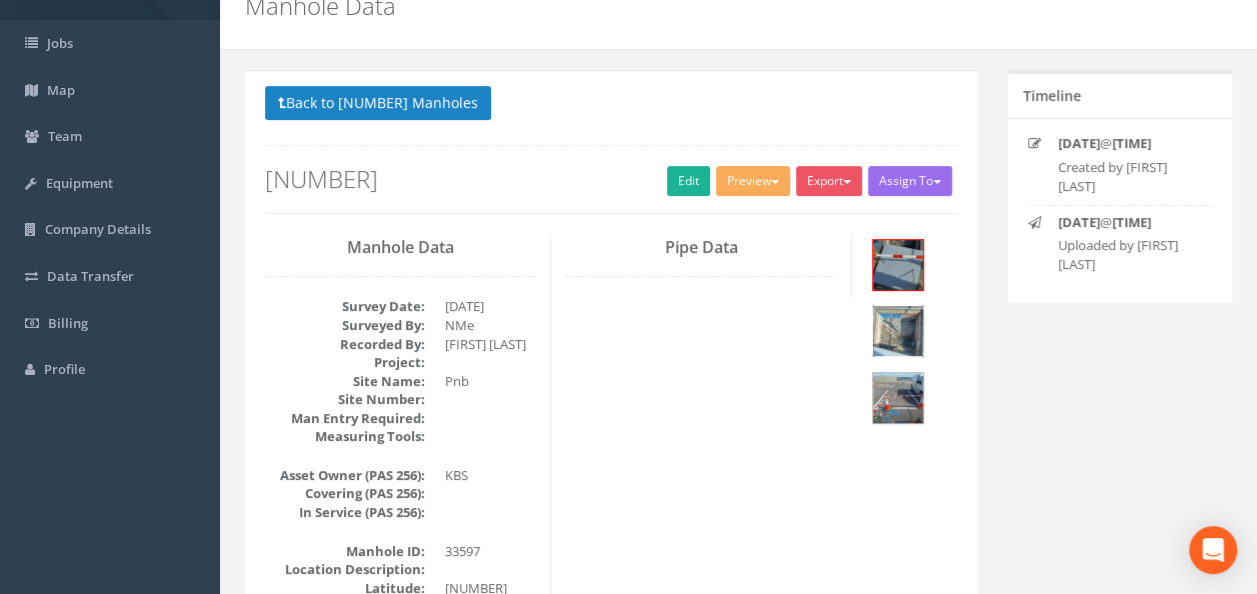 click at bounding box center (898, 331) 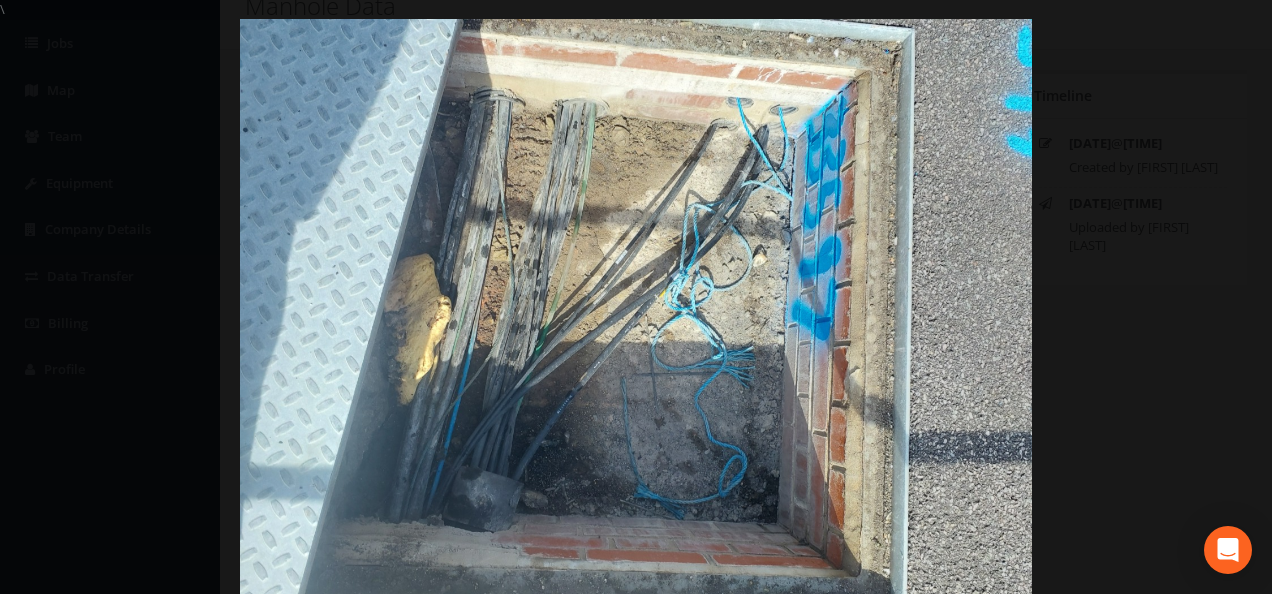 click at bounding box center (636, 316) 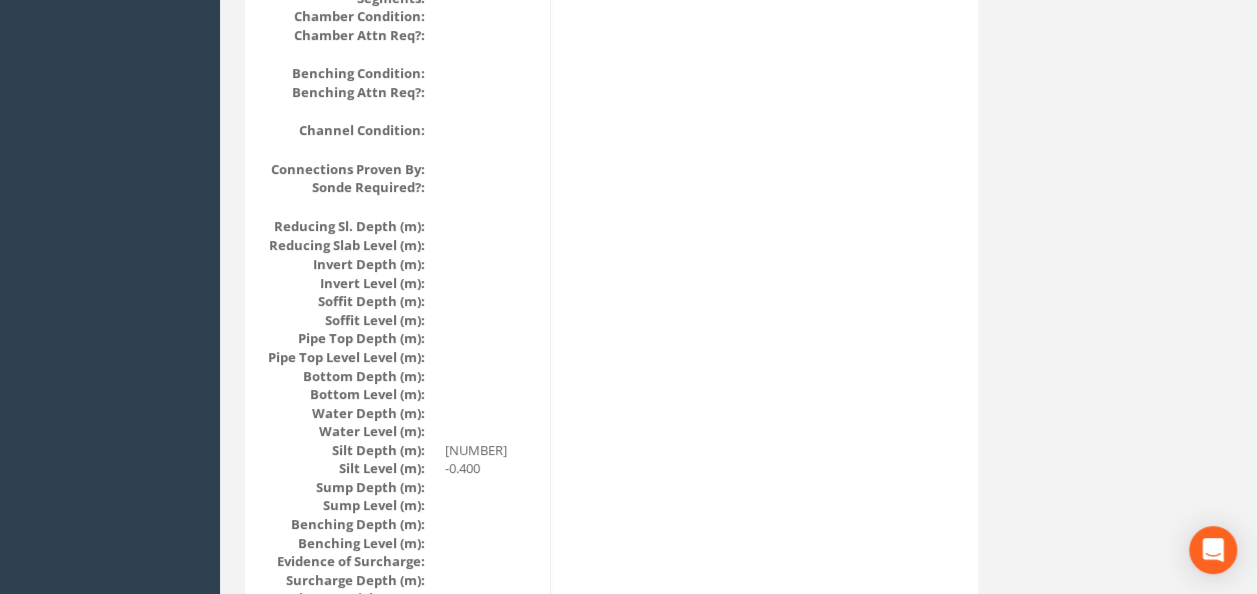 scroll, scrollTop: 1788, scrollLeft: 0, axis: vertical 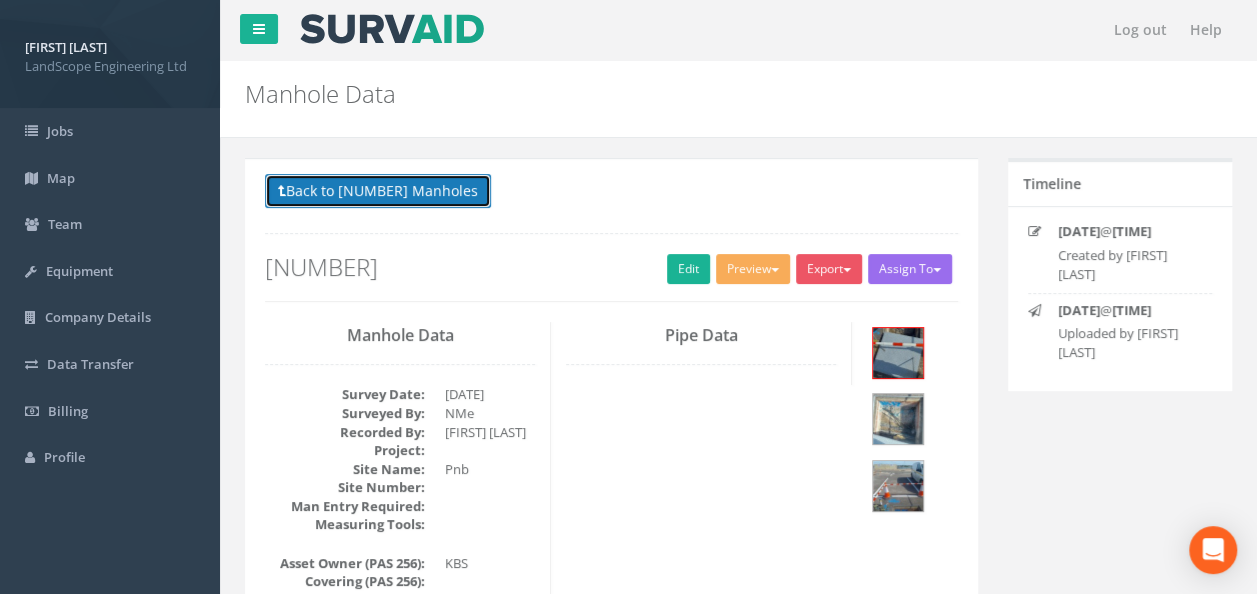 click on "Back to [NUMBER] Manholes" at bounding box center [378, 191] 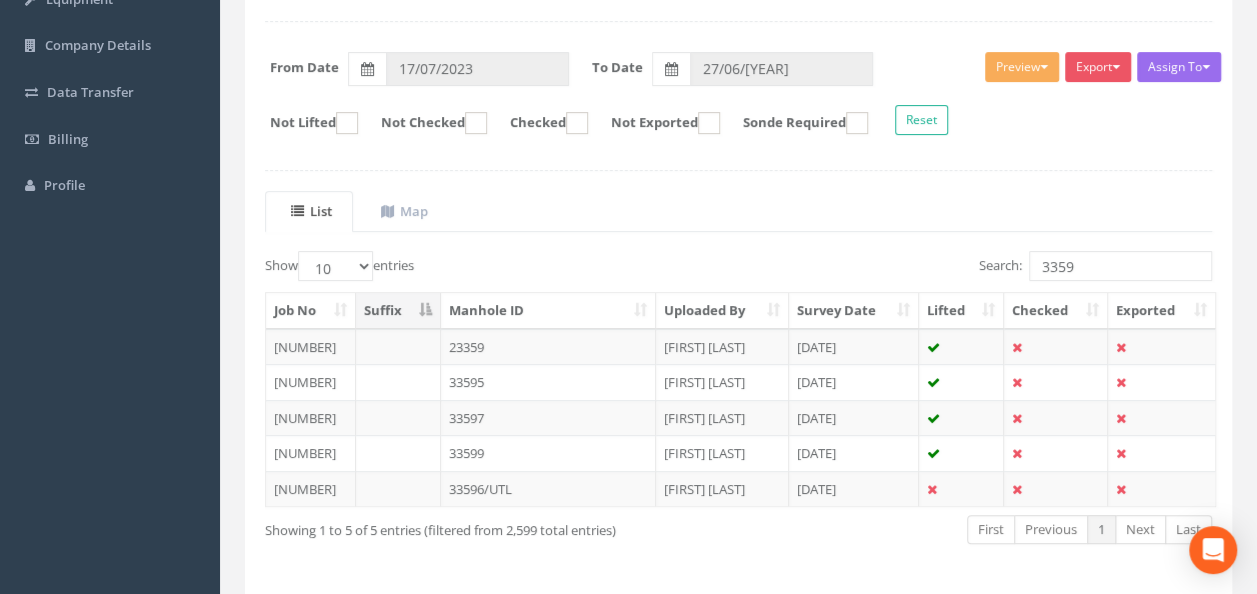 scroll, scrollTop: 300, scrollLeft: 0, axis: vertical 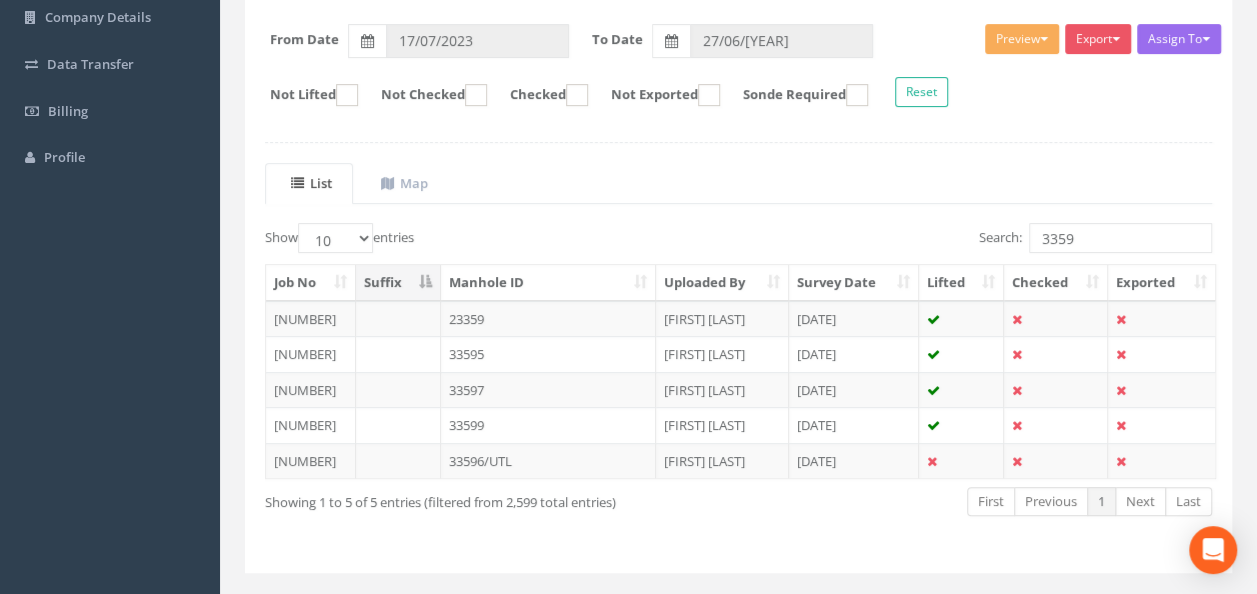 click on "33599" at bounding box center (548, 354) 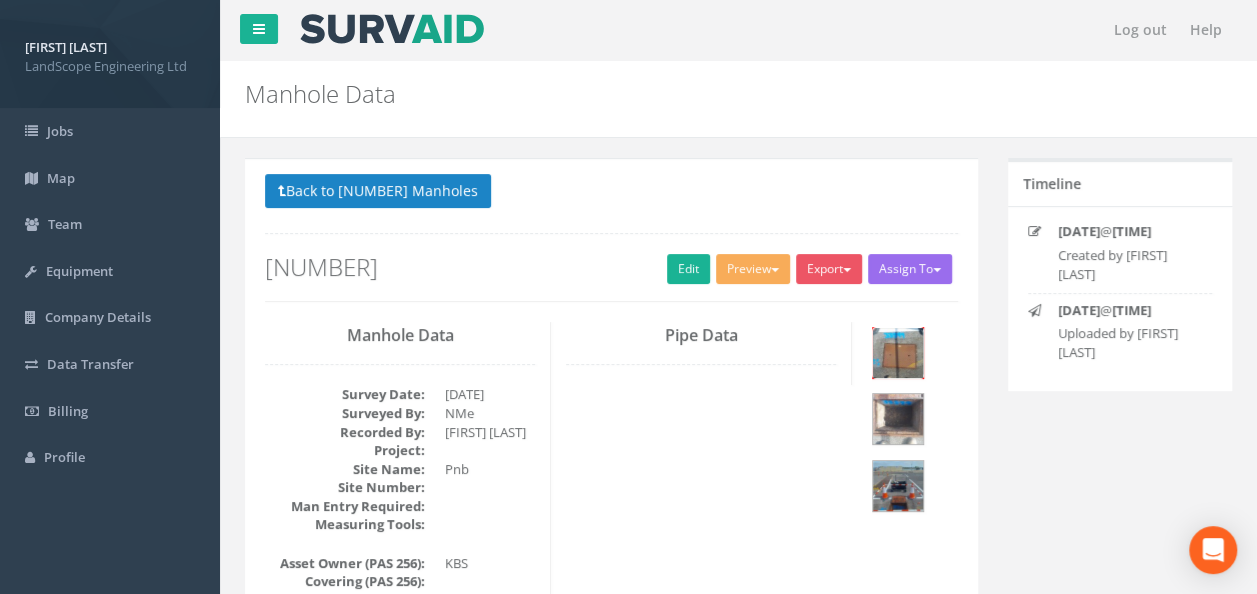 click at bounding box center [898, 353] 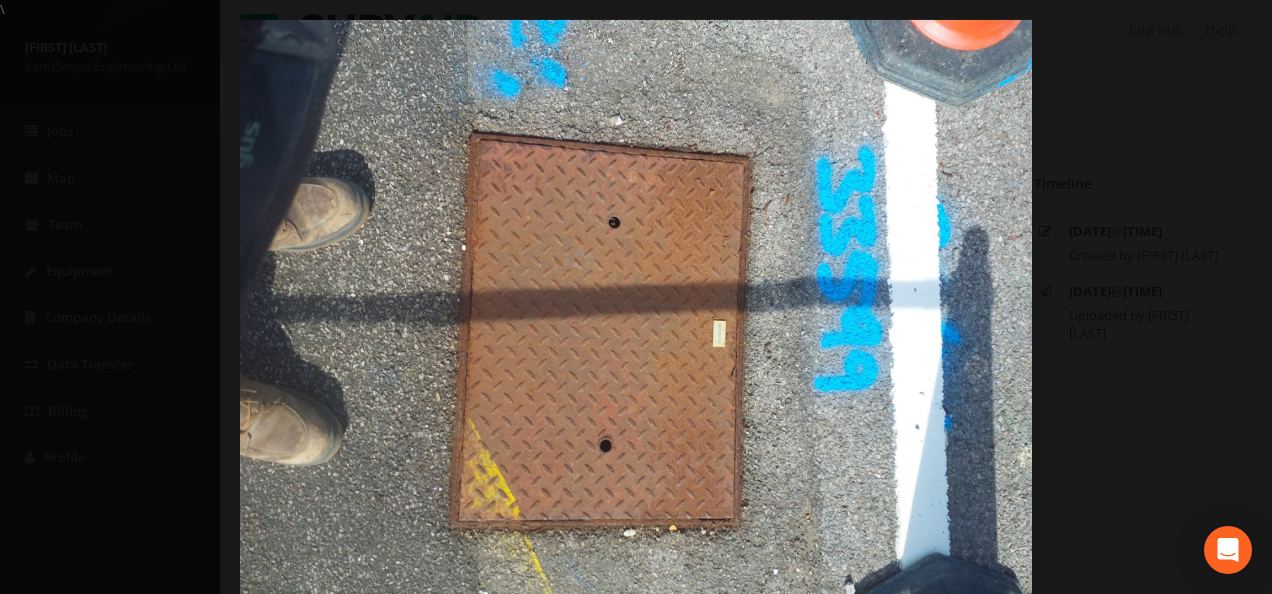 drag, startPoint x: 1112, startPoint y: 356, endPoint x: 1064, endPoint y: 392, distance: 60 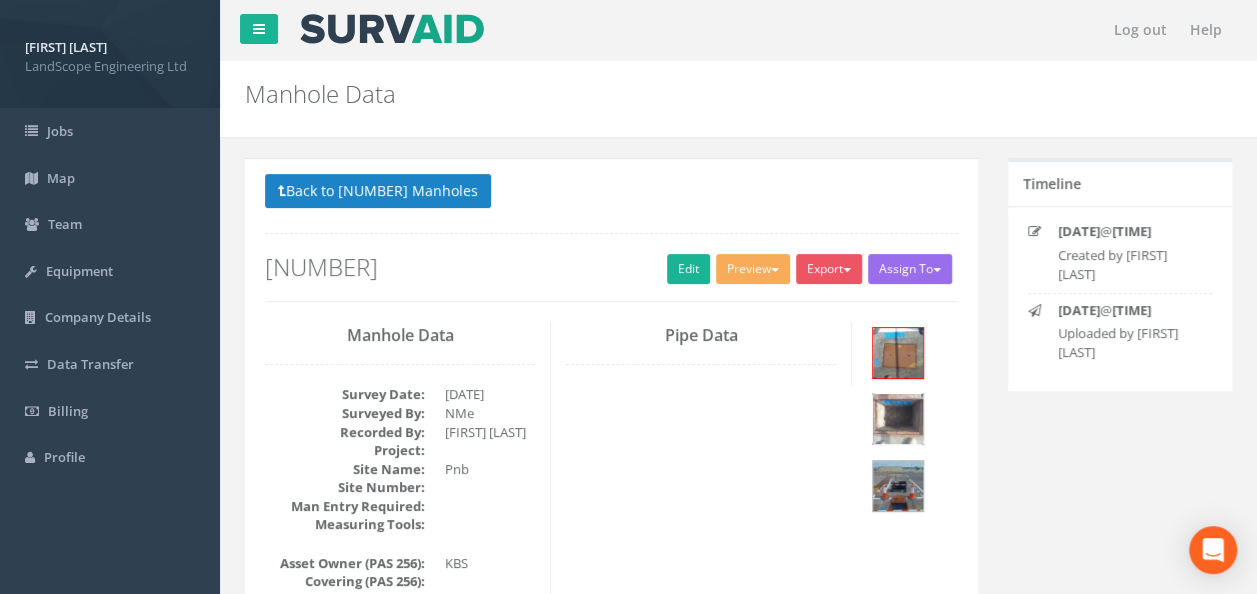 click at bounding box center (898, 419) 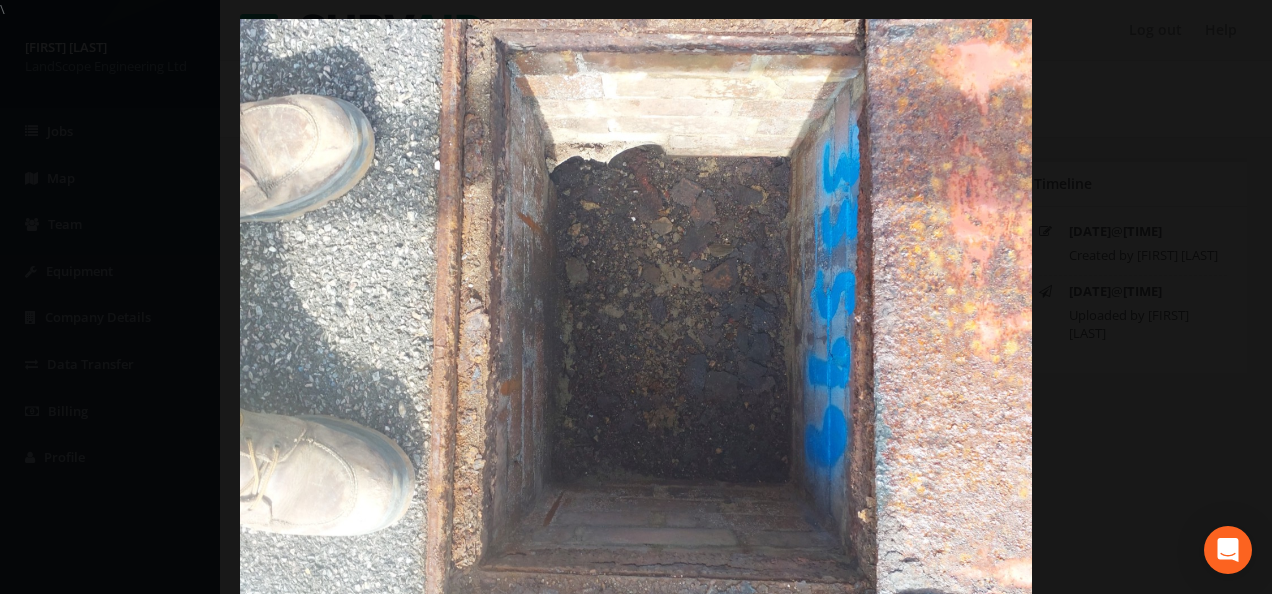click at bounding box center (636, 316) 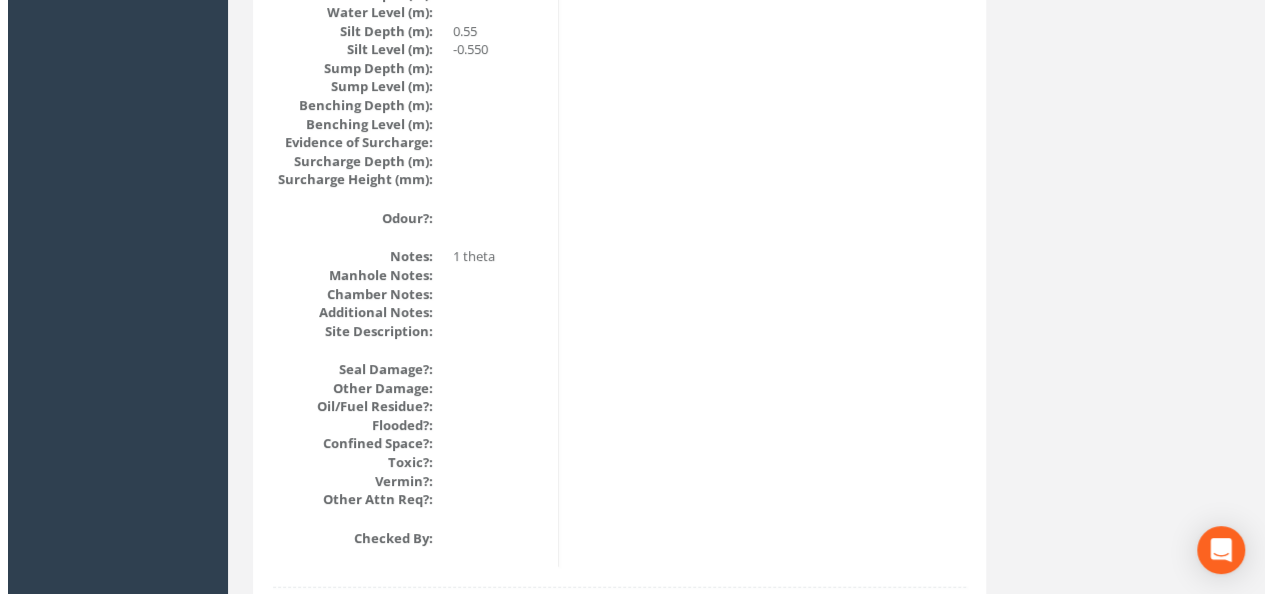 scroll, scrollTop: 2488, scrollLeft: 0, axis: vertical 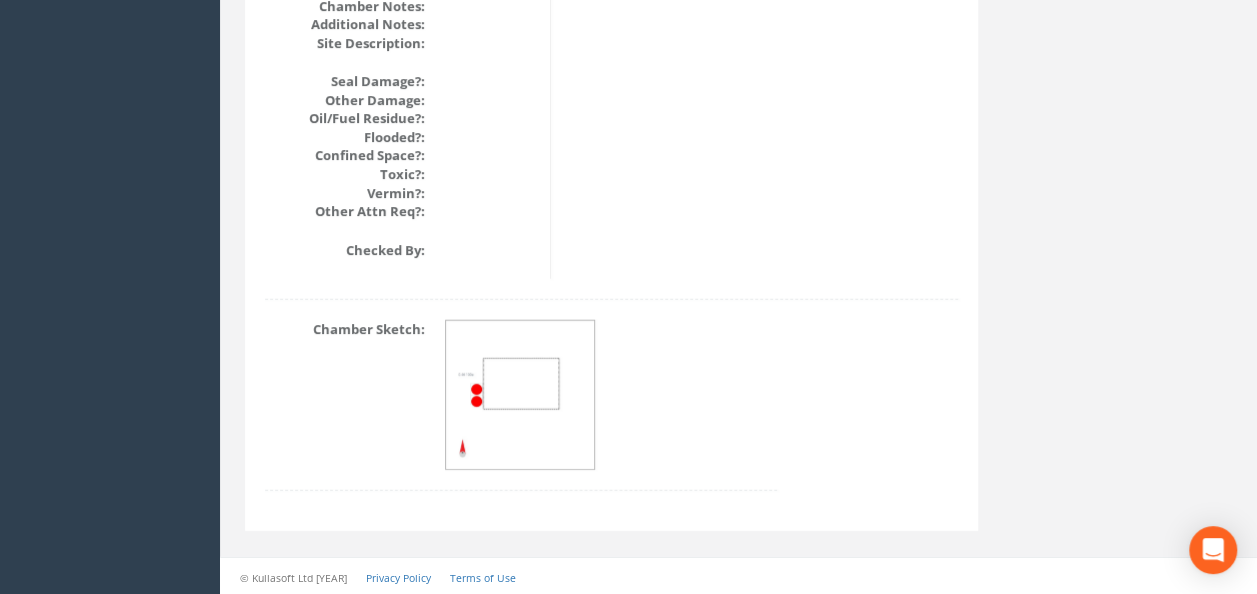 click at bounding box center (521, 396) 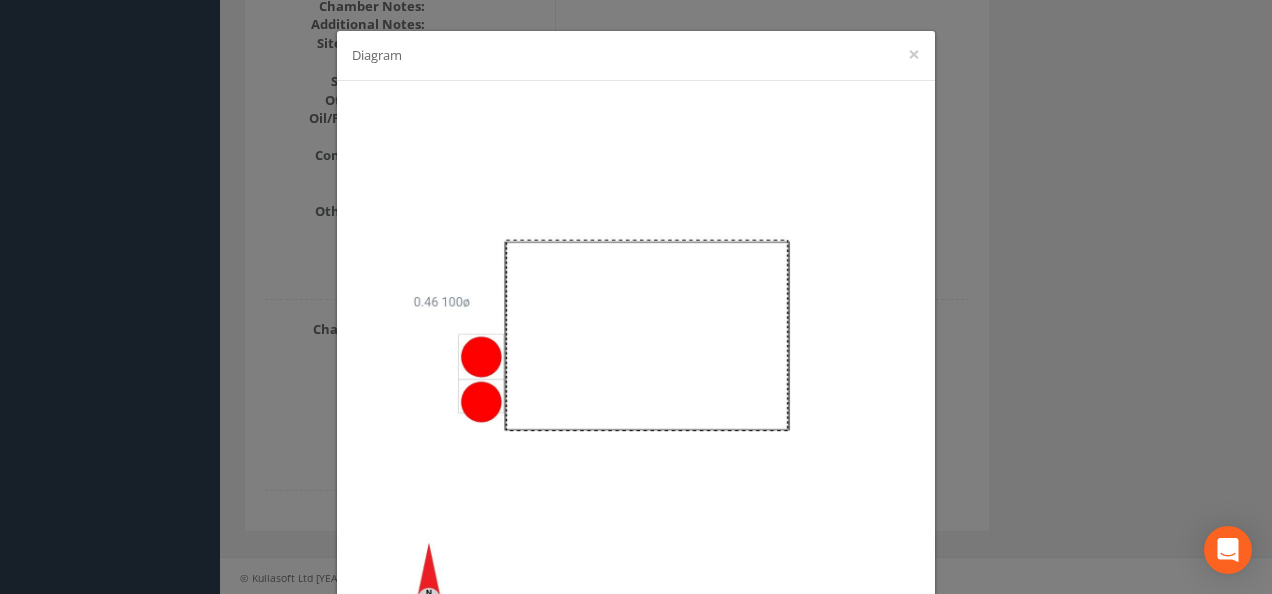 click on "Diagram  ×" at bounding box center (636, 297) 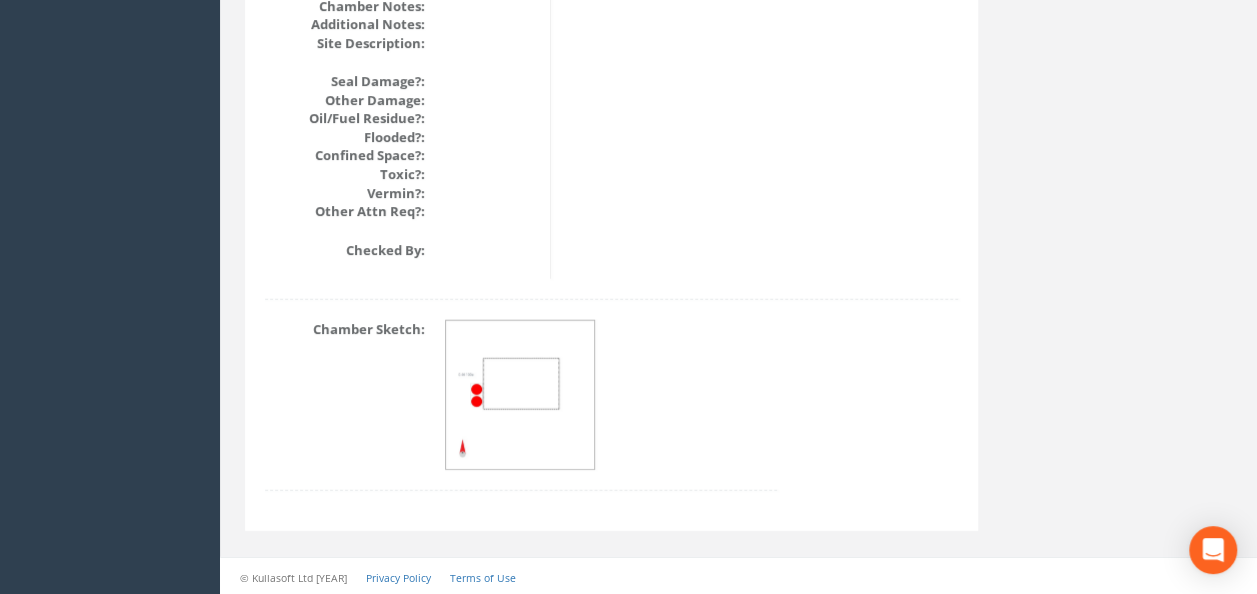 scroll, scrollTop: 2388, scrollLeft: 0, axis: vertical 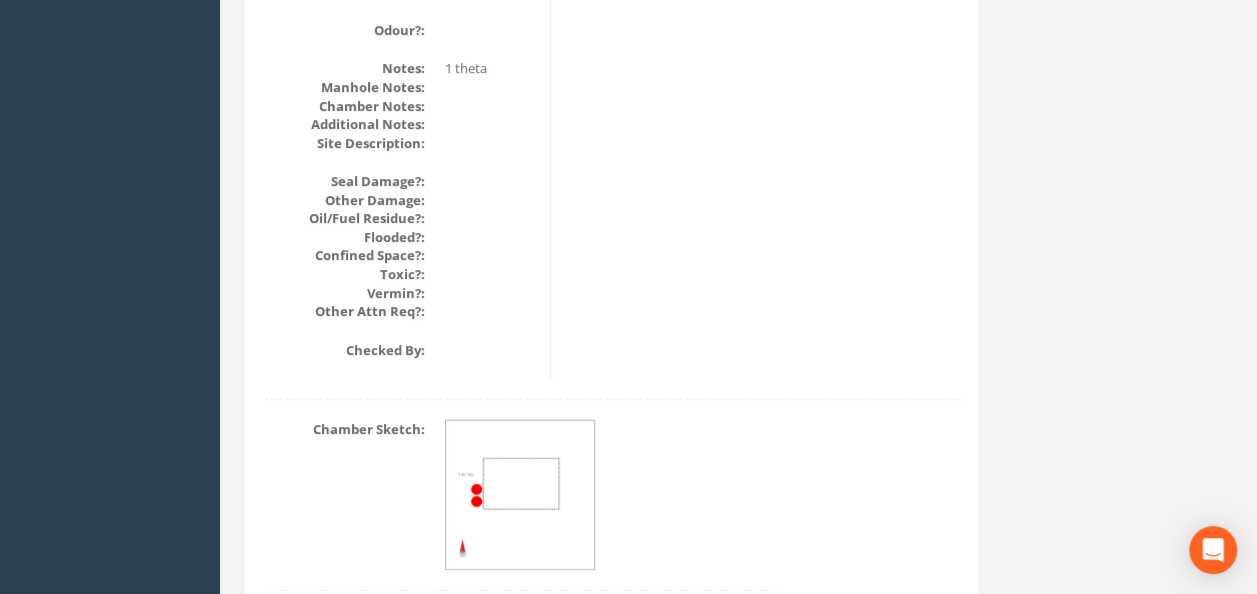 click at bounding box center (521, 496) 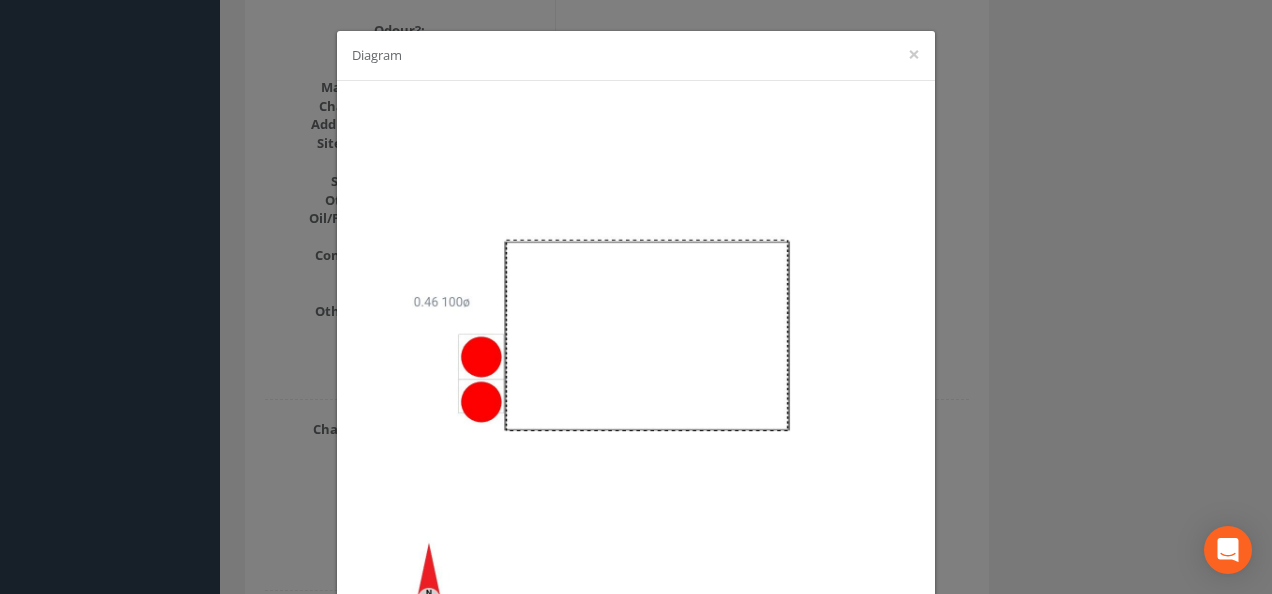 click on "Diagram  ×" at bounding box center [636, 297] 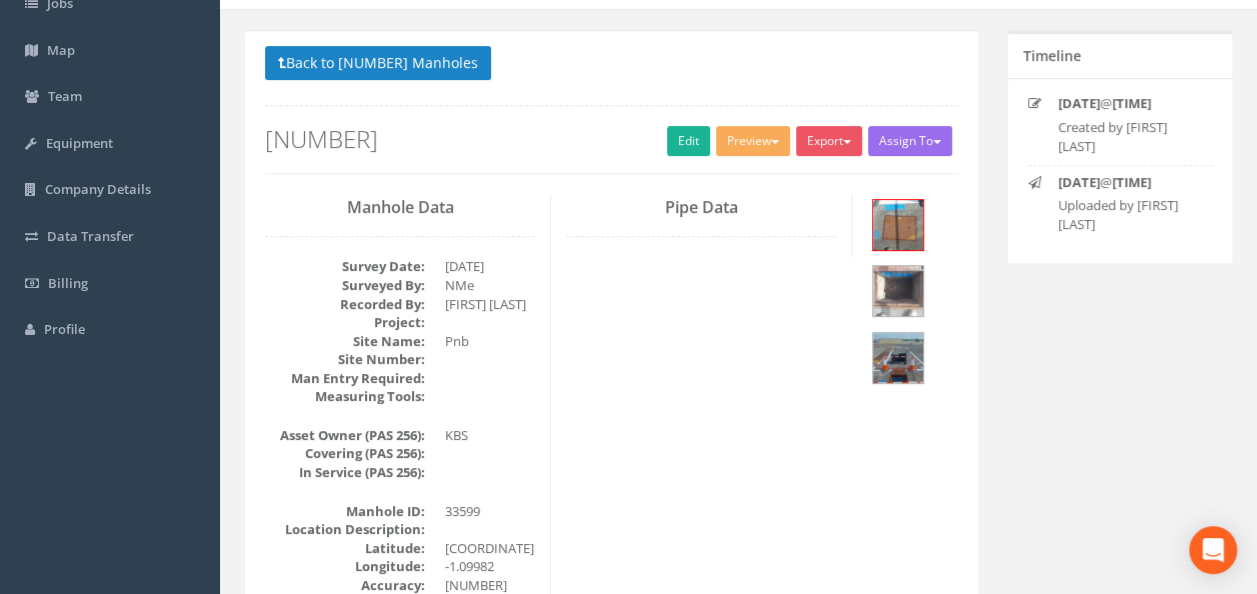 scroll, scrollTop: 0, scrollLeft: 0, axis: both 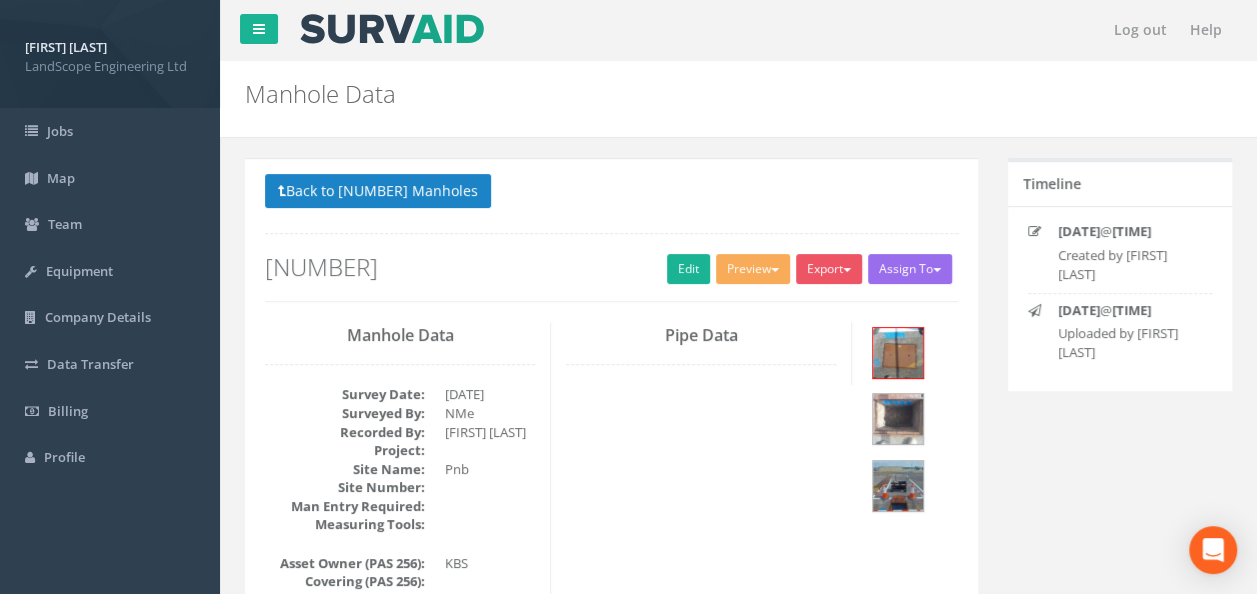 click on "Back to [NUMBER] Manholes       Back to Map" at bounding box center (611, 193) 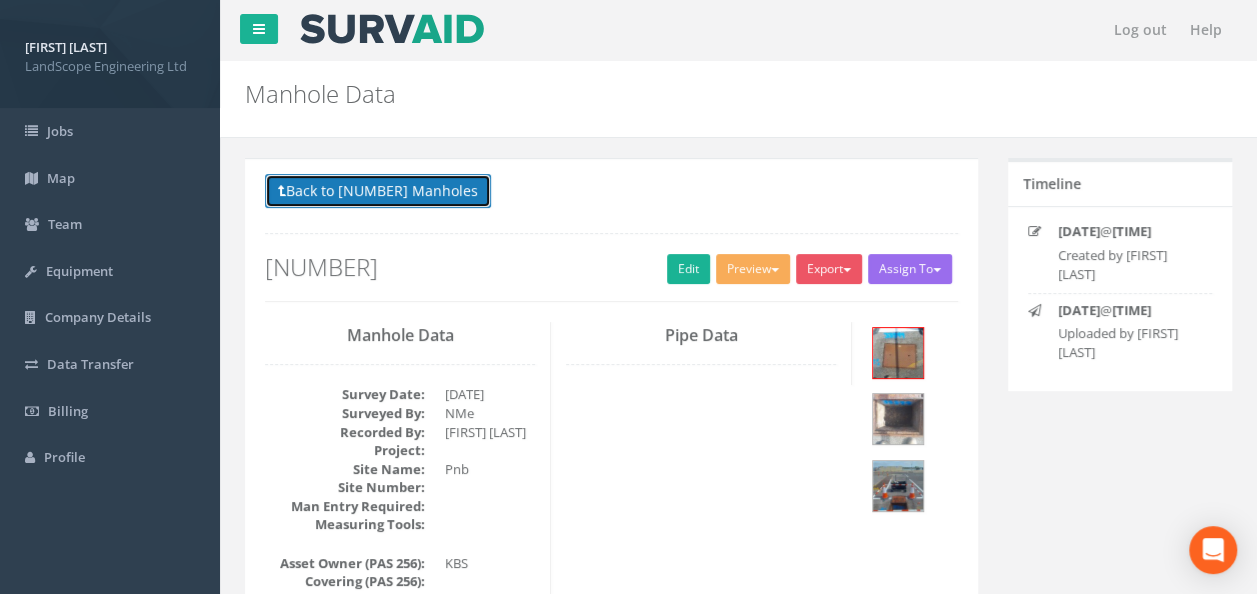 click on "Back to [NUMBER] Manholes" at bounding box center (378, 191) 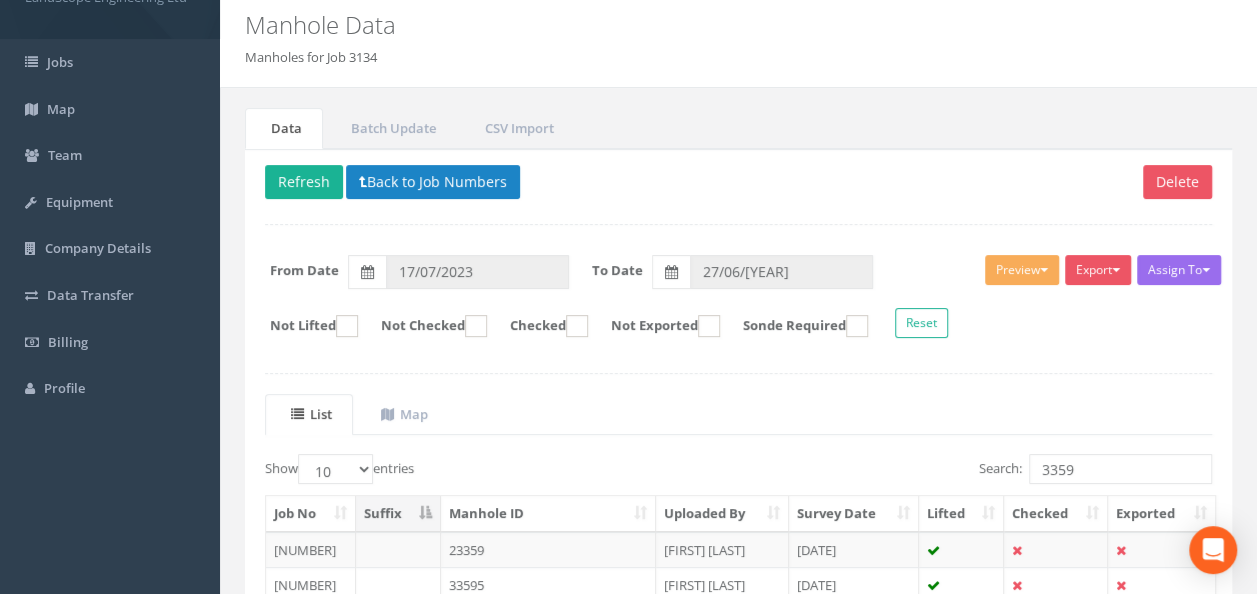 scroll, scrollTop: 100, scrollLeft: 0, axis: vertical 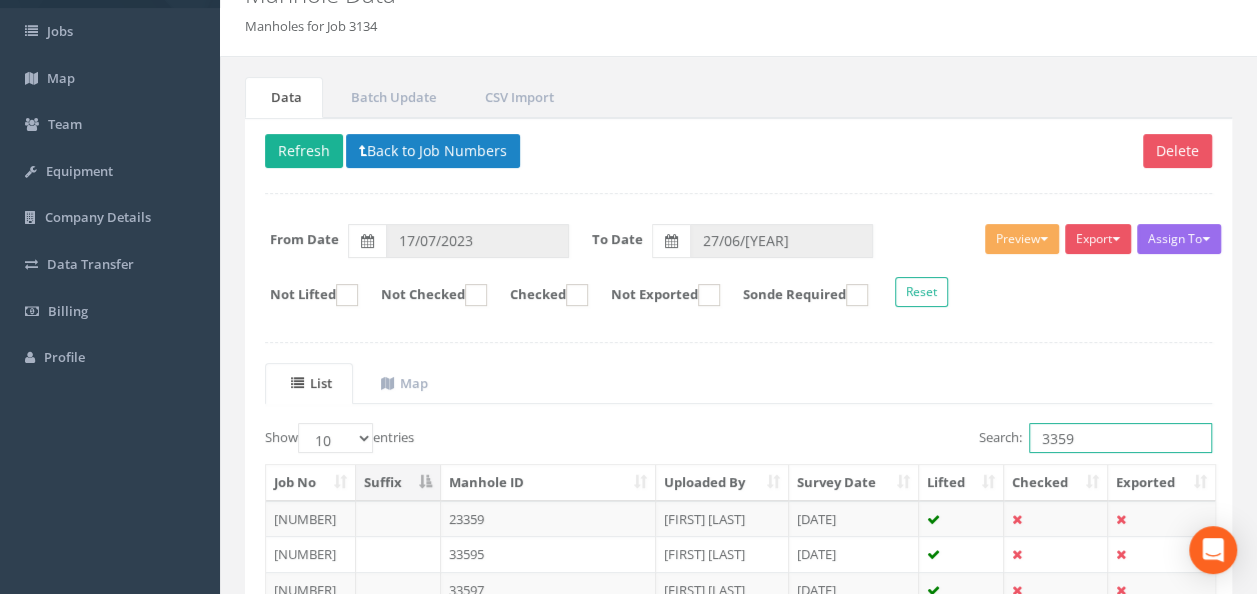 click on "3359" at bounding box center (1120, 438) 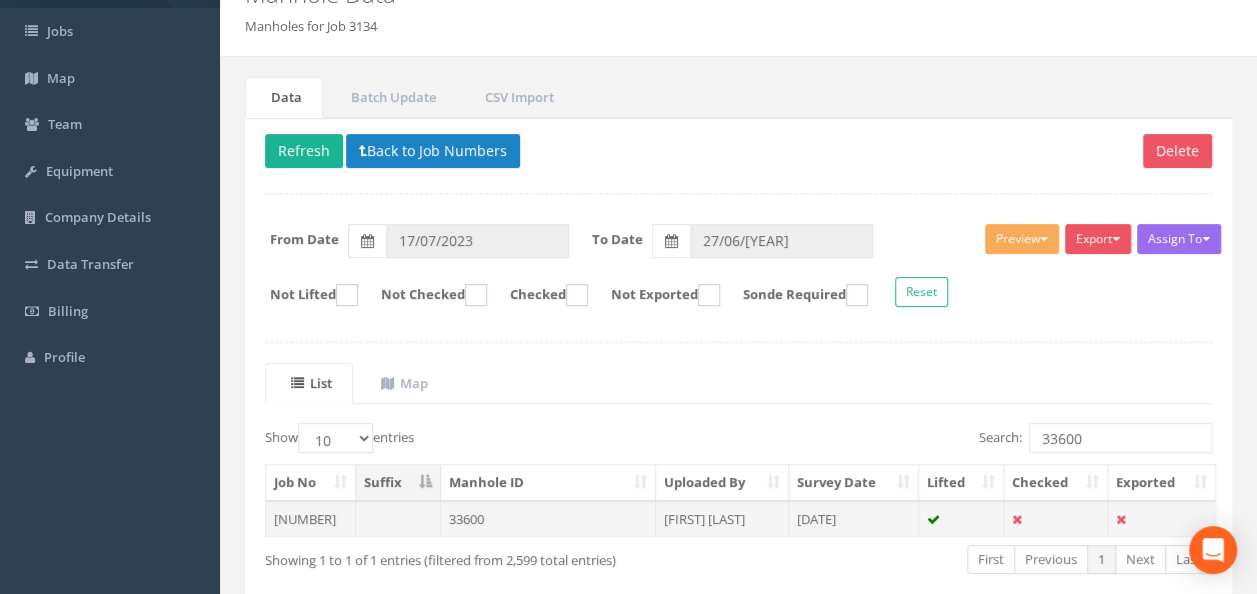 click on "33600" at bounding box center (548, 519) 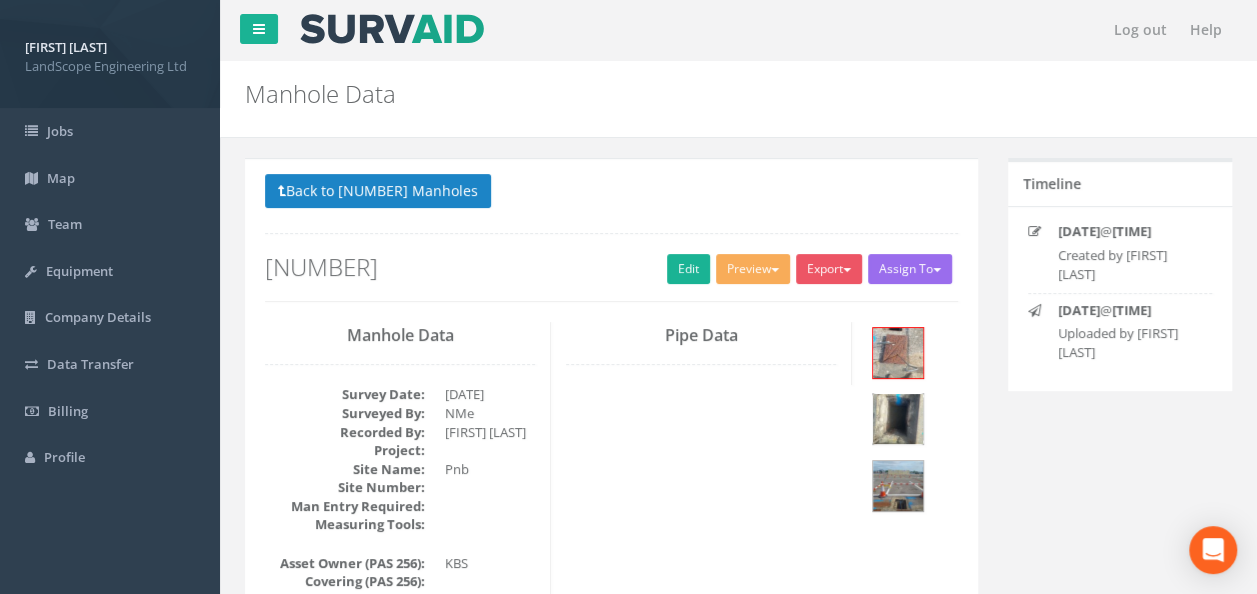 click at bounding box center [898, 419] 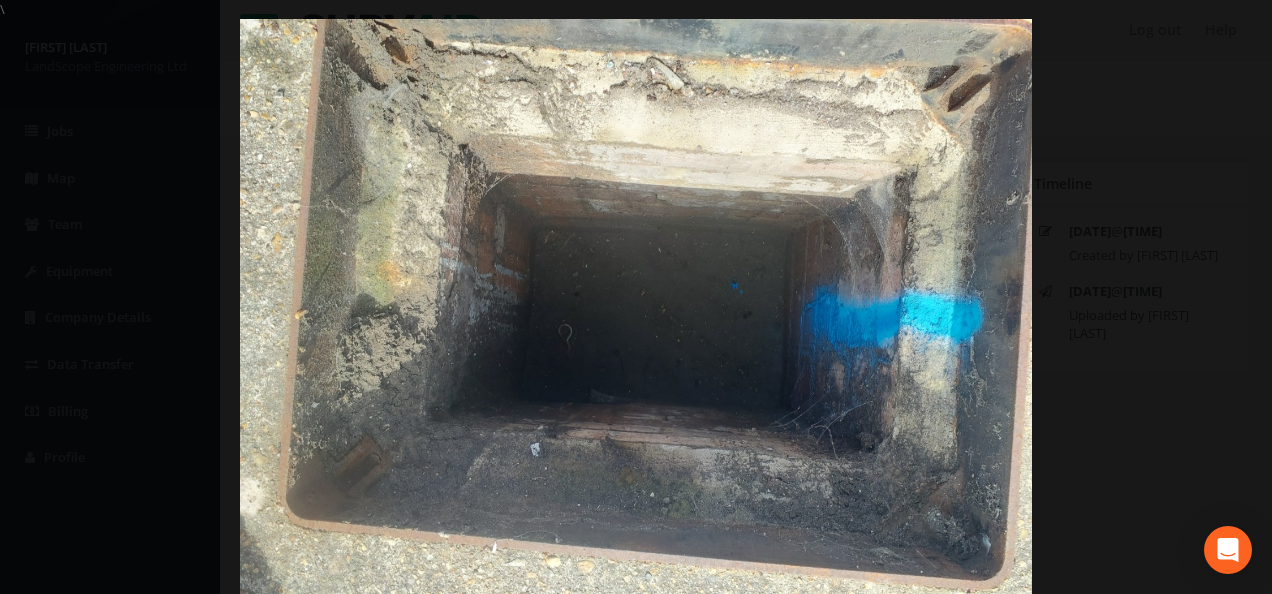 click at bounding box center (636, 316) 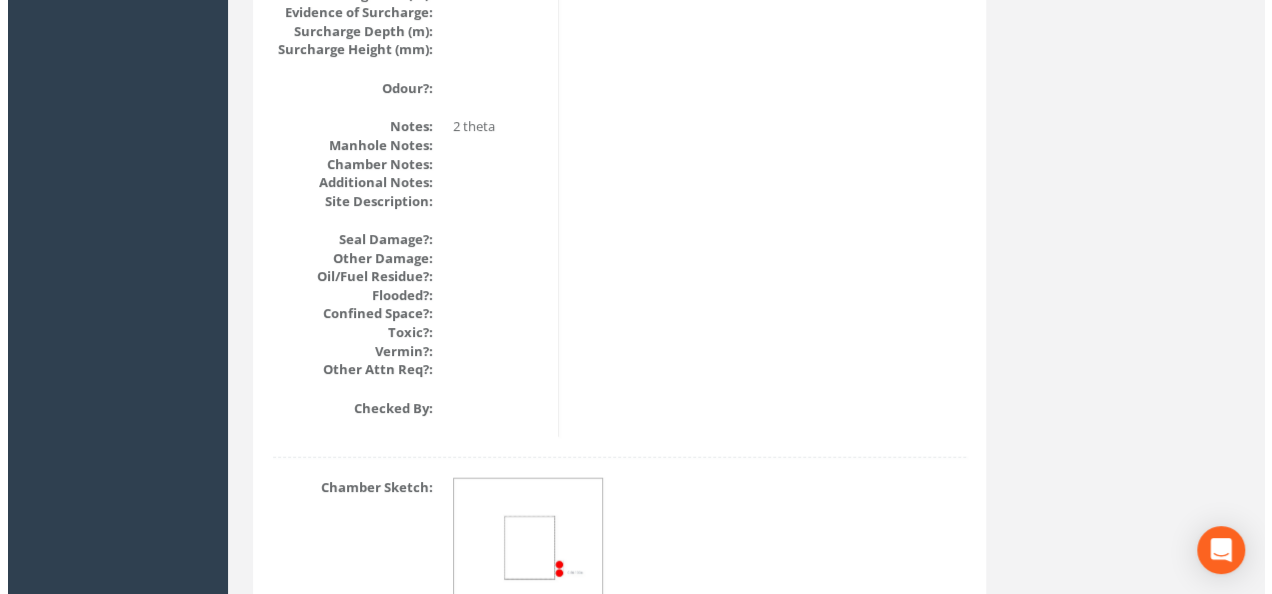 scroll, scrollTop: 2488, scrollLeft: 0, axis: vertical 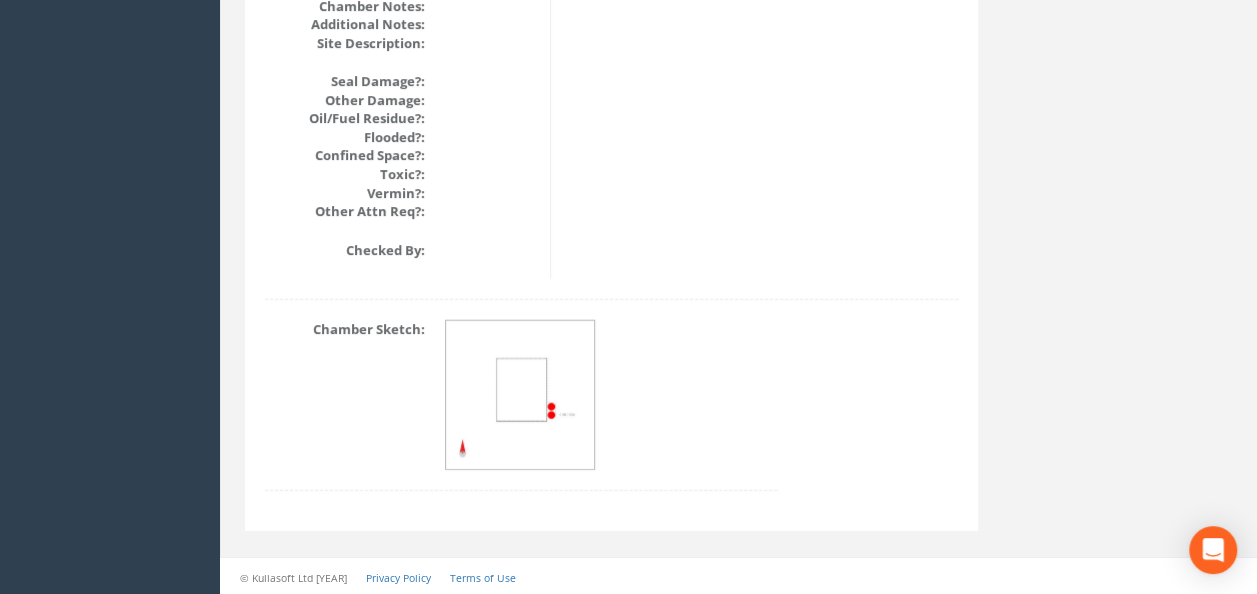 click at bounding box center (521, 396) 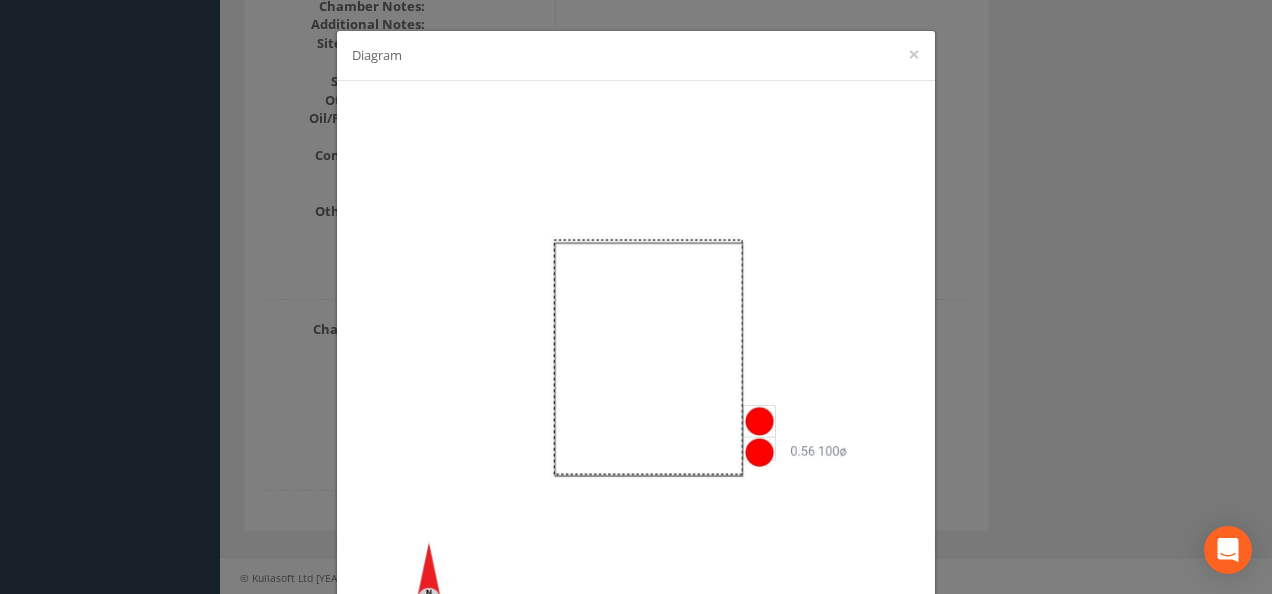 click on "Diagram  ×" at bounding box center [636, 297] 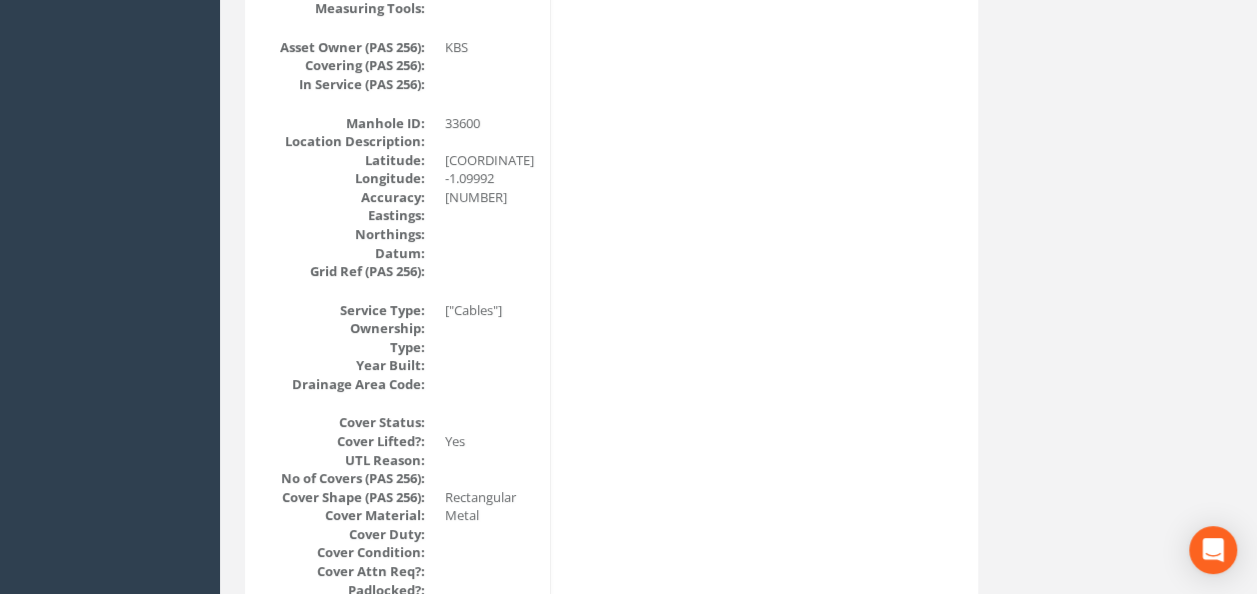 scroll, scrollTop: 88, scrollLeft: 0, axis: vertical 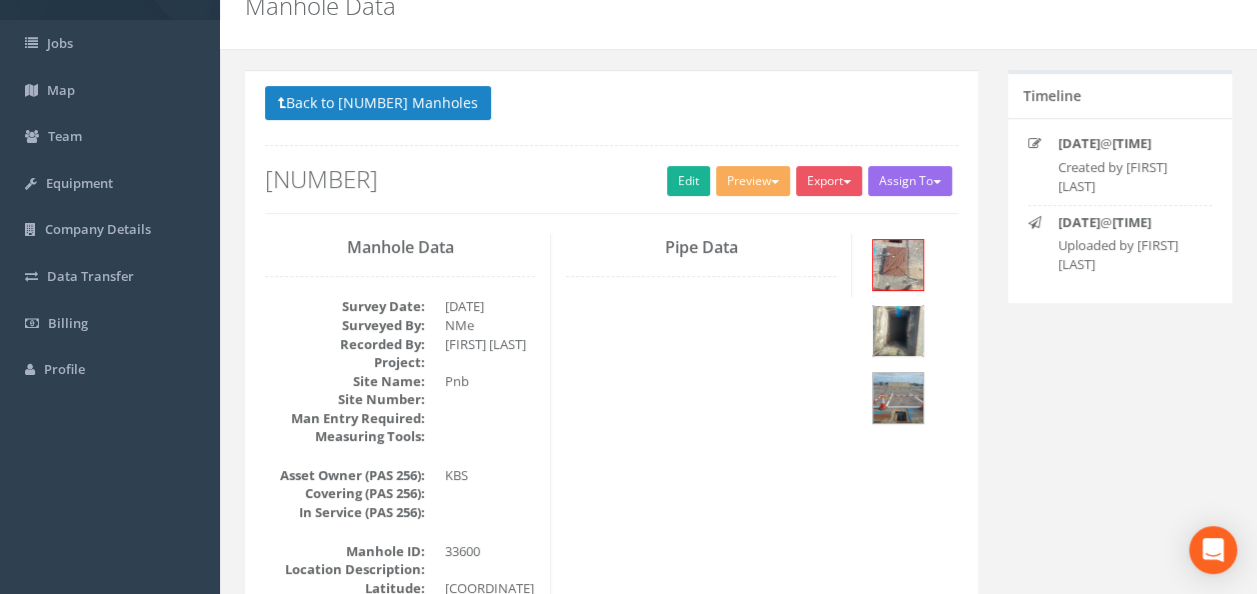 click at bounding box center (898, 331) 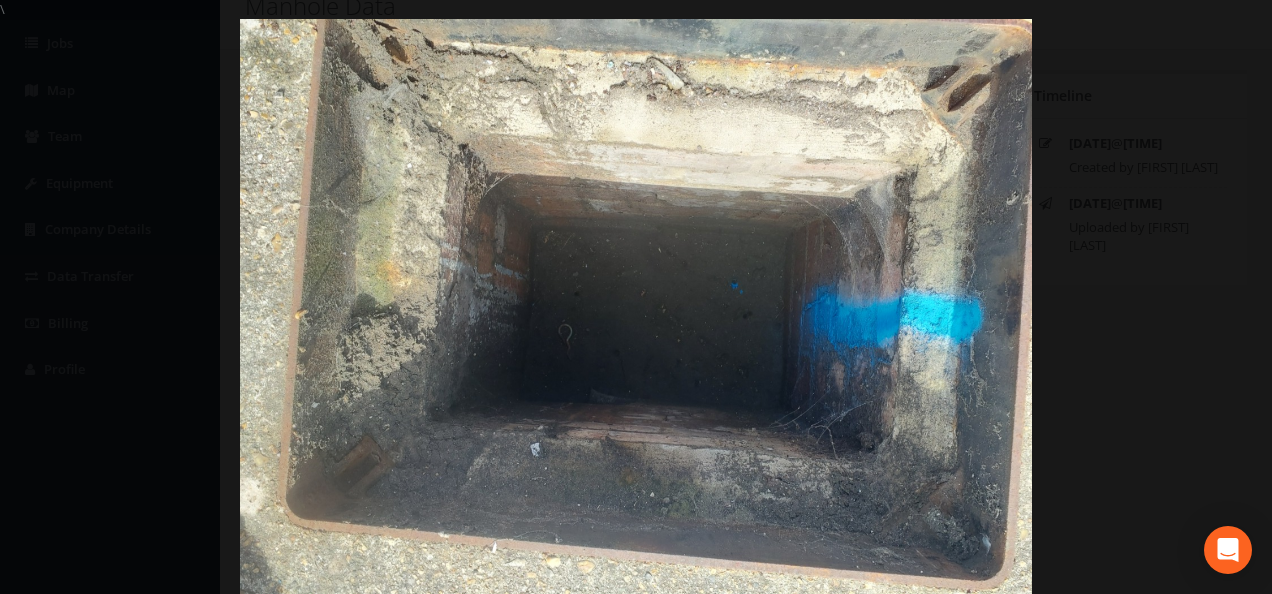 click at bounding box center [636, 316] 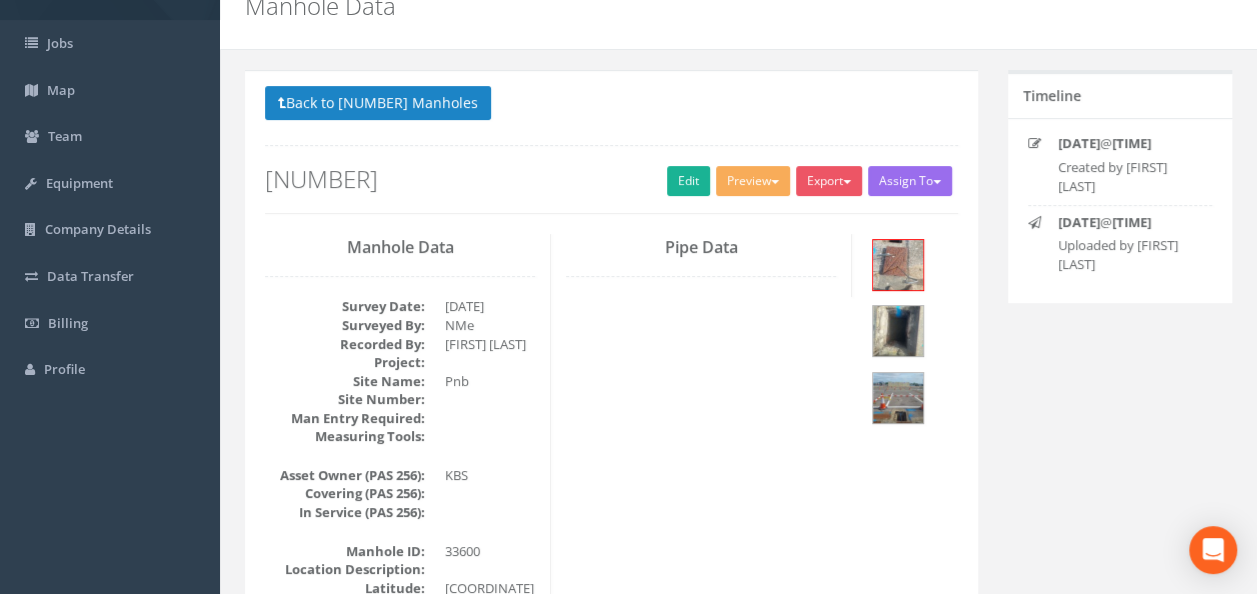 click on "Manhole Data       Survey Date:  [DATE]  Surveyed By:  [INITIALS]  Recorded By:  [FIRST] [LAST]  Project:    Site Name:  Pnb  Site Number:    Man Entry Required:    Measuring Tools:        Asset Owner (PAS 256):  KBS  Covering (PAS 256):    In Service (PAS 256):        Manhole ID:  33600  Location Description:    Latitude:  50.80940  Longitude:  -1.09992  Accuracy:  8  Eastings:    Northings:    Datum:    Grid Ref (PAS 256):        Service Type:  ["Cables"]  Ownership:    Type:    Year Built:    Drainage Area Code:        Cover Status:    Cover Lifted?:  Yes  UTL Reason:    No of Covers (PAS 256):    Cover Shape (PAS 256):  Rectangular  Cover Material:  Metal  Cover Duty:    Cover Condition:    Cover Attn Req?:    Padlocked?:    Hinged?:    Cover Grade:    Cover Length (mm):    Cover Width (mm):    Cover Level (m):        Shaft Length (mm):    Shaft Width (mm):    Shaft Depth (mm):    Shaft Material:    Shaft Shape:    Shaft Condition:    Shaft Attn Req?:    Shaft Entry:" at bounding box center [611, 1456] 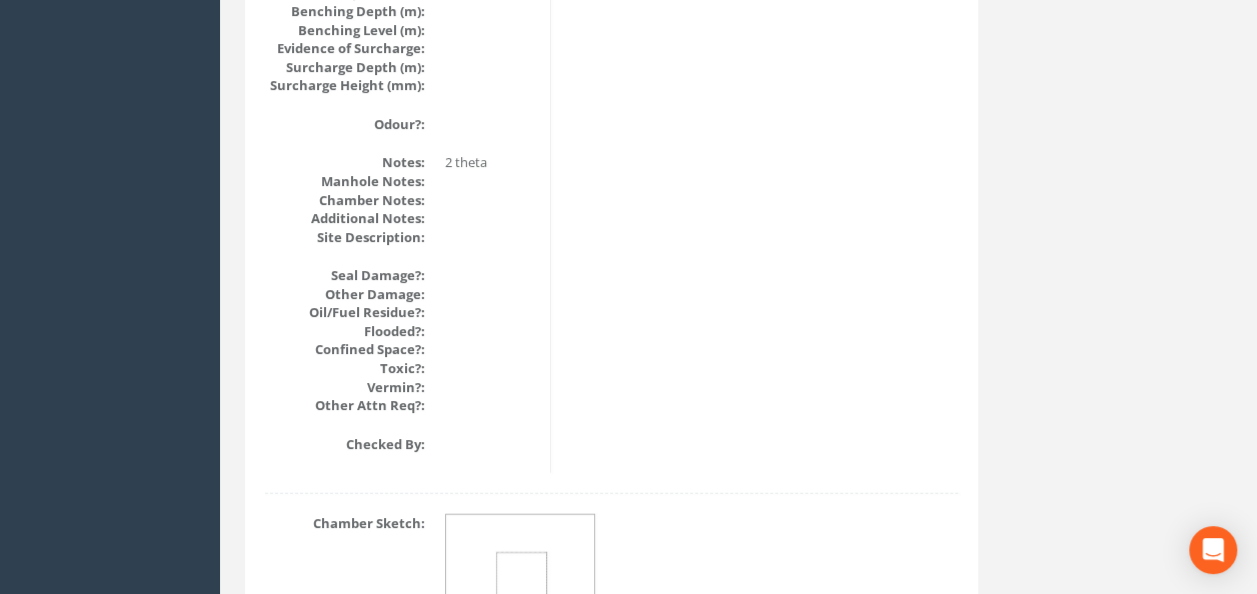 scroll, scrollTop: 2488, scrollLeft: 0, axis: vertical 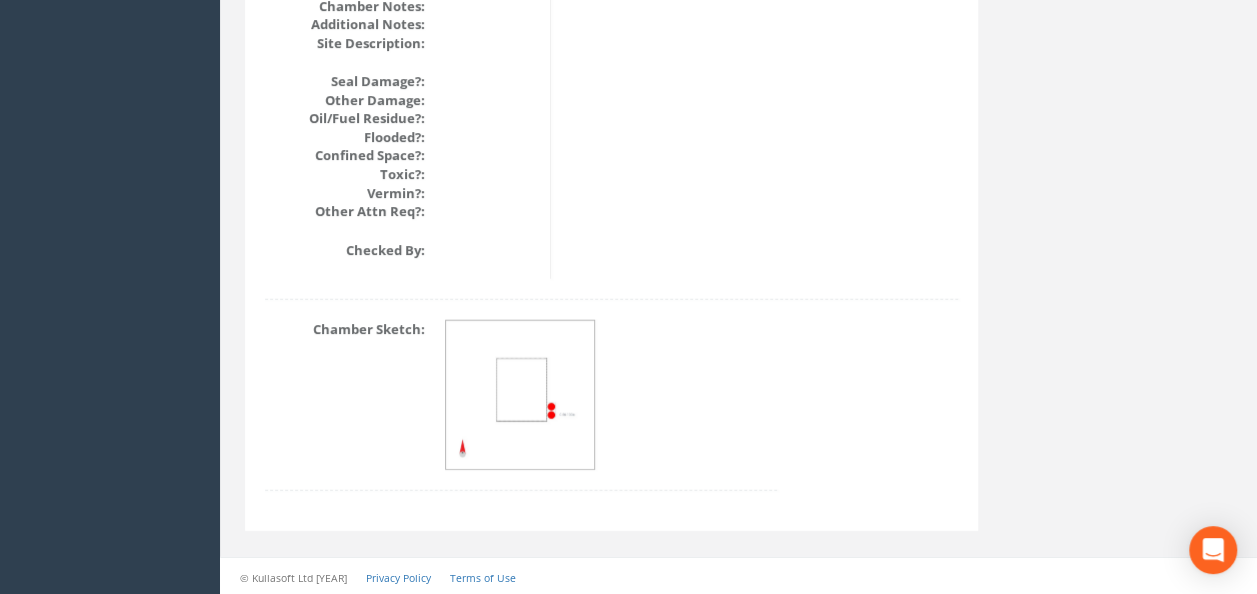 click at bounding box center [521, 396] 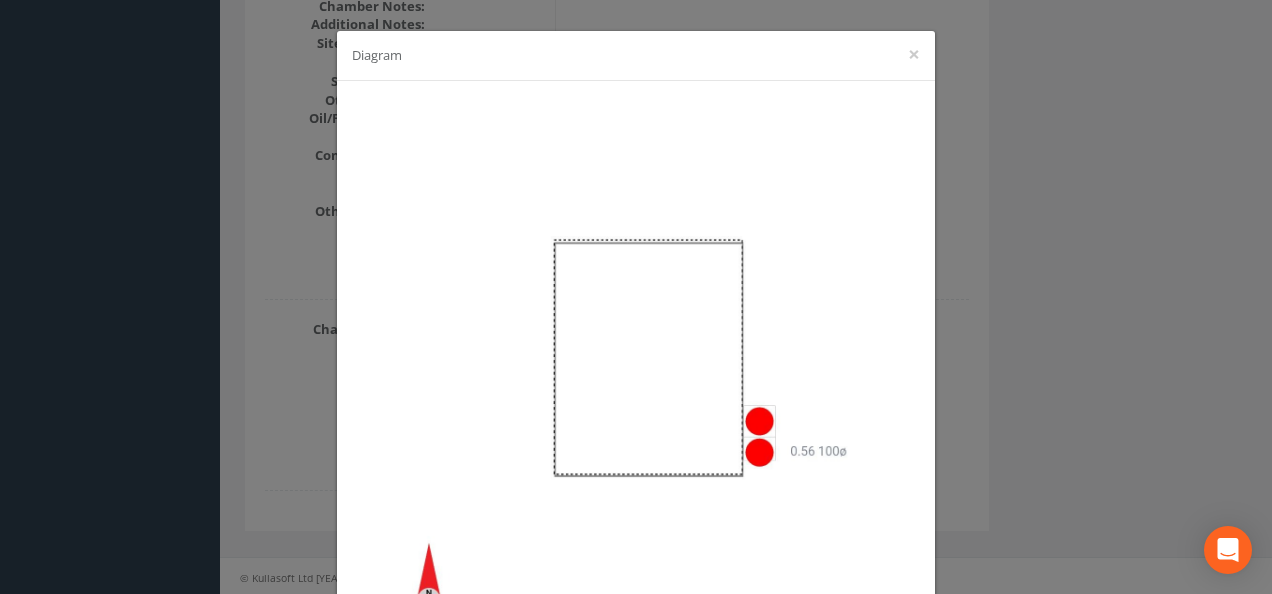 click on "Diagram  ×" at bounding box center (636, 297) 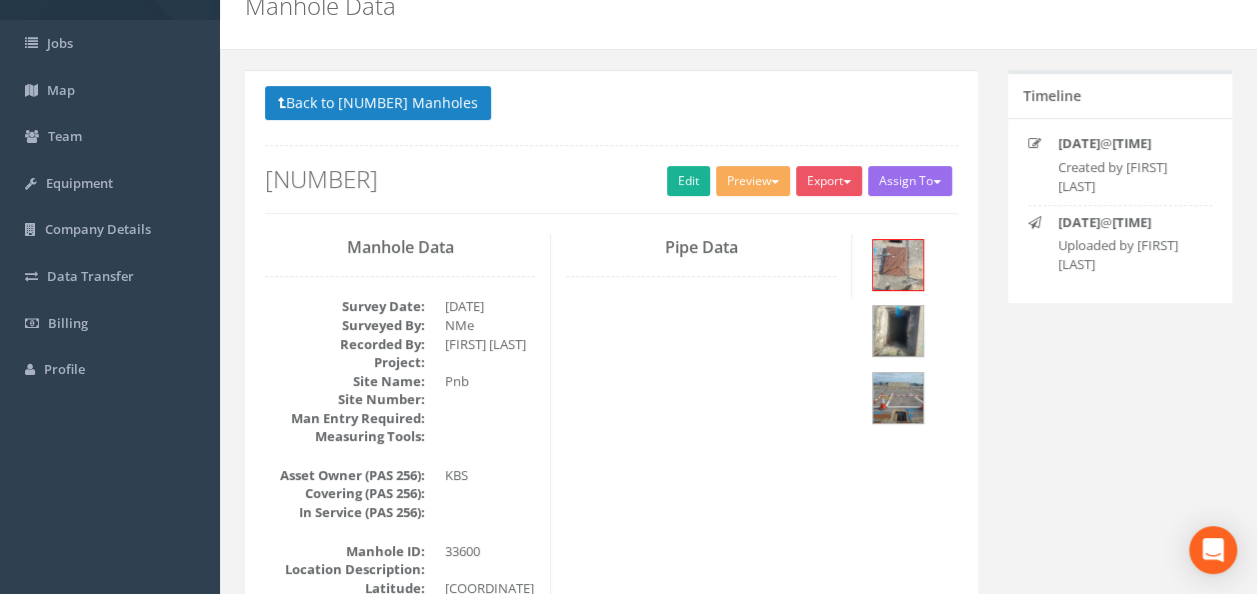 scroll, scrollTop: 0, scrollLeft: 0, axis: both 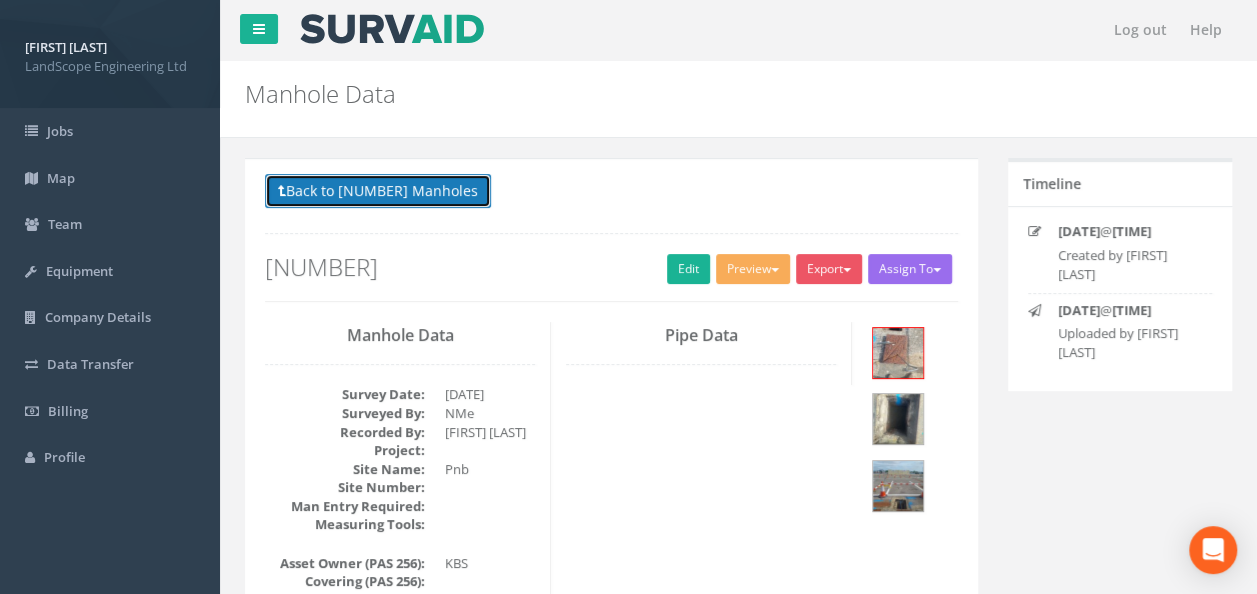 click on "Back to [NUMBER] Manholes" at bounding box center (378, 191) 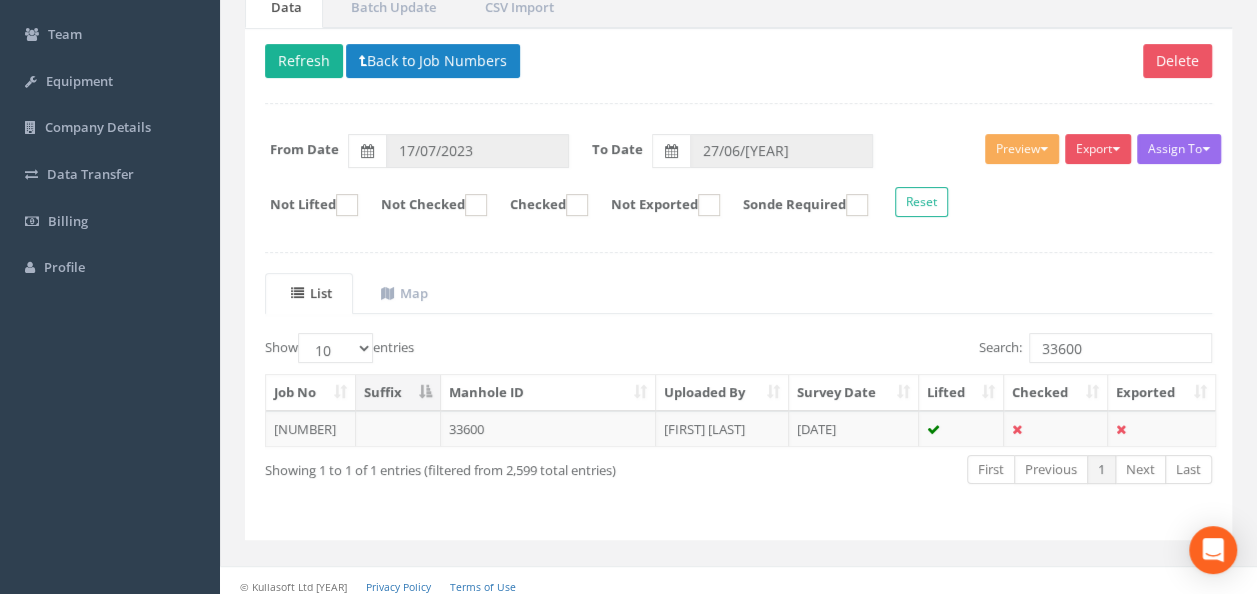 scroll, scrollTop: 195, scrollLeft: 0, axis: vertical 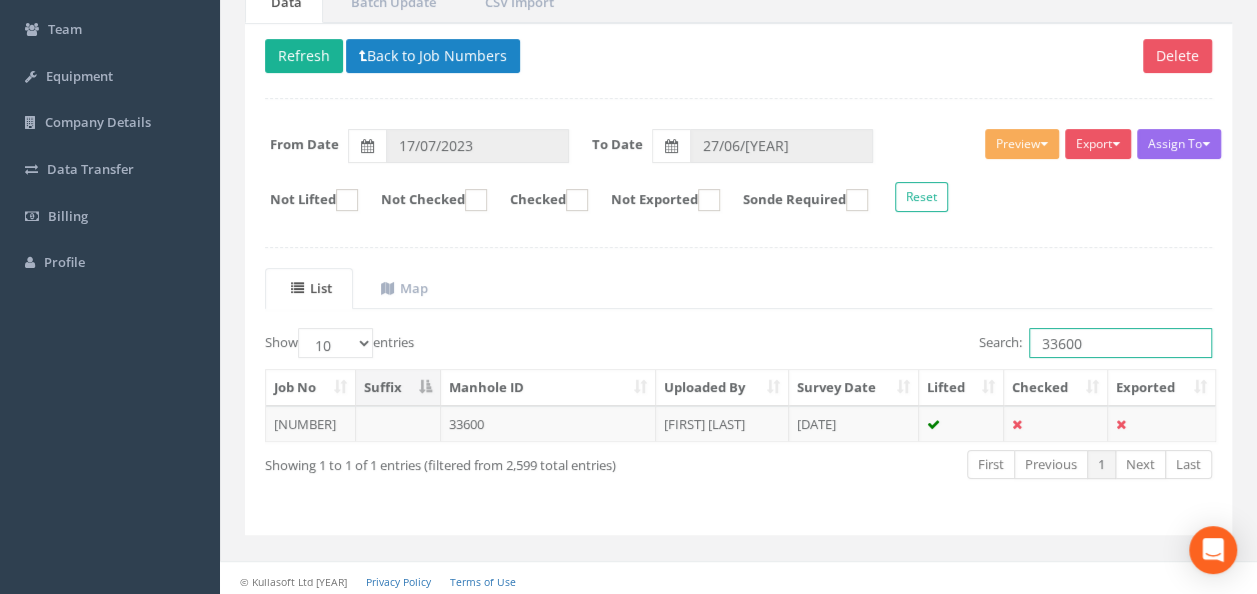 click on "33600" at bounding box center (1120, 343) 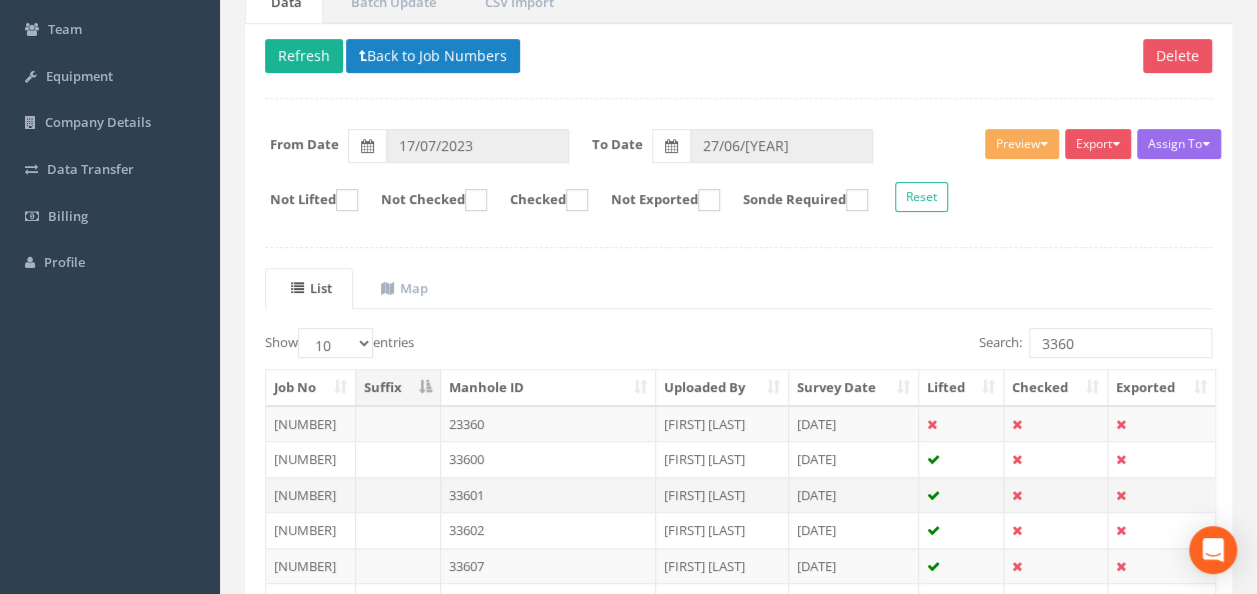 click on "33601" at bounding box center [548, 424] 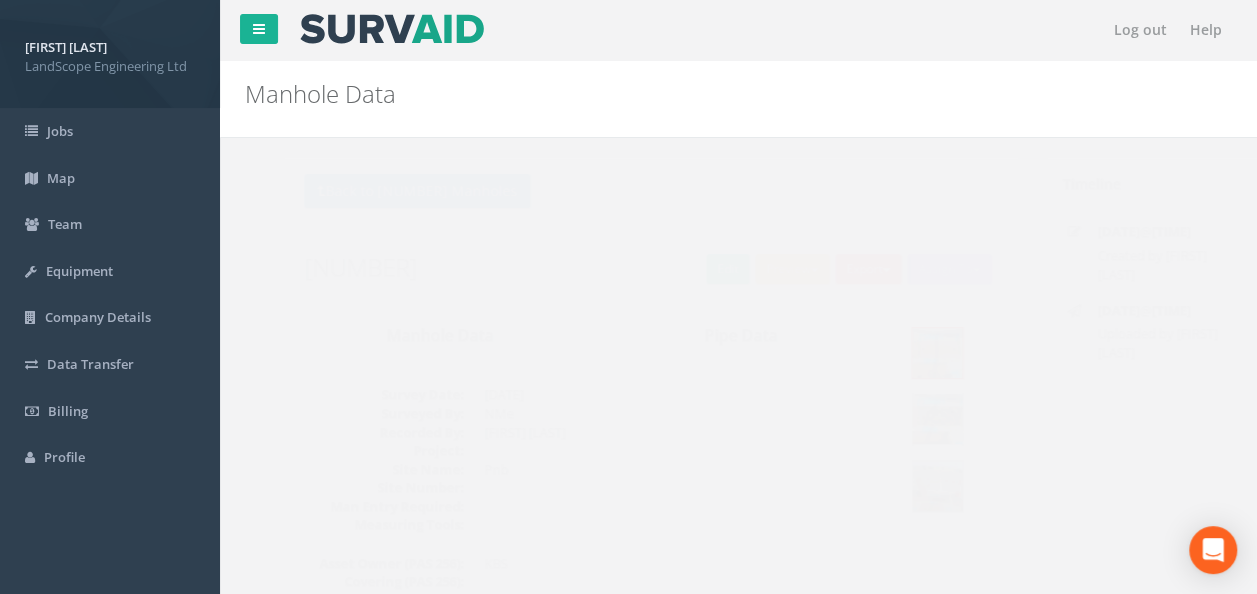 click at bounding box center (898, 419) 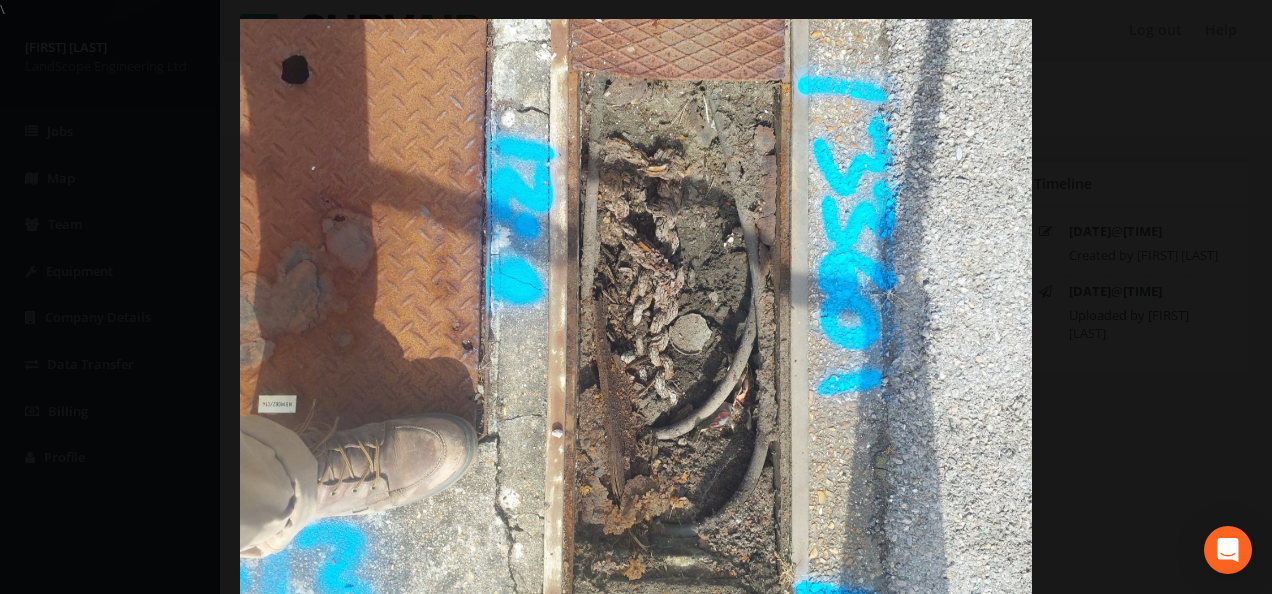 click at bounding box center (636, 316) 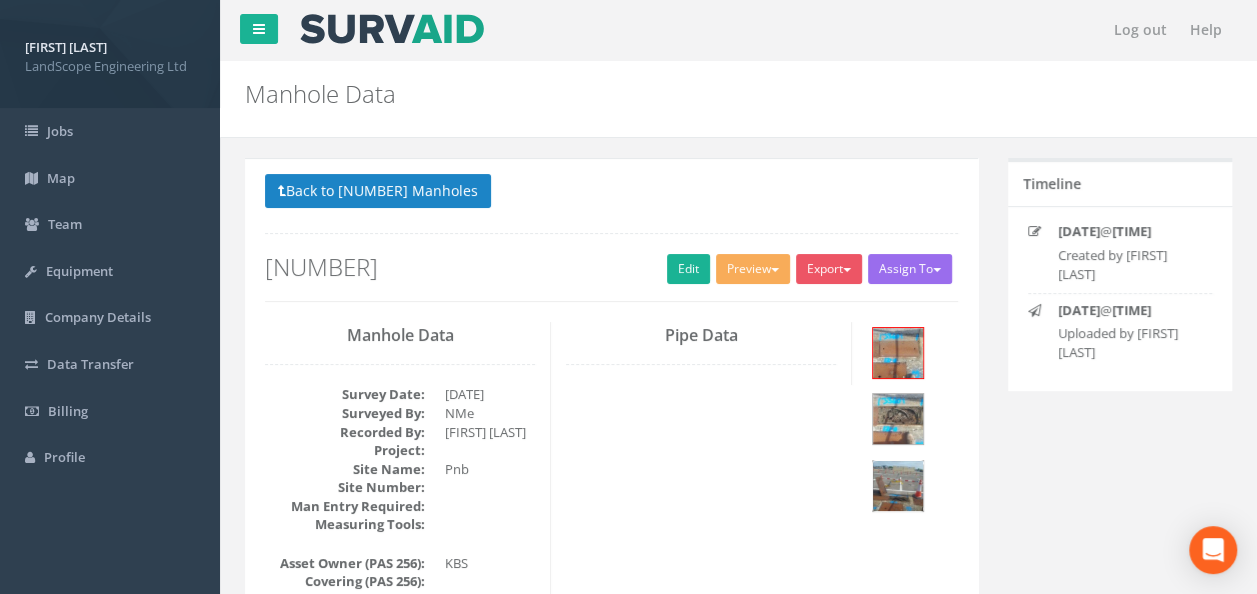 click at bounding box center (898, 486) 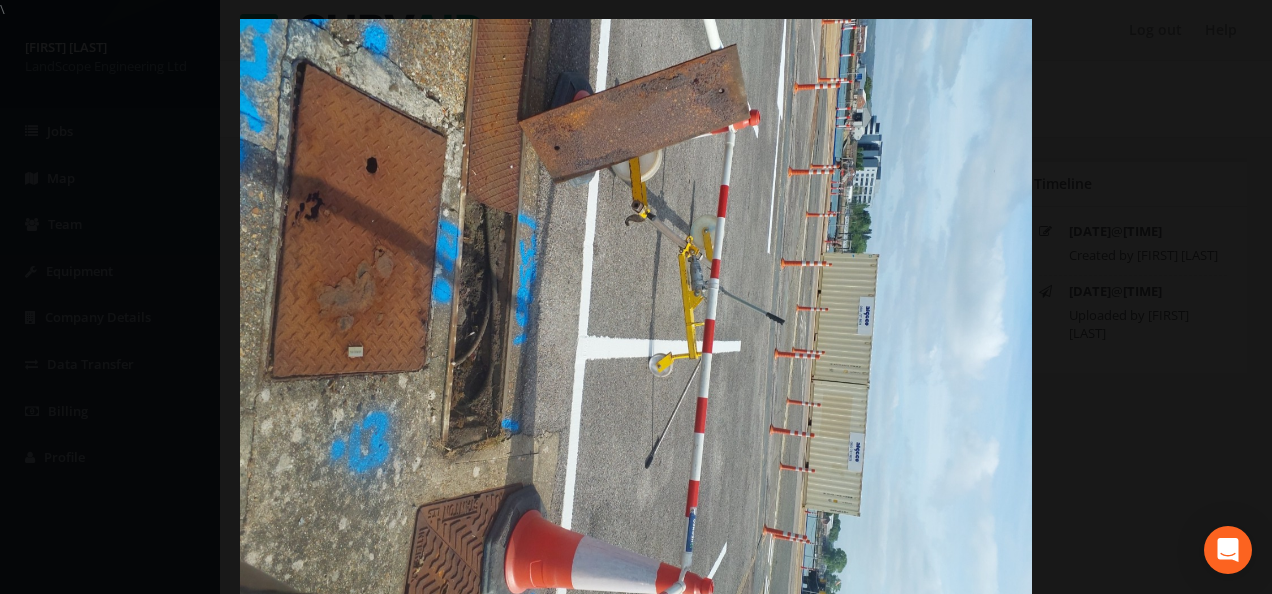 click at bounding box center (636, 316) 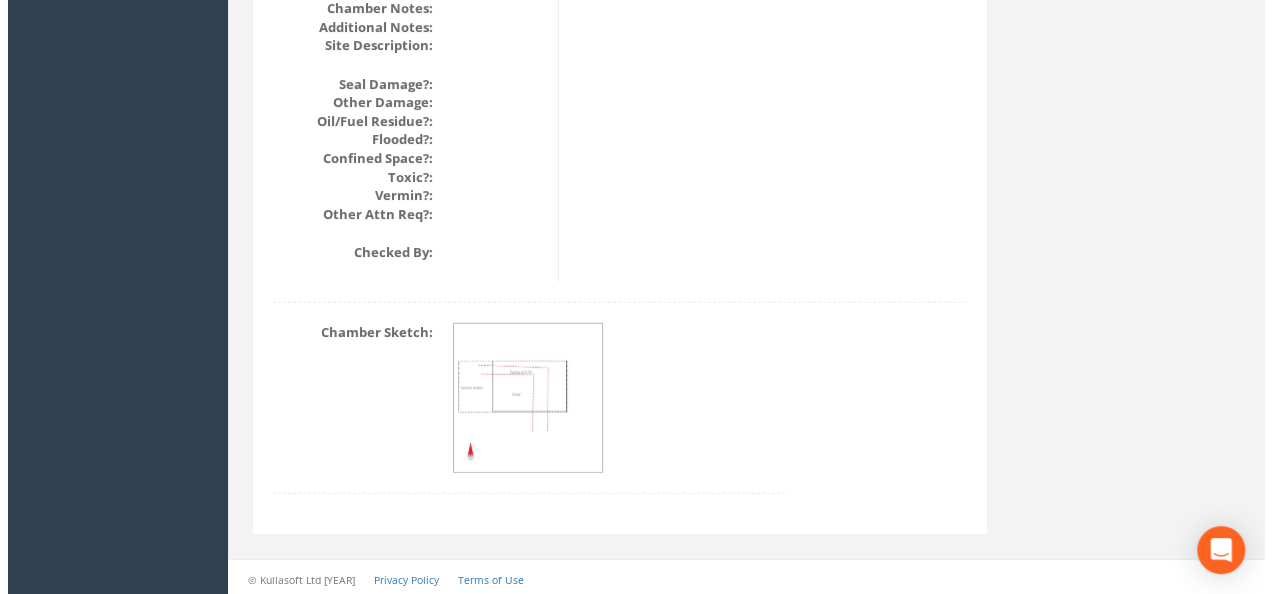 scroll, scrollTop: 2506, scrollLeft: 0, axis: vertical 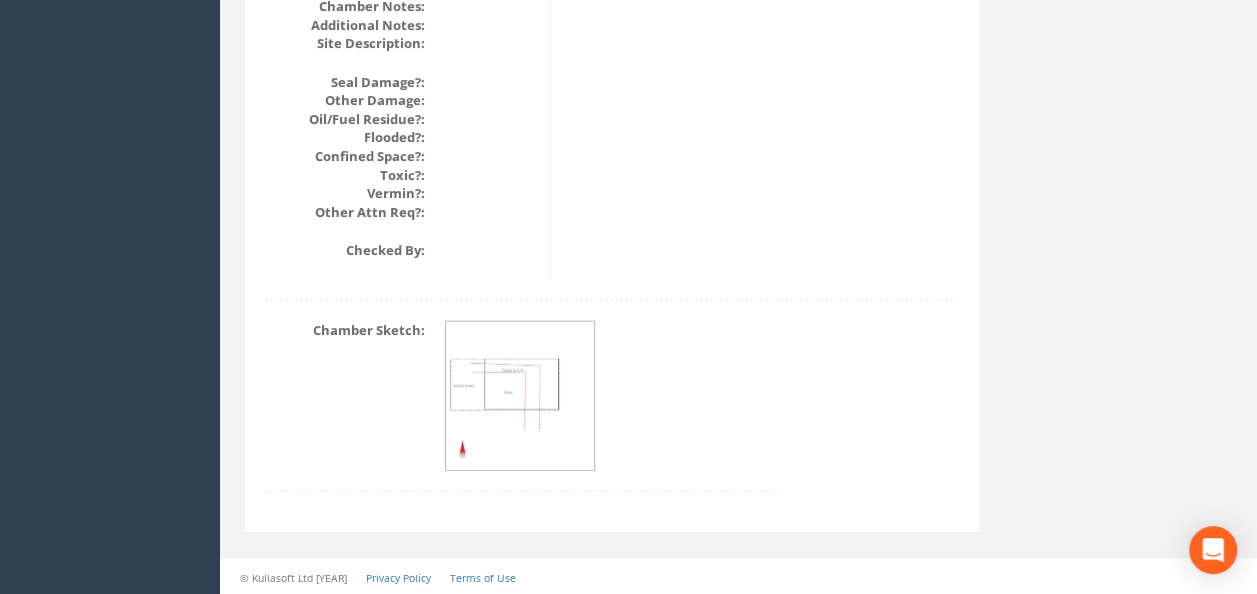 click at bounding box center (521, 397) 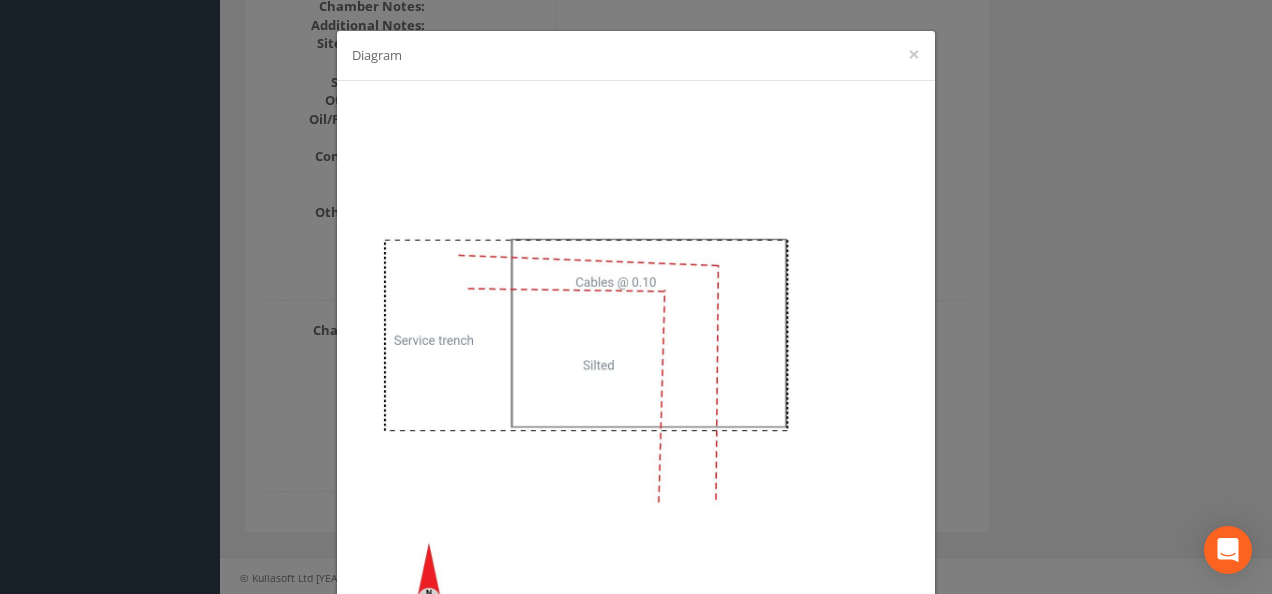 drag, startPoint x: 1194, startPoint y: 278, endPoint x: 1168, endPoint y: 282, distance: 26.305893 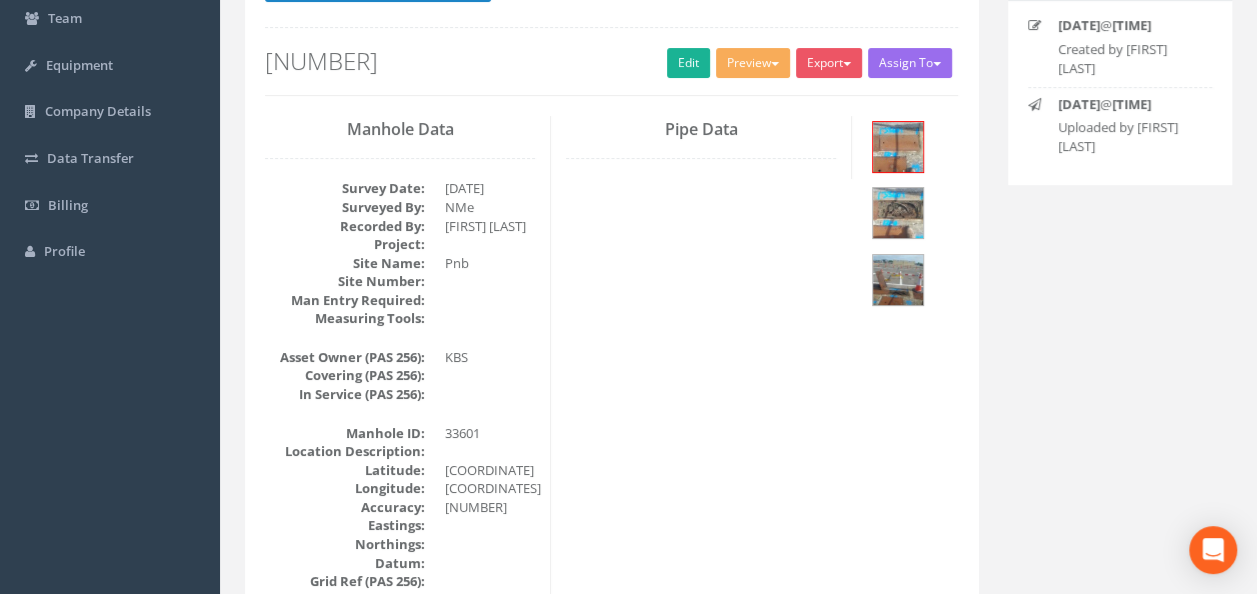 scroll, scrollTop: 0, scrollLeft: 0, axis: both 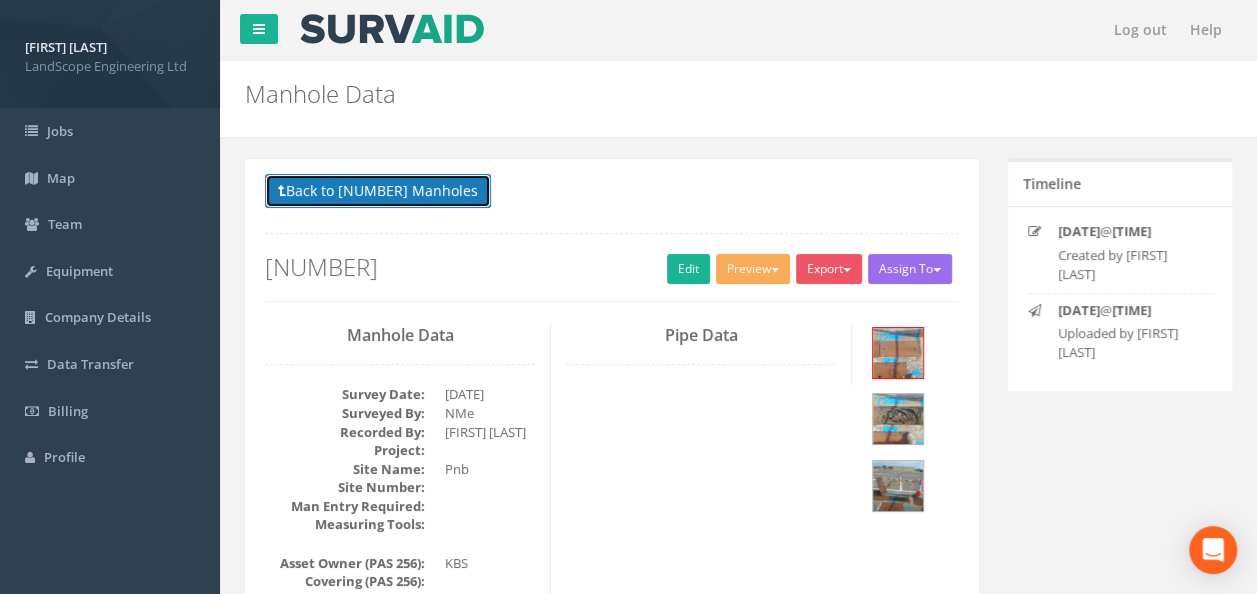 click on "Back to [NUMBER] Manholes" at bounding box center [378, 191] 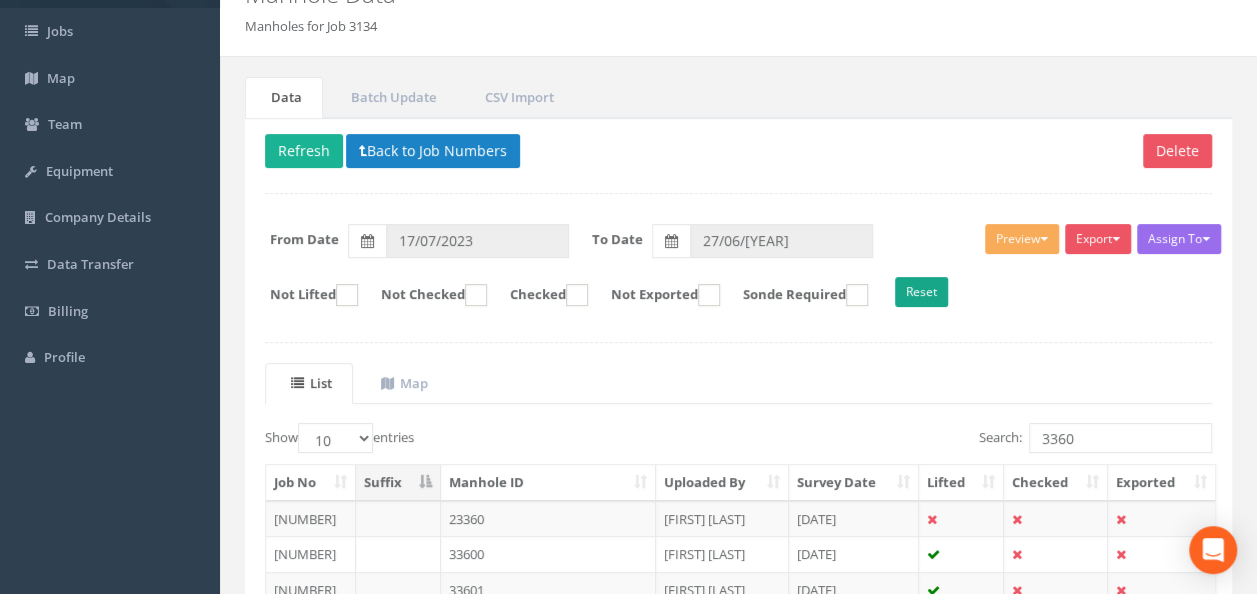 scroll, scrollTop: 200, scrollLeft: 0, axis: vertical 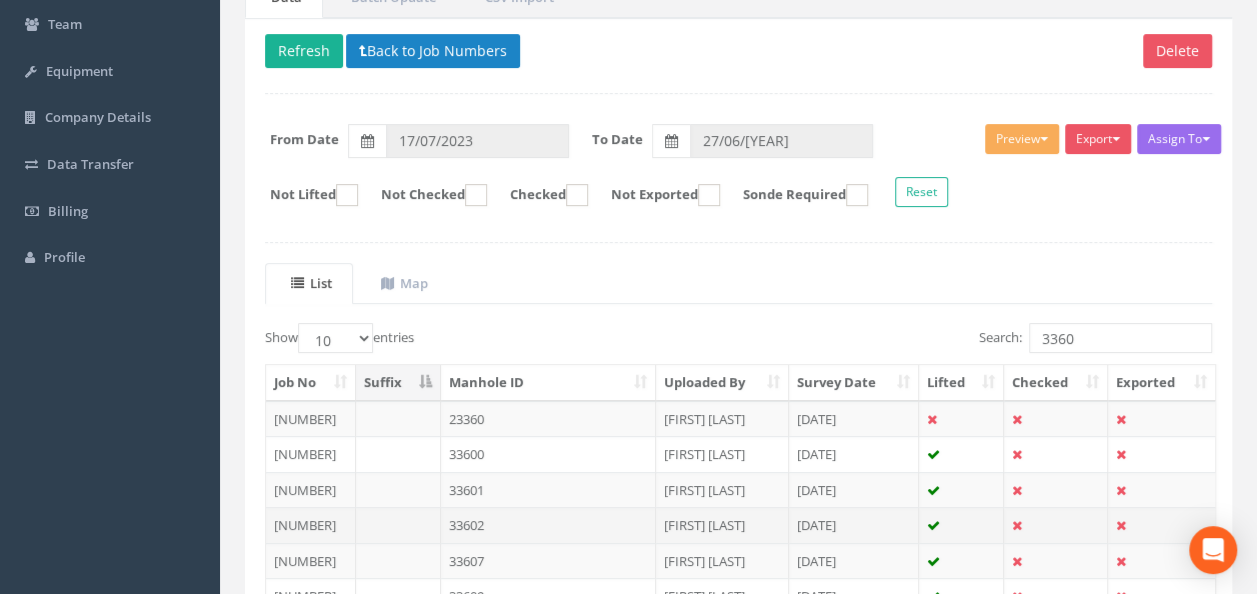 click on "33602" at bounding box center [548, 454] 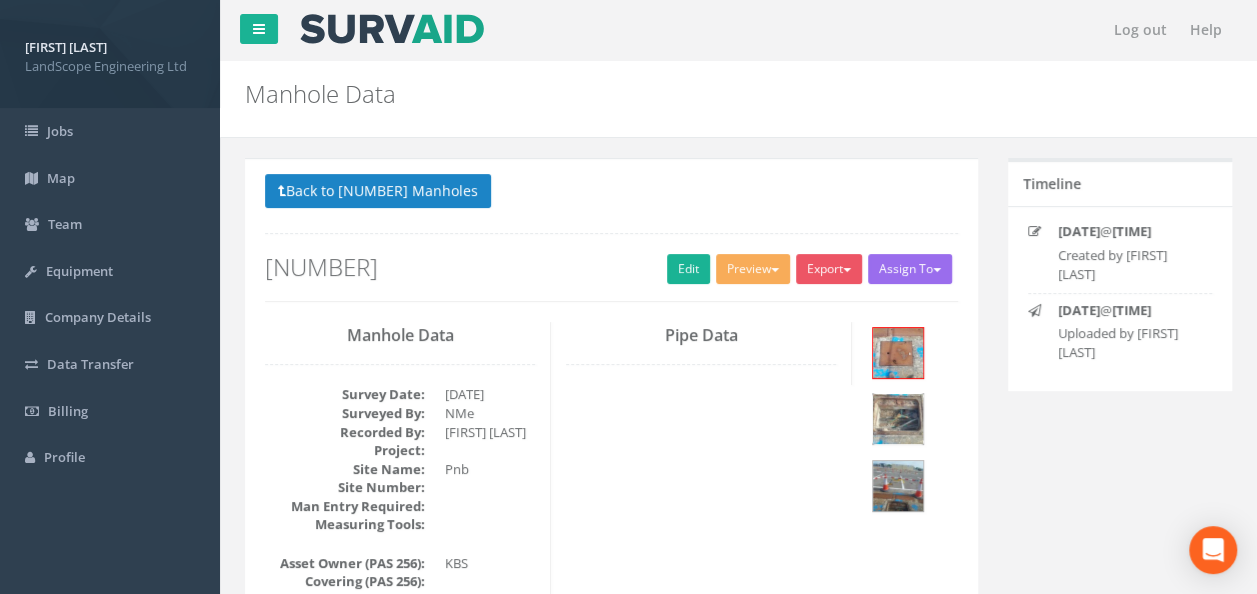 click at bounding box center (898, 419) 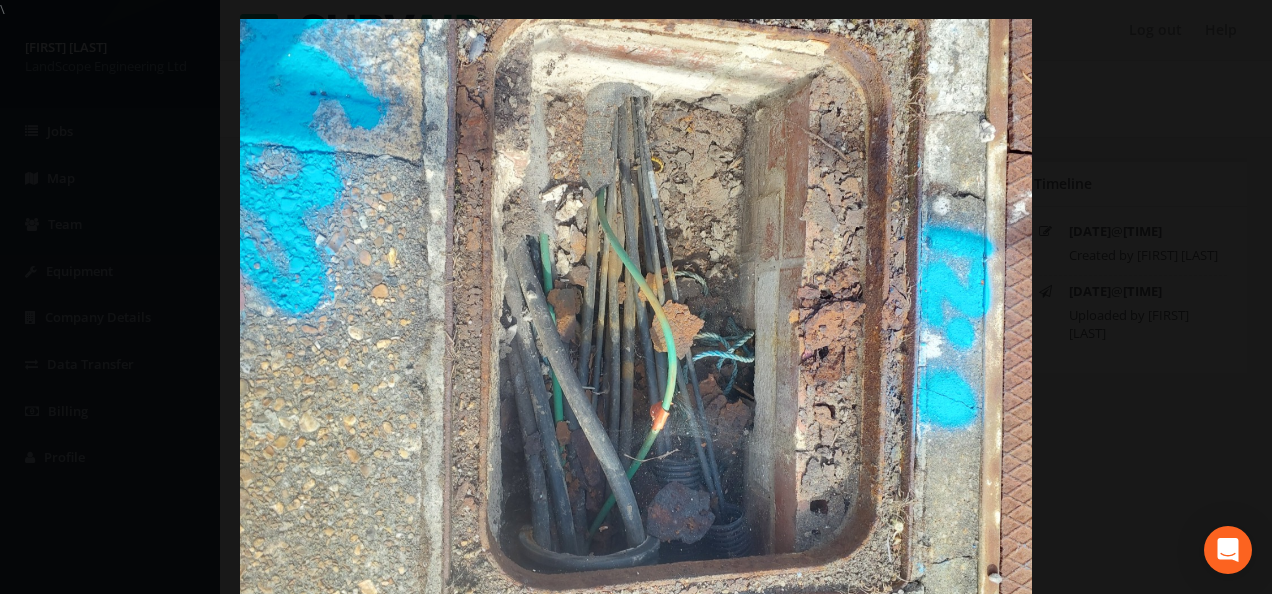 click at bounding box center (636, 316) 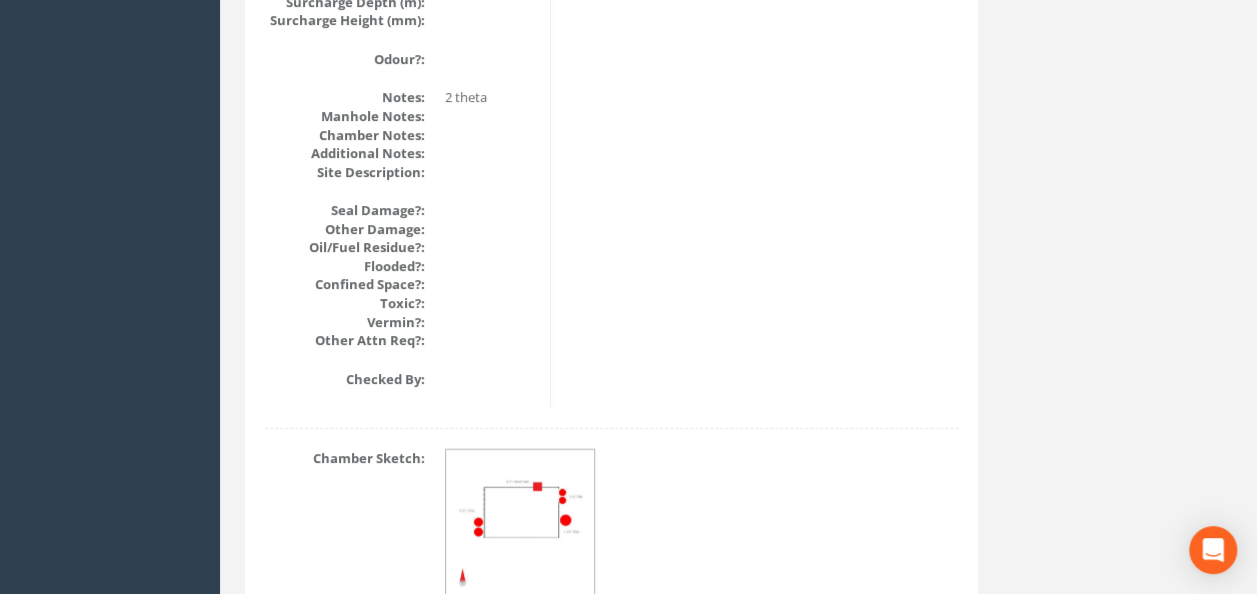 scroll, scrollTop: 2400, scrollLeft: 0, axis: vertical 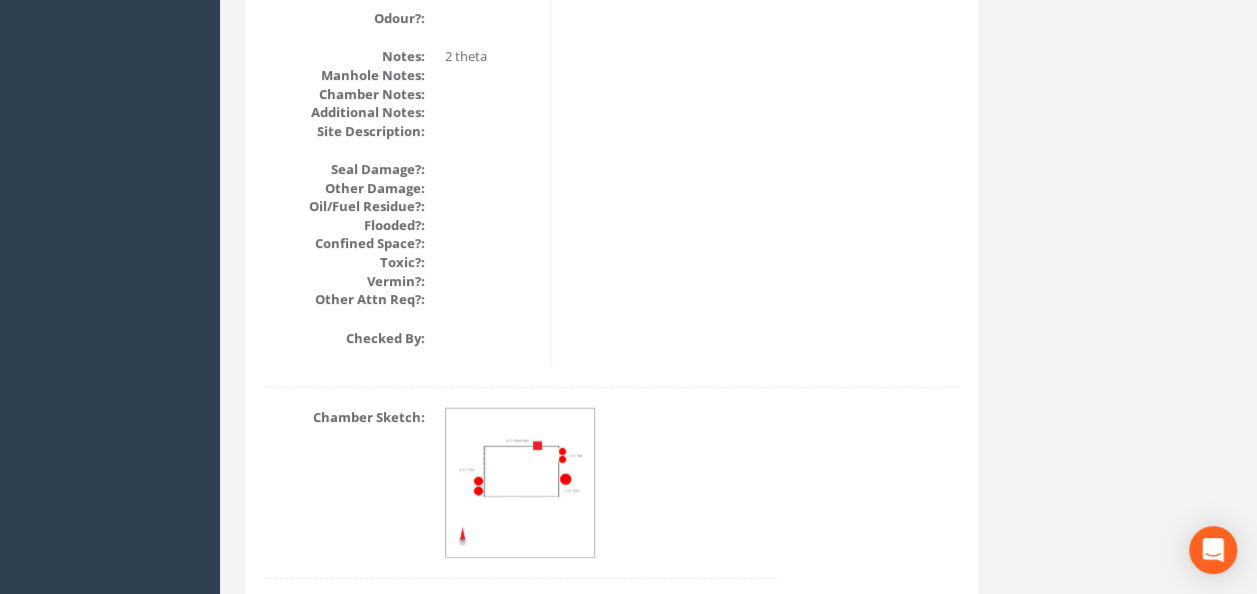 click at bounding box center (521, 484) 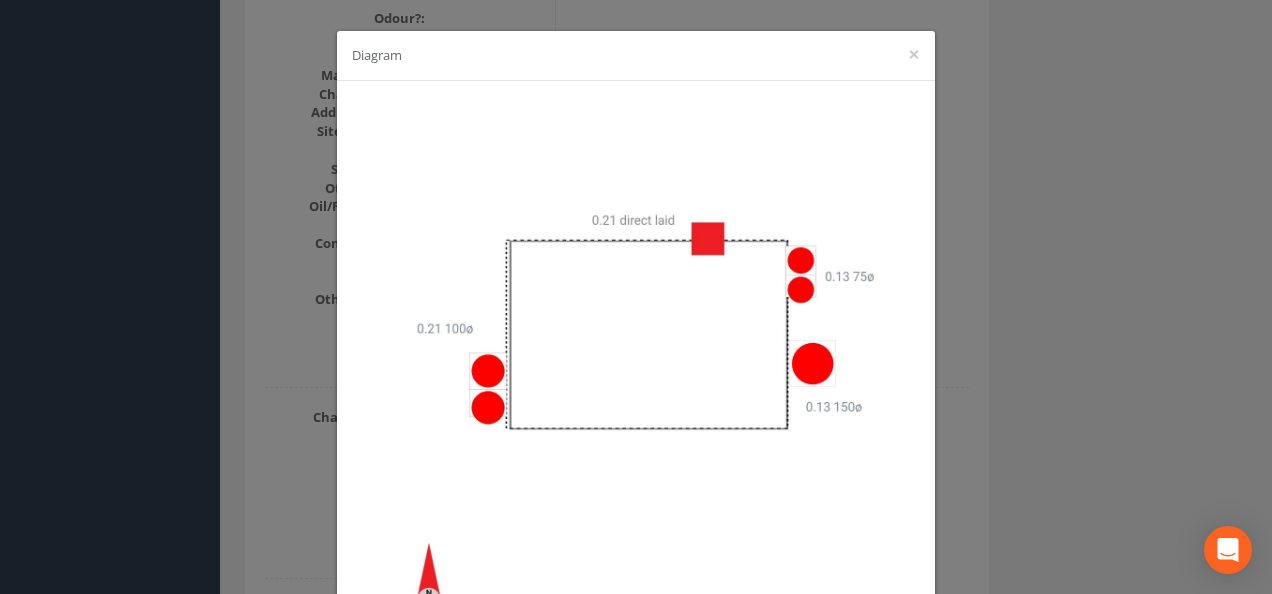 click on "Diagram  ×" at bounding box center [636, 297] 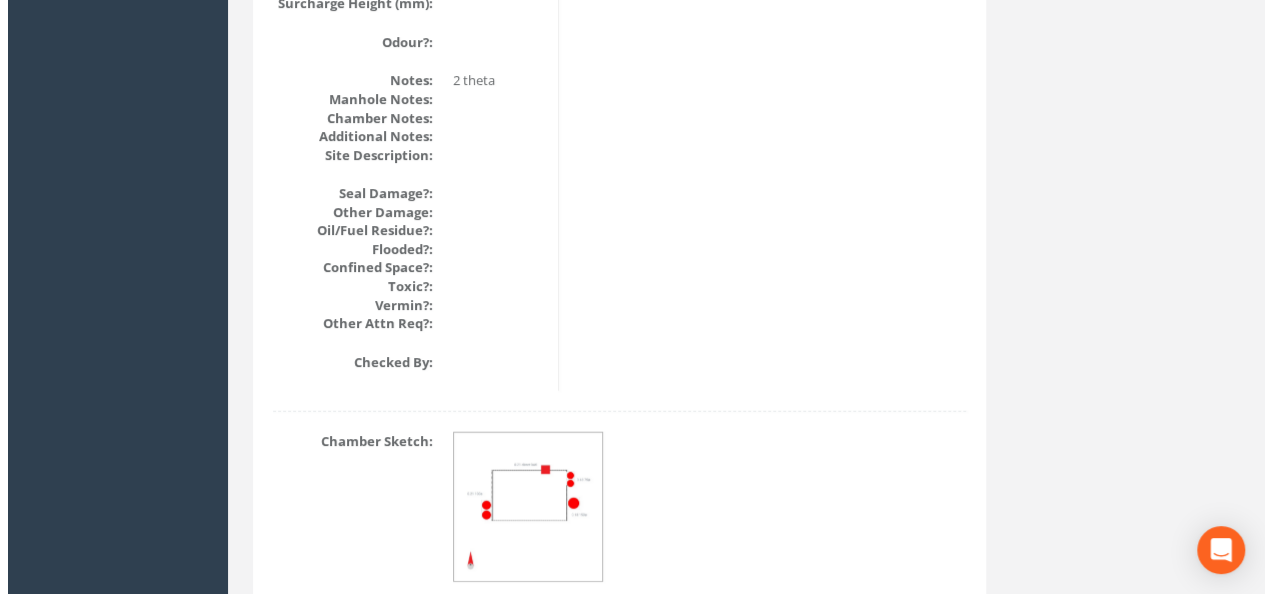 scroll, scrollTop: 2488, scrollLeft: 0, axis: vertical 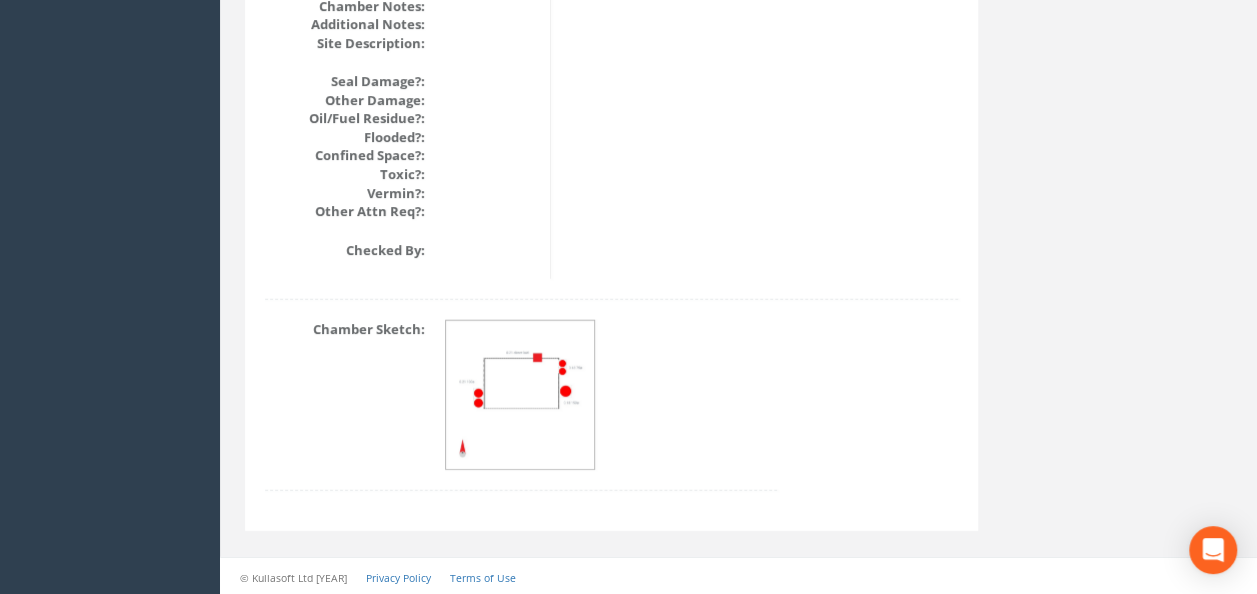 click at bounding box center (521, 396) 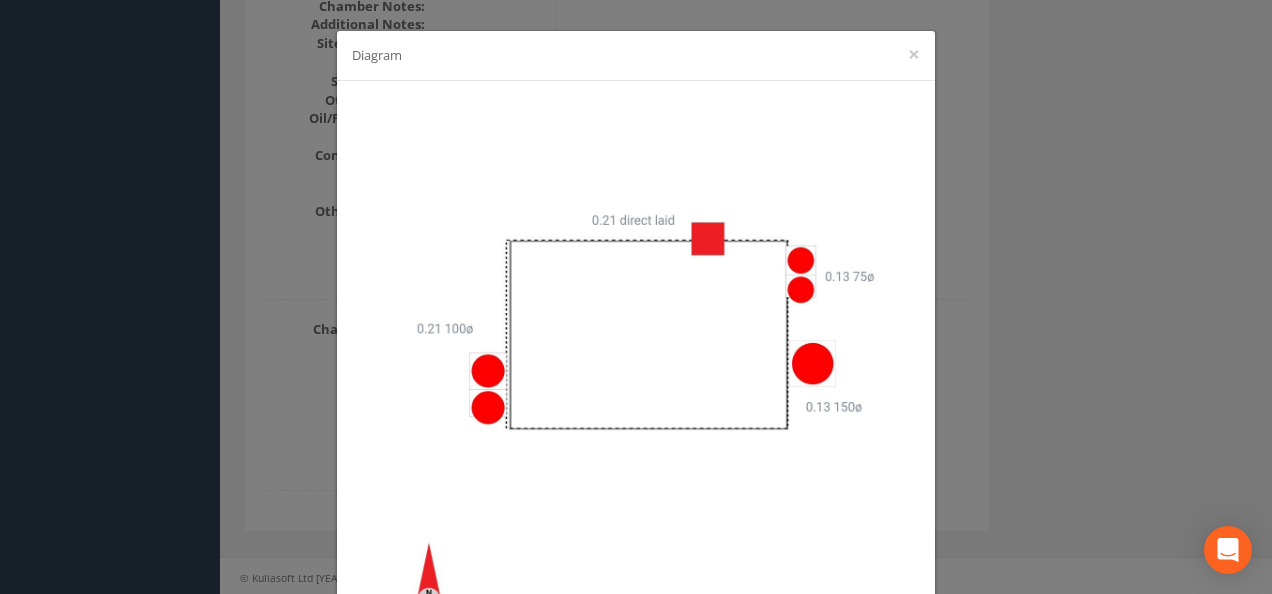 click on "Diagram  ×" at bounding box center [636, 297] 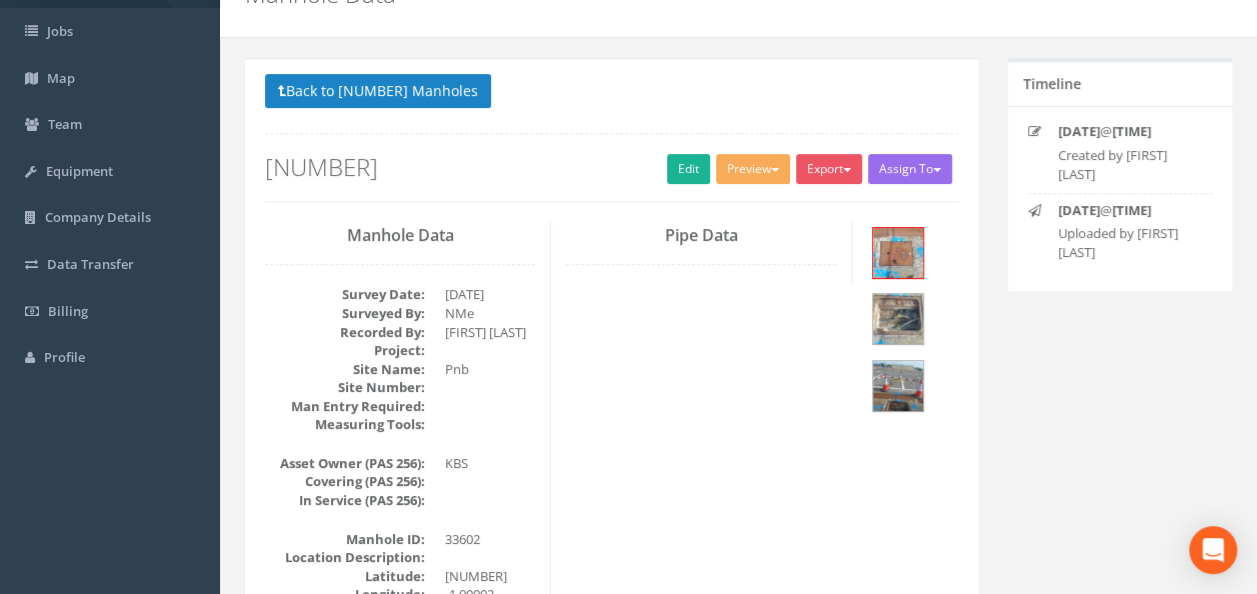 scroll, scrollTop: 0, scrollLeft: 0, axis: both 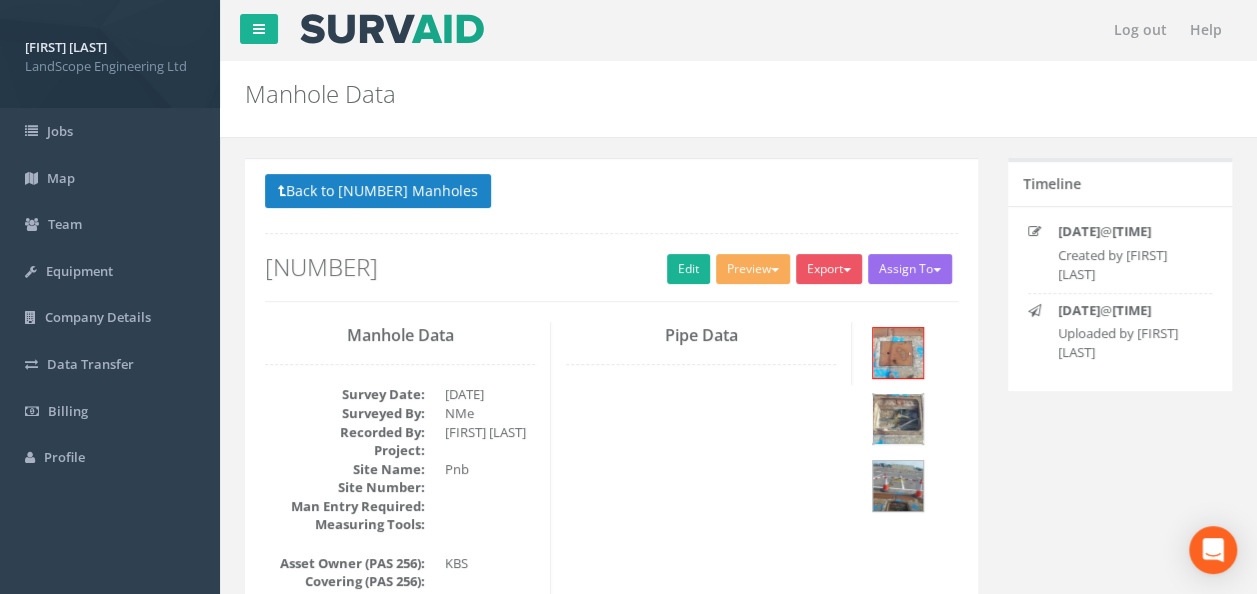 click at bounding box center [898, 419] 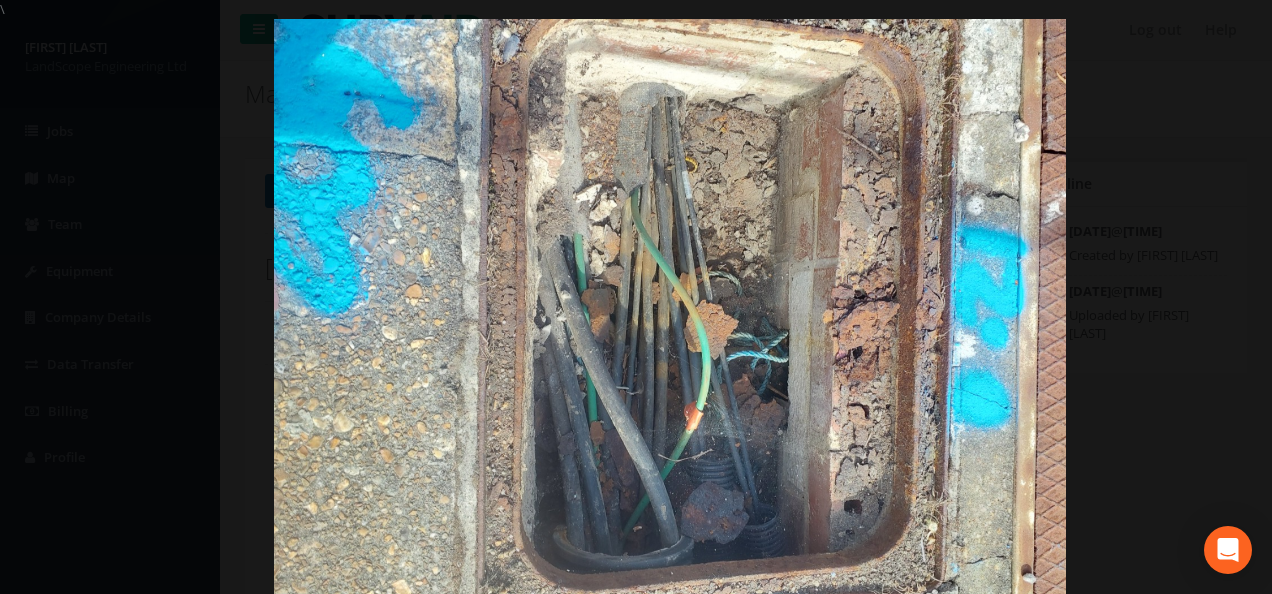 drag, startPoint x: 726, startPoint y: 338, endPoint x: 760, endPoint y: 336, distance: 34.058773 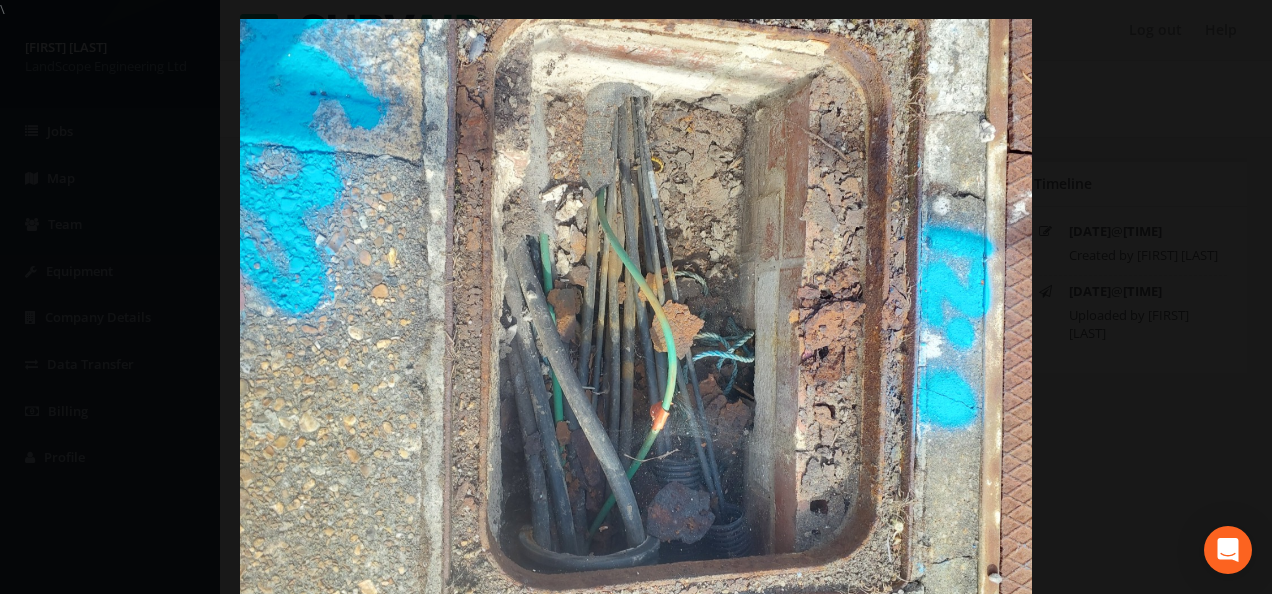 click at bounding box center (636, 316) 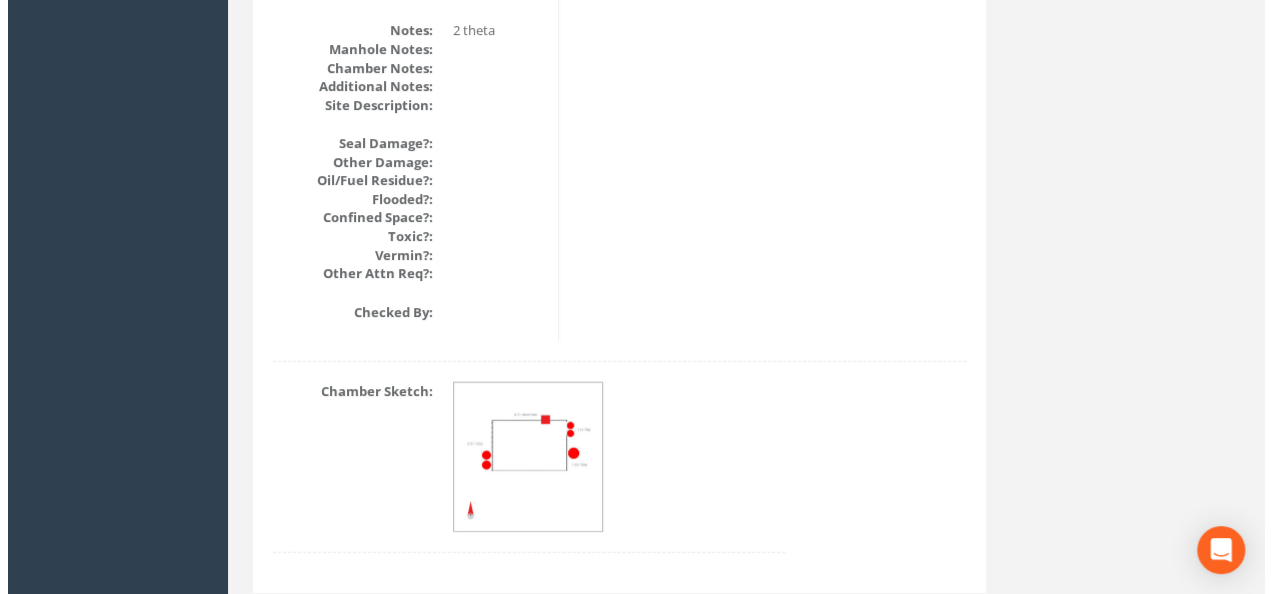 scroll, scrollTop: 2488, scrollLeft: 0, axis: vertical 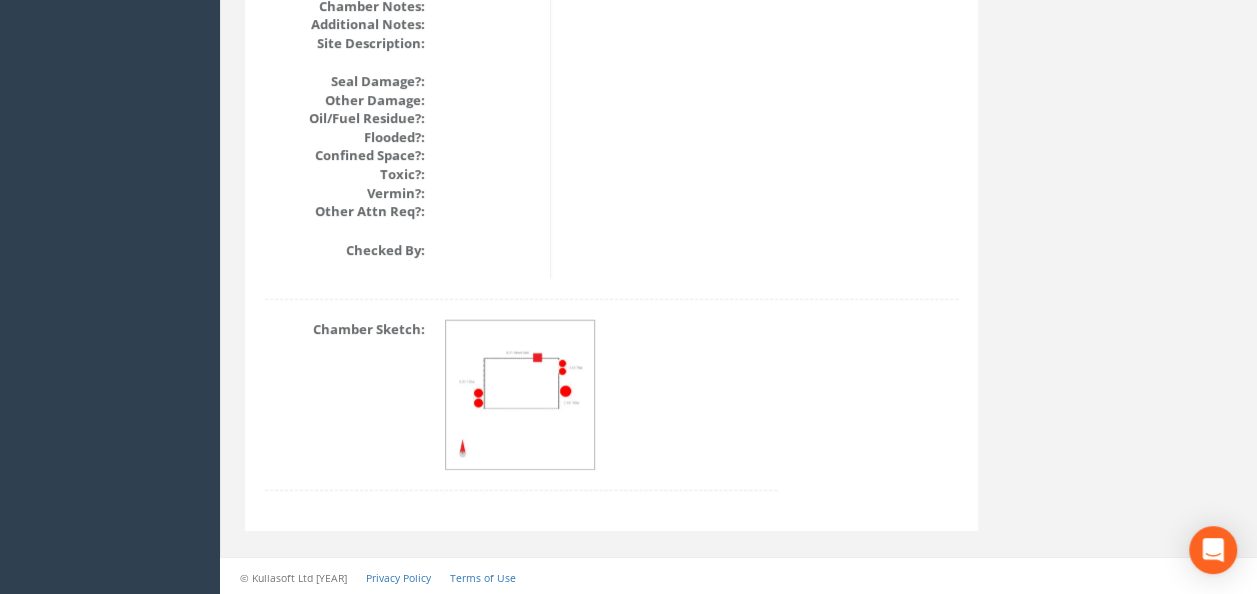 click at bounding box center (521, 396) 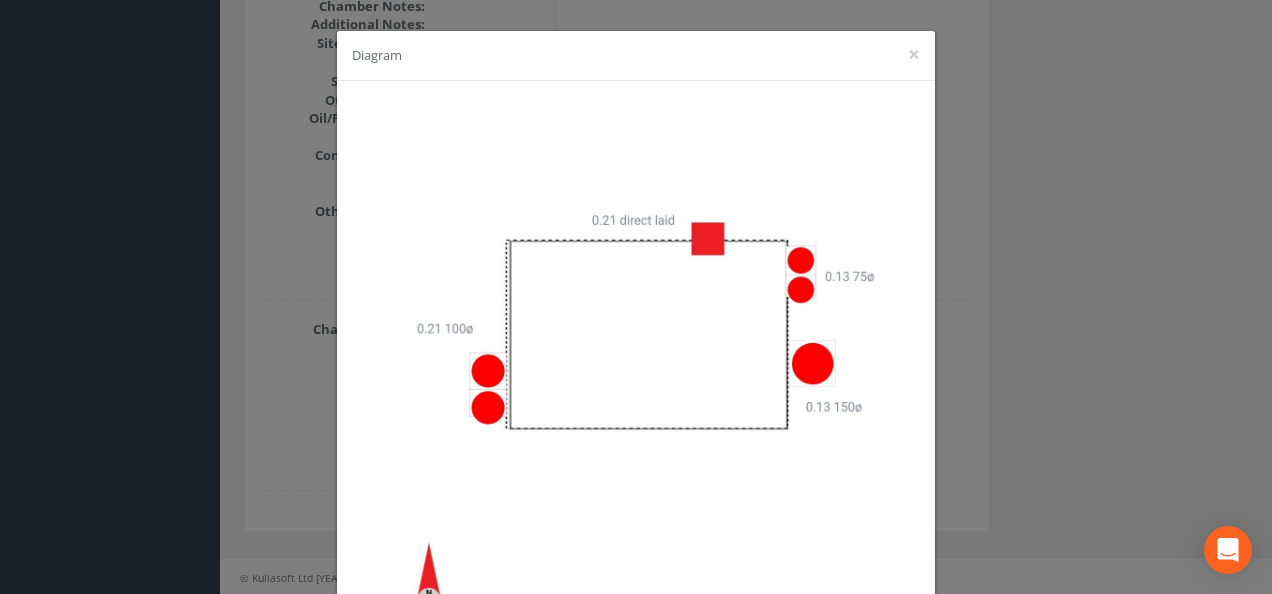 drag, startPoint x: 992, startPoint y: 502, endPoint x: 982, endPoint y: 492, distance: 14.142136 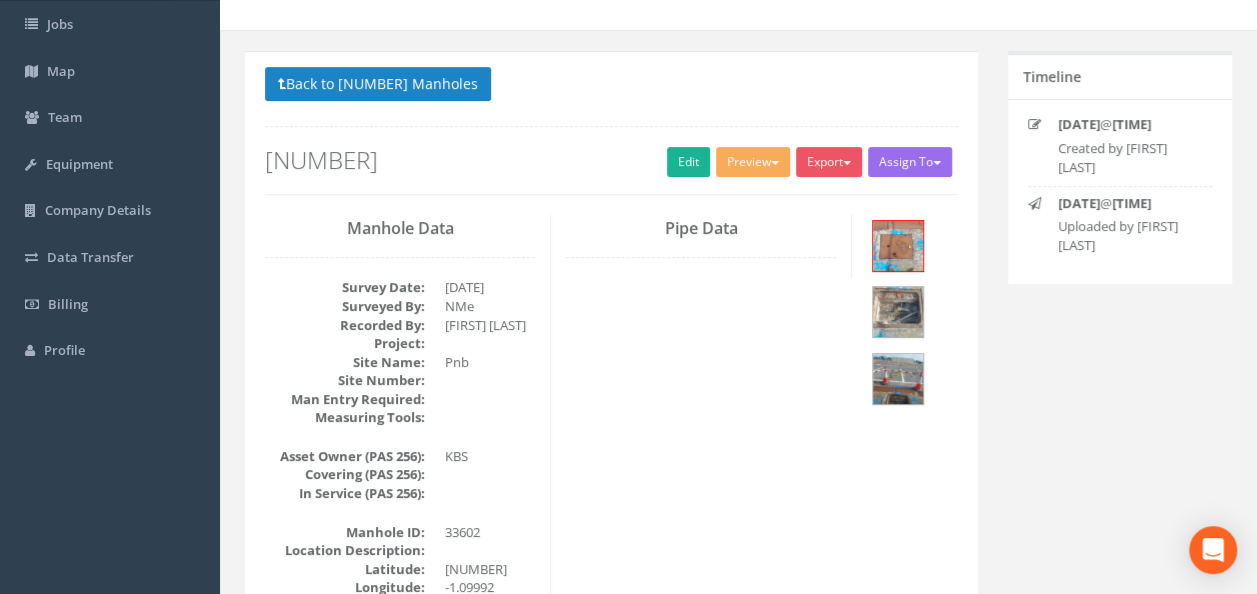 scroll, scrollTop: 0, scrollLeft: 0, axis: both 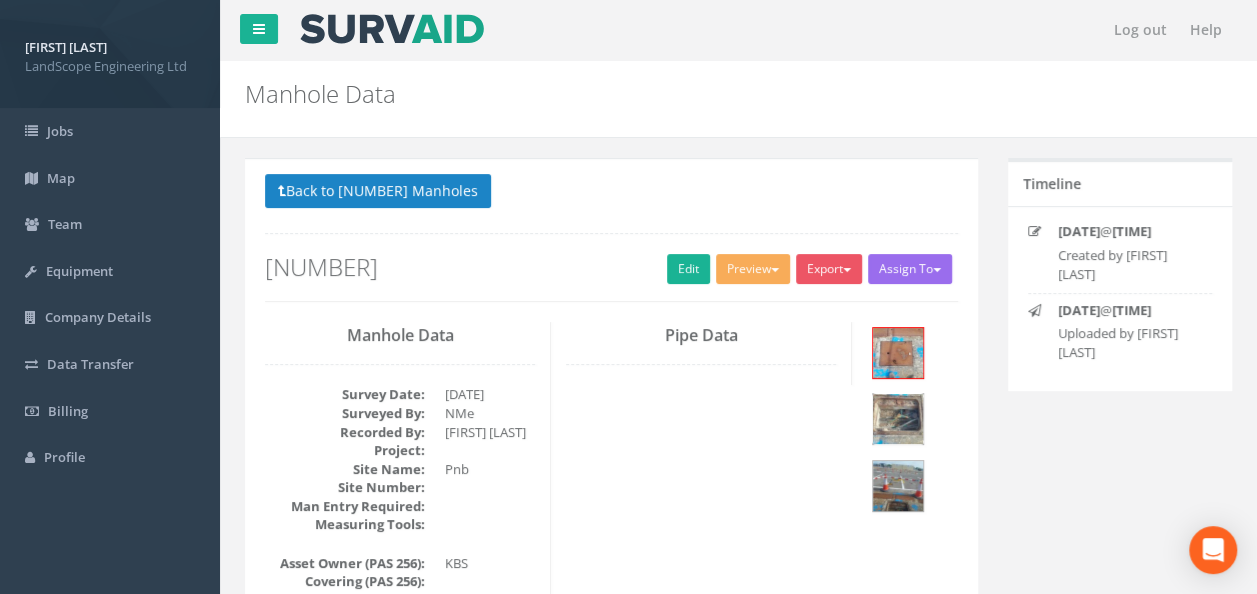 click at bounding box center (898, 419) 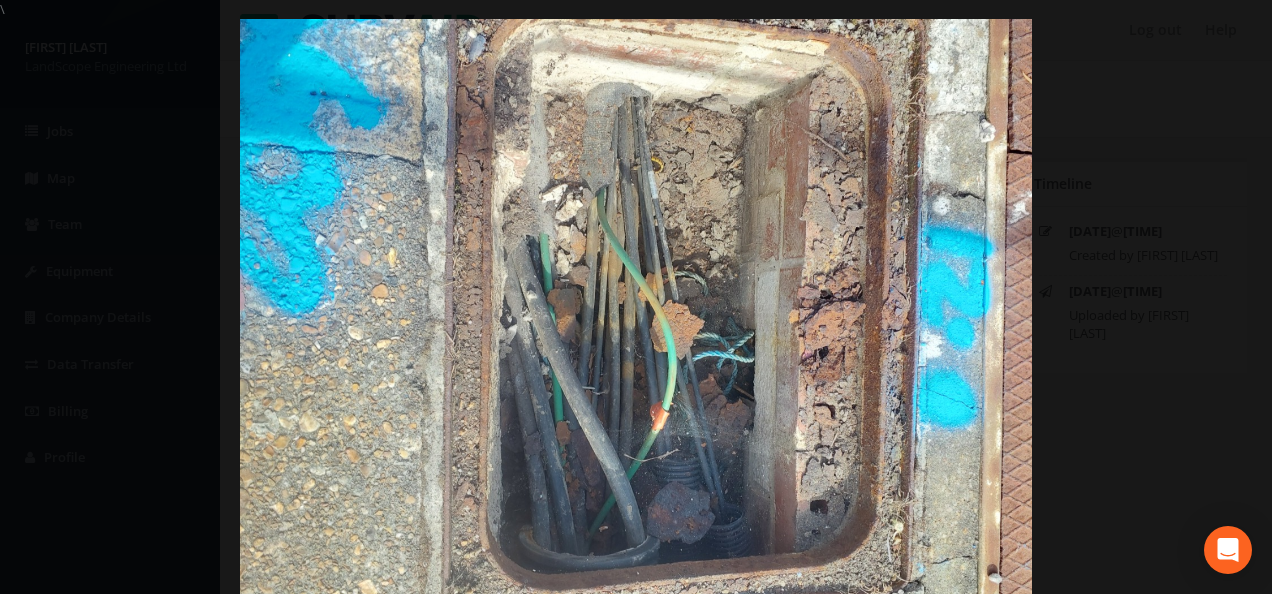 click at bounding box center (636, 316) 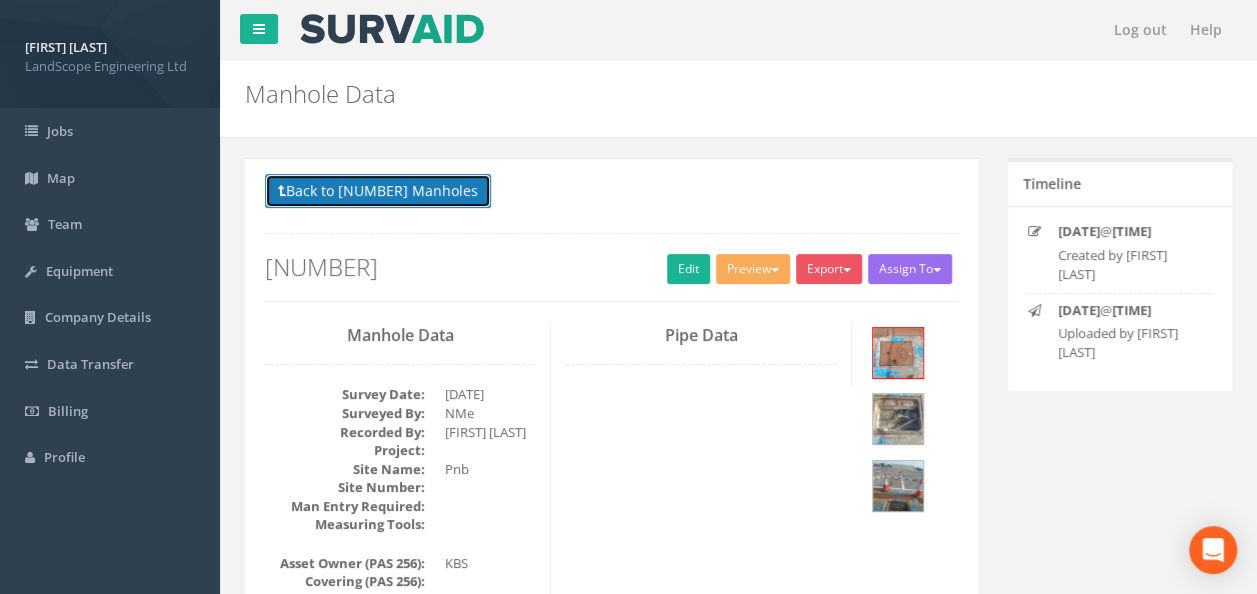 click on "Back to [NUMBER] Manholes" at bounding box center (378, 191) 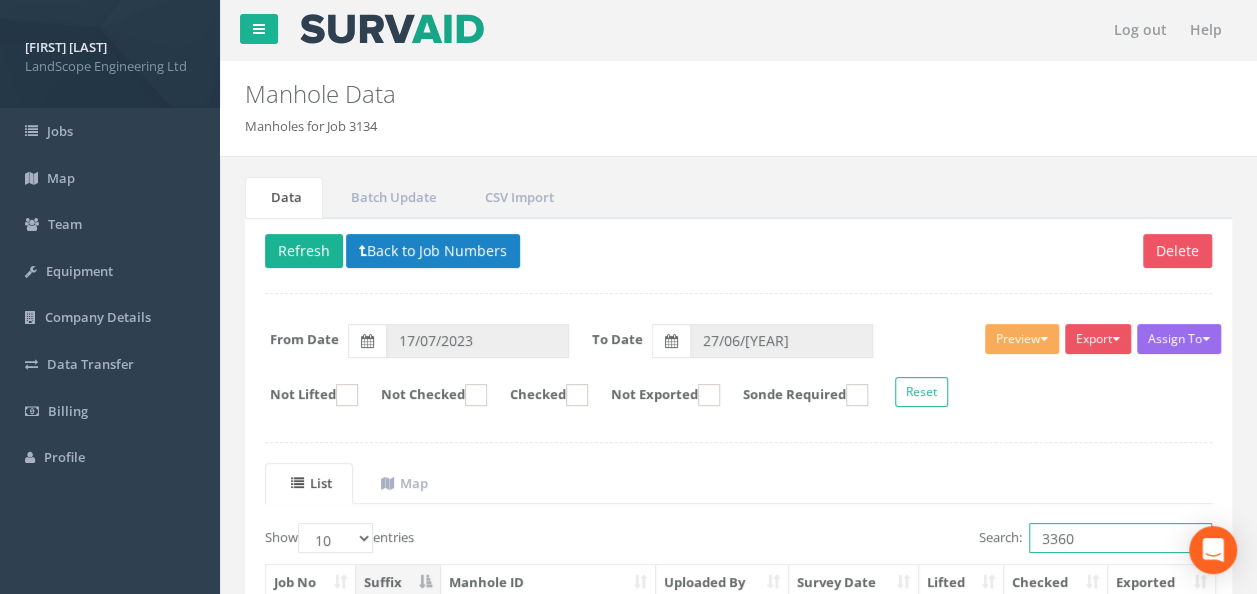 click on "3360" at bounding box center (1120, 538) 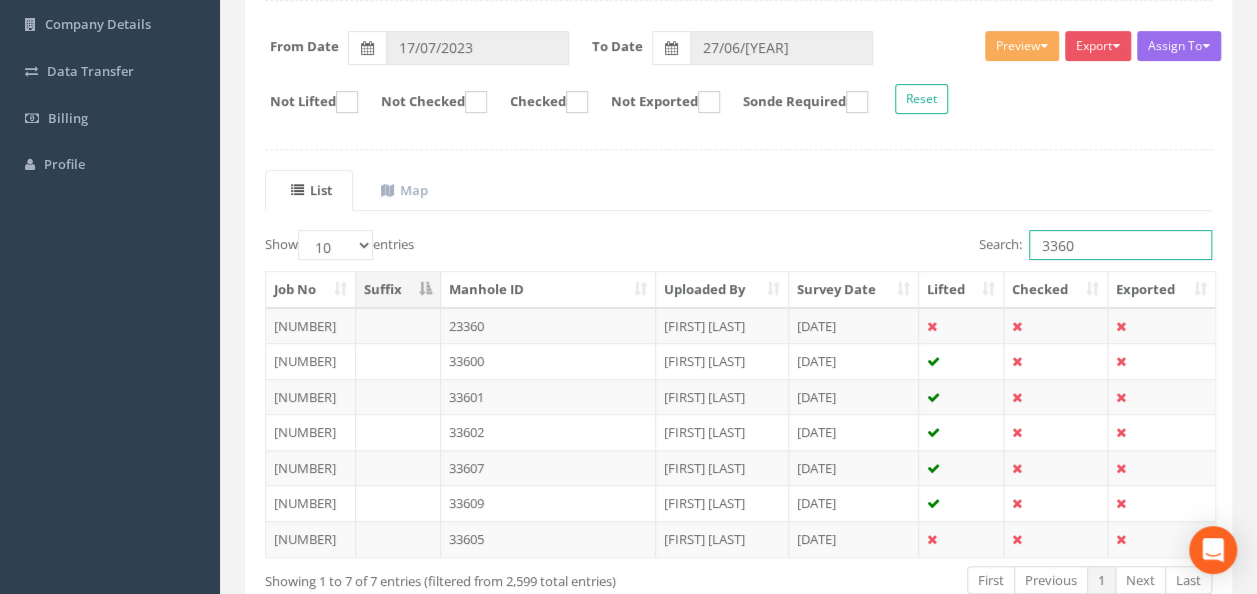 scroll, scrollTop: 300, scrollLeft: 0, axis: vertical 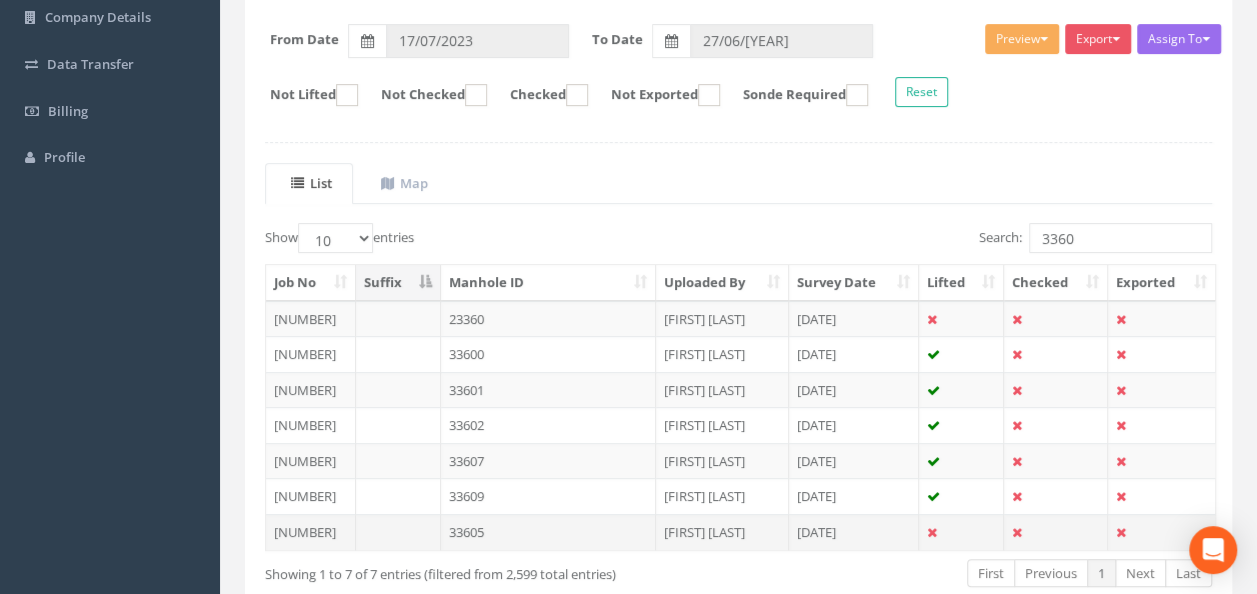 click on "33605" at bounding box center (548, 319) 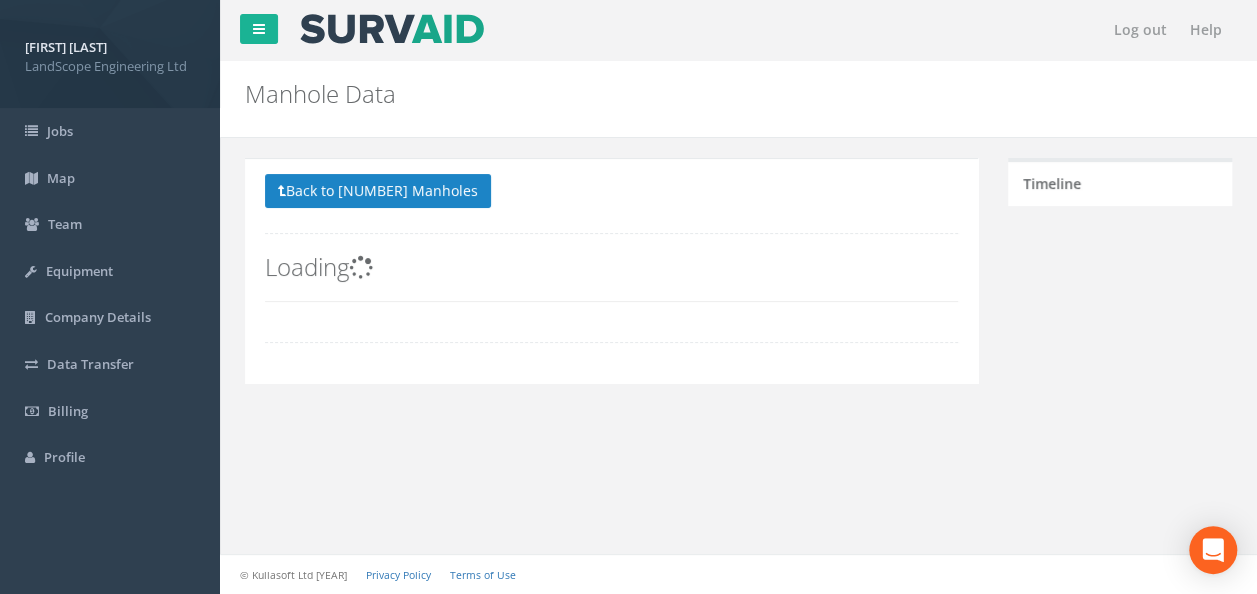 scroll, scrollTop: 0, scrollLeft: 0, axis: both 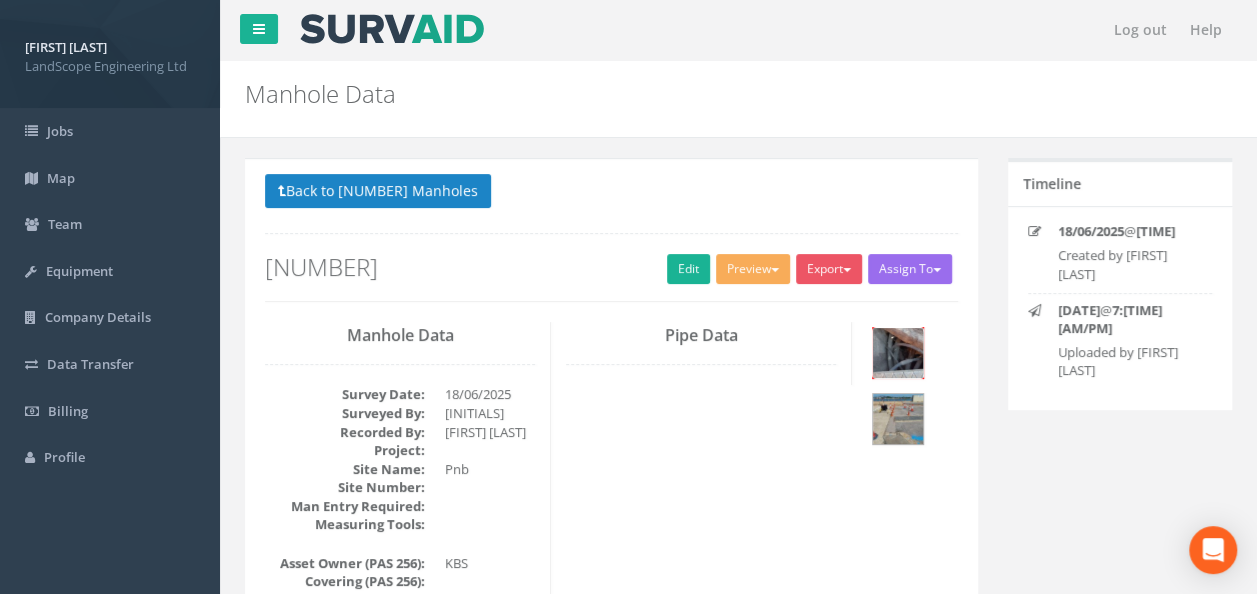 click at bounding box center (898, 353) 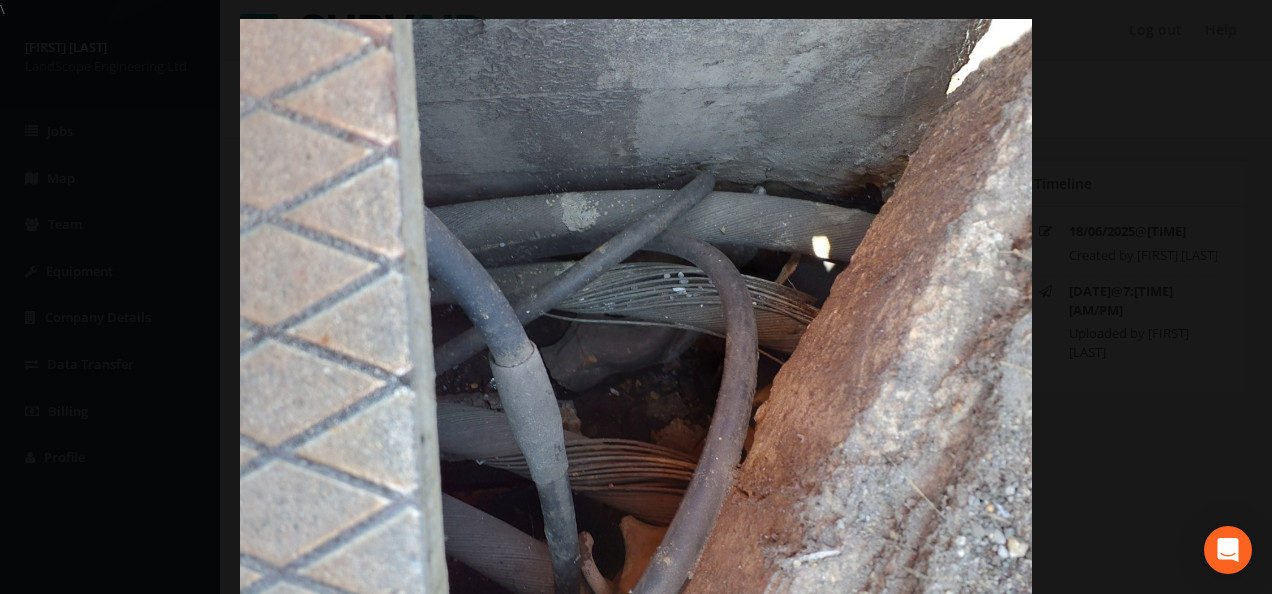 click at bounding box center [636, 316] 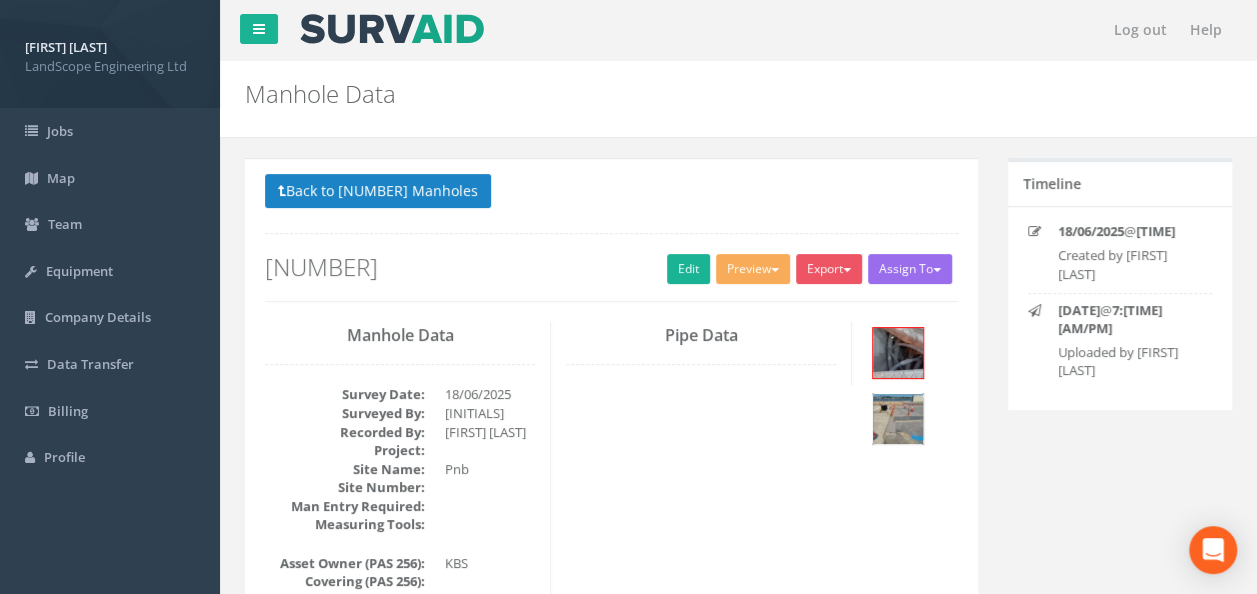 click at bounding box center (898, 419) 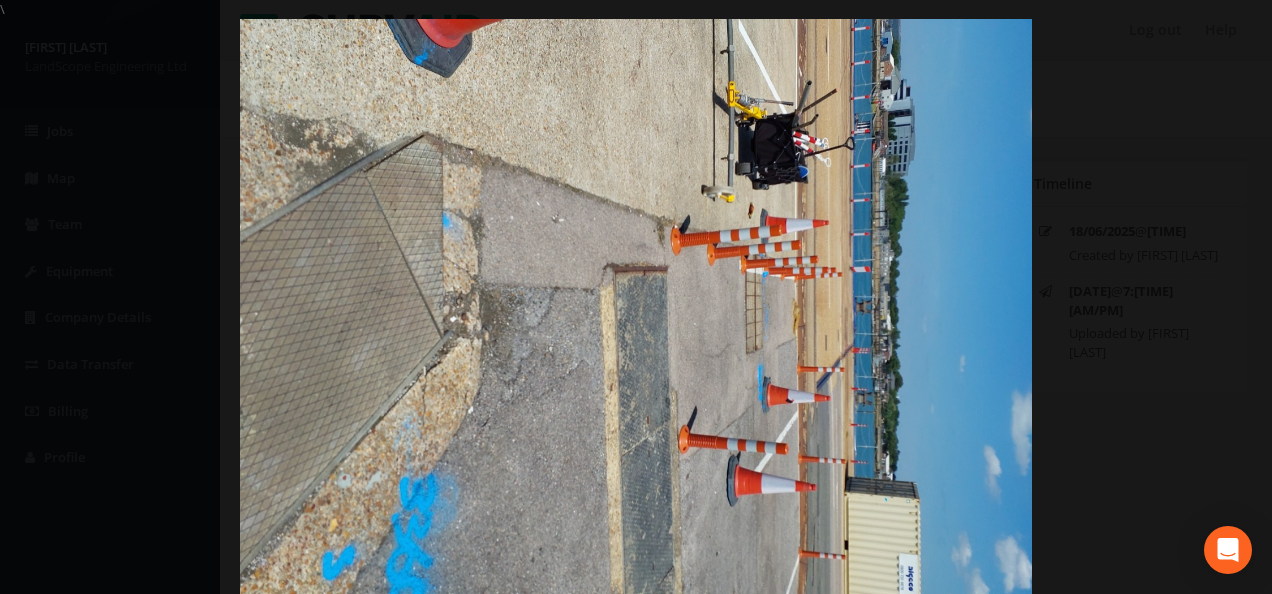 click at bounding box center [636, 316] 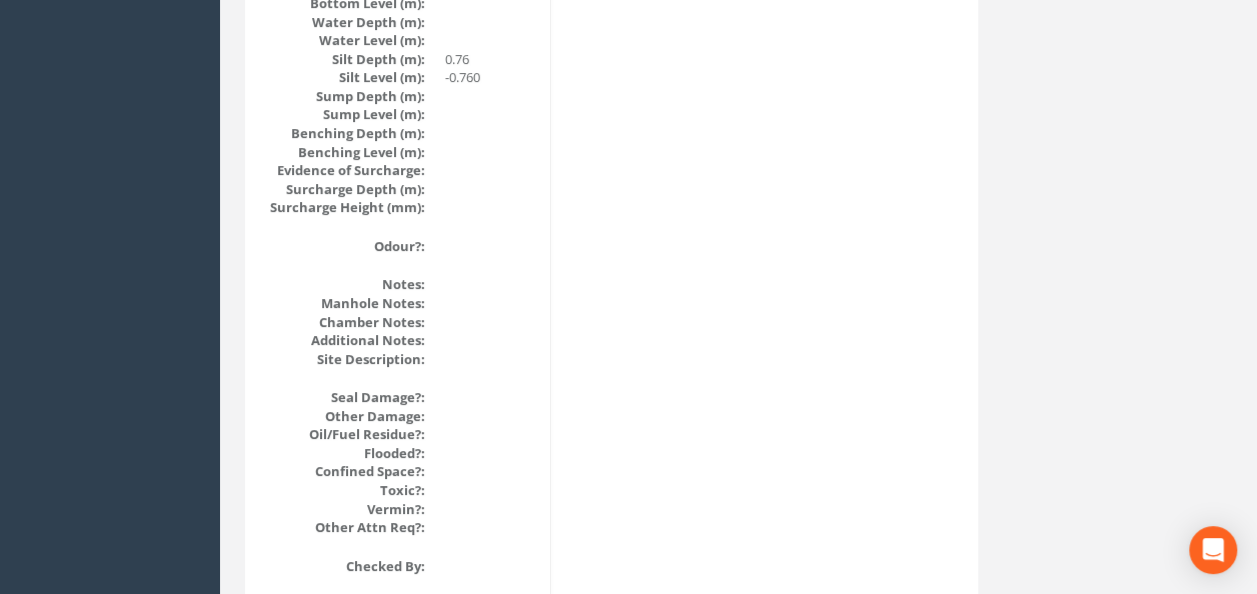 scroll, scrollTop: 2488, scrollLeft: 0, axis: vertical 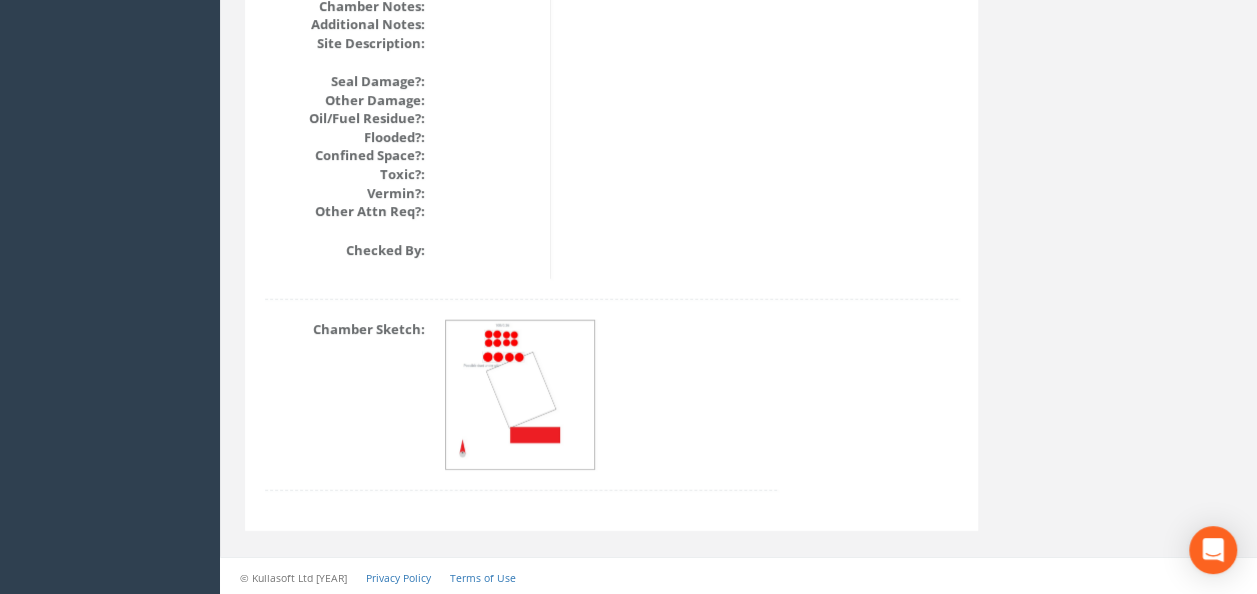 click at bounding box center (521, 396) 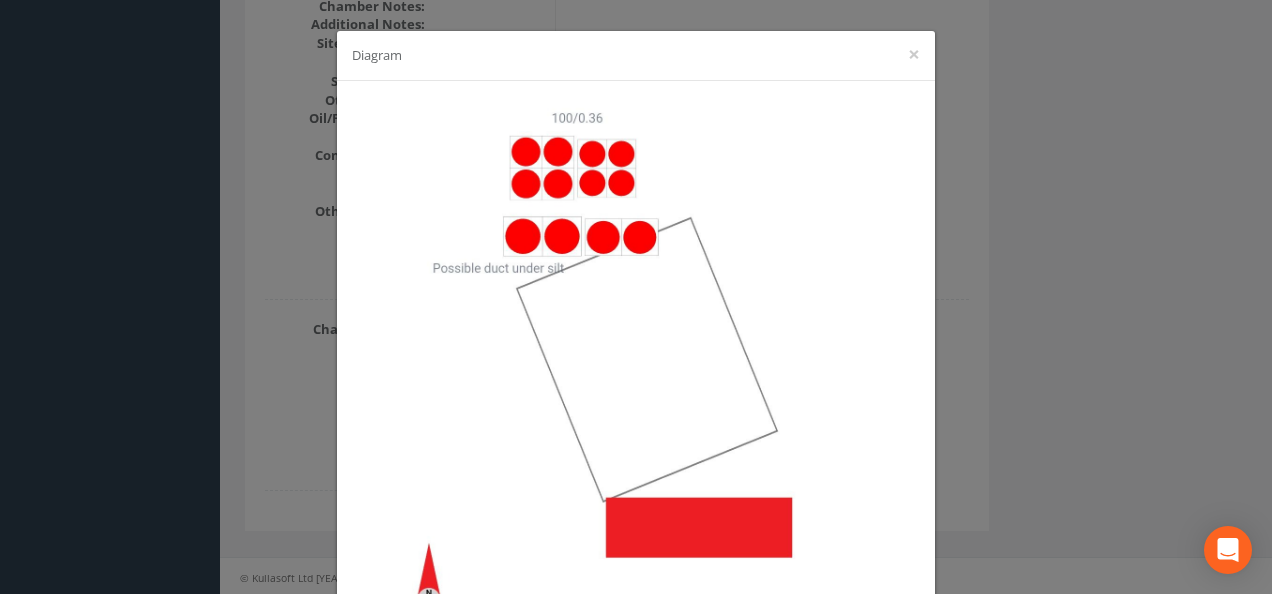 click on "Diagram  ×" at bounding box center [636, 297] 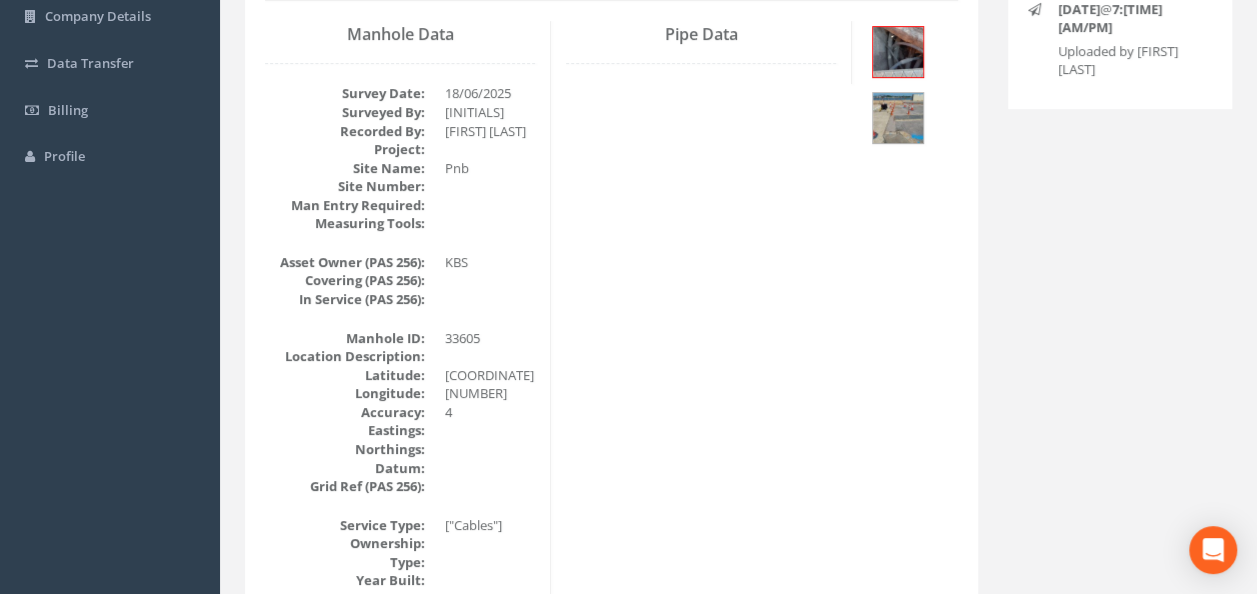 scroll, scrollTop: 0, scrollLeft: 0, axis: both 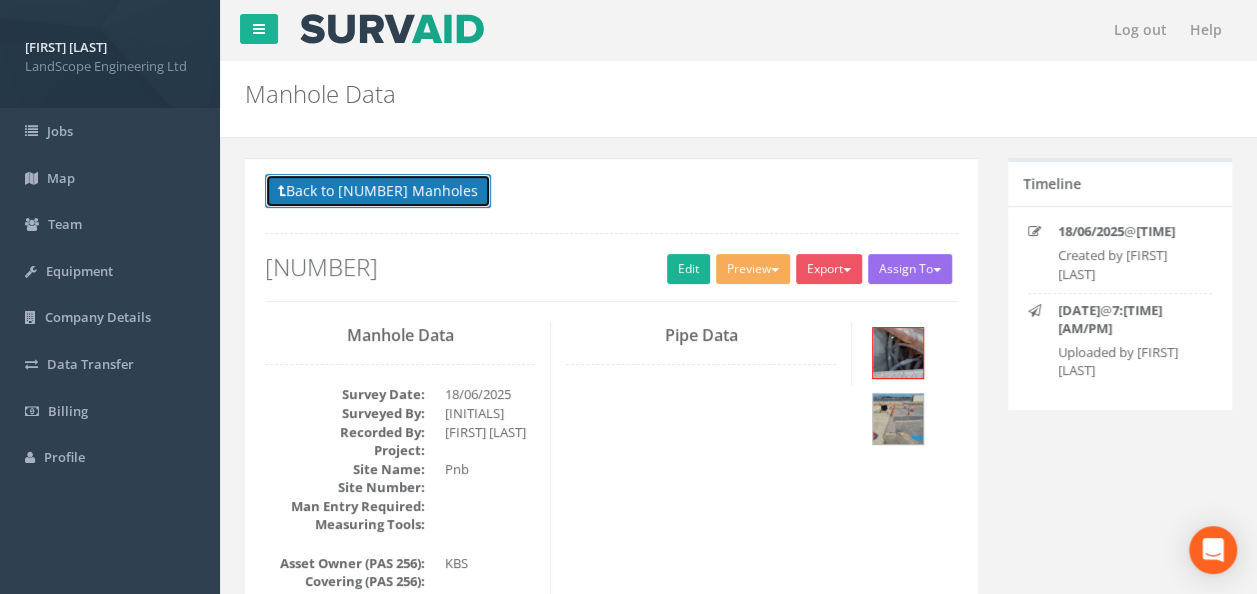 click on "Back to [NUMBER] Manholes" at bounding box center (378, 191) 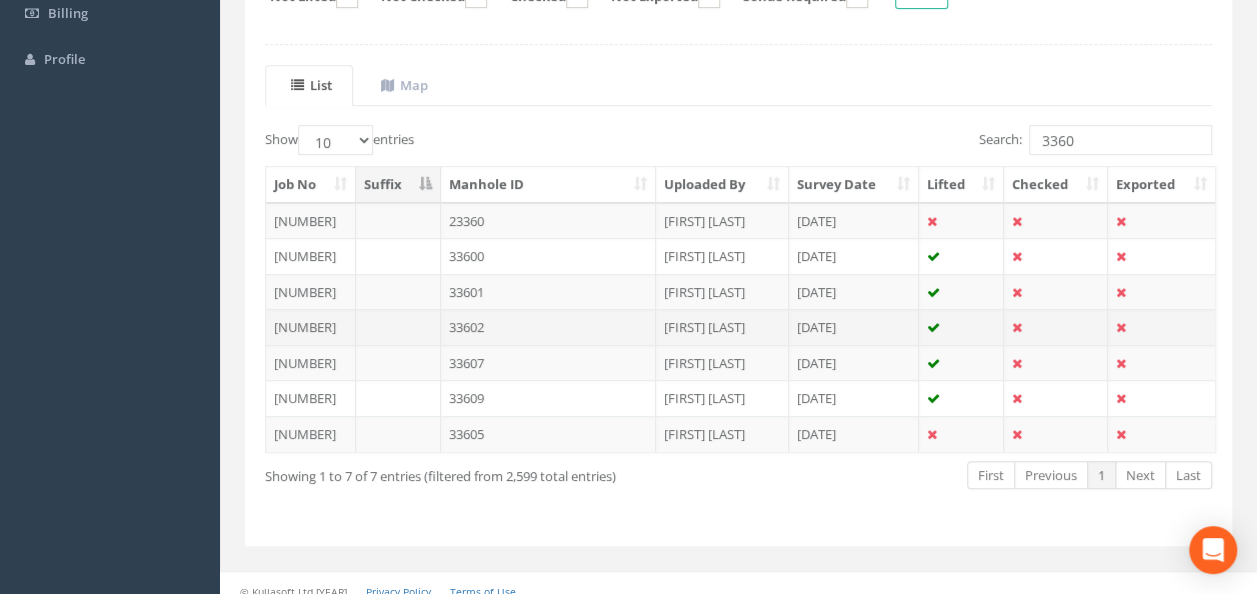 scroll, scrollTop: 400, scrollLeft: 0, axis: vertical 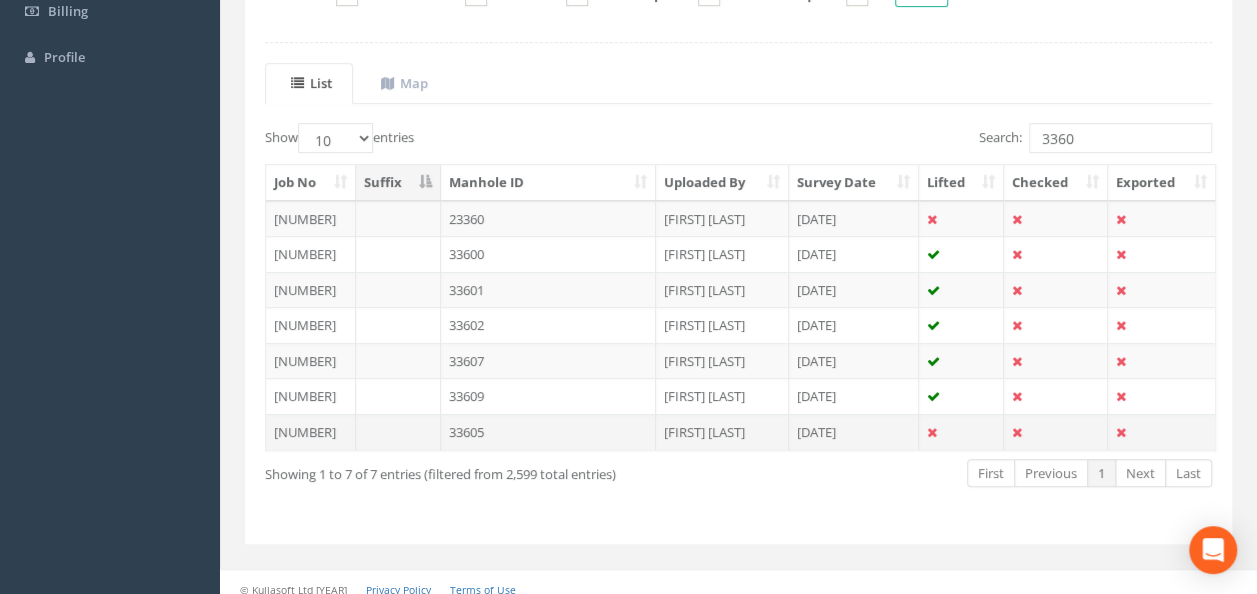 click on "33605" at bounding box center (548, 219) 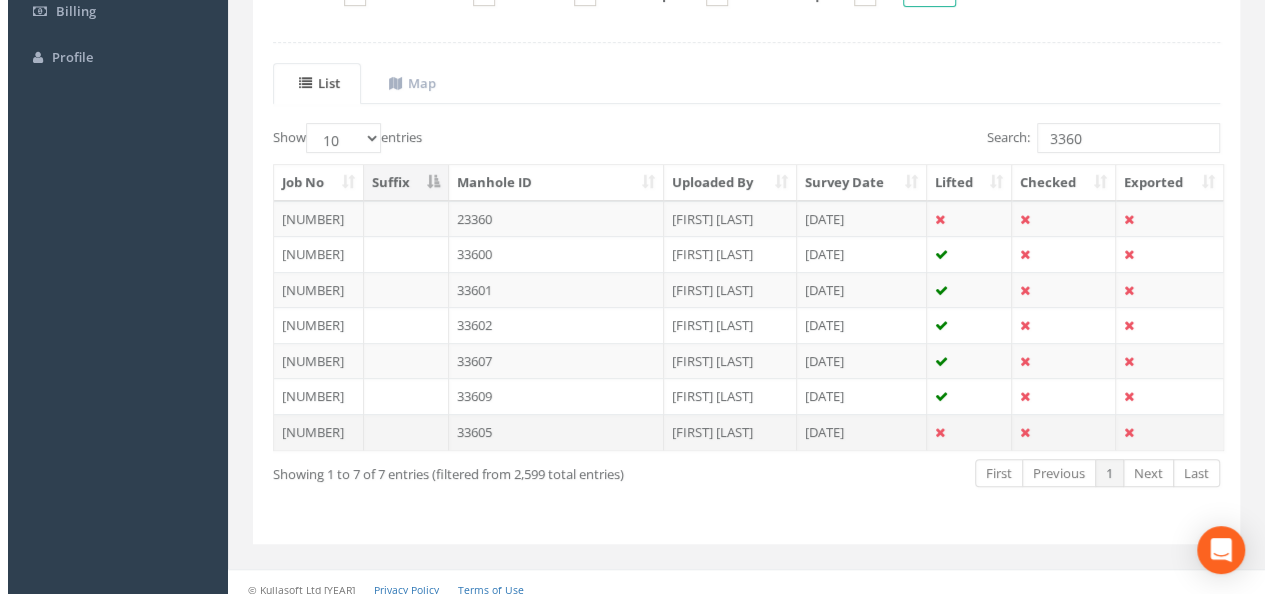 scroll, scrollTop: 0, scrollLeft: 0, axis: both 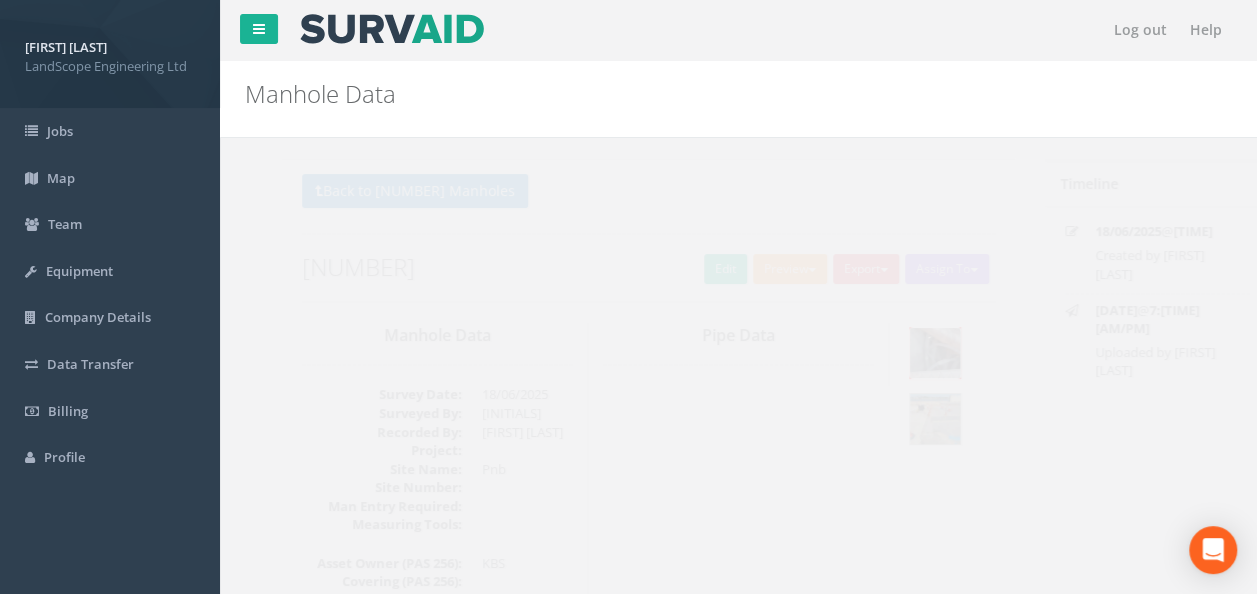 click at bounding box center [898, 353] 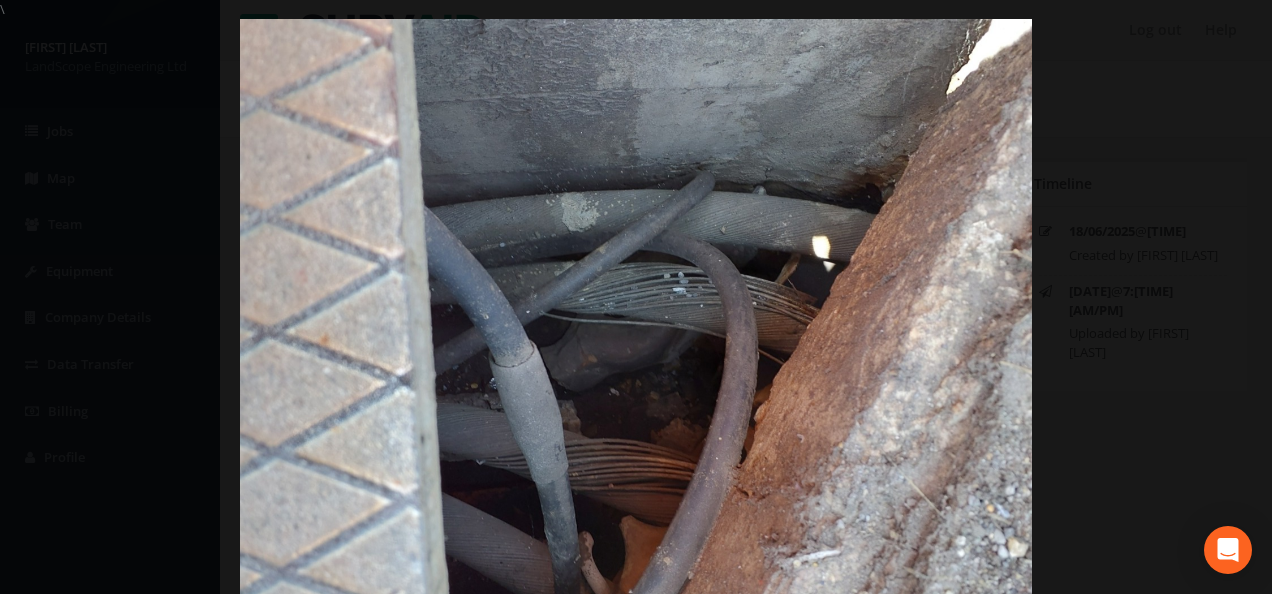 click at bounding box center (636, 316) 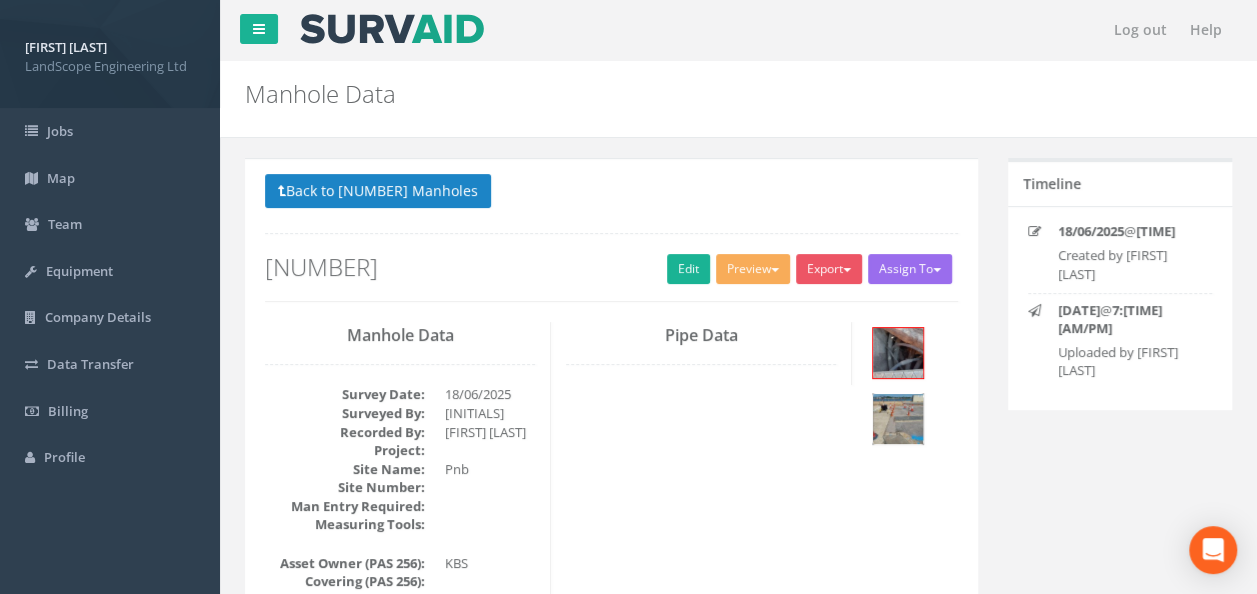 click at bounding box center (898, 419) 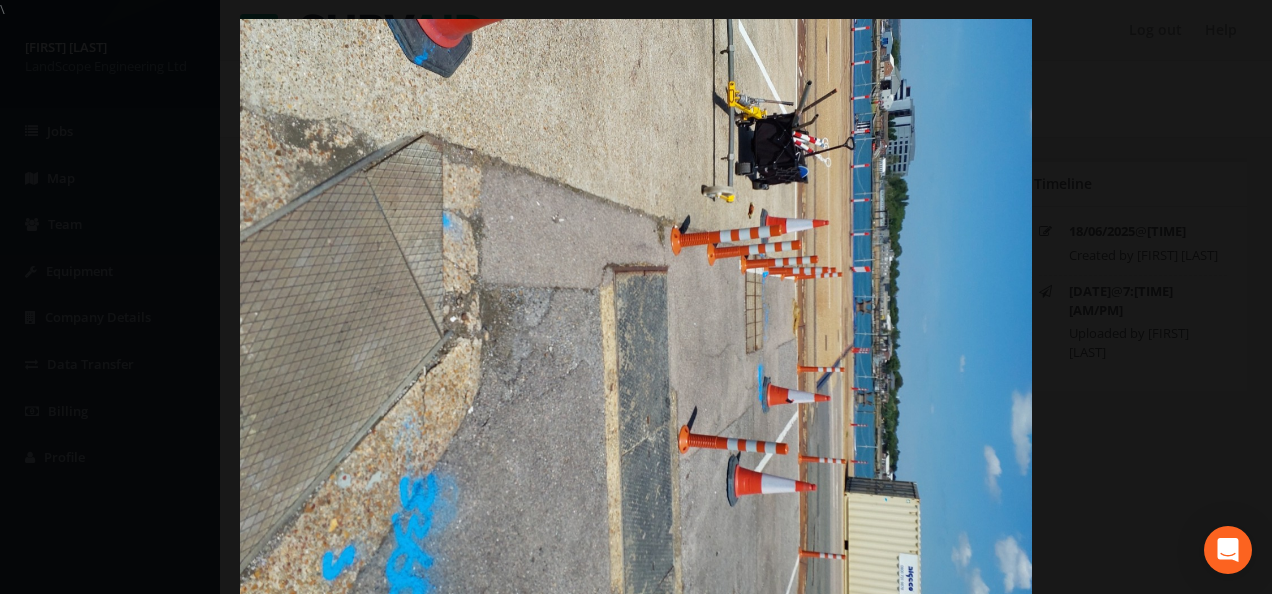 click at bounding box center (636, 316) 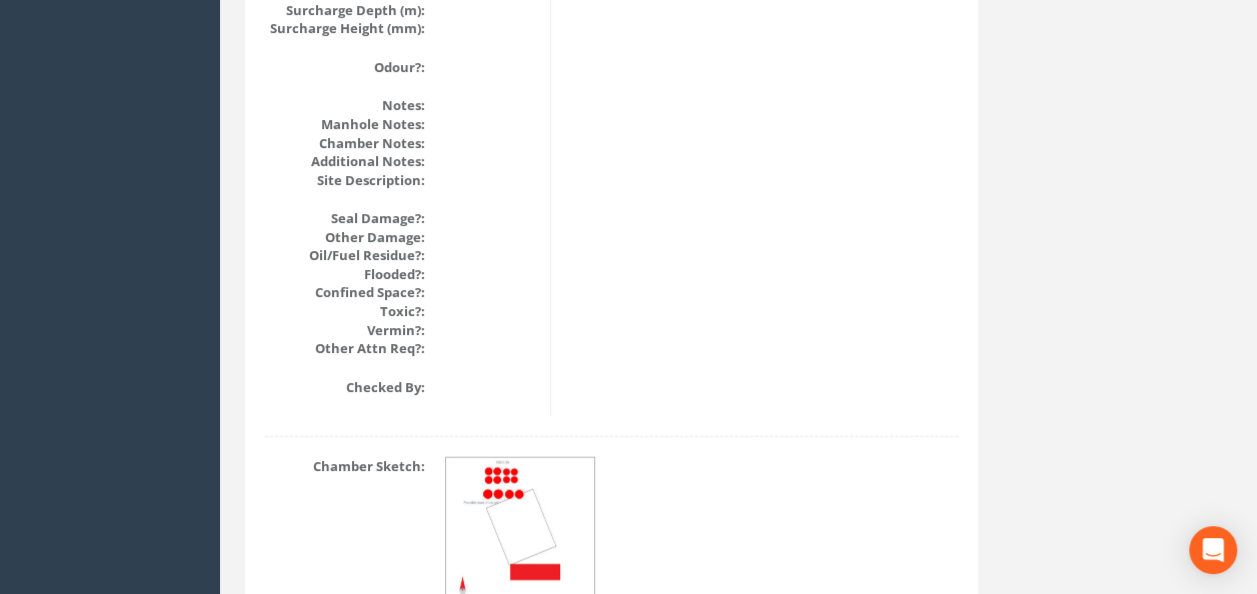 scroll, scrollTop: 2488, scrollLeft: 0, axis: vertical 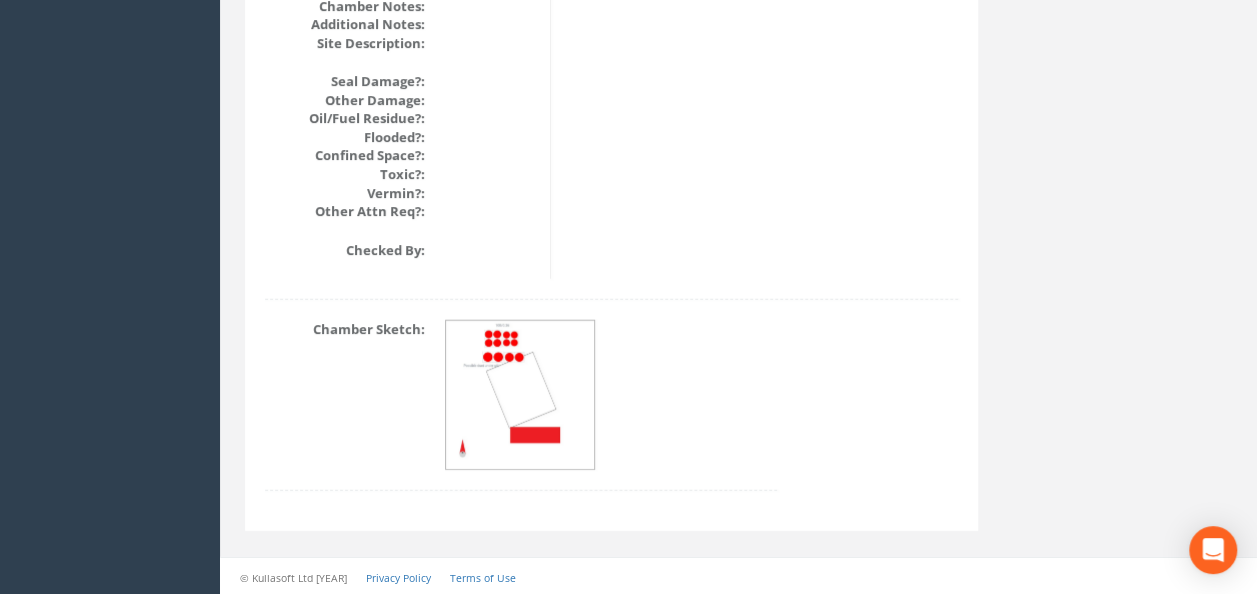 click at bounding box center (521, 396) 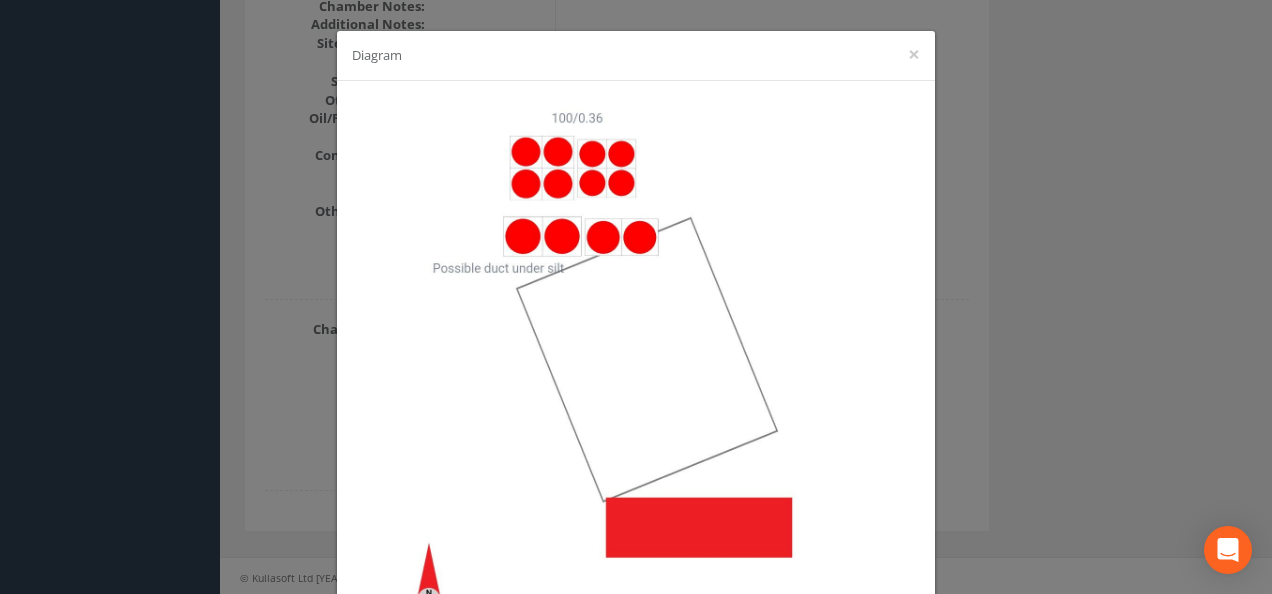 click on "Diagram  ×" at bounding box center [636, 297] 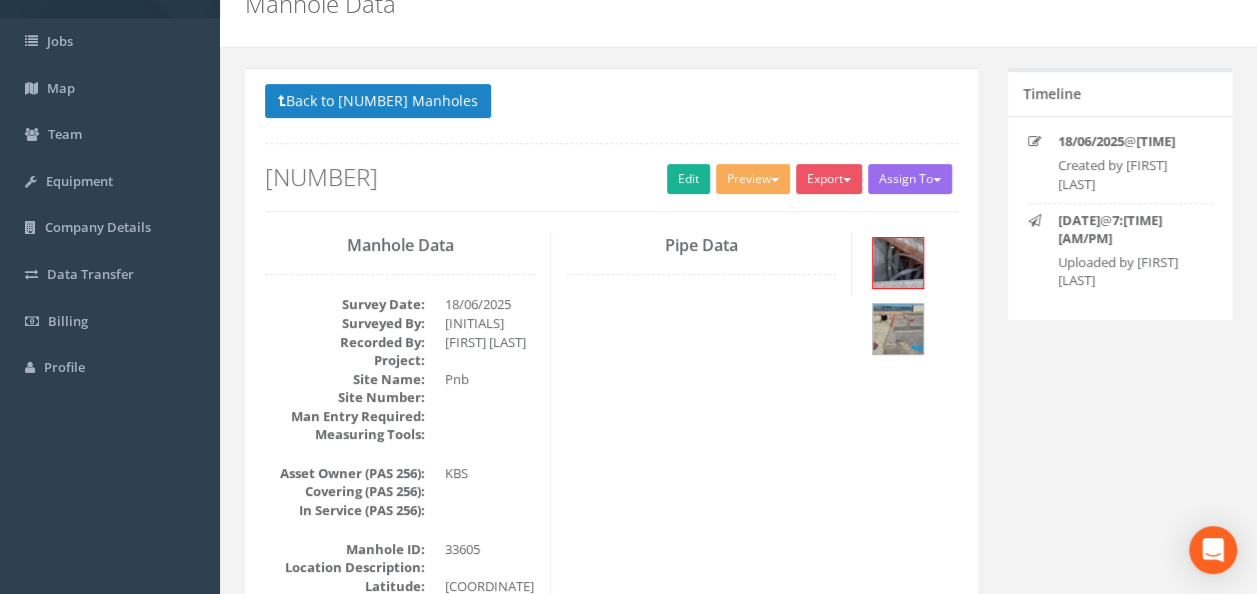 scroll, scrollTop: 0, scrollLeft: 0, axis: both 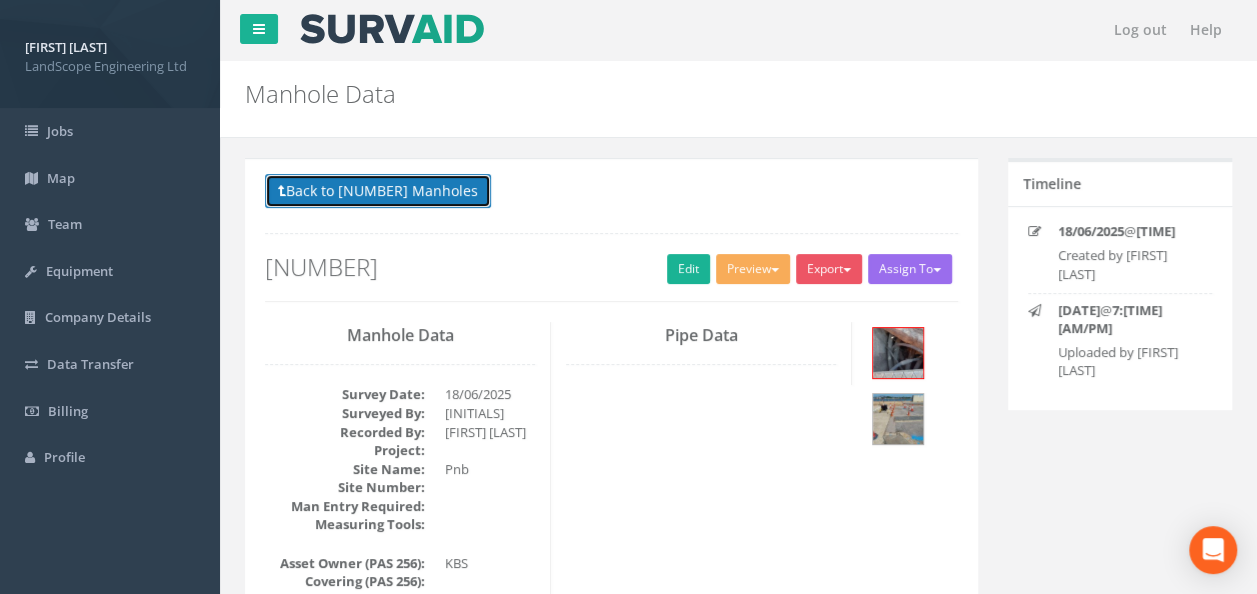 drag, startPoint x: 414, startPoint y: 200, endPoint x: 421, endPoint y: 231, distance: 31.780497 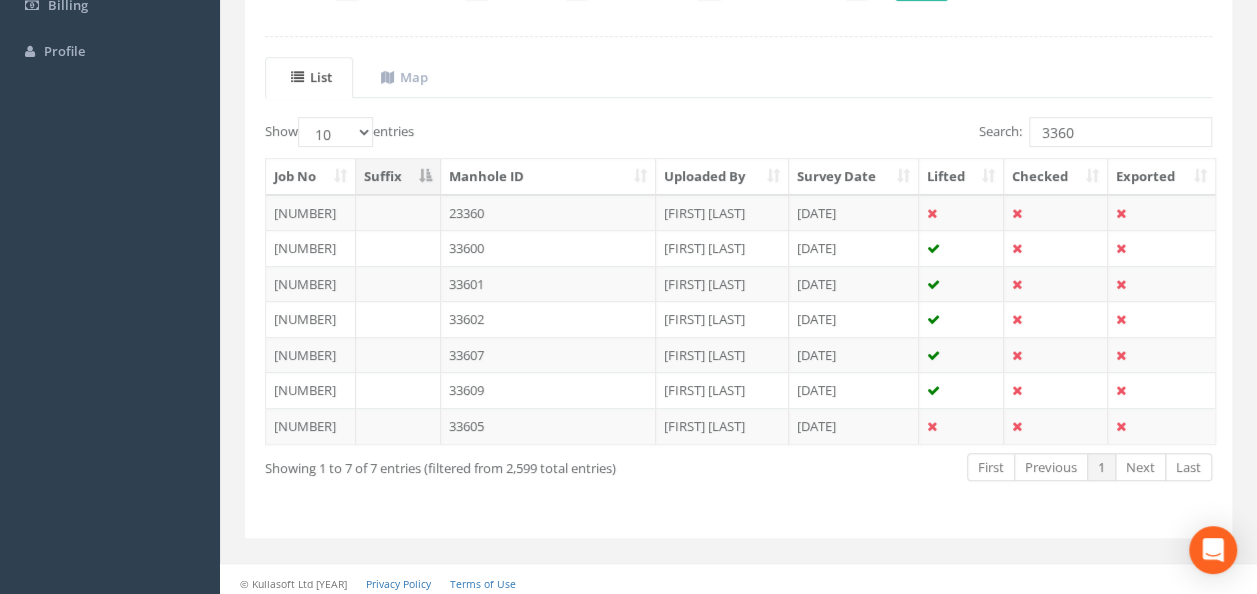 scroll, scrollTop: 306, scrollLeft: 0, axis: vertical 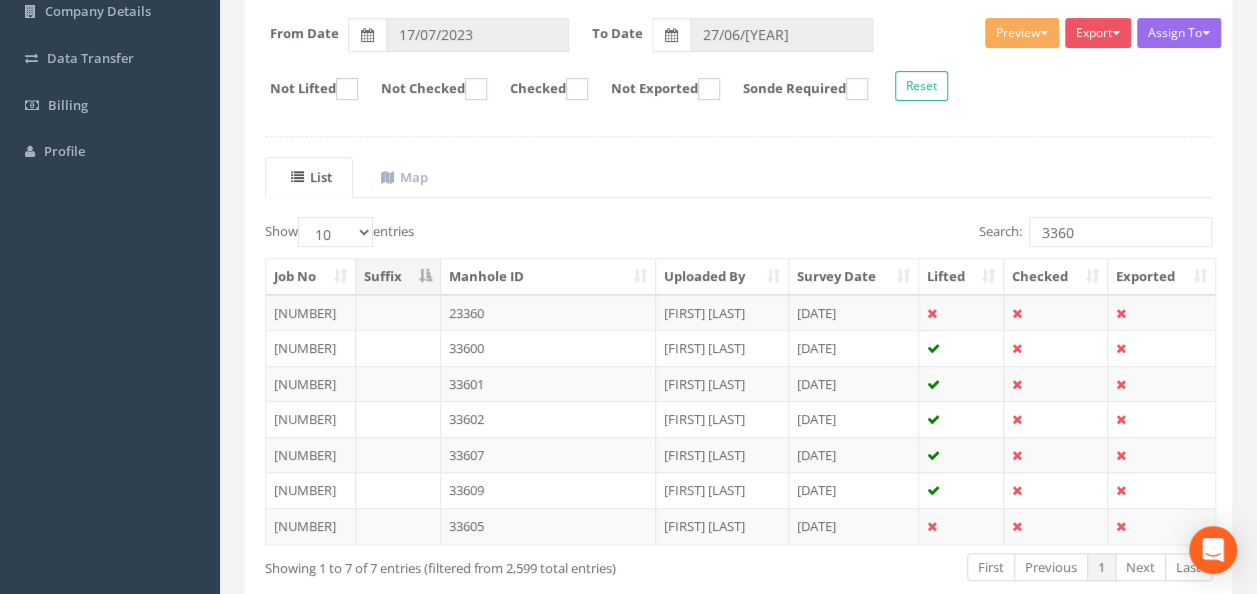 click on "33607" at bounding box center (548, 313) 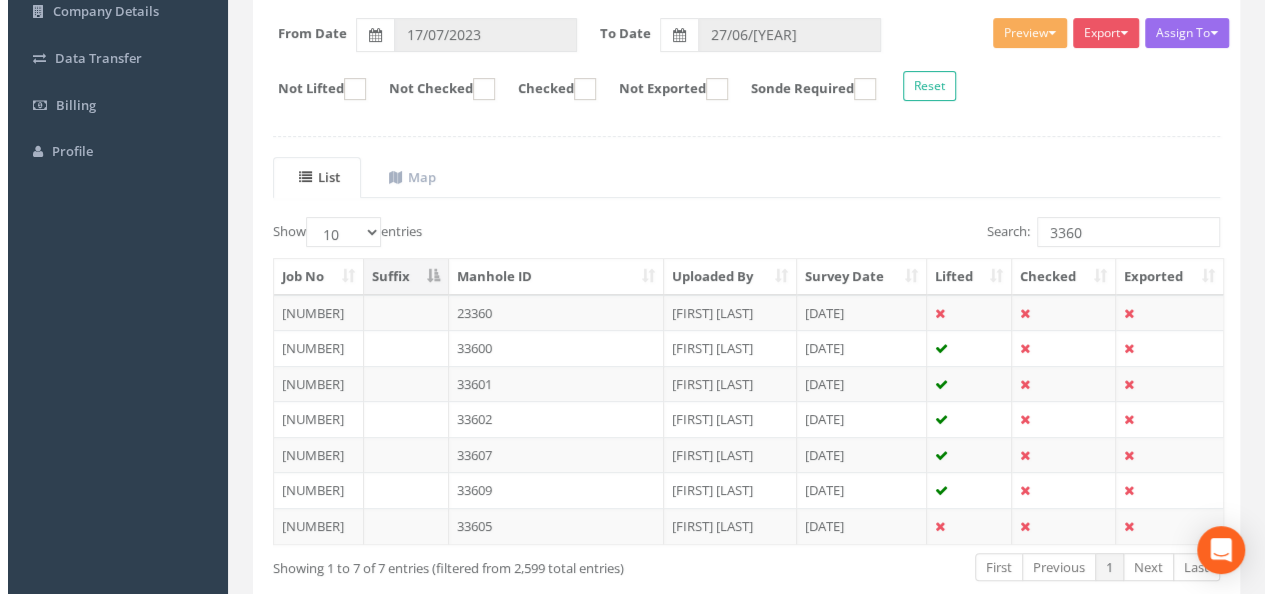 scroll, scrollTop: 0, scrollLeft: 0, axis: both 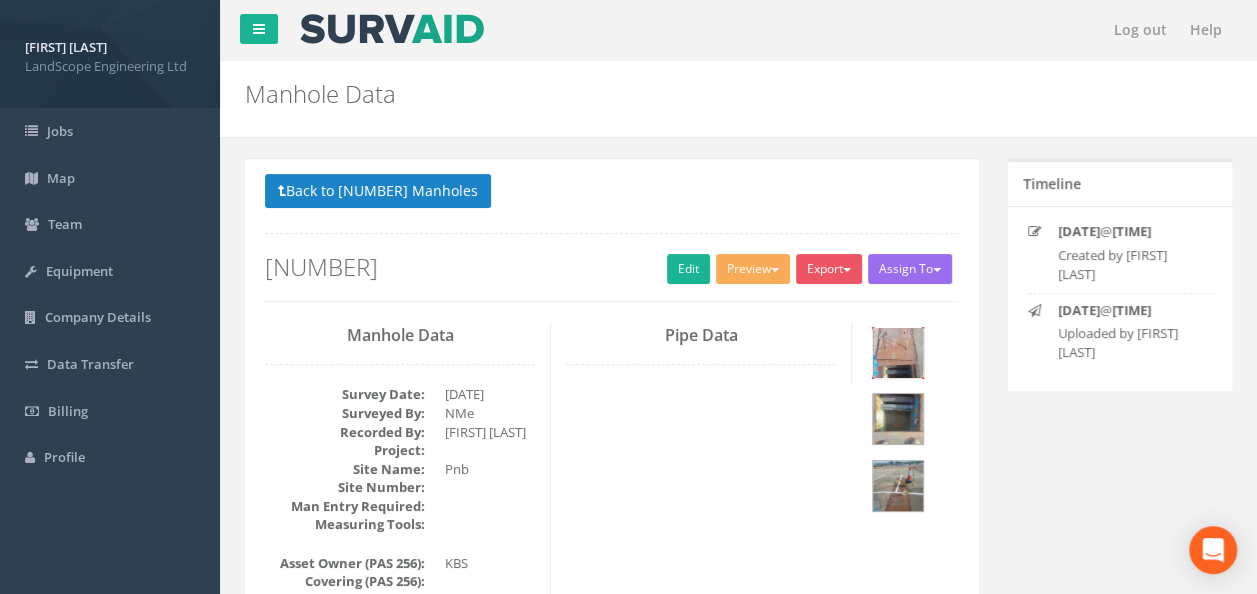 click at bounding box center (898, 353) 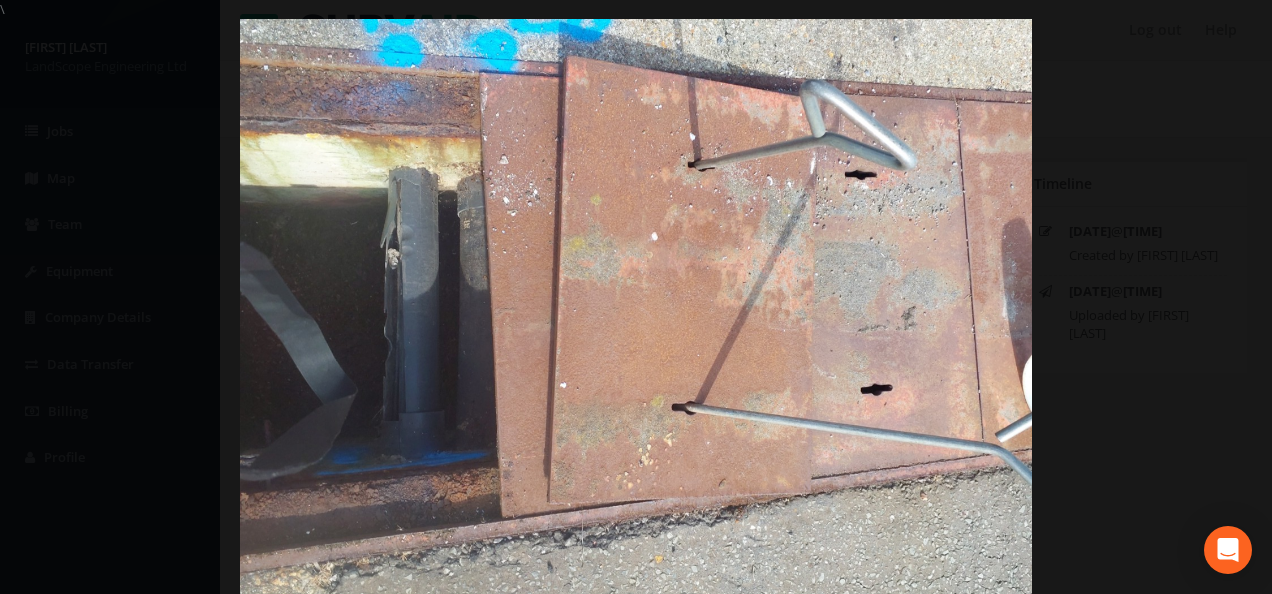click at bounding box center [636, 316] 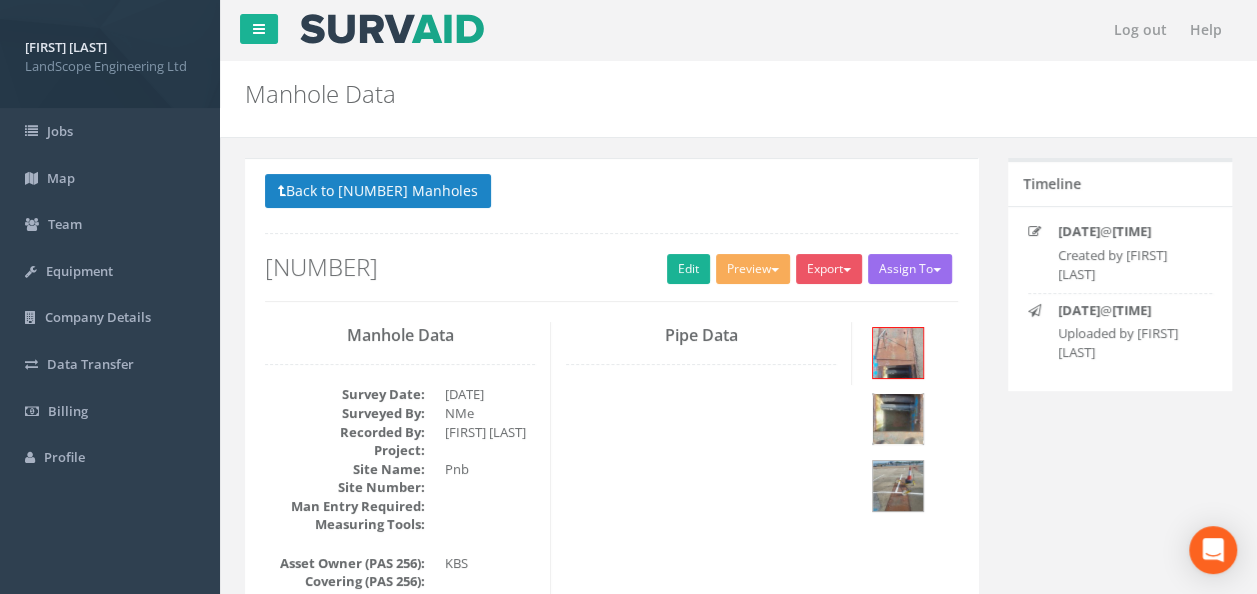 click at bounding box center (898, 419) 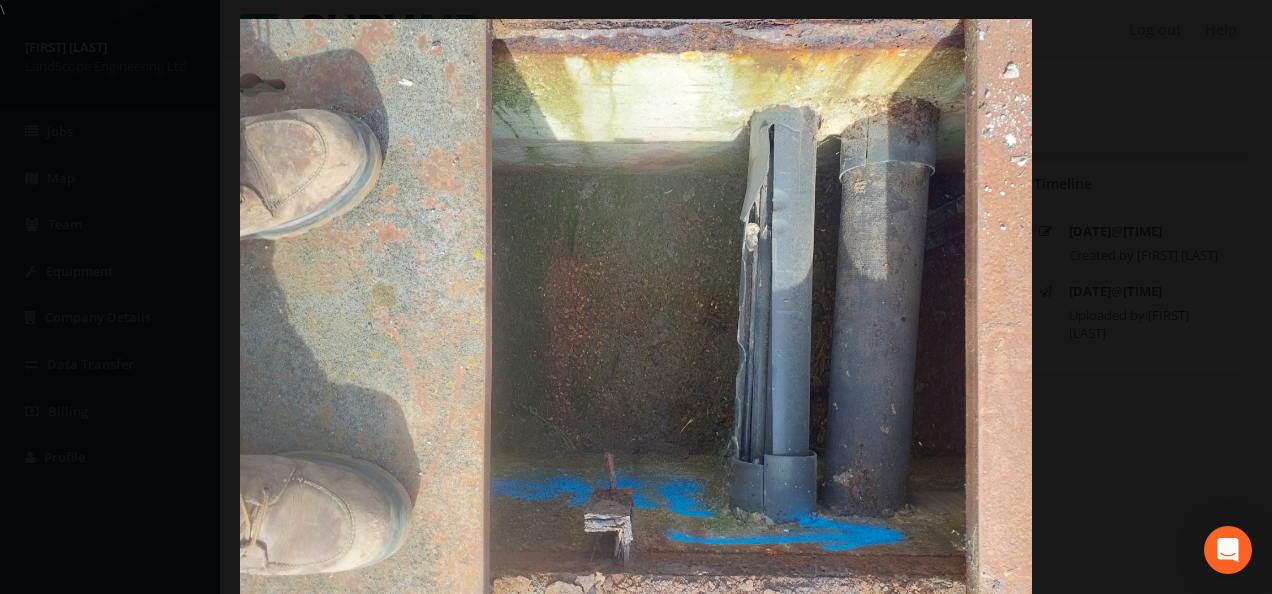click at bounding box center (636, 316) 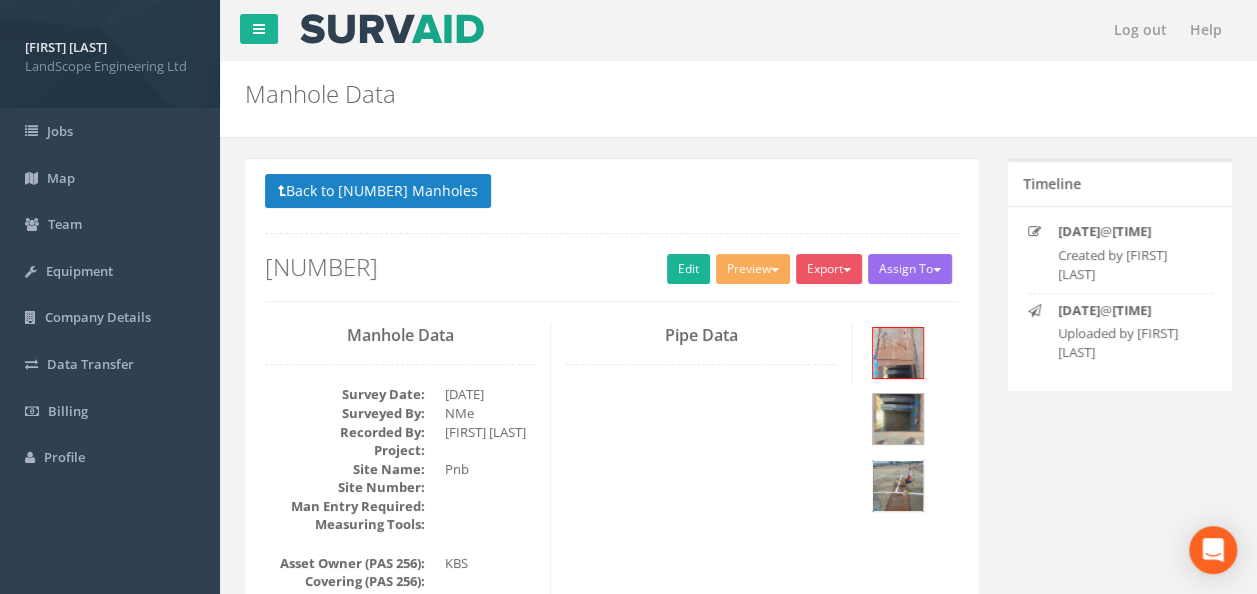 click at bounding box center (898, 486) 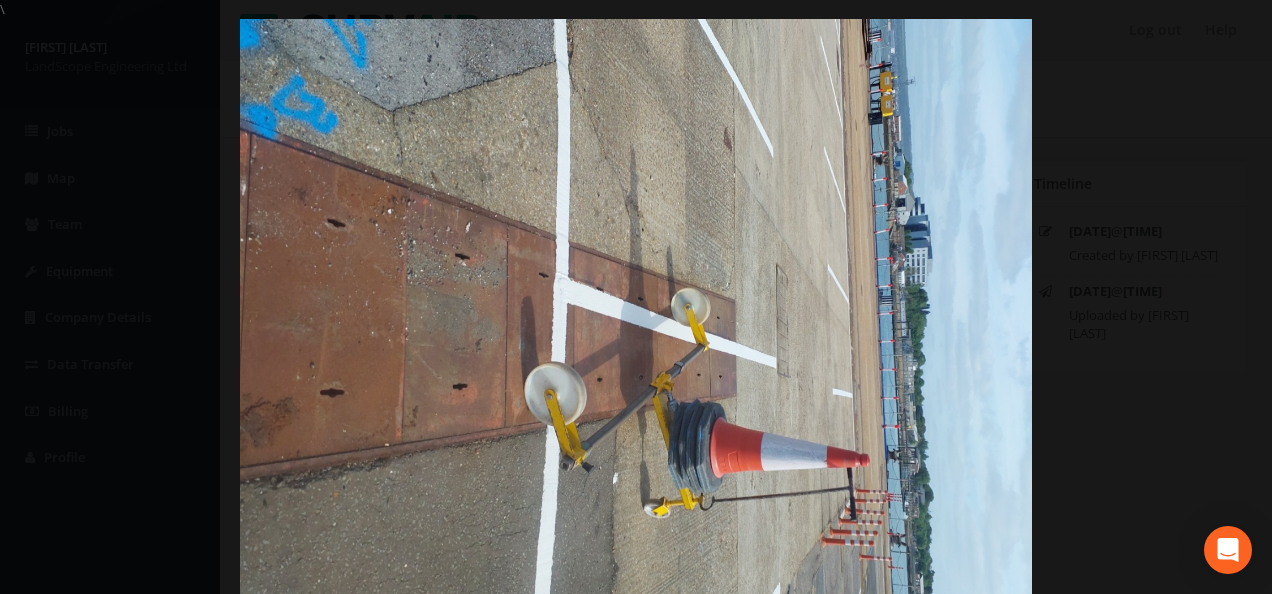 click at bounding box center [636, 316] 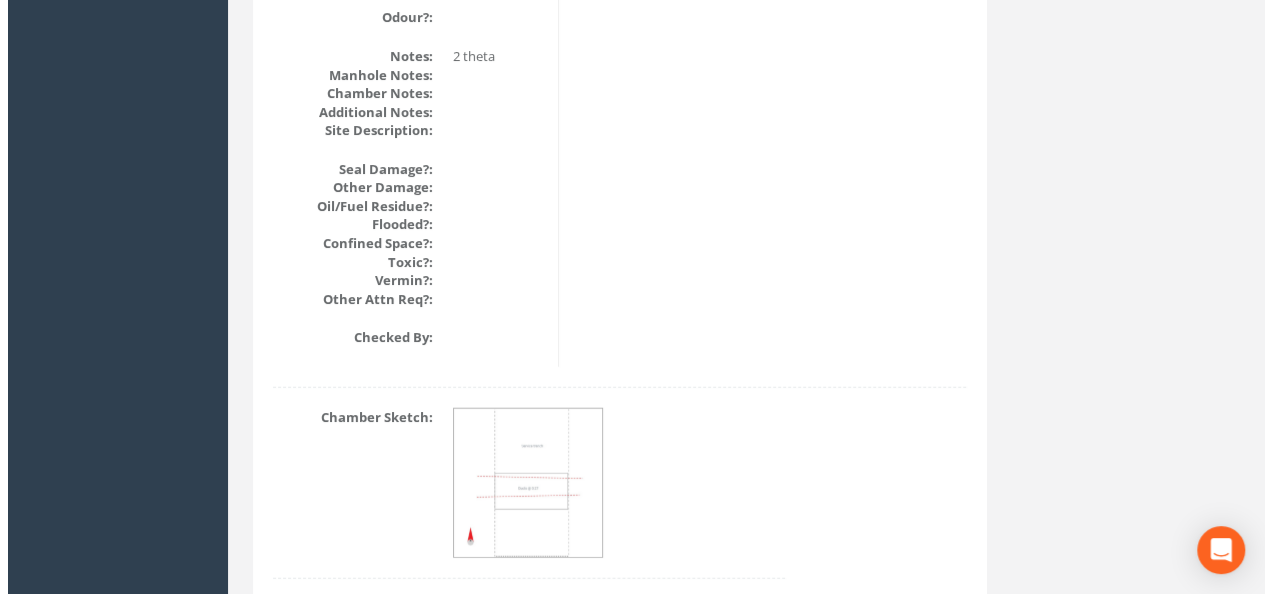 scroll, scrollTop: 2506, scrollLeft: 0, axis: vertical 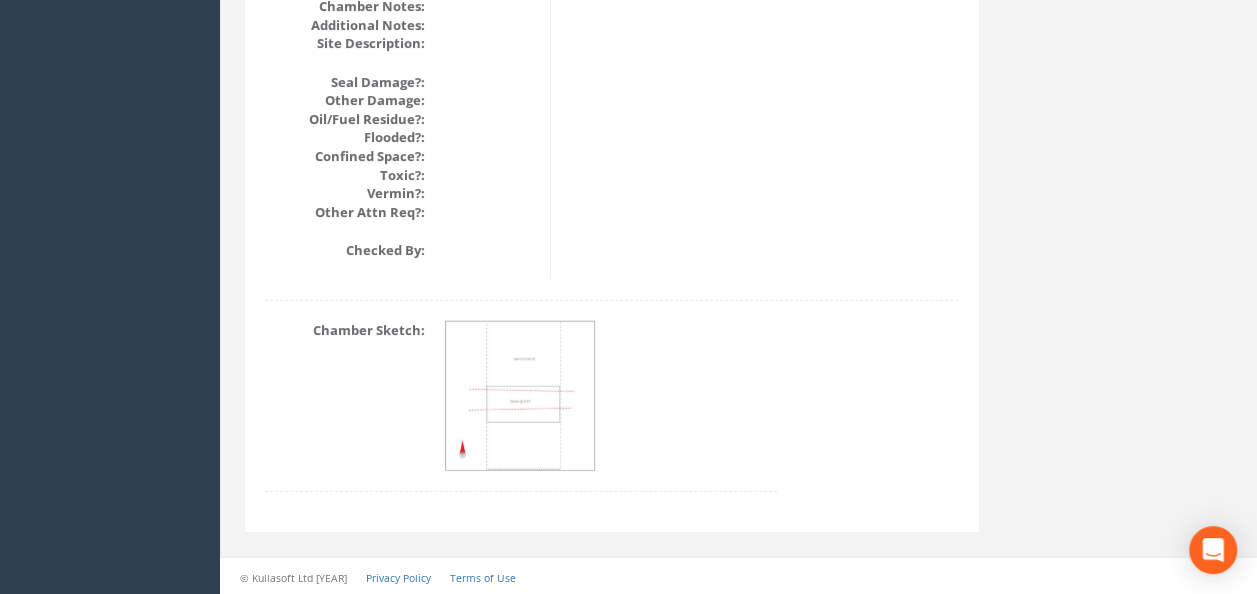 click at bounding box center [521, 397] 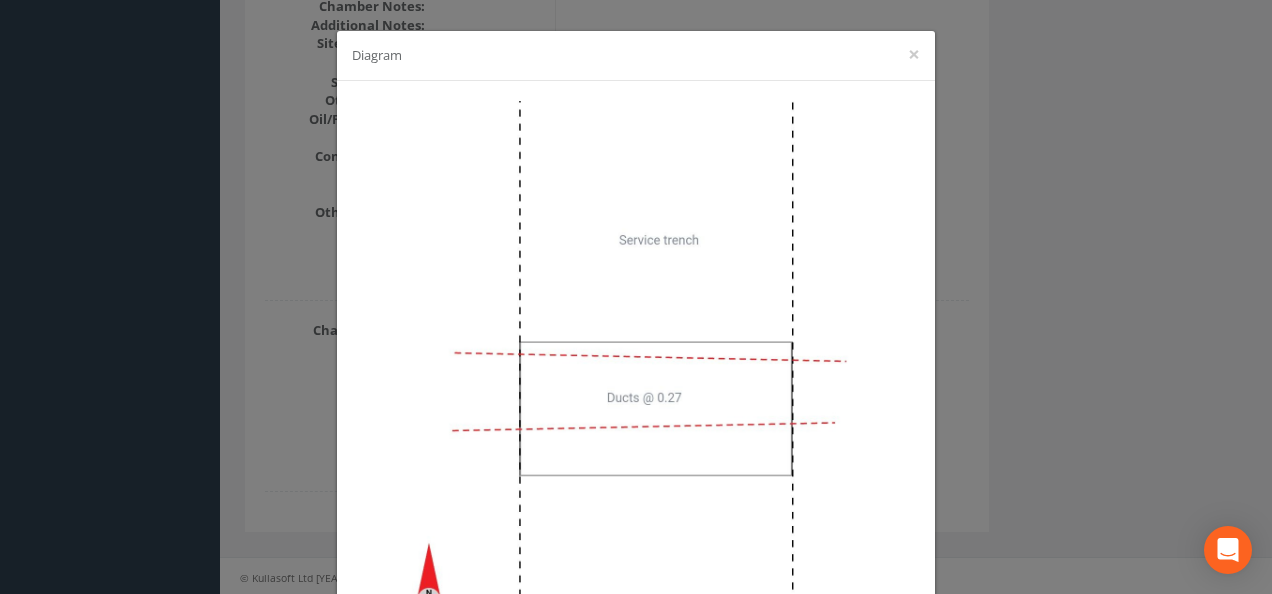 click on "Diagram  ×" at bounding box center [636, 297] 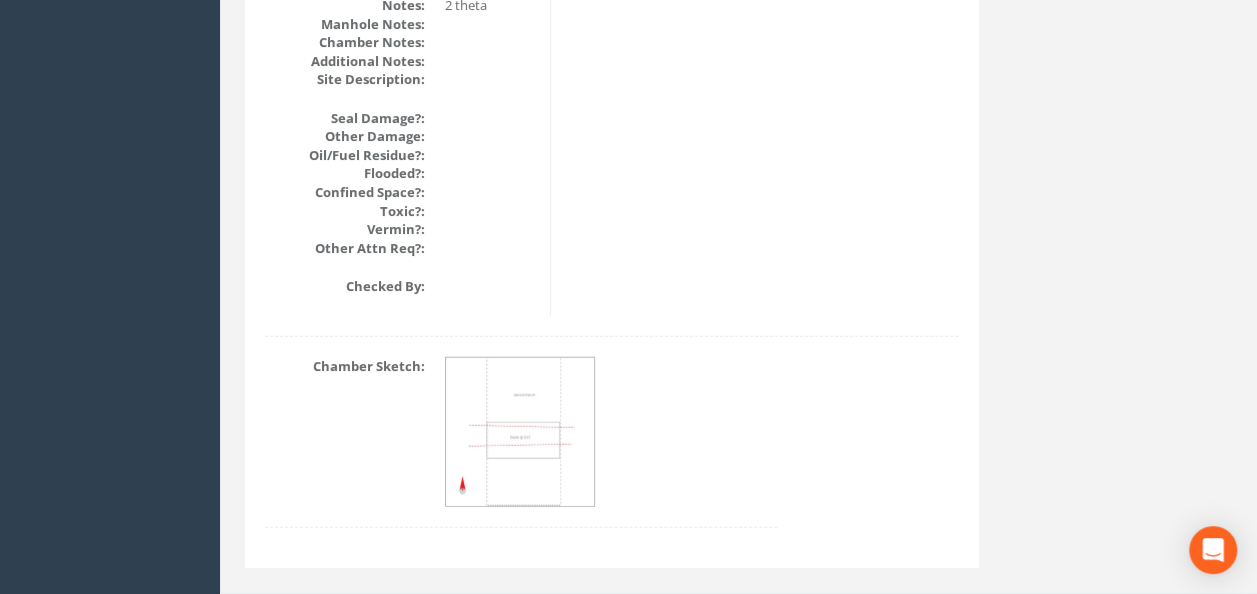 scroll, scrollTop: 2506, scrollLeft: 0, axis: vertical 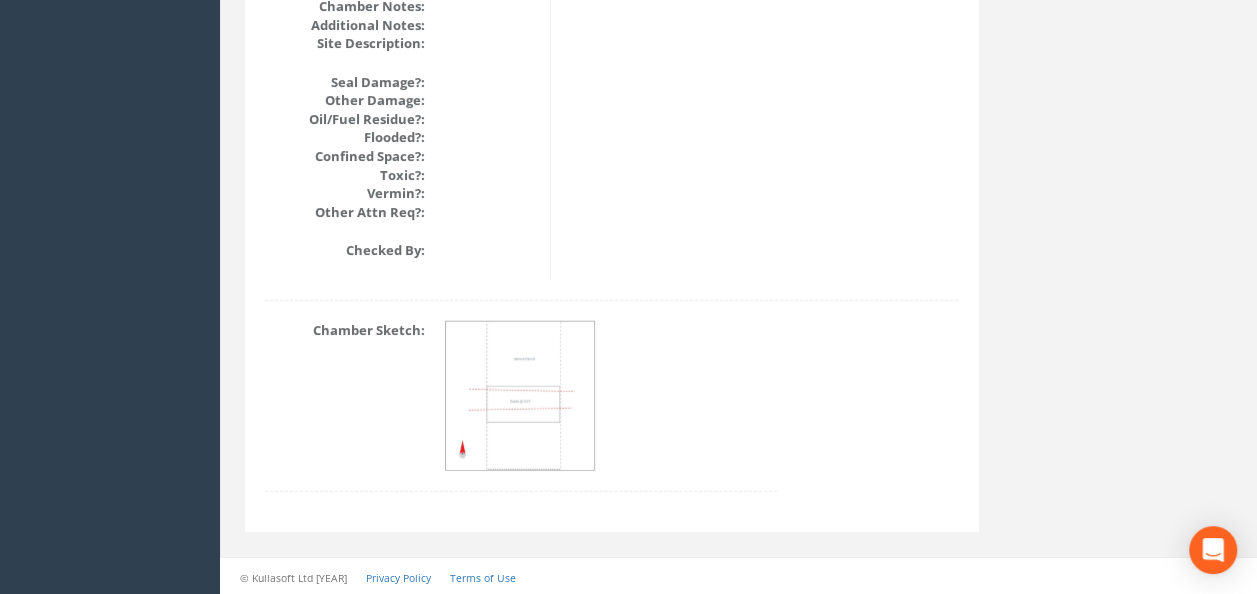 click at bounding box center [521, 397] 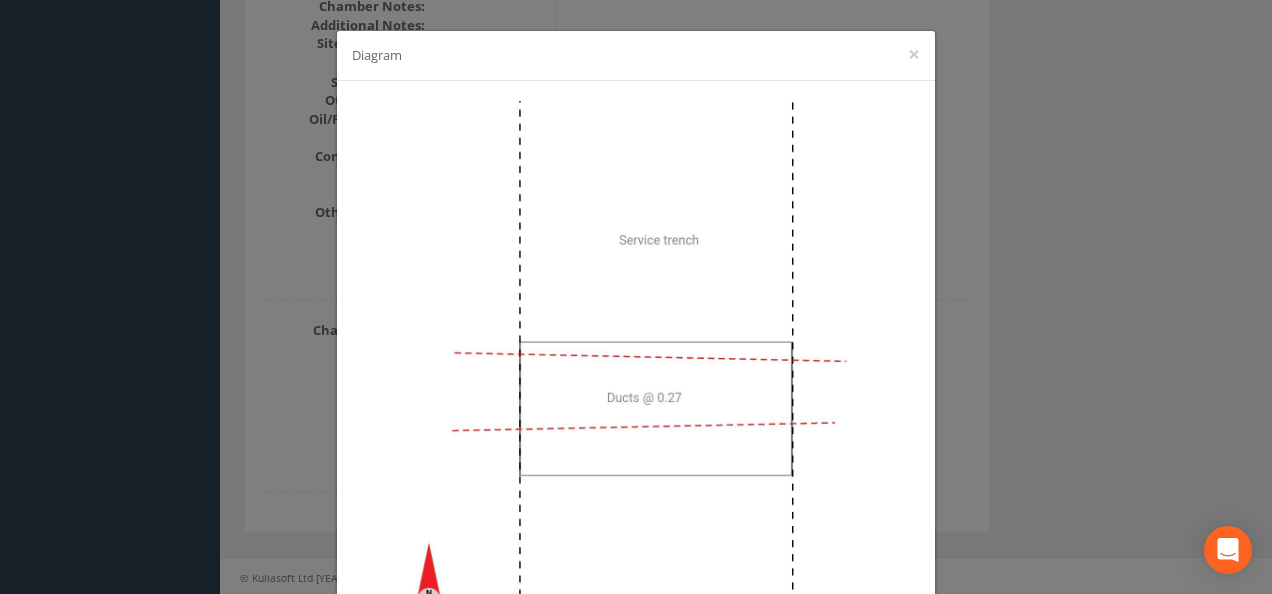 click on "Diagram  ×" at bounding box center [636, 297] 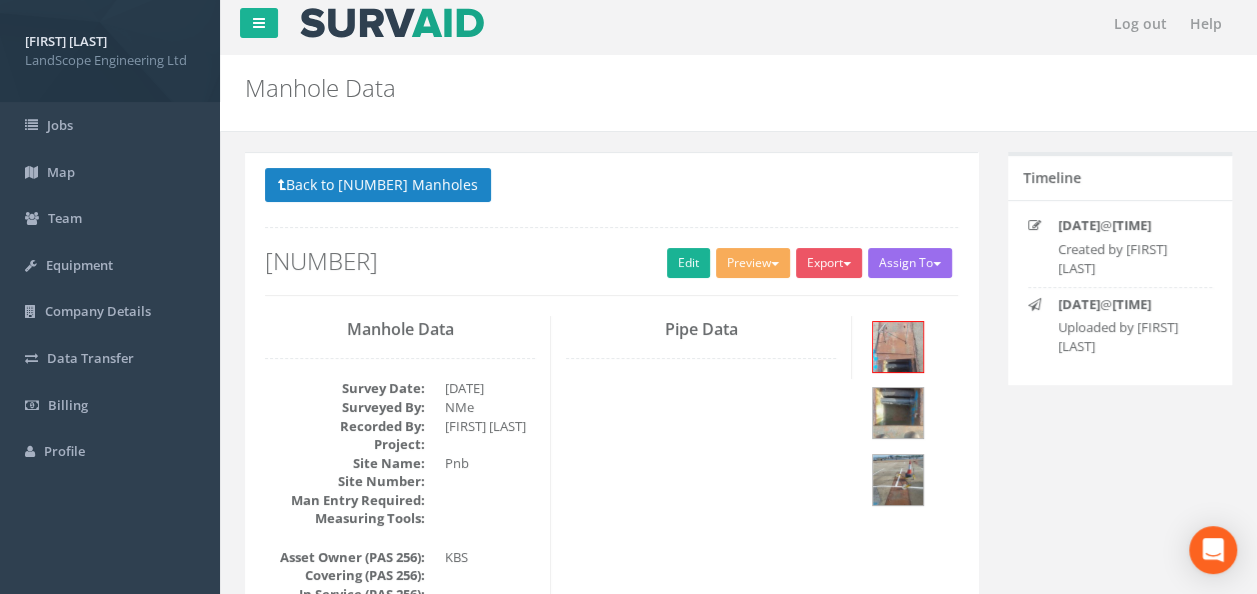 scroll, scrollTop: 0, scrollLeft: 0, axis: both 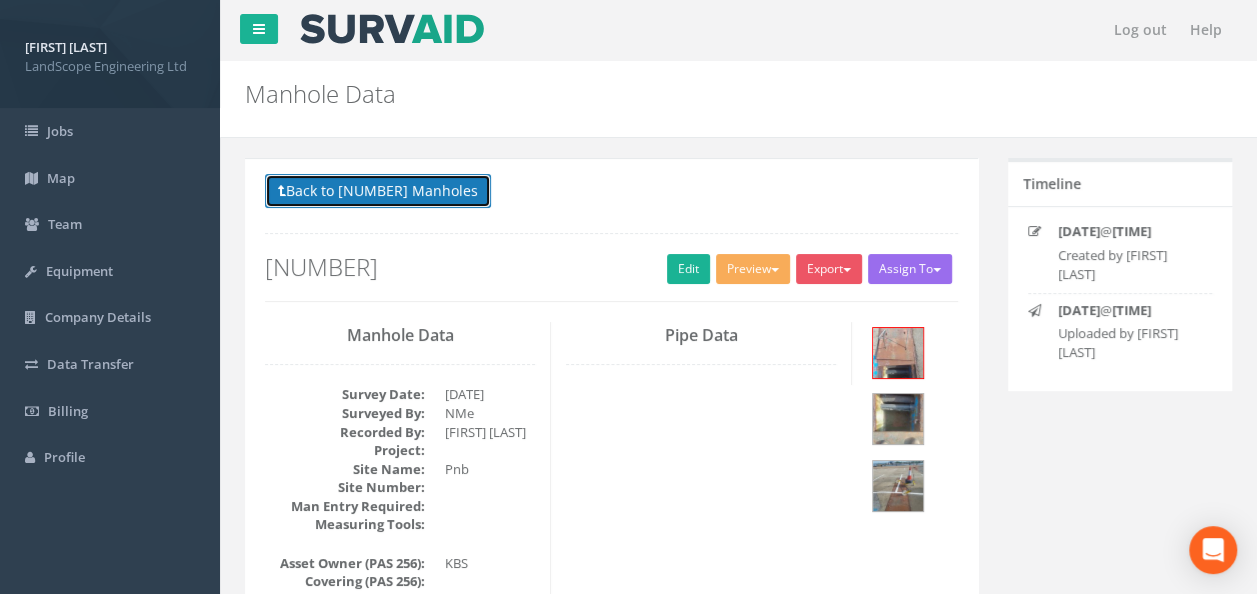 click on "Back to [NUMBER] Manholes" at bounding box center (378, 191) 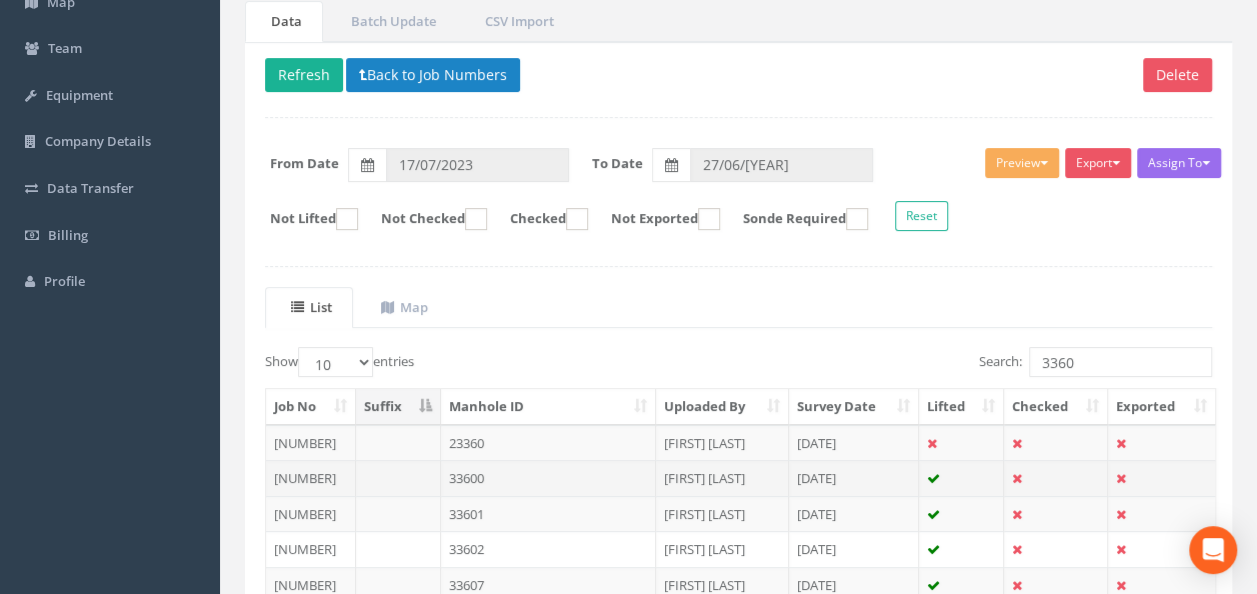 scroll, scrollTop: 300, scrollLeft: 0, axis: vertical 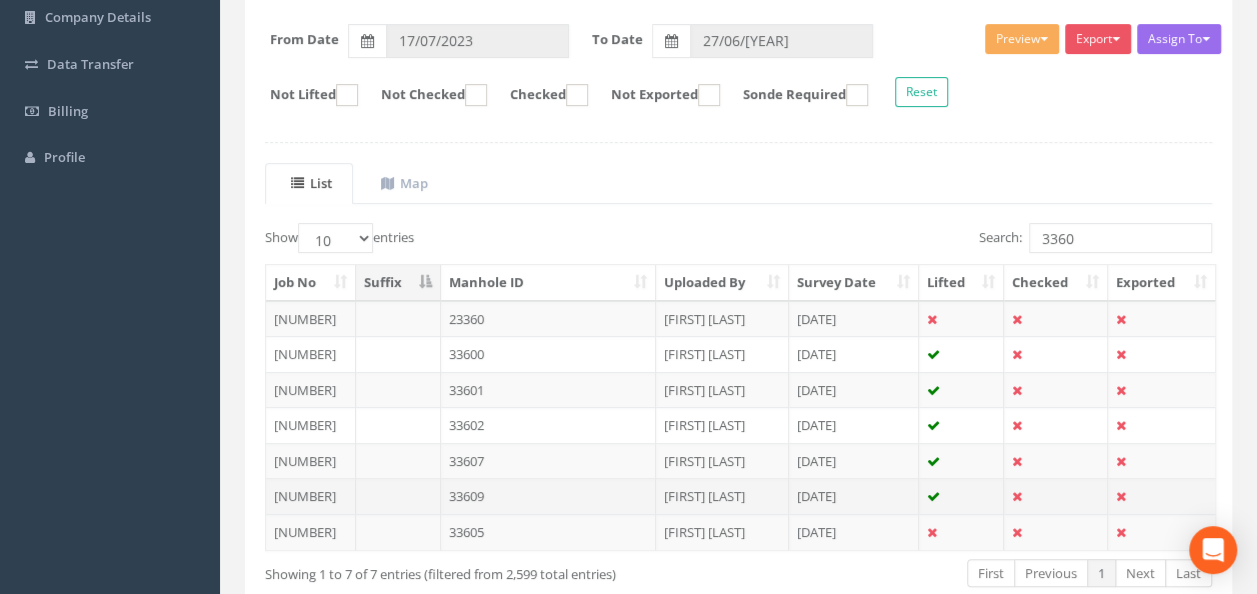 click on "33609" at bounding box center [548, 354] 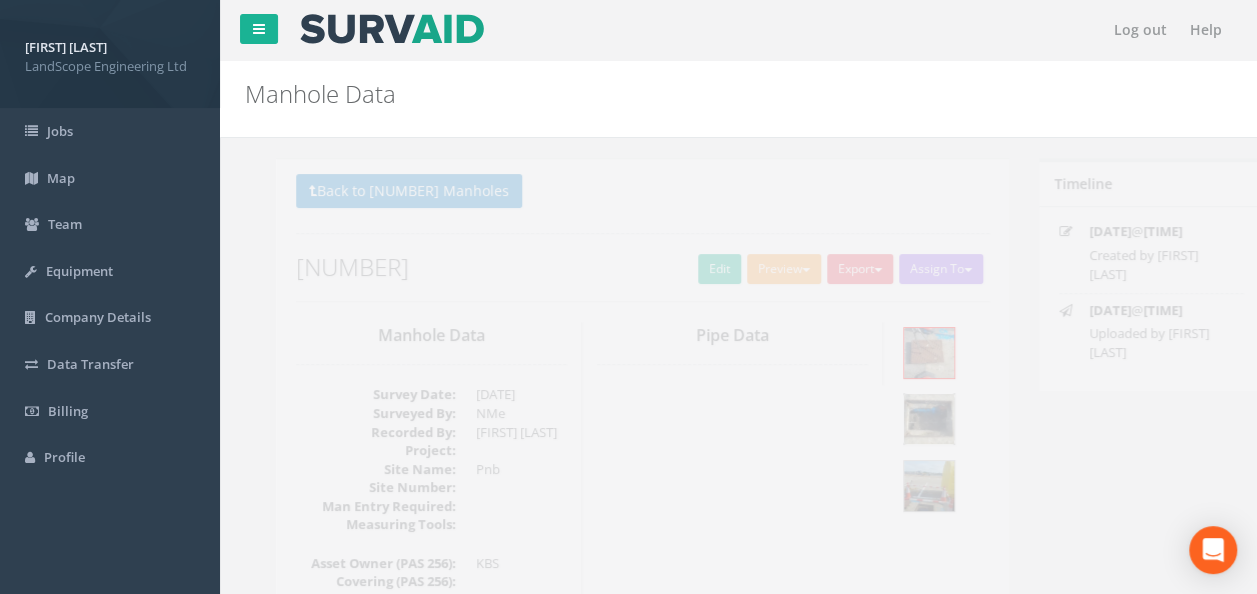 click at bounding box center (898, 419) 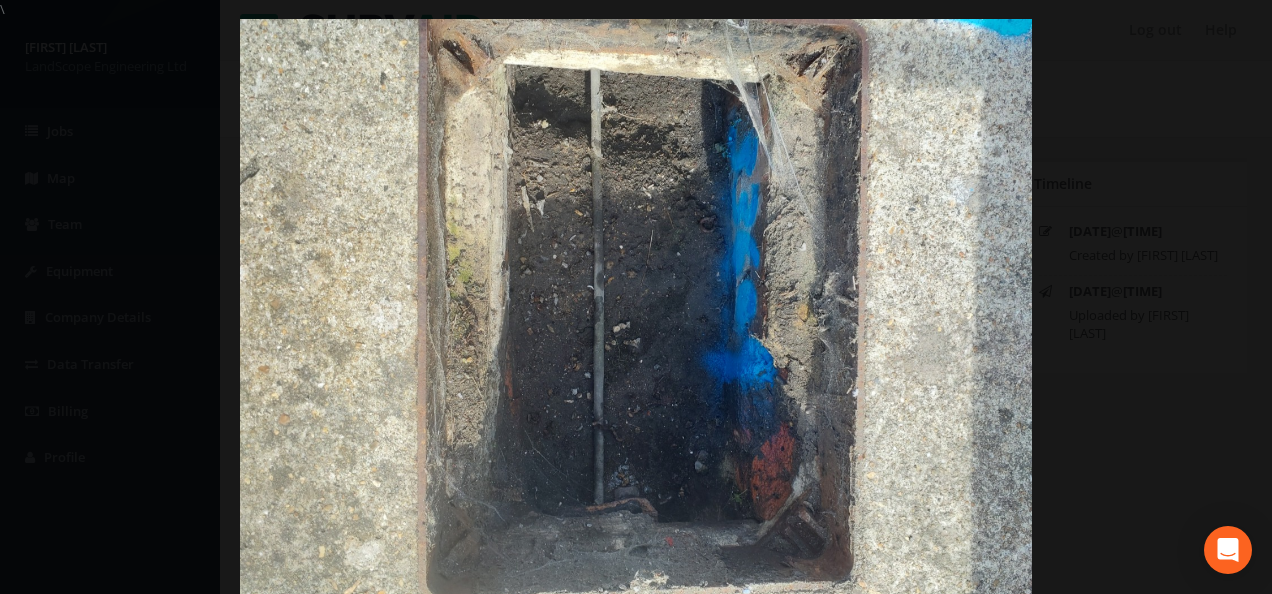 click at bounding box center (636, 316) 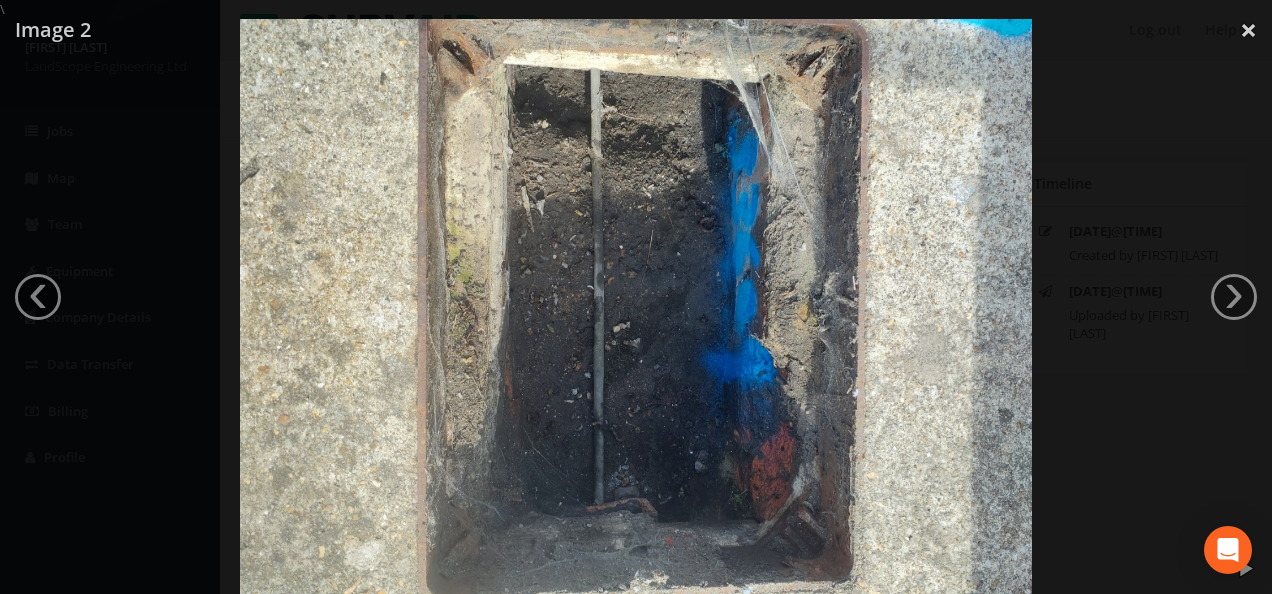 click at bounding box center (636, 316) 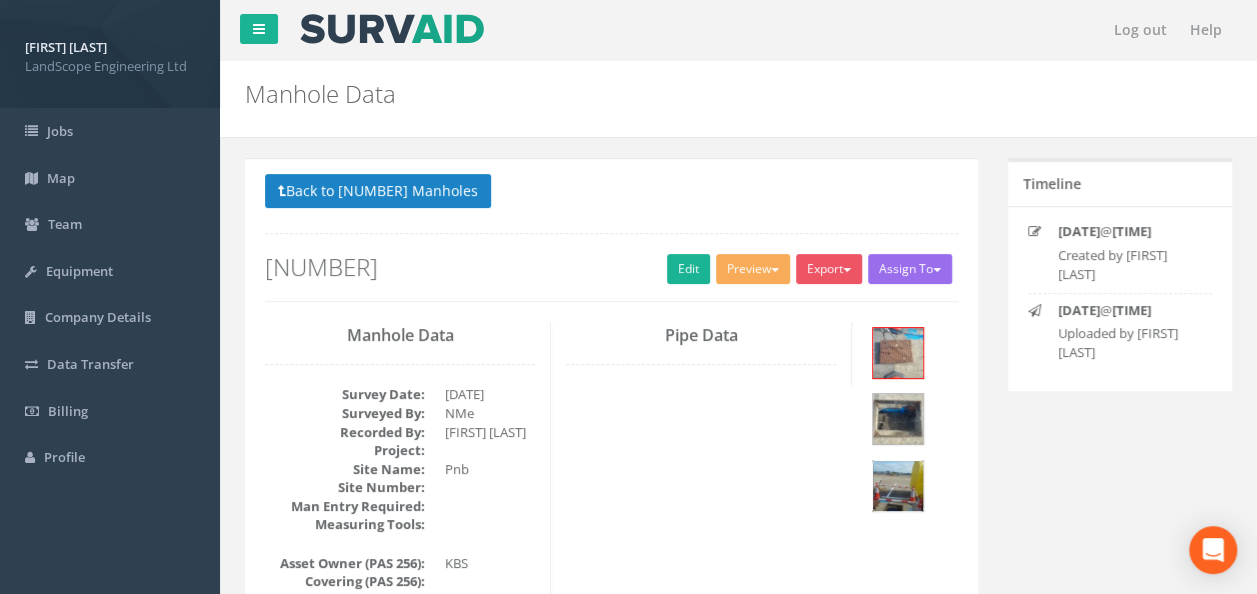click at bounding box center (898, 486) 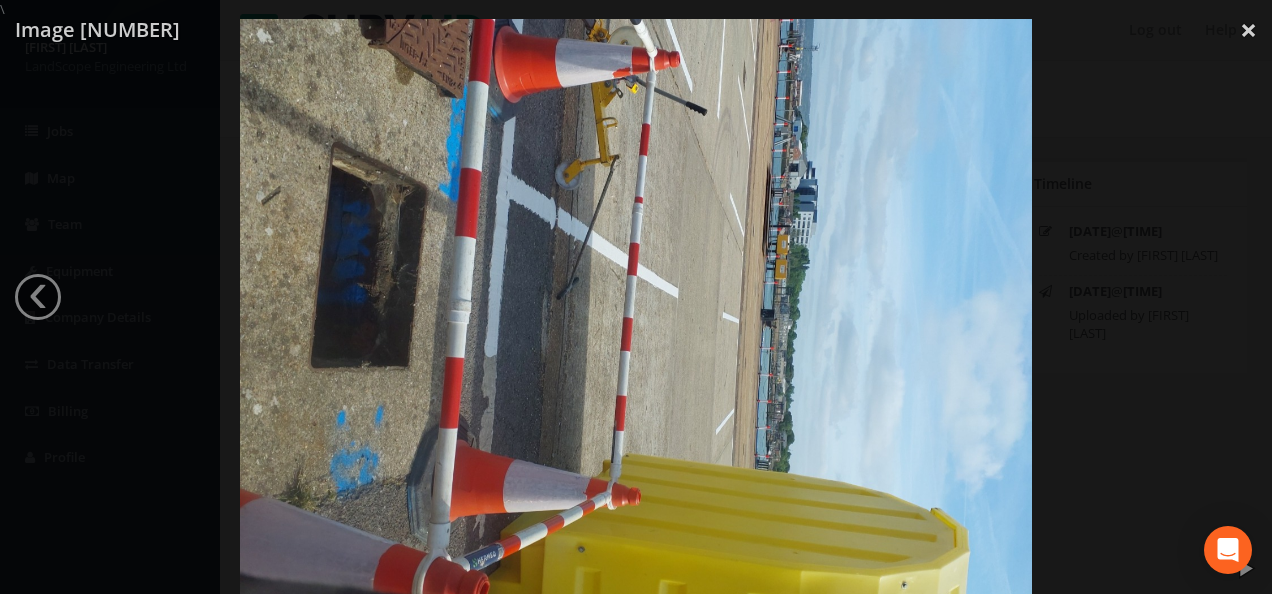 click at bounding box center [636, 316] 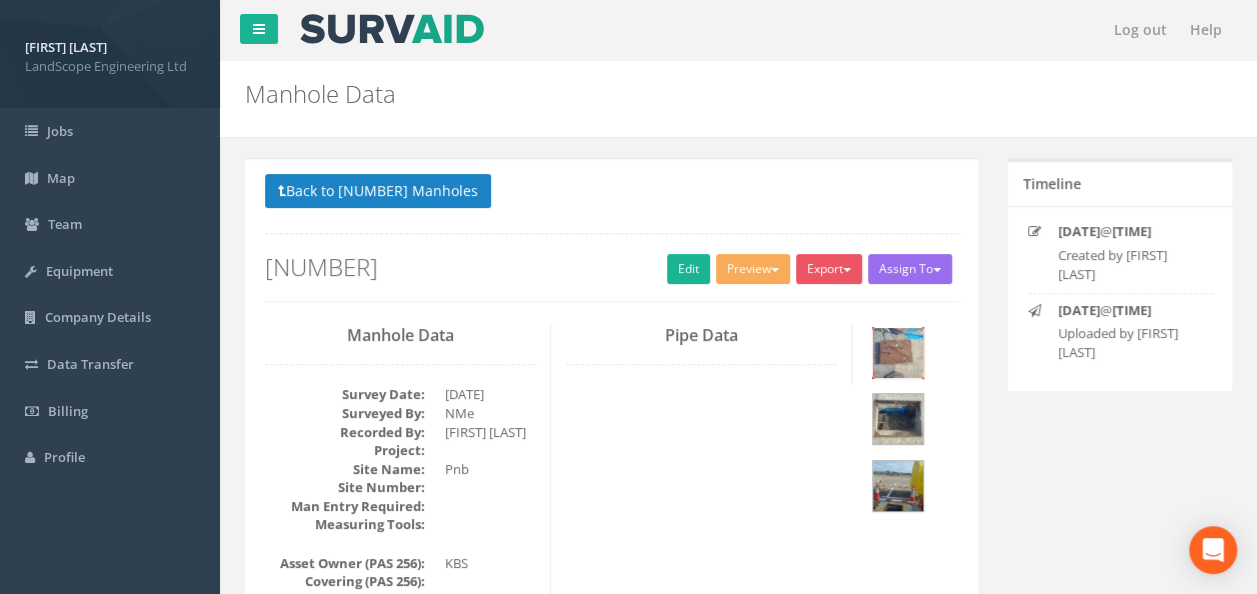 click at bounding box center (898, 353) 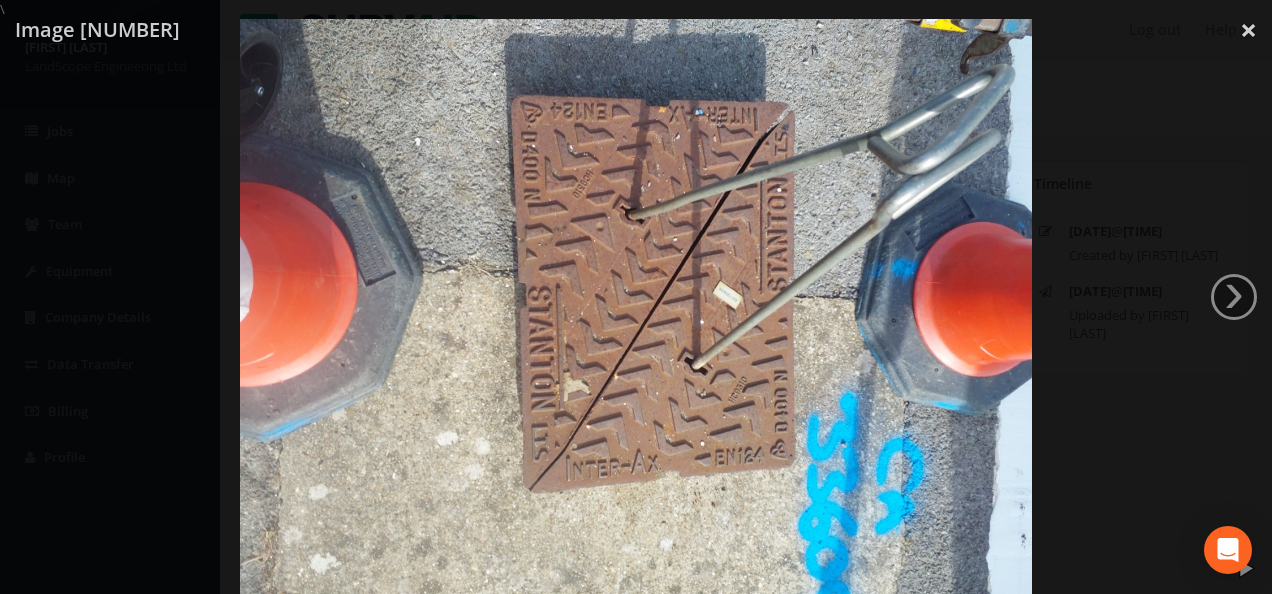 click at bounding box center (636, 316) 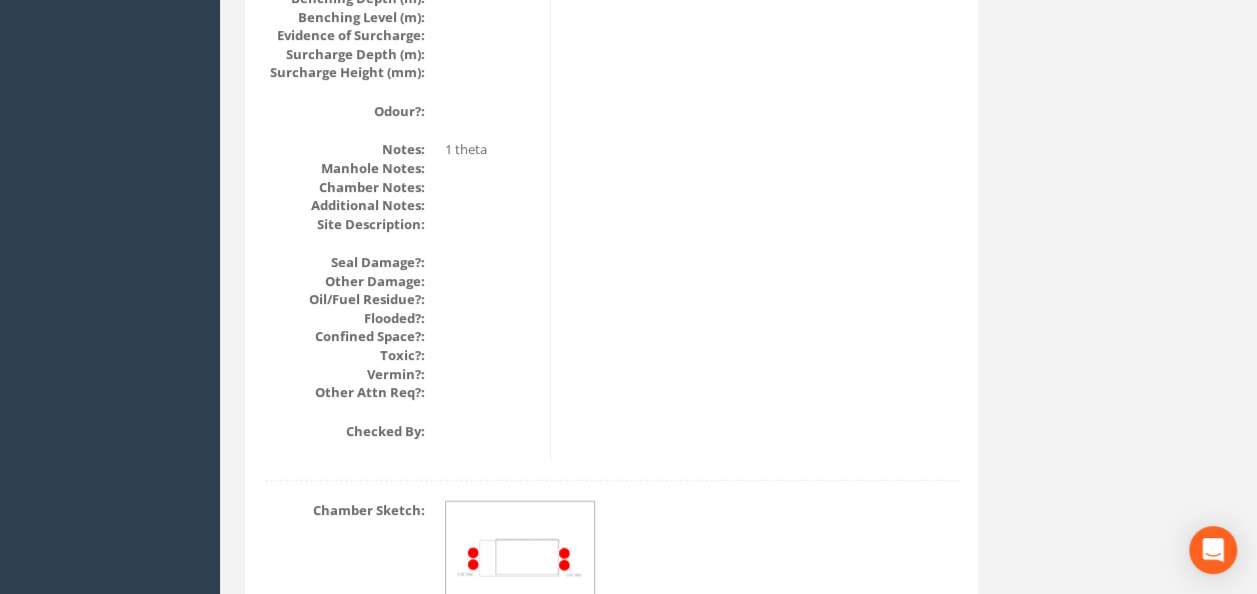 scroll, scrollTop: 2400, scrollLeft: 0, axis: vertical 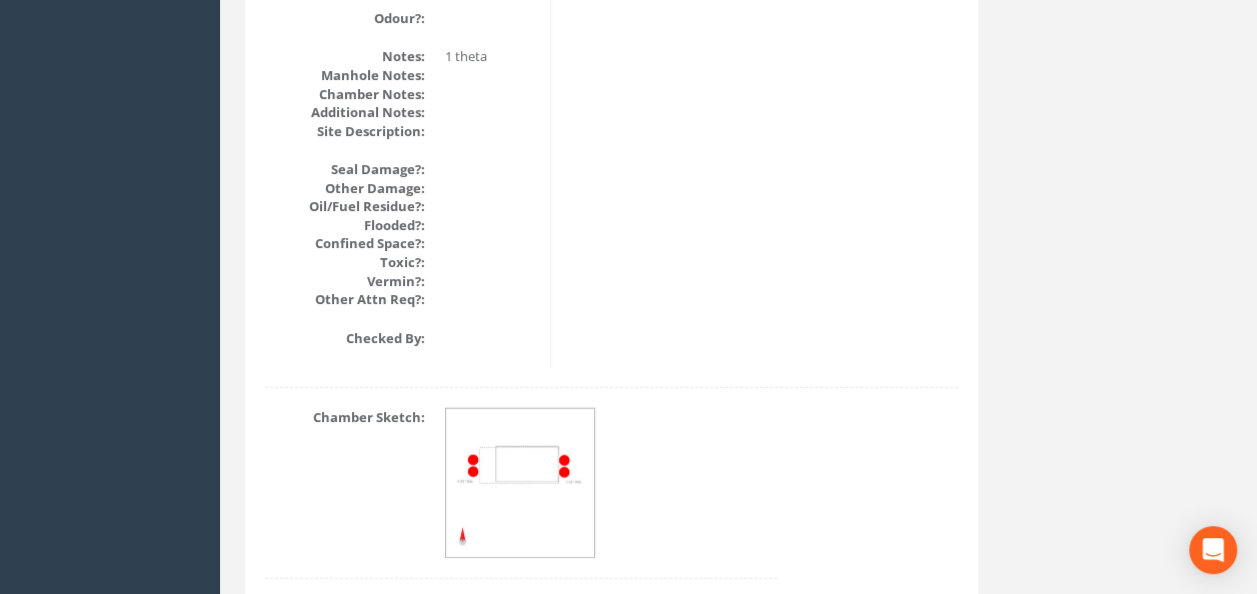 click at bounding box center [521, 484] 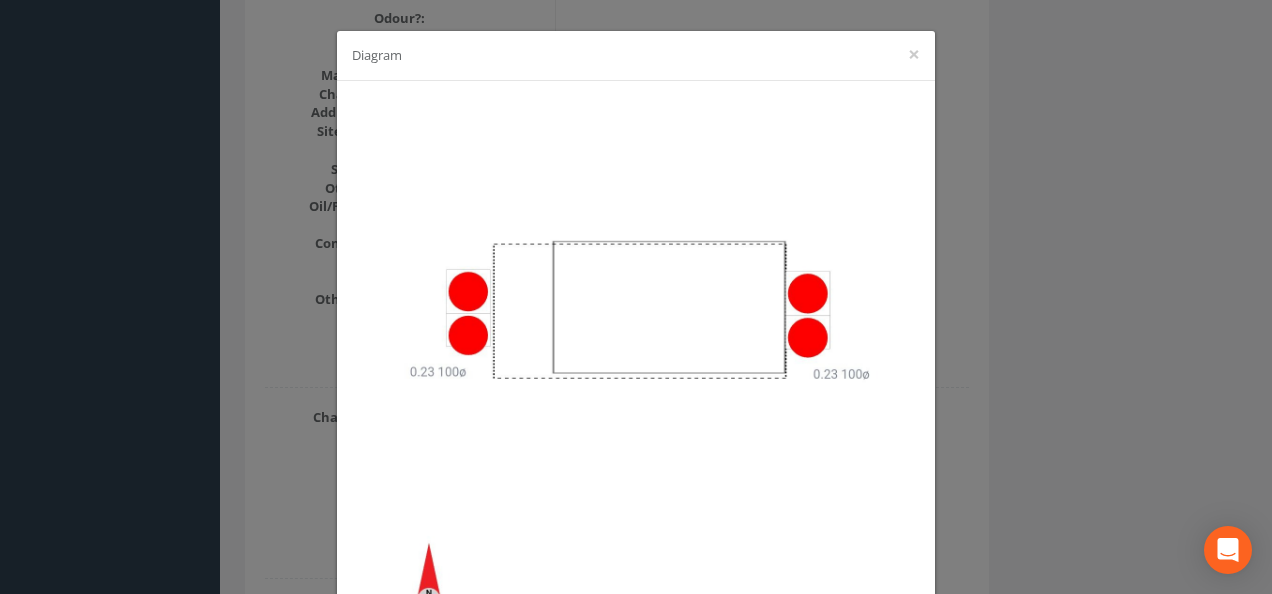 click on "Diagram  ×" at bounding box center (636, 297) 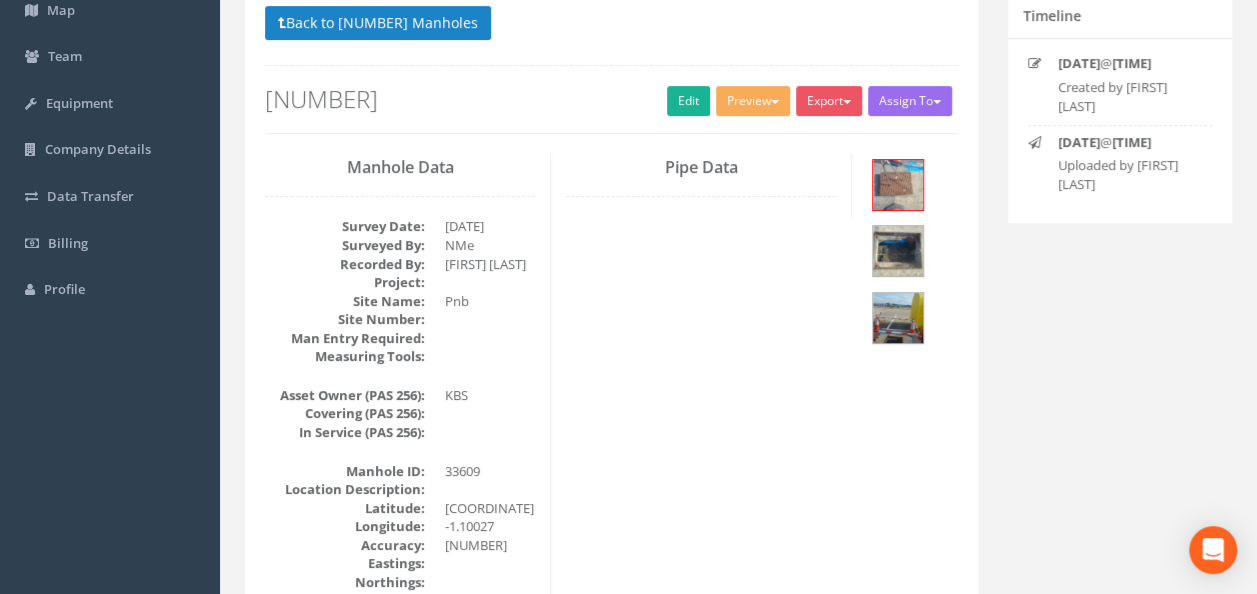 scroll, scrollTop: 0, scrollLeft: 0, axis: both 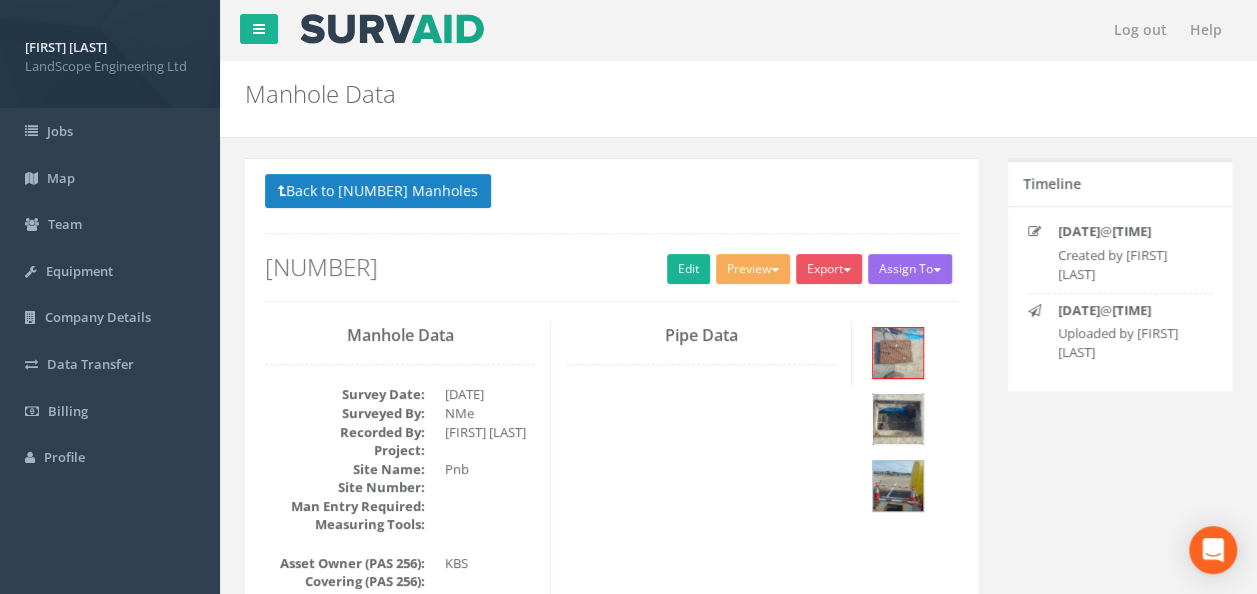 click at bounding box center (898, 419) 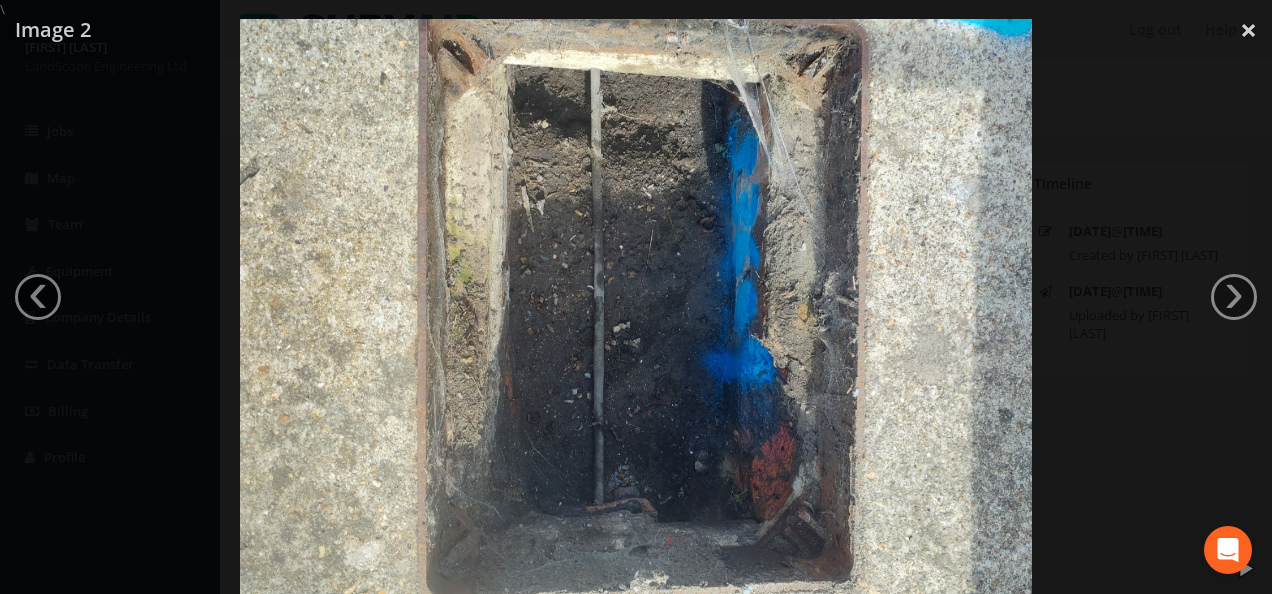 click at bounding box center (636, 316) 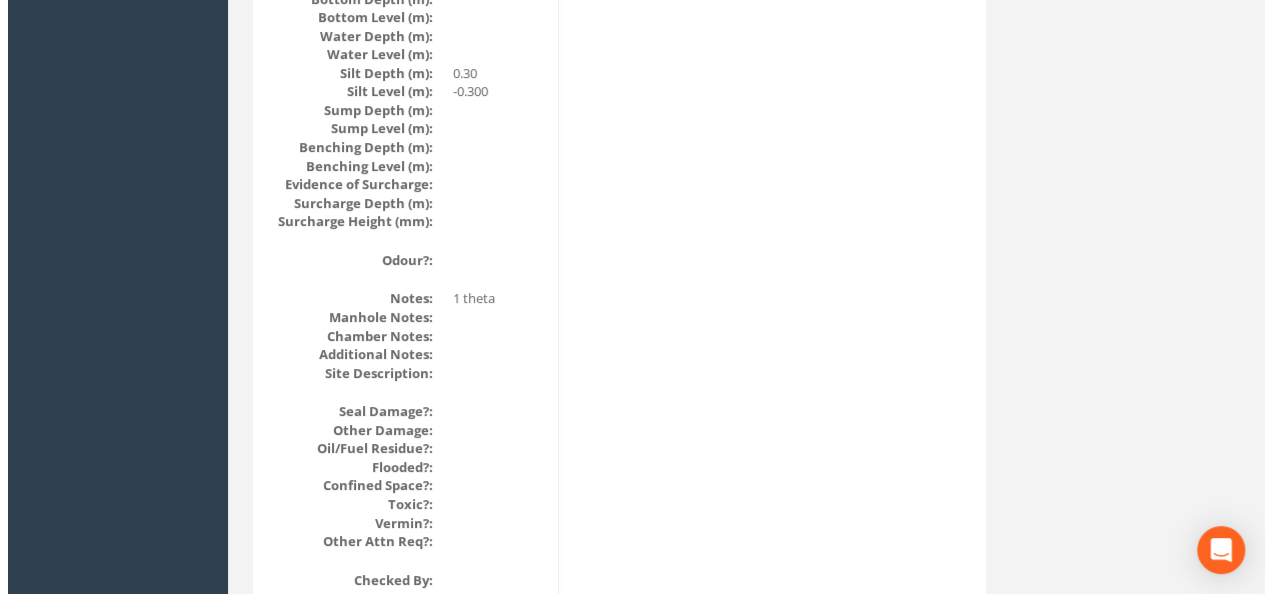 scroll, scrollTop: 2488, scrollLeft: 0, axis: vertical 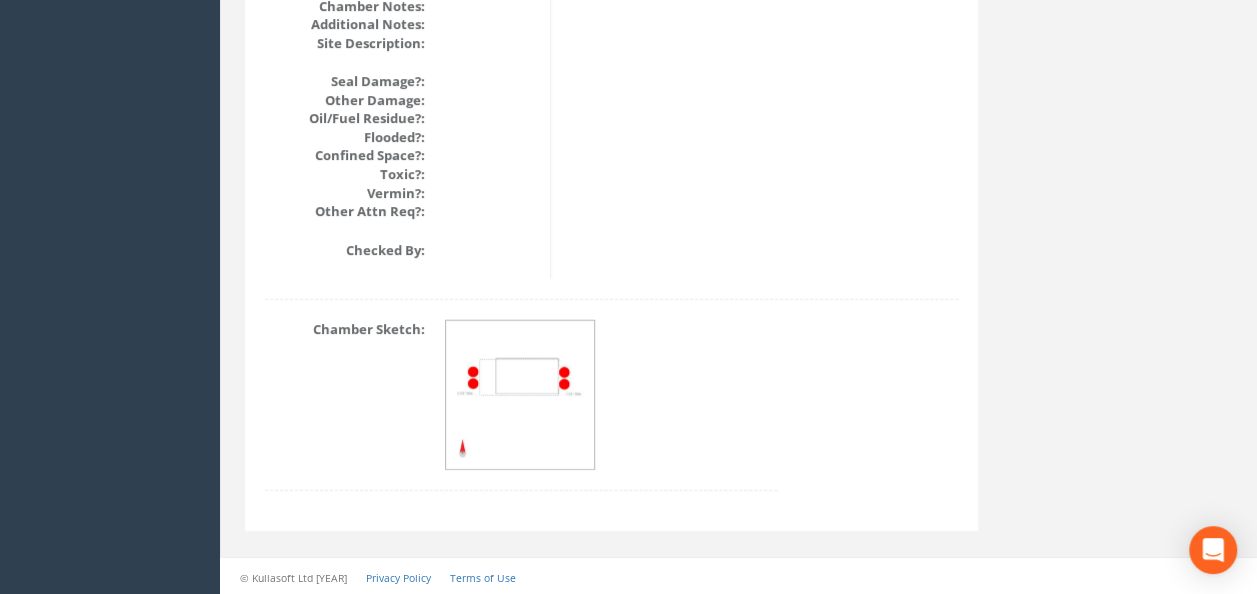 click at bounding box center [521, 396] 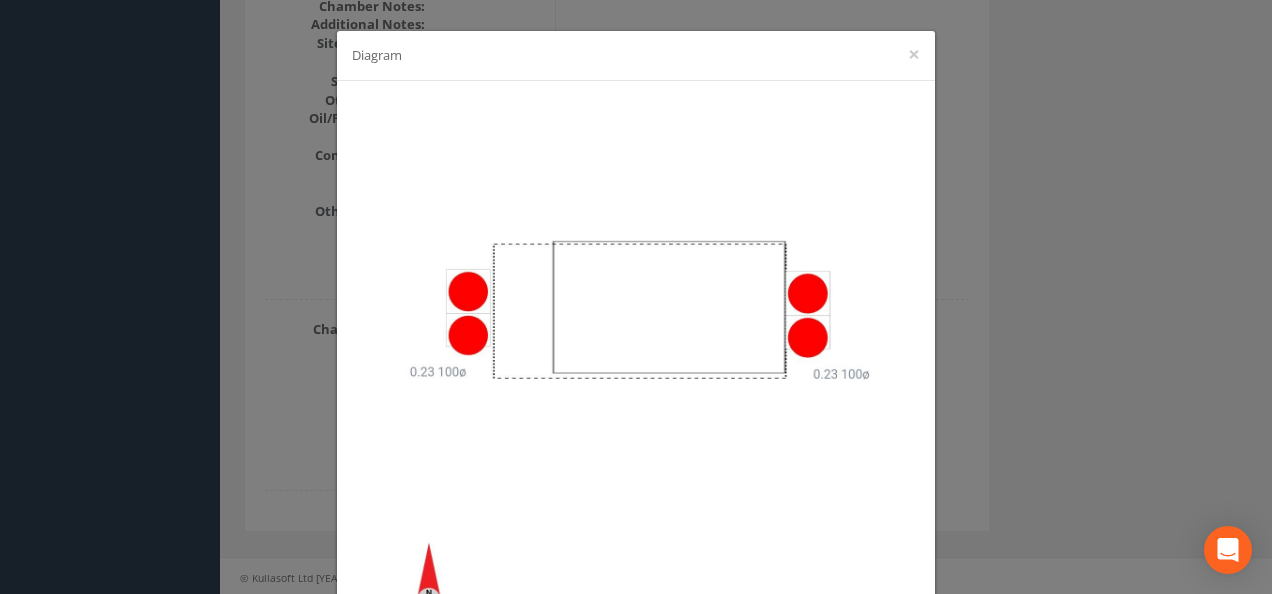 click on "Diagram  ×" at bounding box center (636, 297) 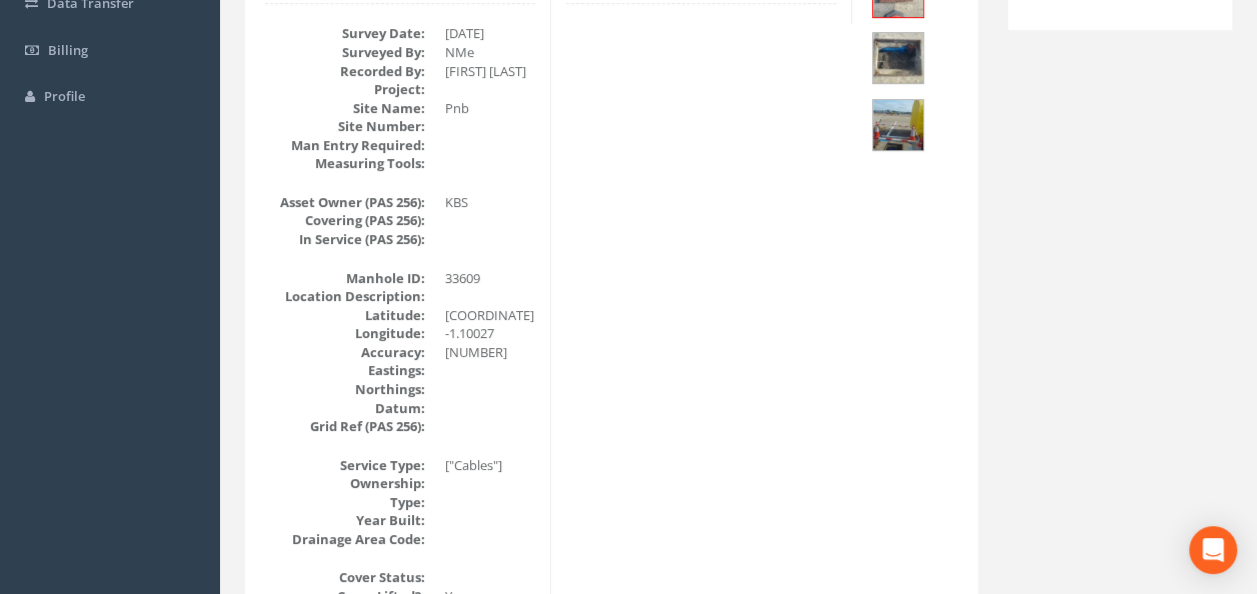 scroll, scrollTop: 161, scrollLeft: 0, axis: vertical 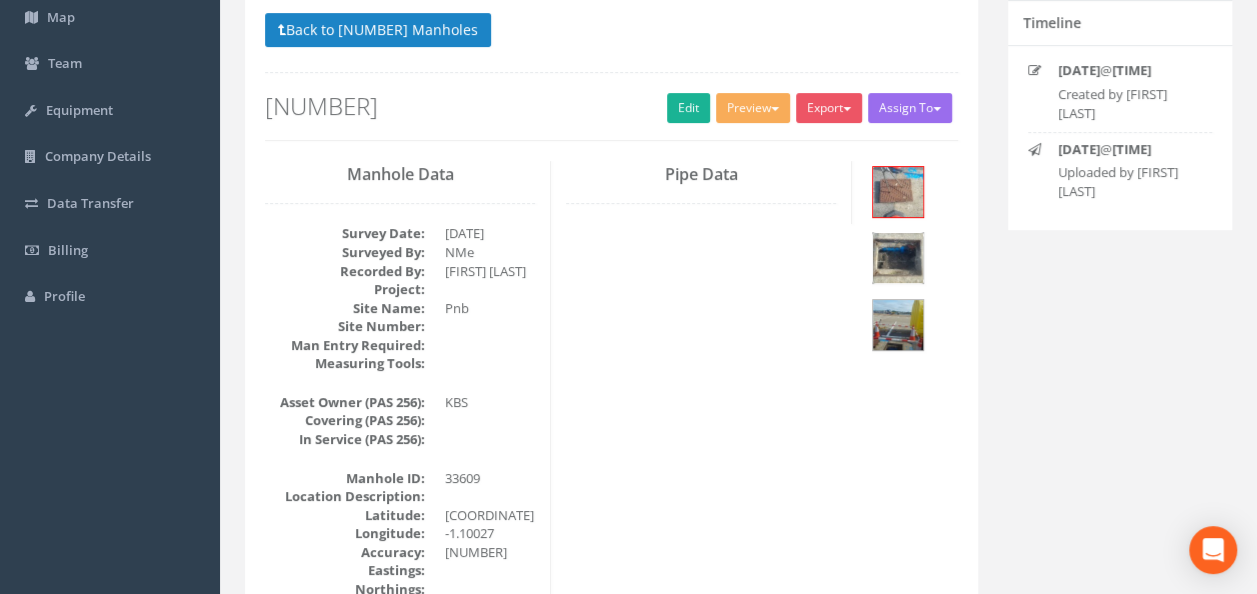 click at bounding box center [898, 258] 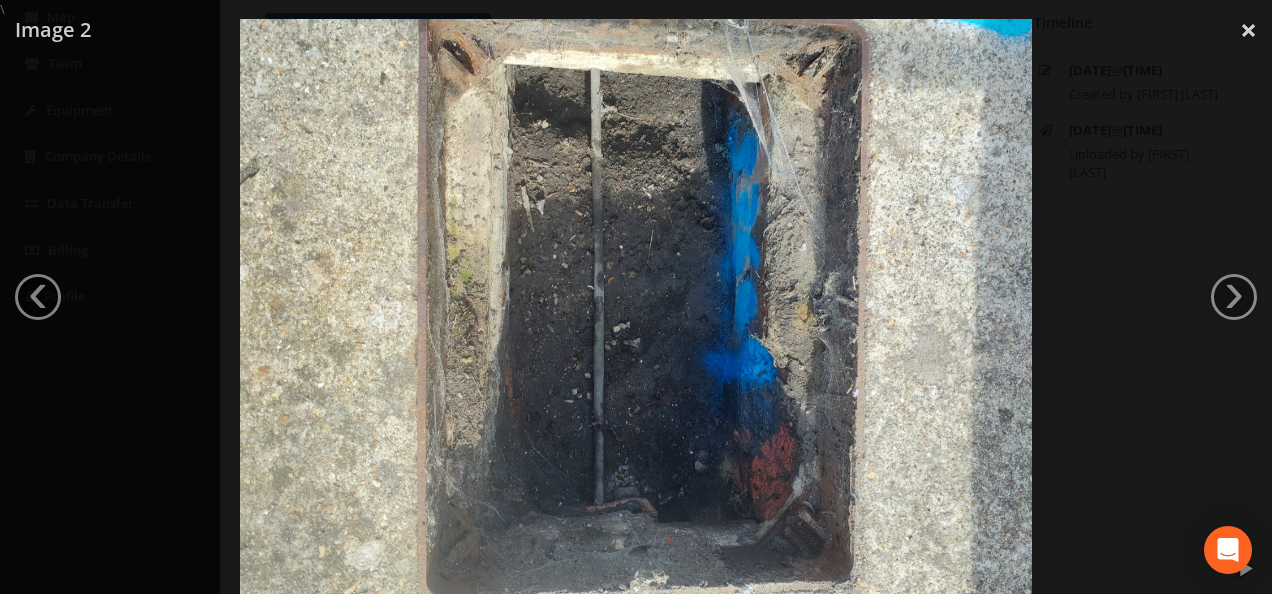 click at bounding box center (636, 316) 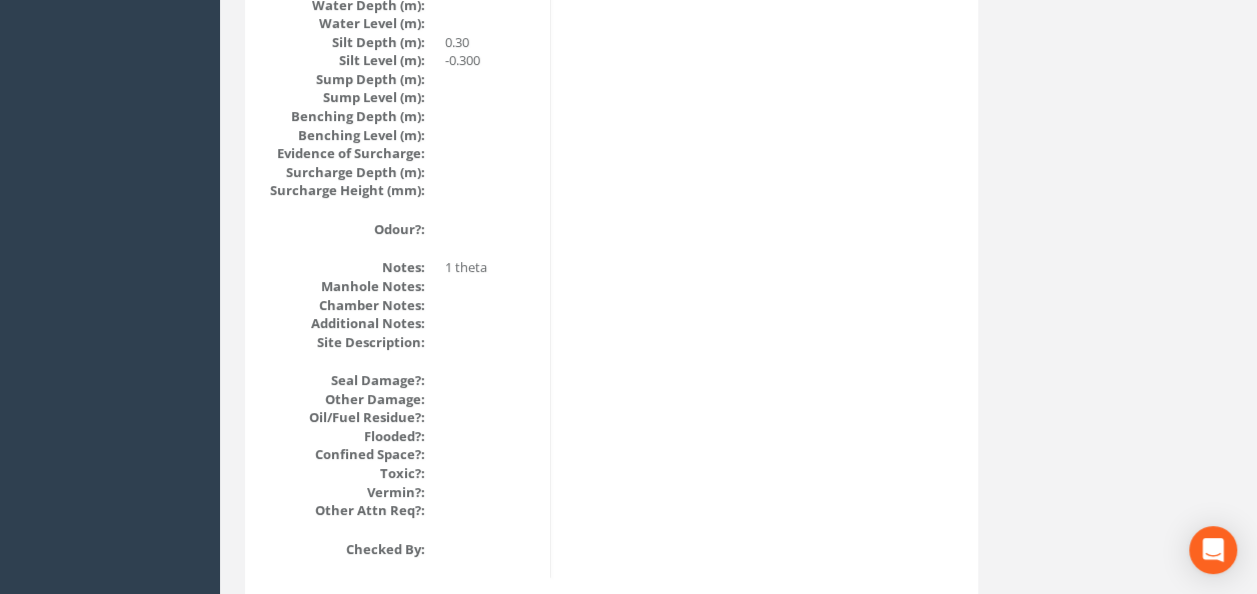 scroll, scrollTop: 2188, scrollLeft: 0, axis: vertical 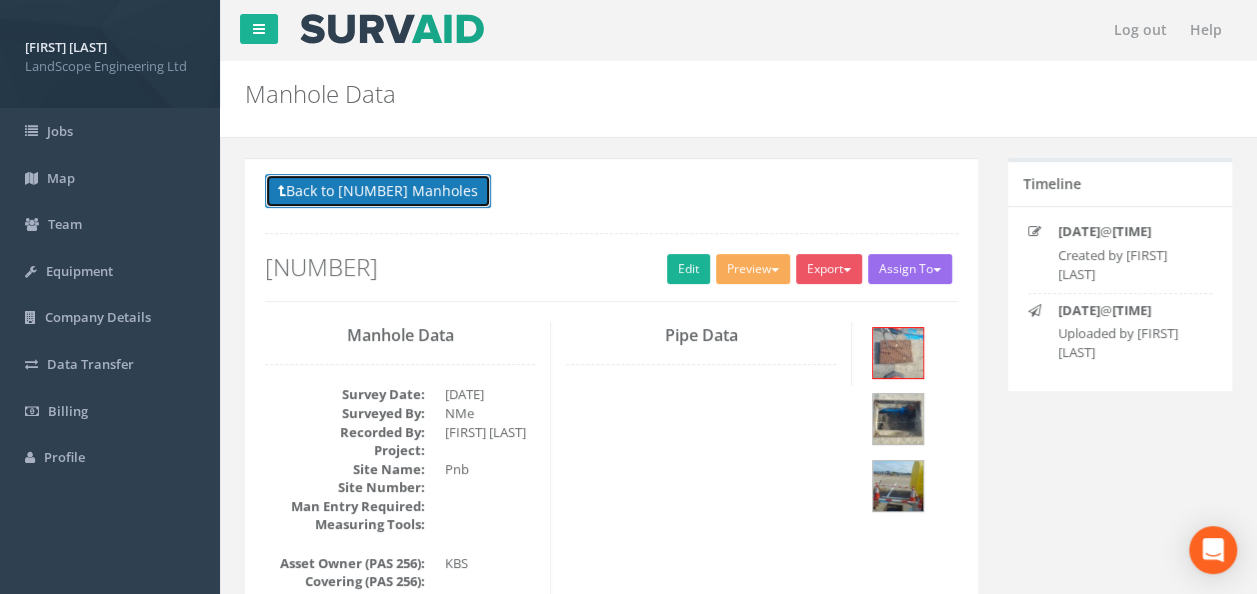 drag, startPoint x: 365, startPoint y: 188, endPoint x: 403, endPoint y: 179, distance: 39.051247 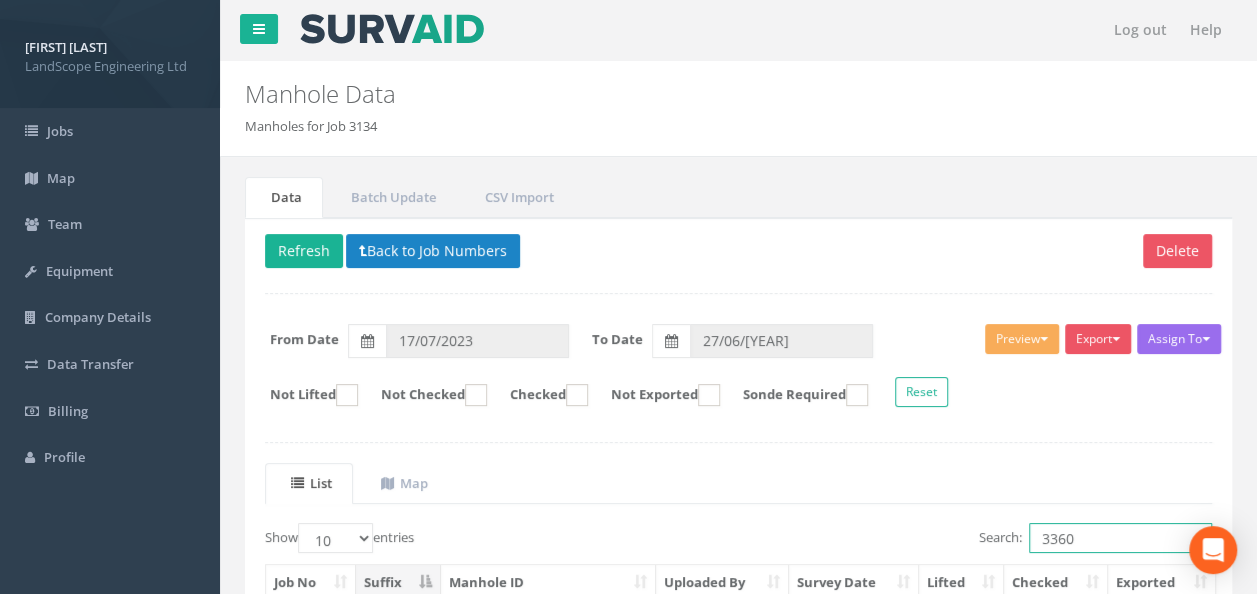 click on "3360" at bounding box center (1120, 538) 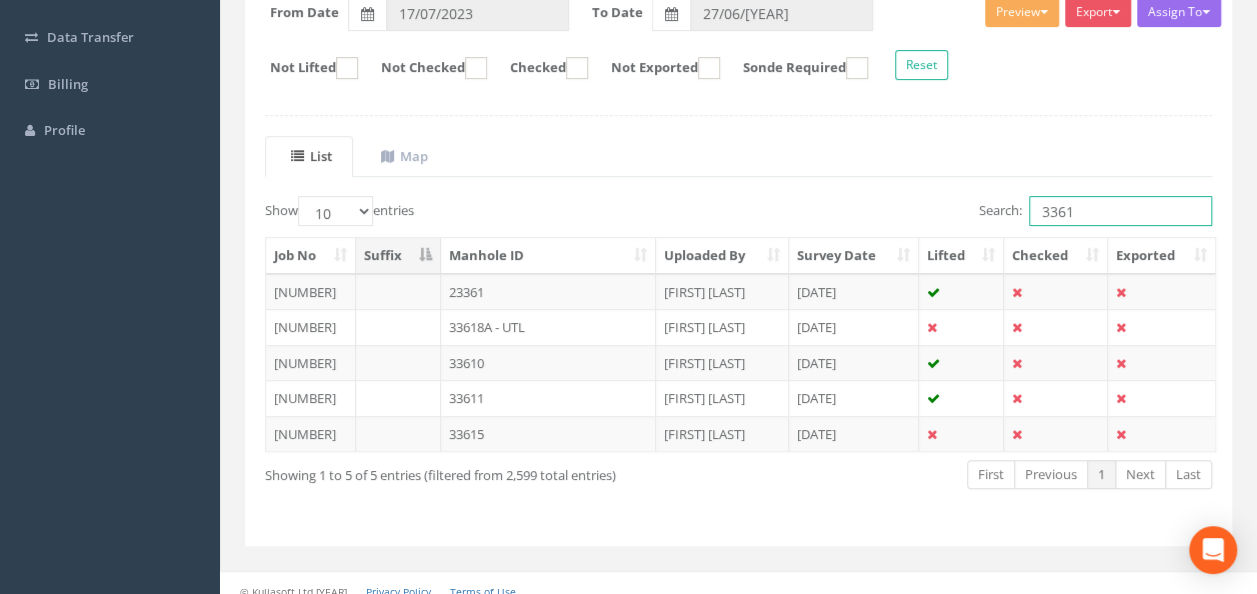 scroll, scrollTop: 336, scrollLeft: 0, axis: vertical 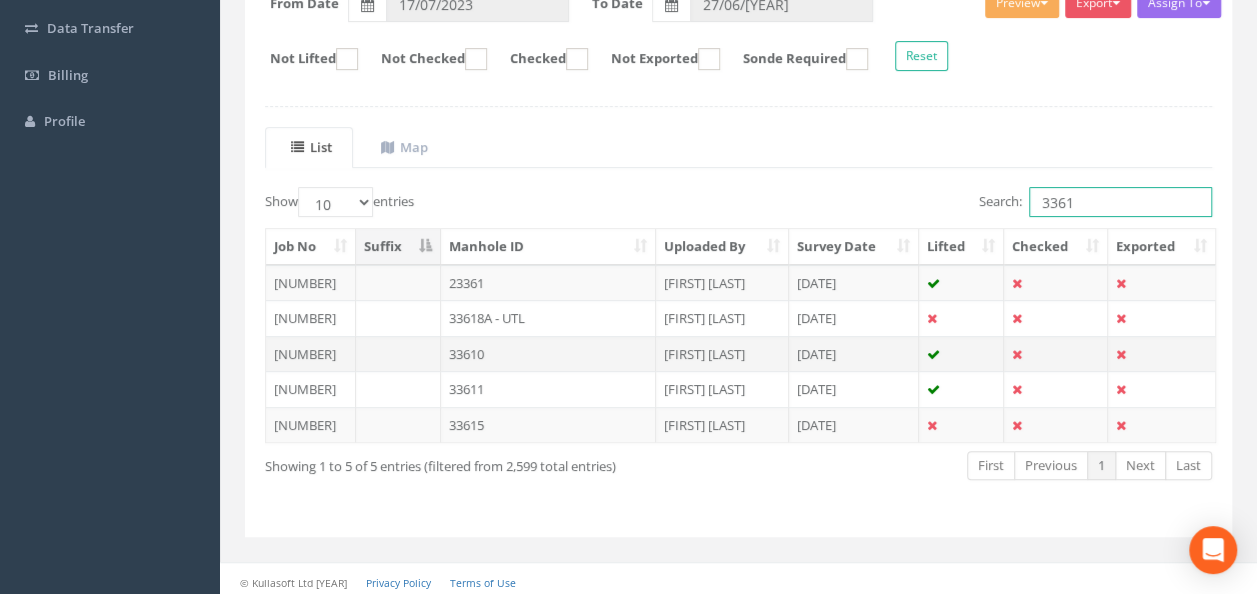 type on "3361" 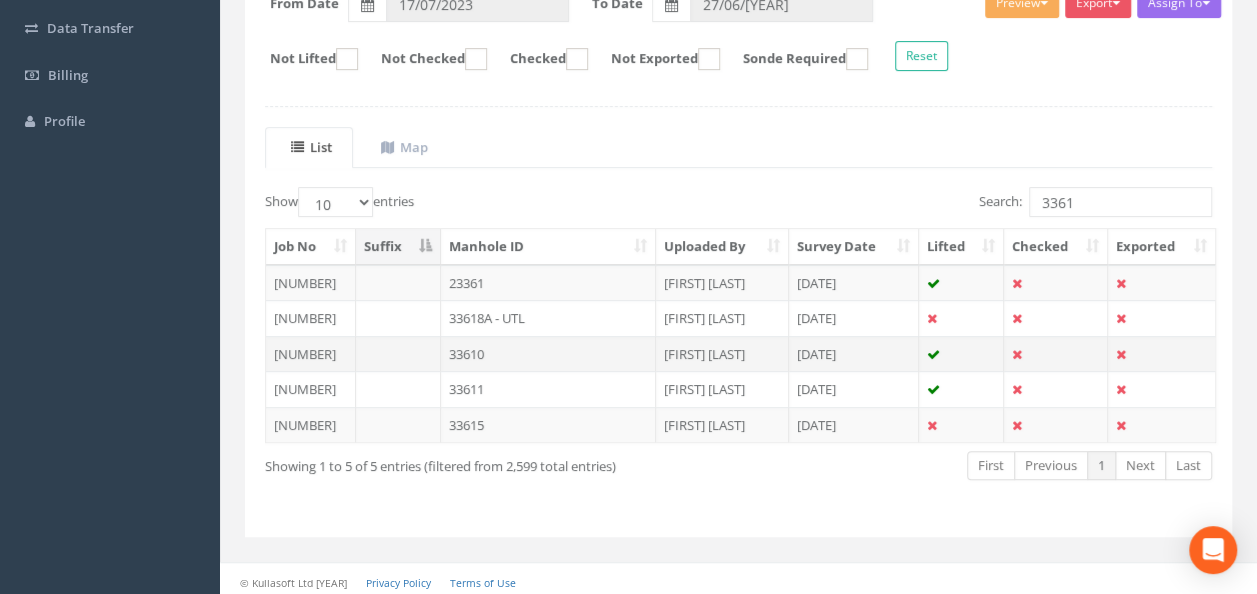 click on "33610" at bounding box center (548, 283) 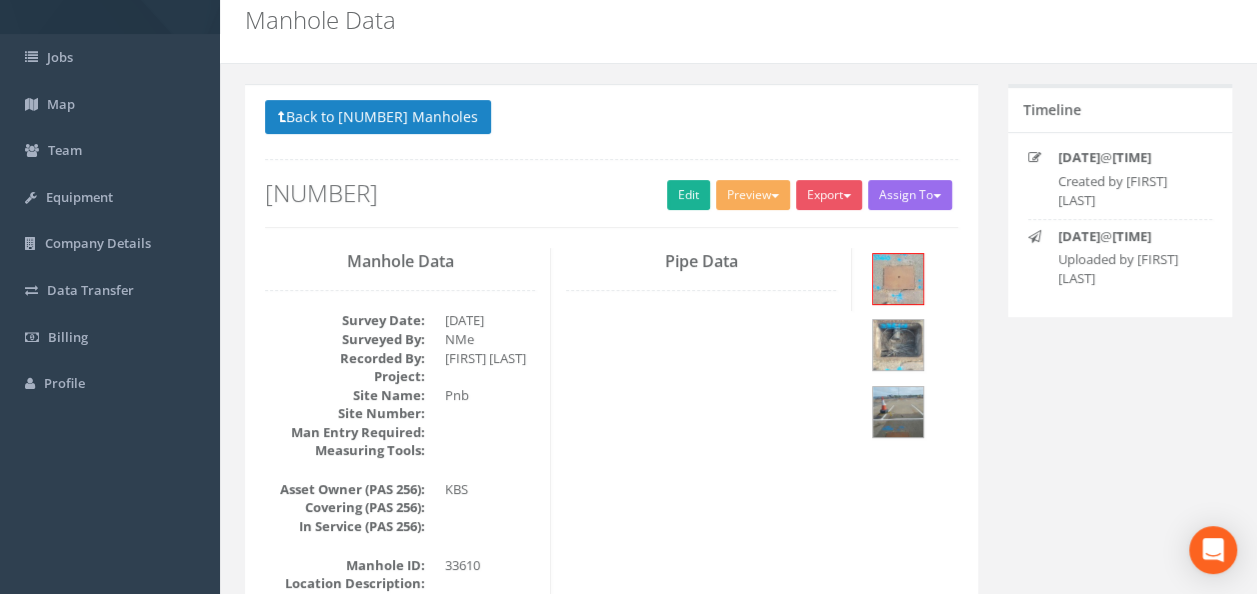 scroll, scrollTop: 100, scrollLeft: 0, axis: vertical 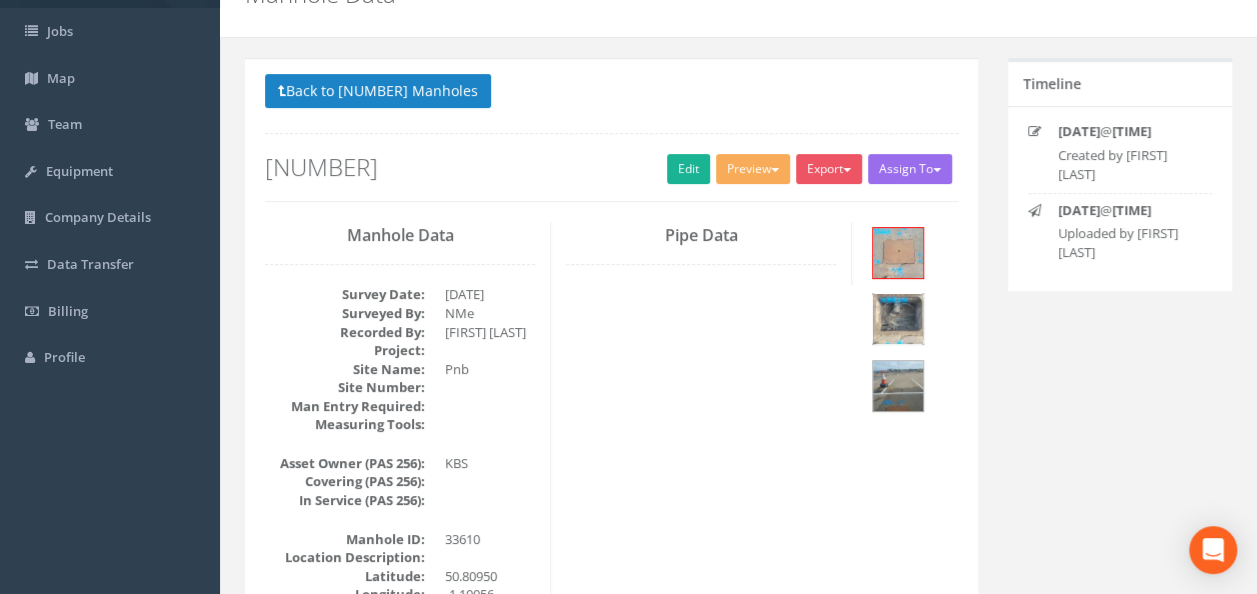 click at bounding box center [898, 319] 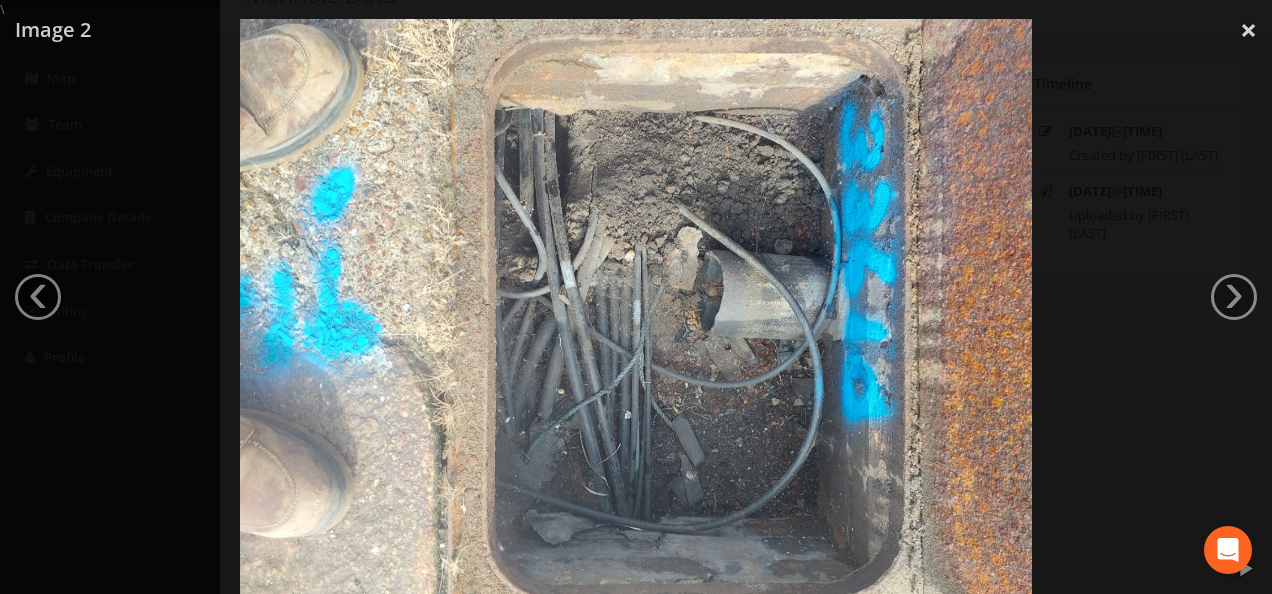 click at bounding box center (636, 316) 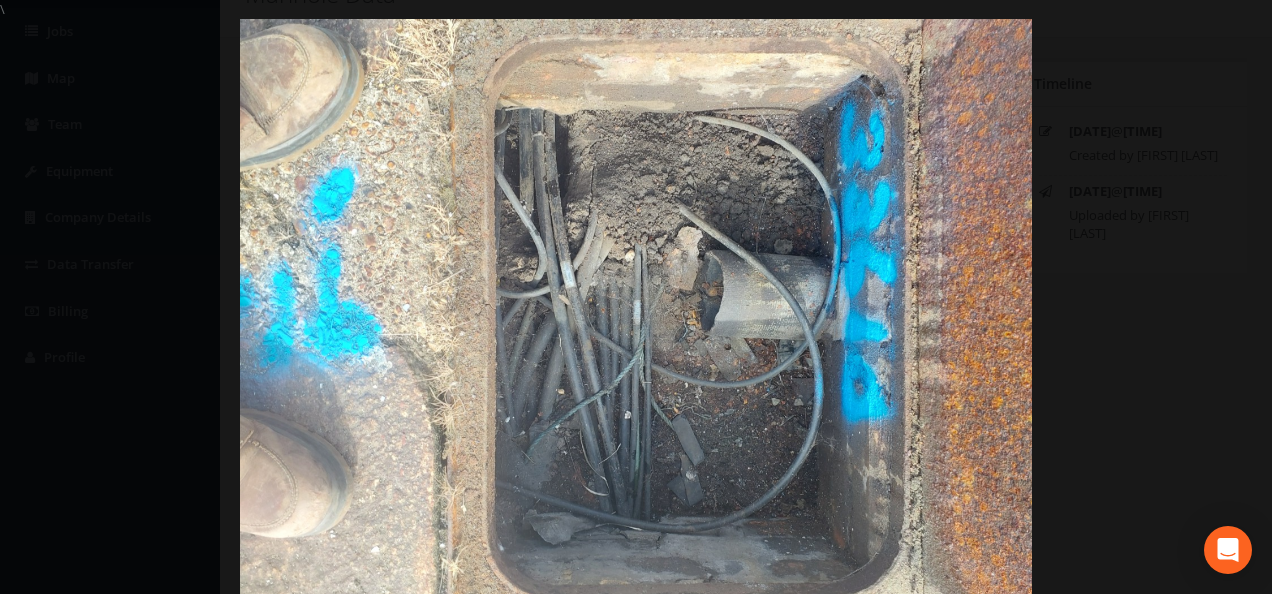 click at bounding box center [636, 316] 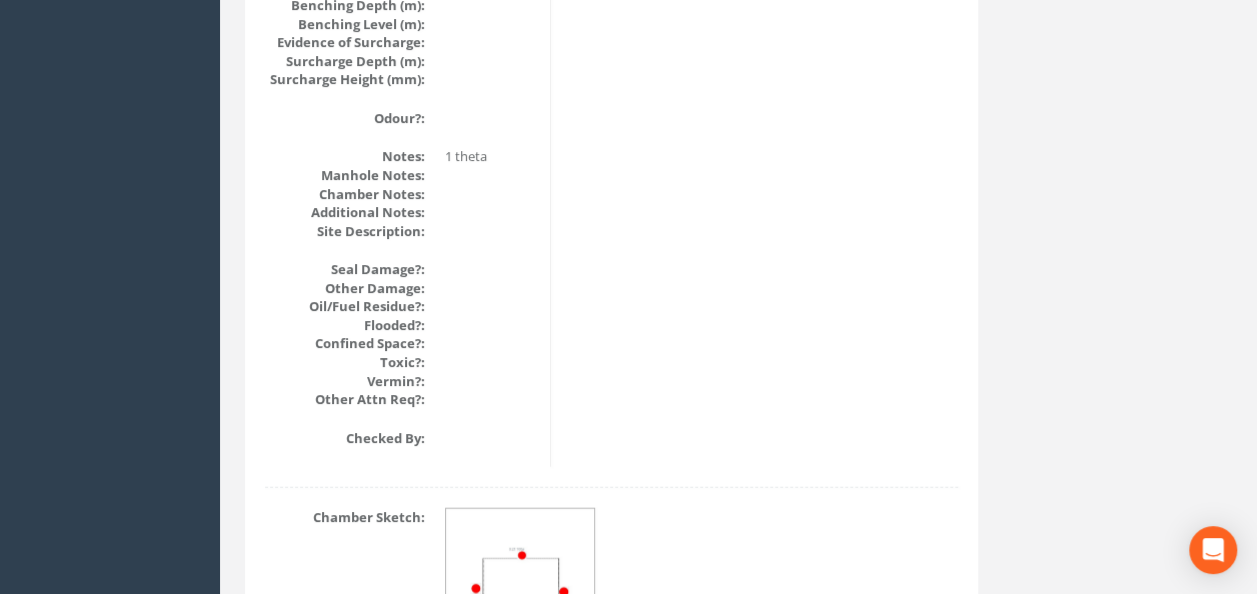 scroll, scrollTop: 2488, scrollLeft: 0, axis: vertical 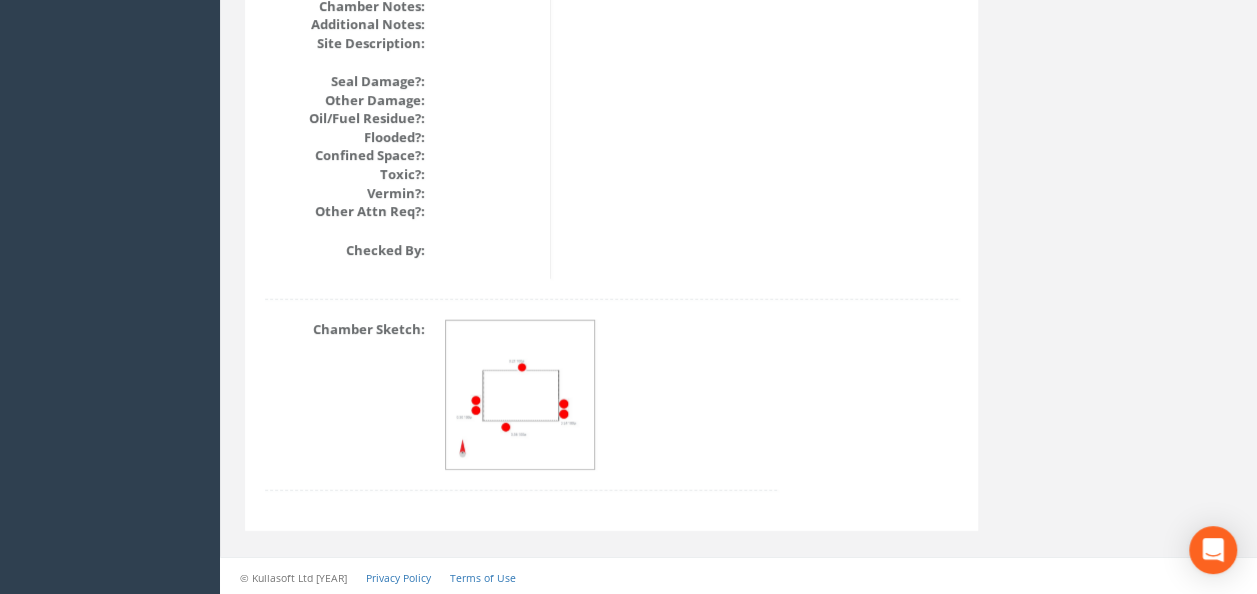 click at bounding box center (521, 396) 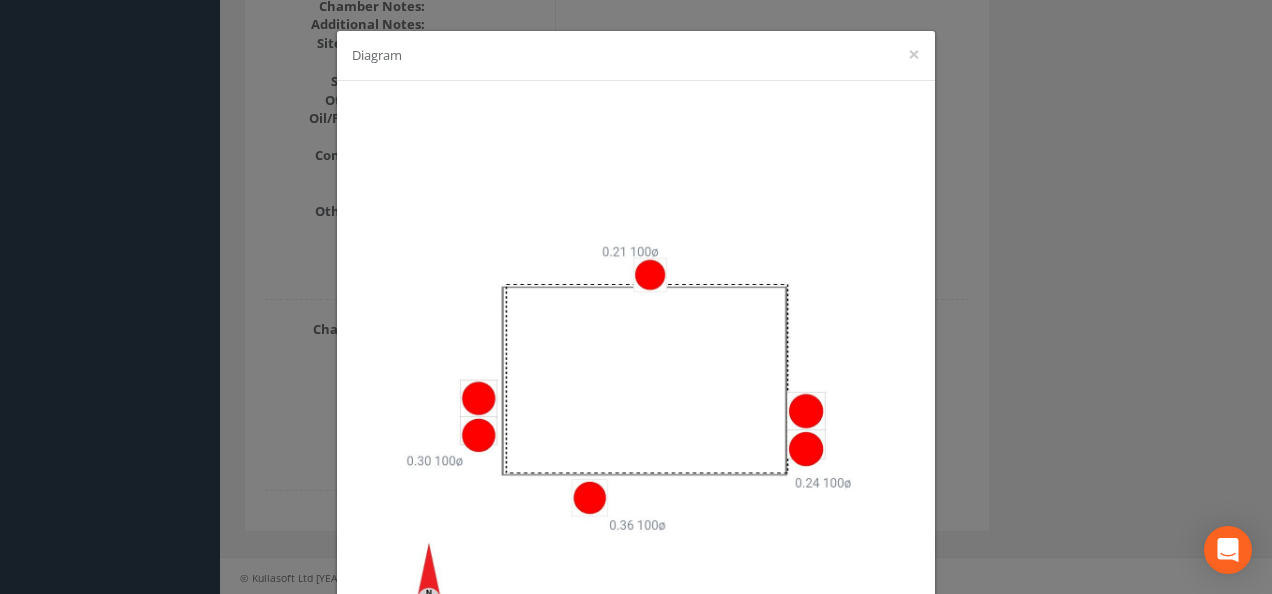 click on "Diagram  ×" at bounding box center (636, 297) 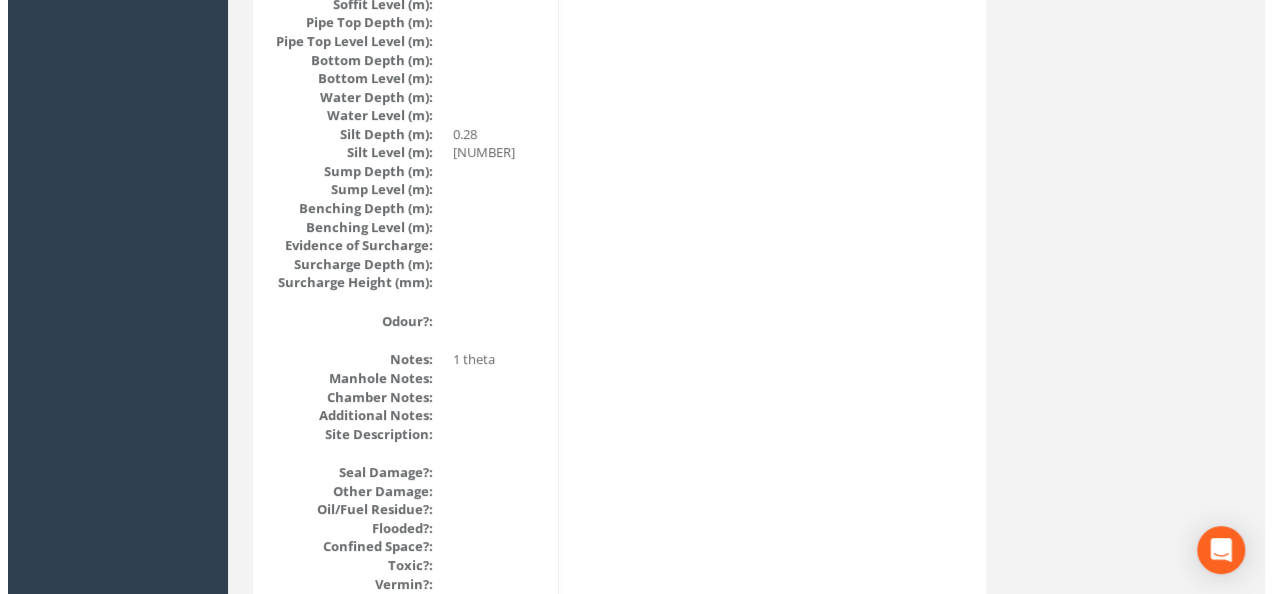 scroll, scrollTop: 2388, scrollLeft: 0, axis: vertical 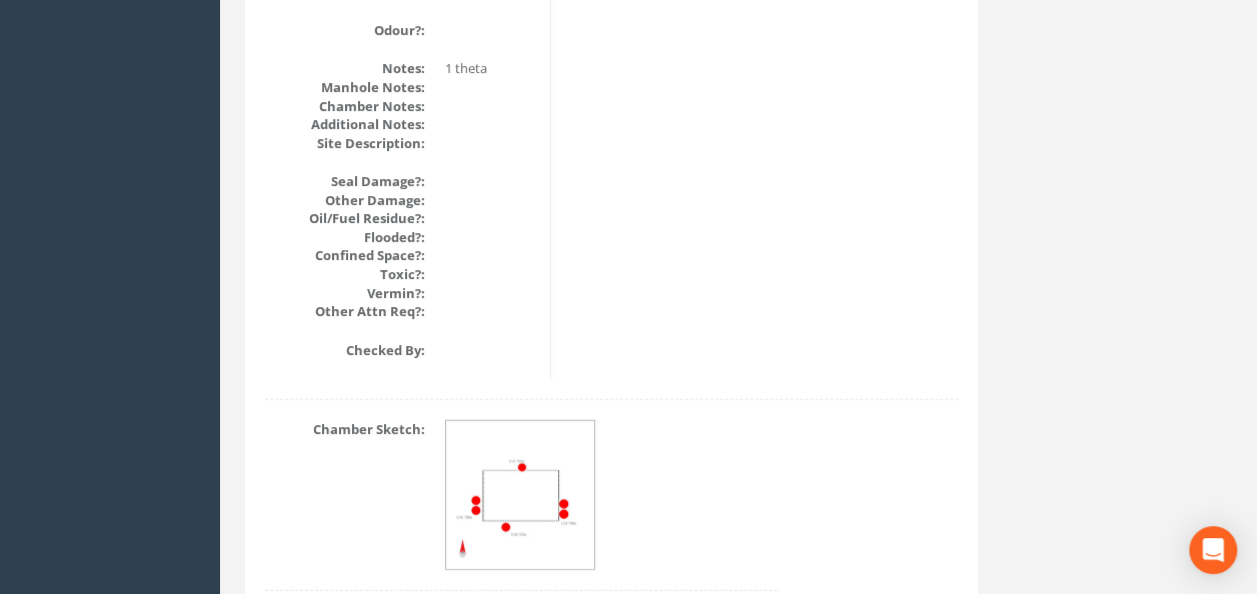 click at bounding box center (521, 496) 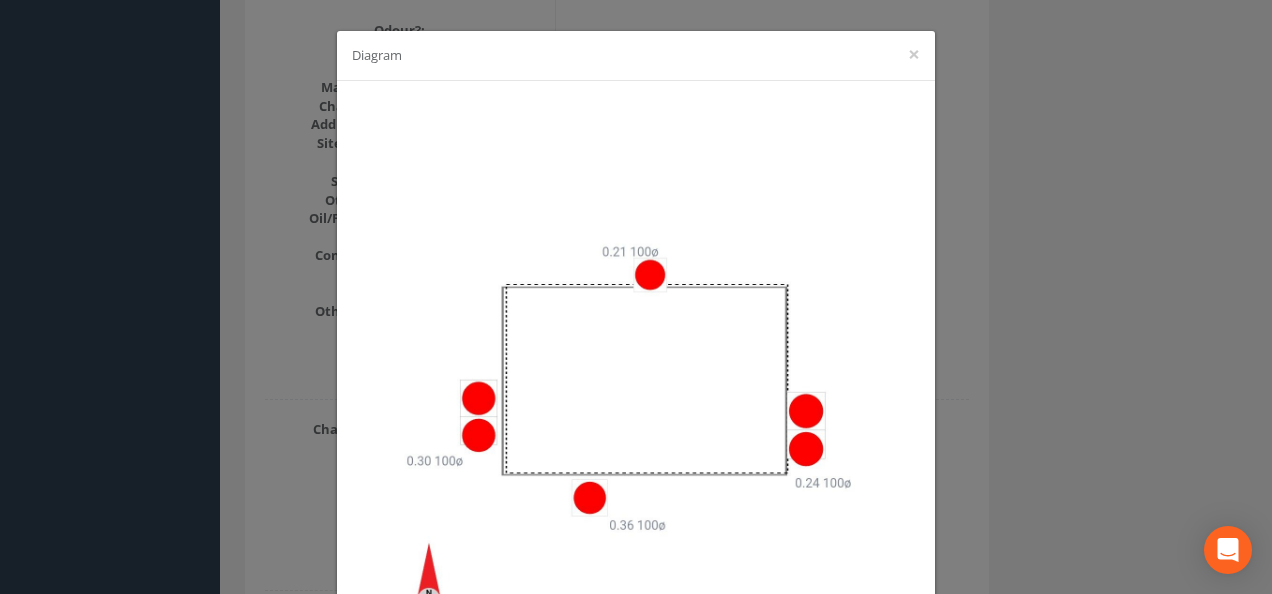 click on "Diagram  ×" at bounding box center (636, 297) 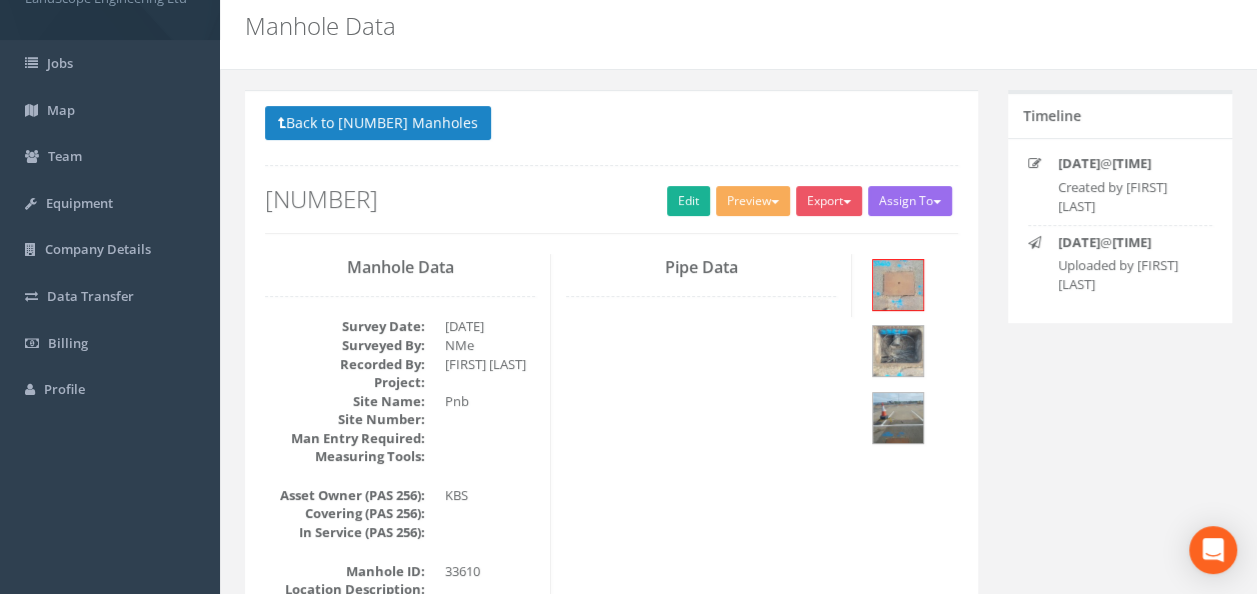 scroll, scrollTop: 0, scrollLeft: 0, axis: both 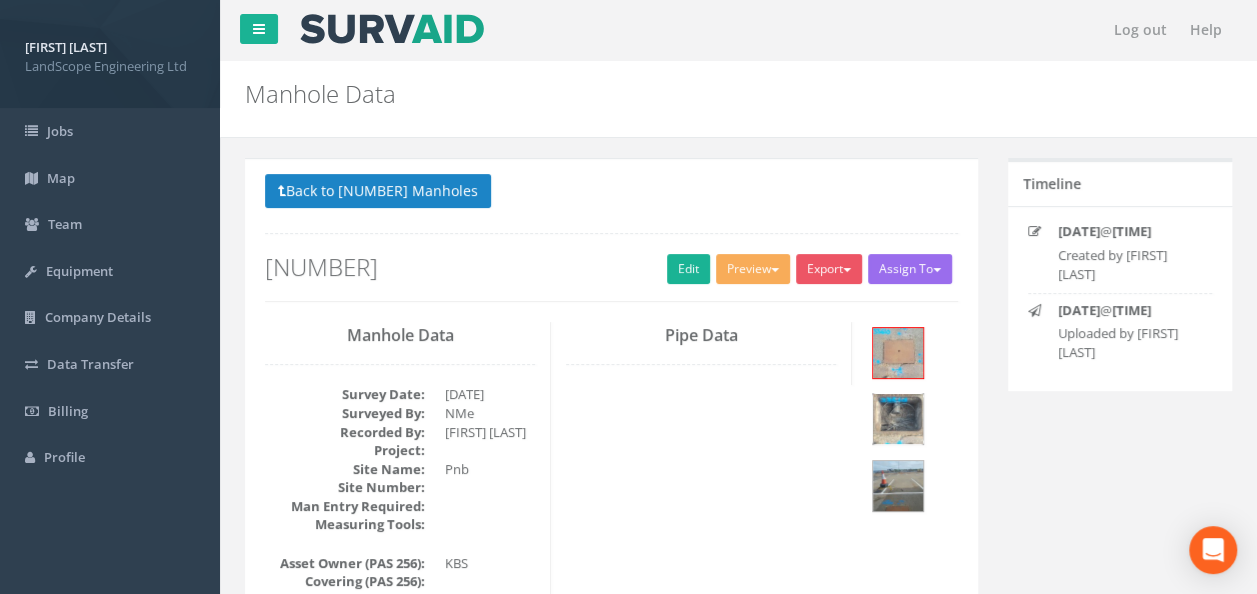 click at bounding box center (898, 419) 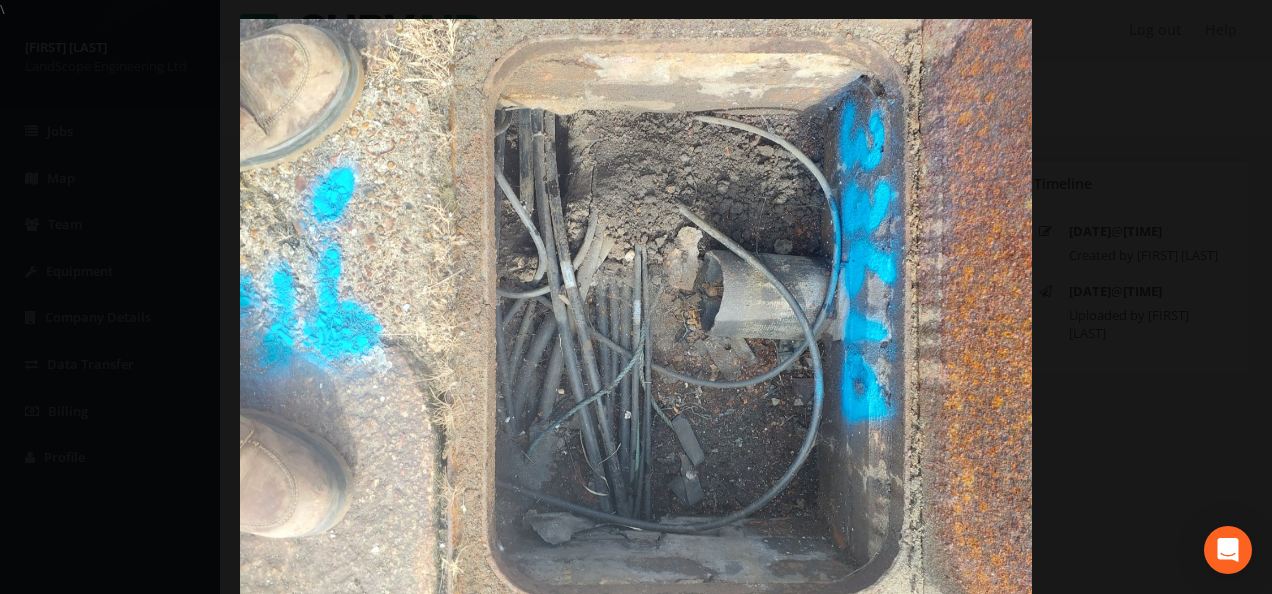 click at bounding box center (636, 316) 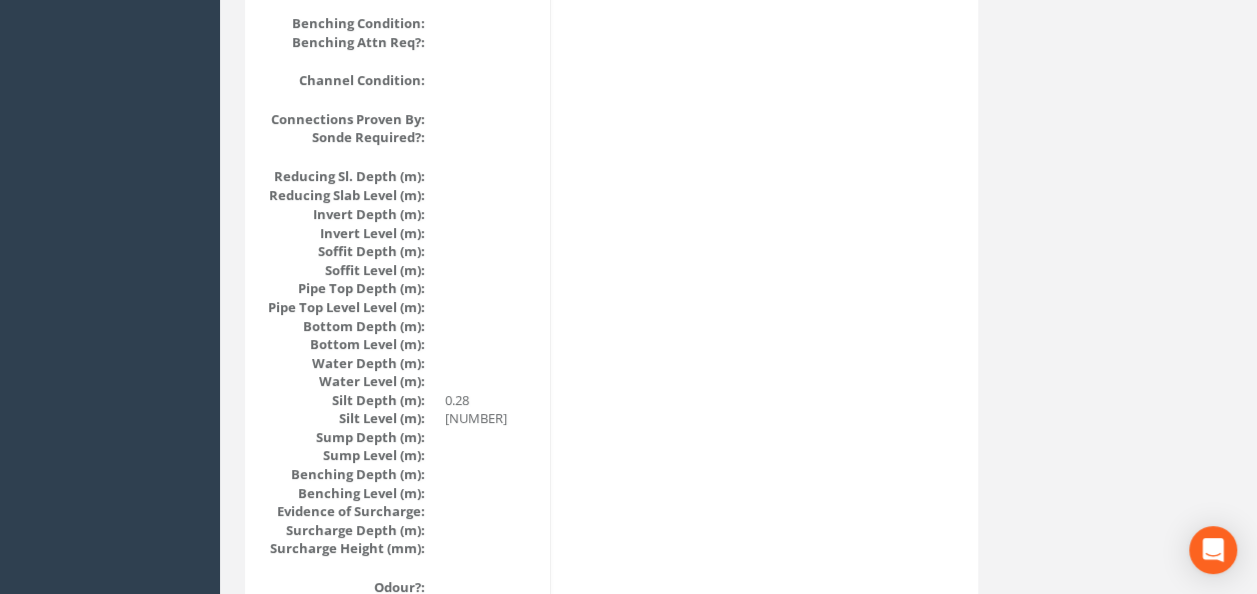 scroll, scrollTop: 1900, scrollLeft: 0, axis: vertical 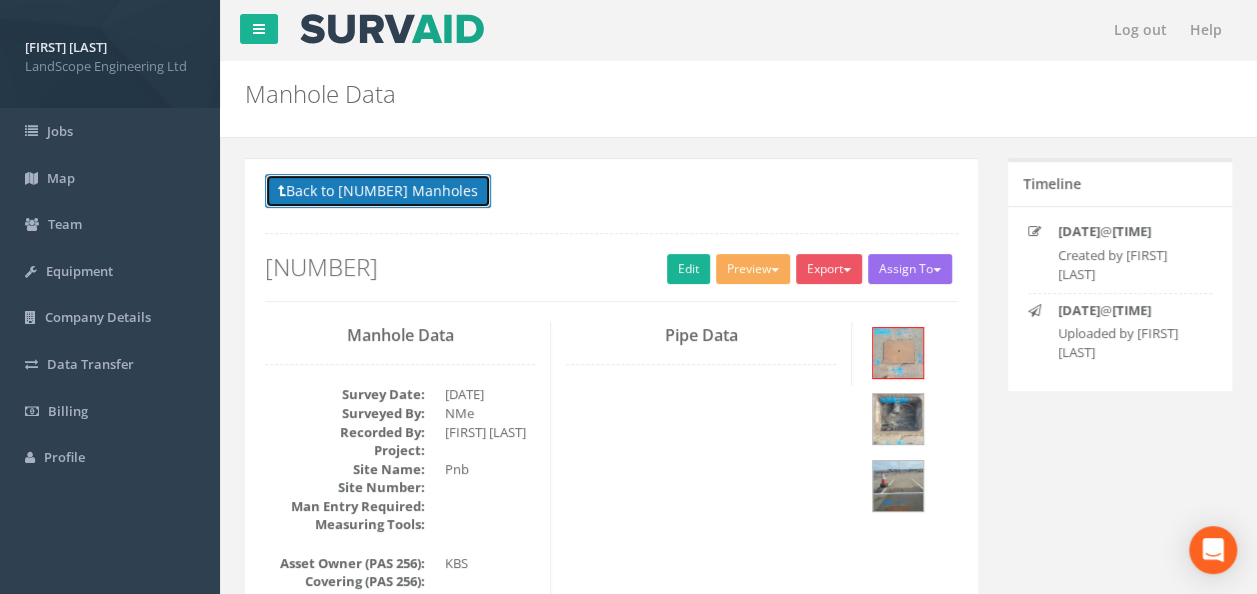 click on "Back to [NUMBER] Manholes" at bounding box center (378, 191) 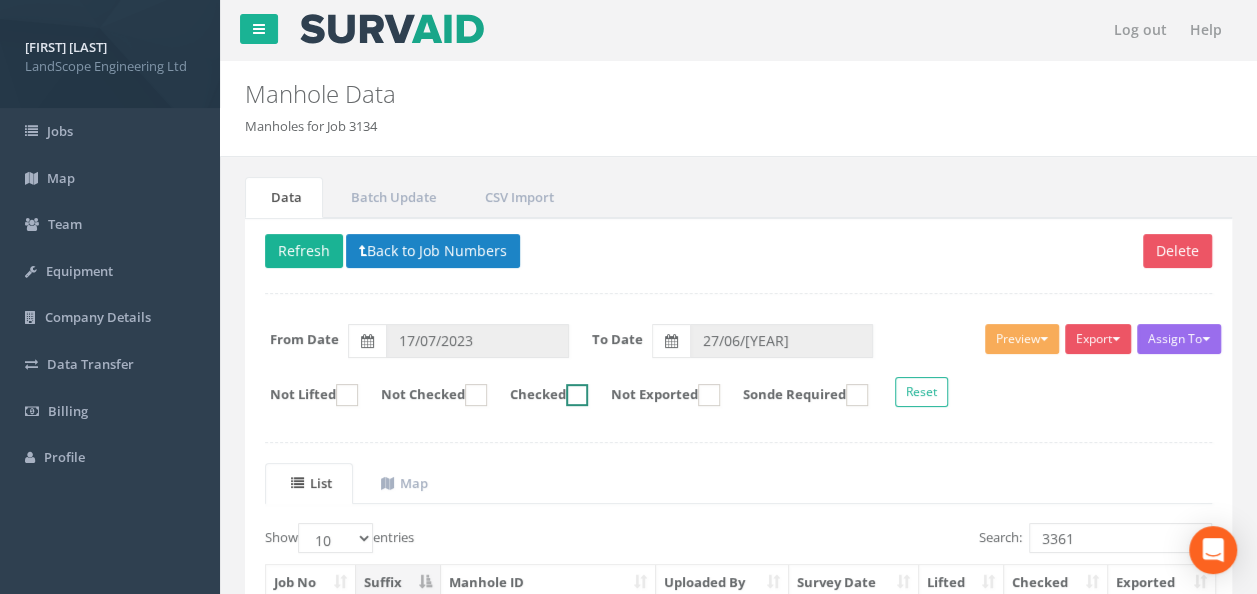 scroll, scrollTop: 300, scrollLeft: 0, axis: vertical 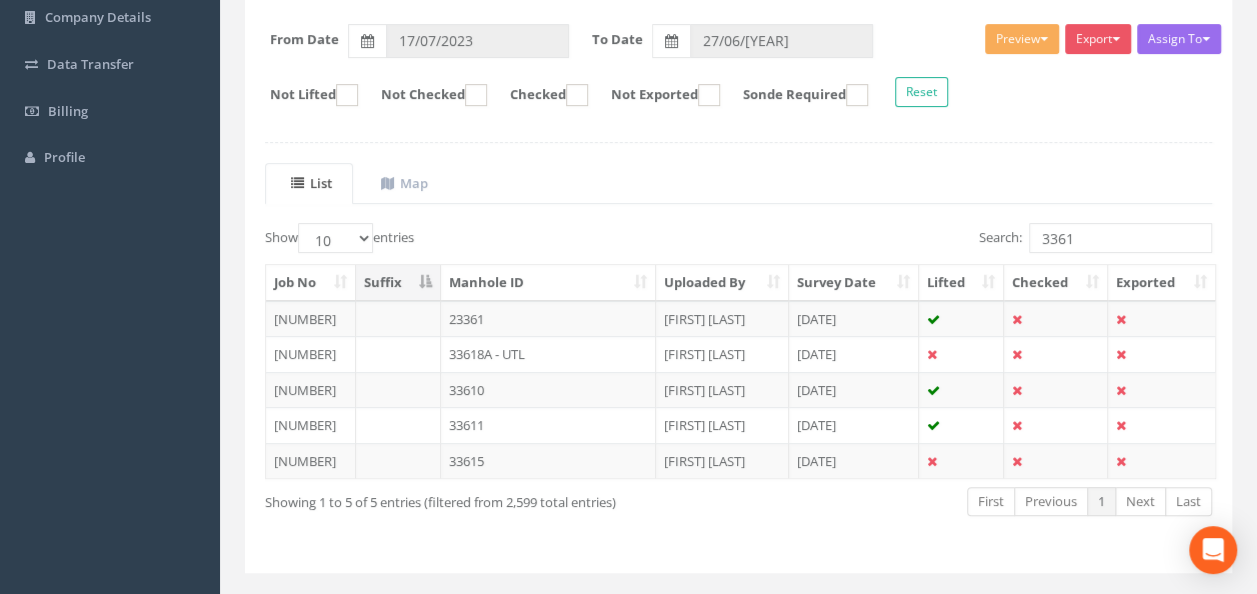 click on "33611" at bounding box center (548, 354) 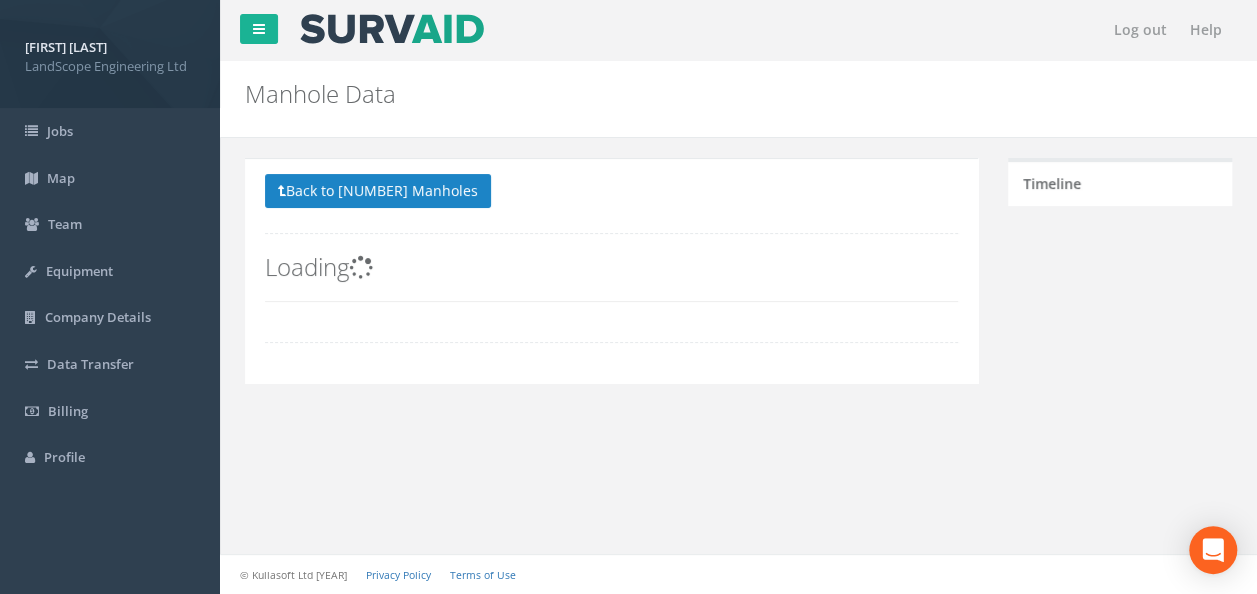 scroll, scrollTop: 0, scrollLeft: 0, axis: both 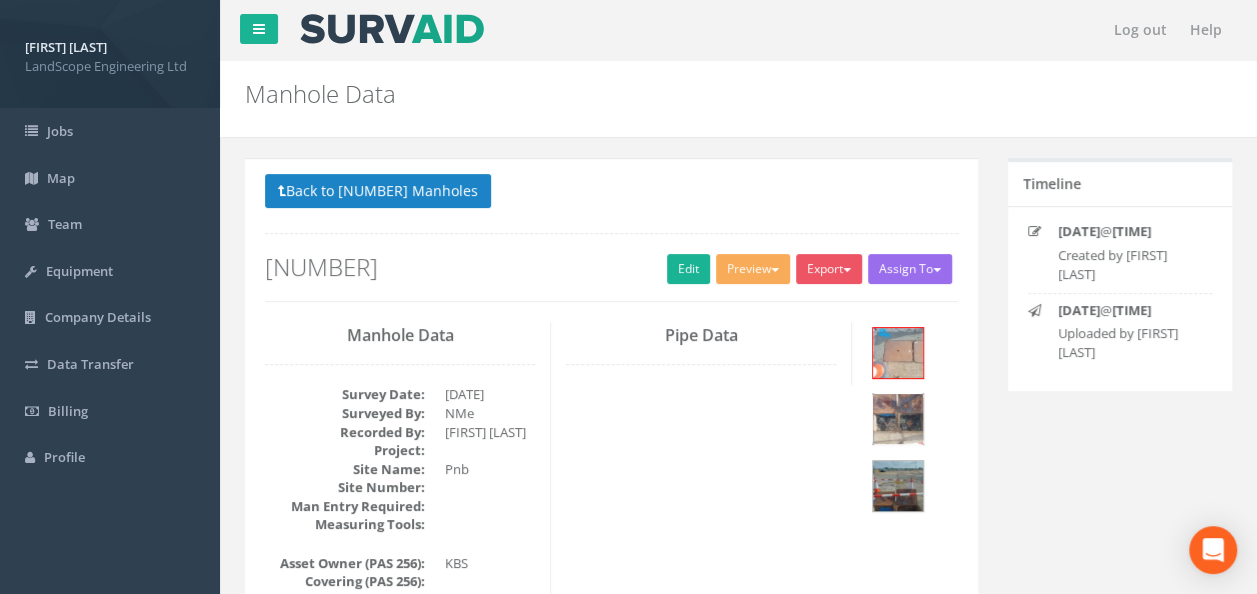 click at bounding box center (898, 419) 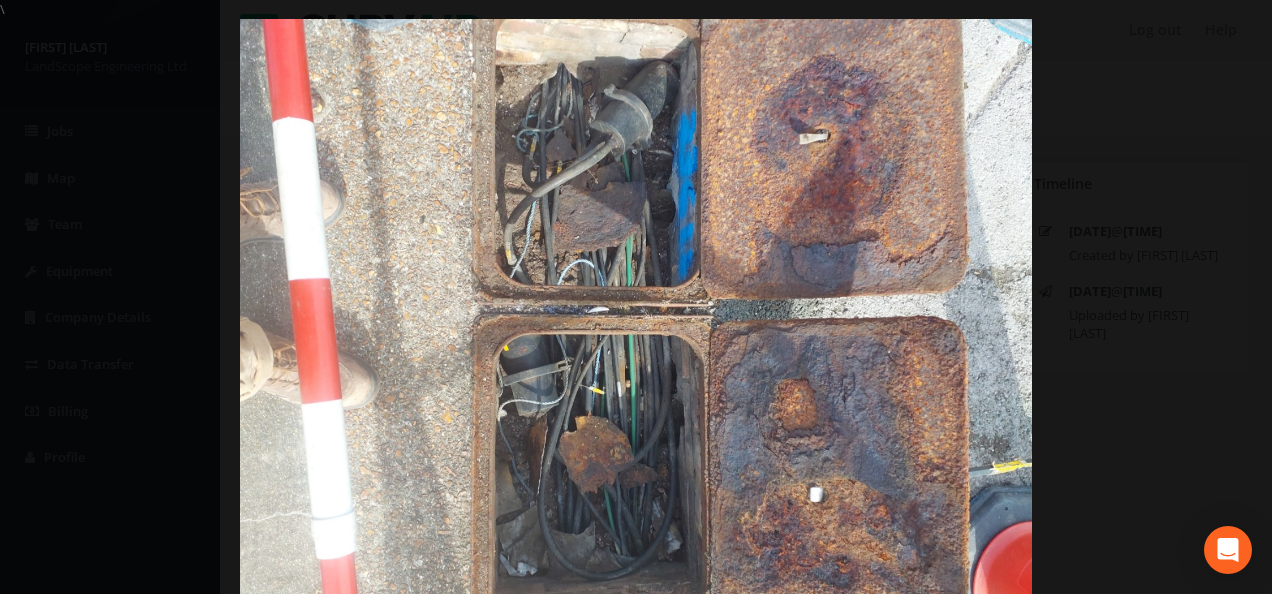 click at bounding box center [636, 316] 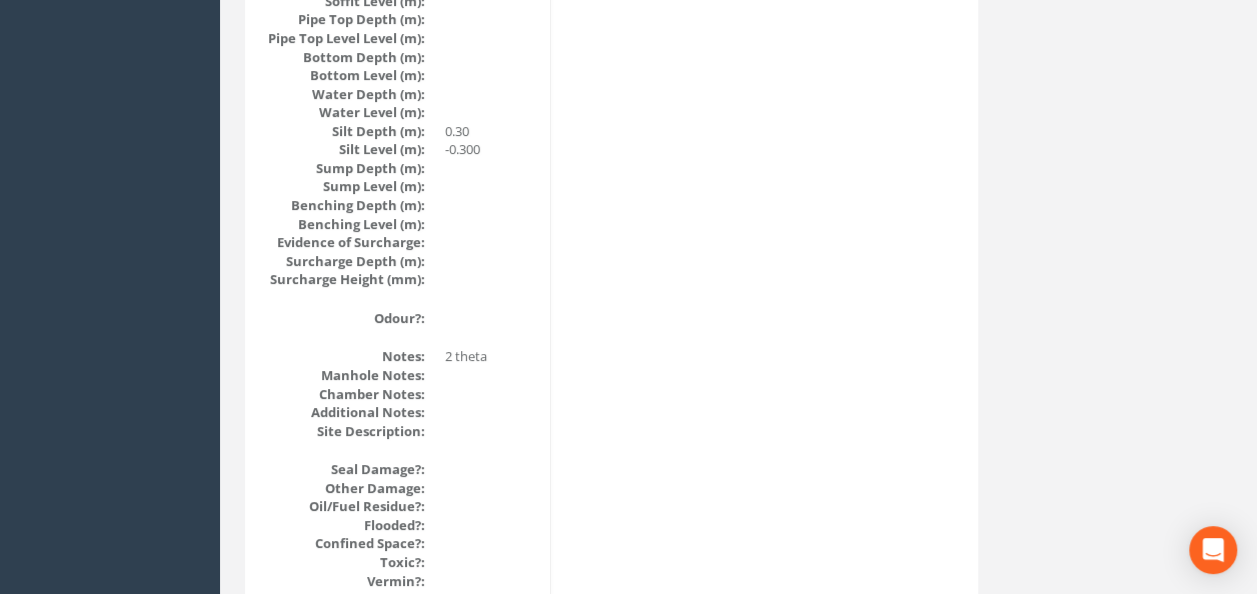 scroll, scrollTop: 2488, scrollLeft: 0, axis: vertical 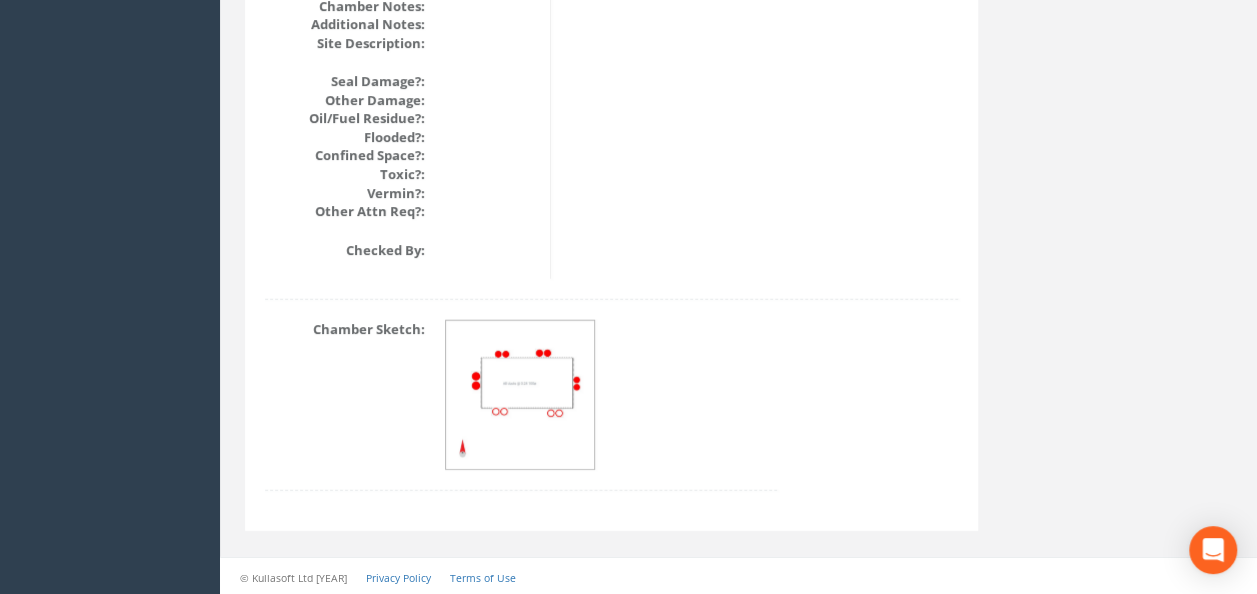 click at bounding box center (521, 396) 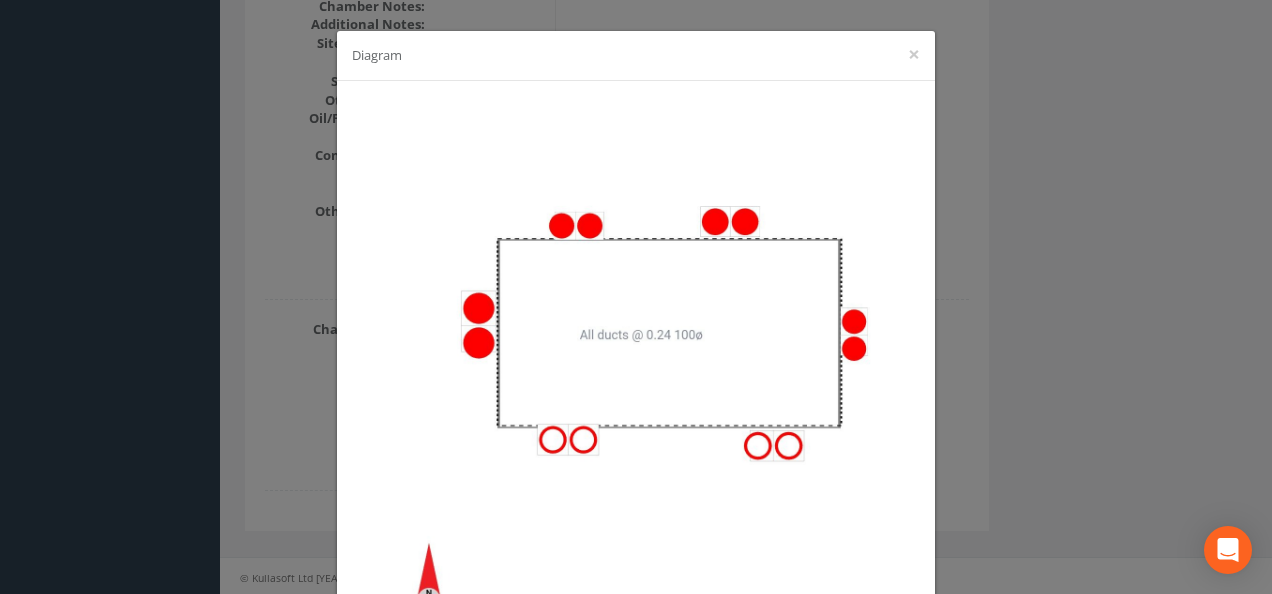 click on "Diagram  ×" at bounding box center (636, 297) 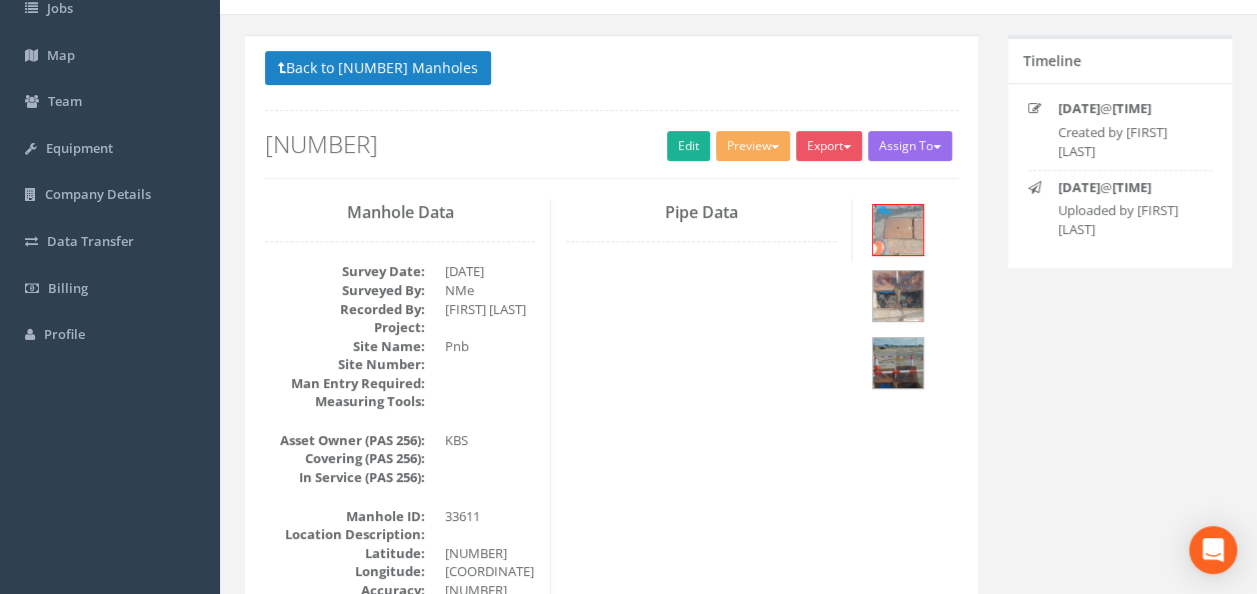 scroll, scrollTop: 0, scrollLeft: 0, axis: both 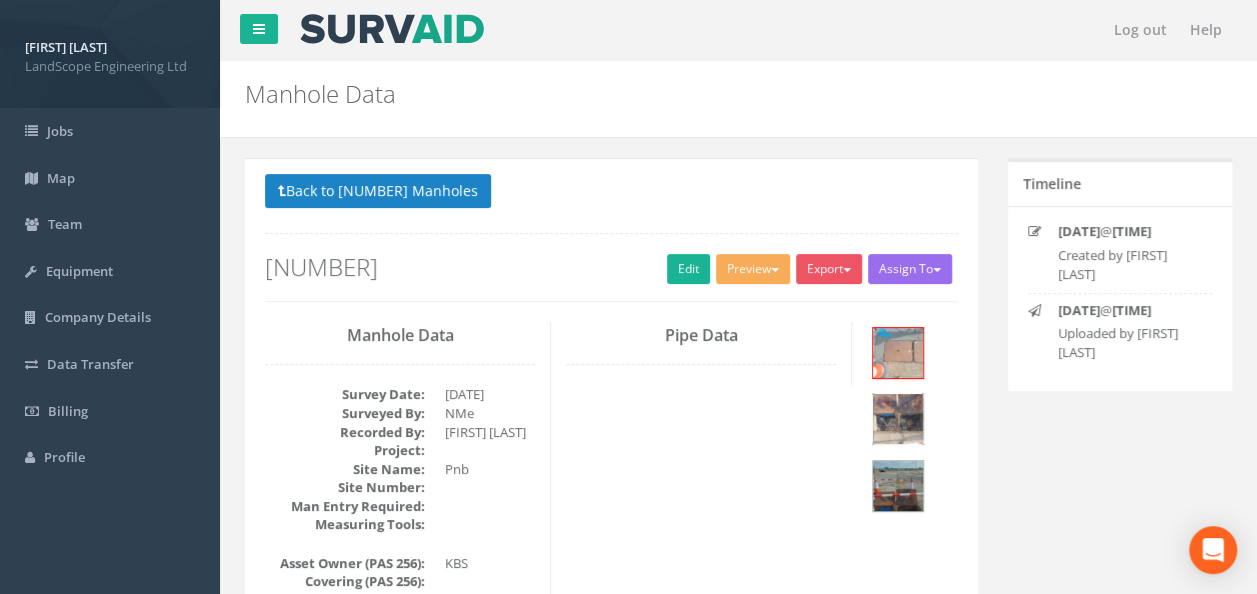 click at bounding box center (898, 419) 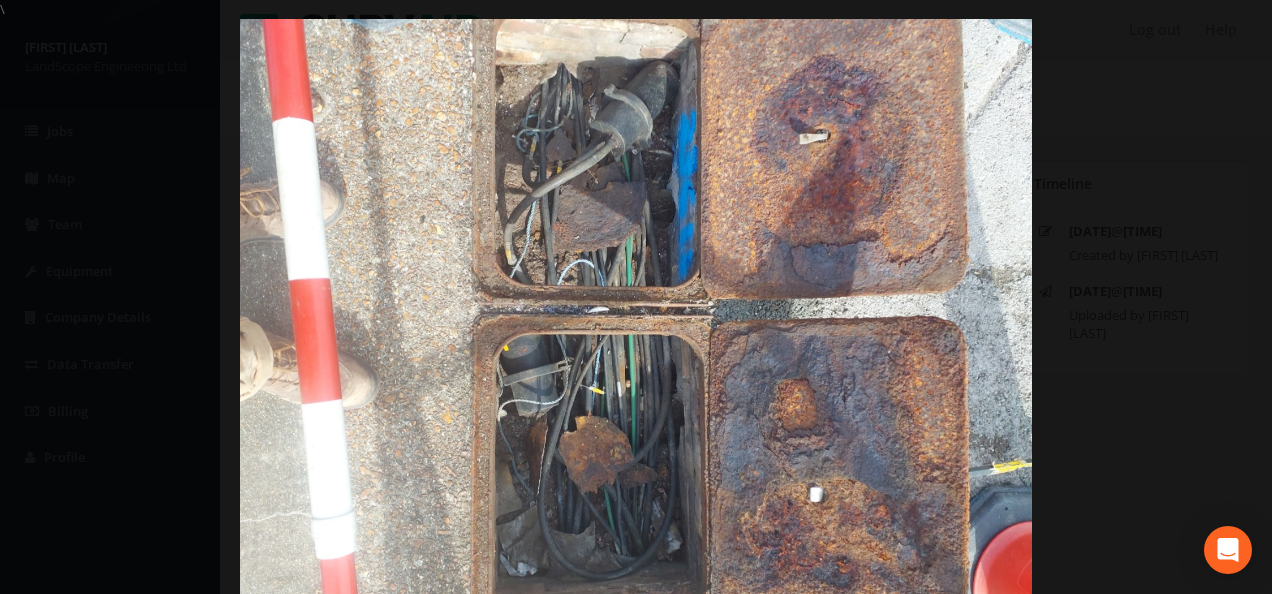 click at bounding box center (636, 316) 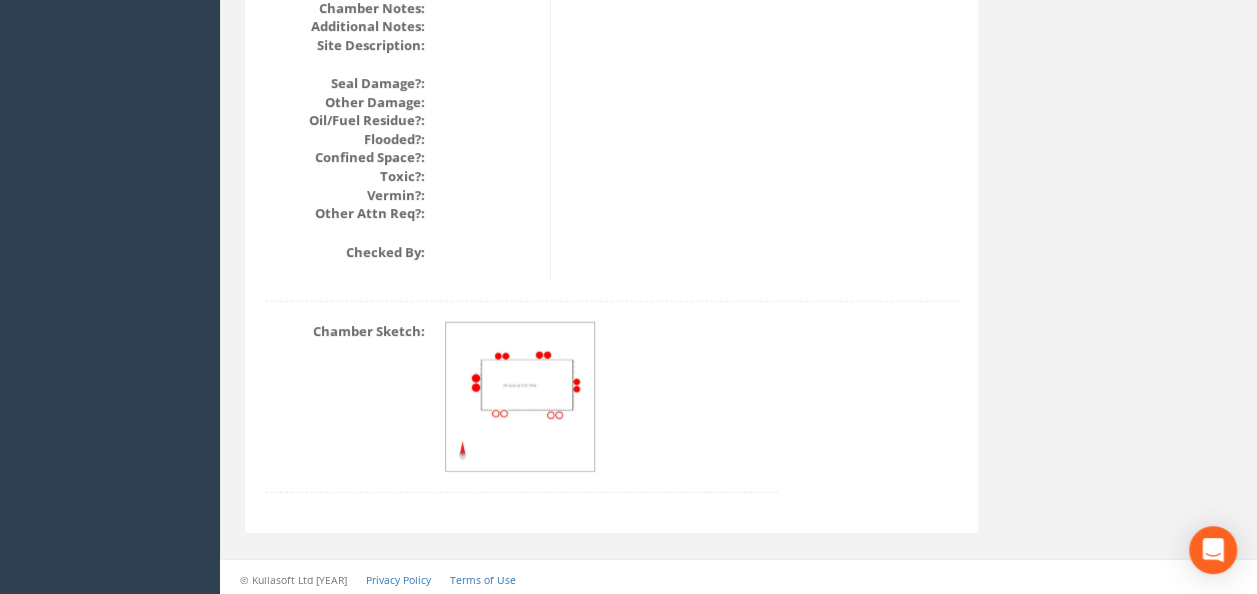 scroll, scrollTop: 2488, scrollLeft: 0, axis: vertical 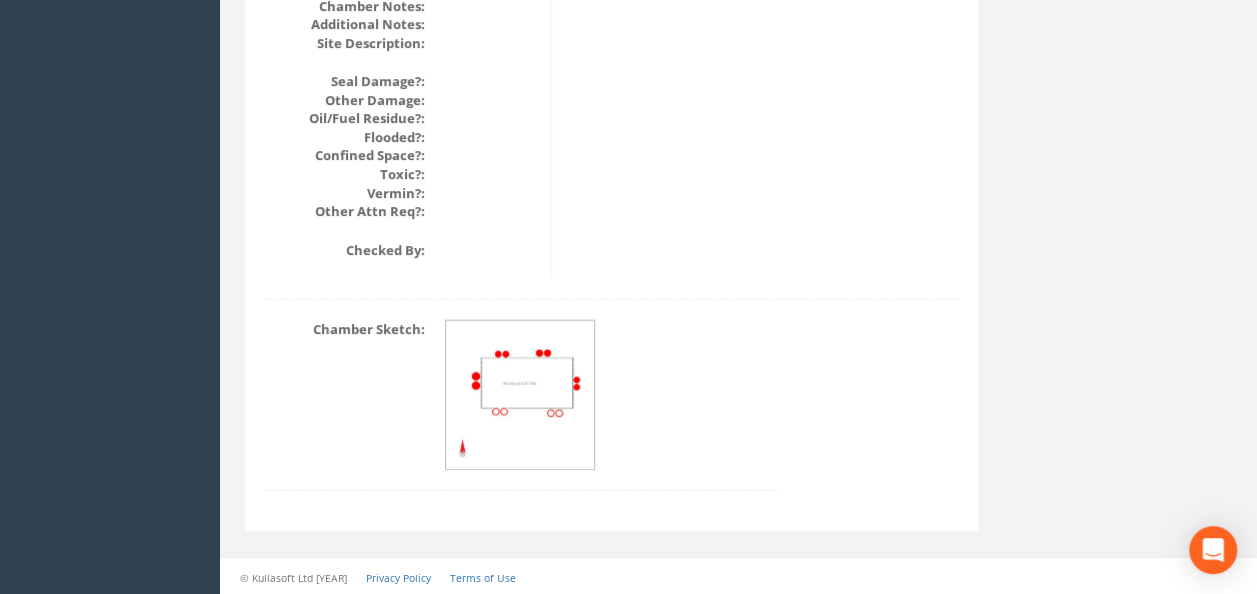 click at bounding box center (521, 396) 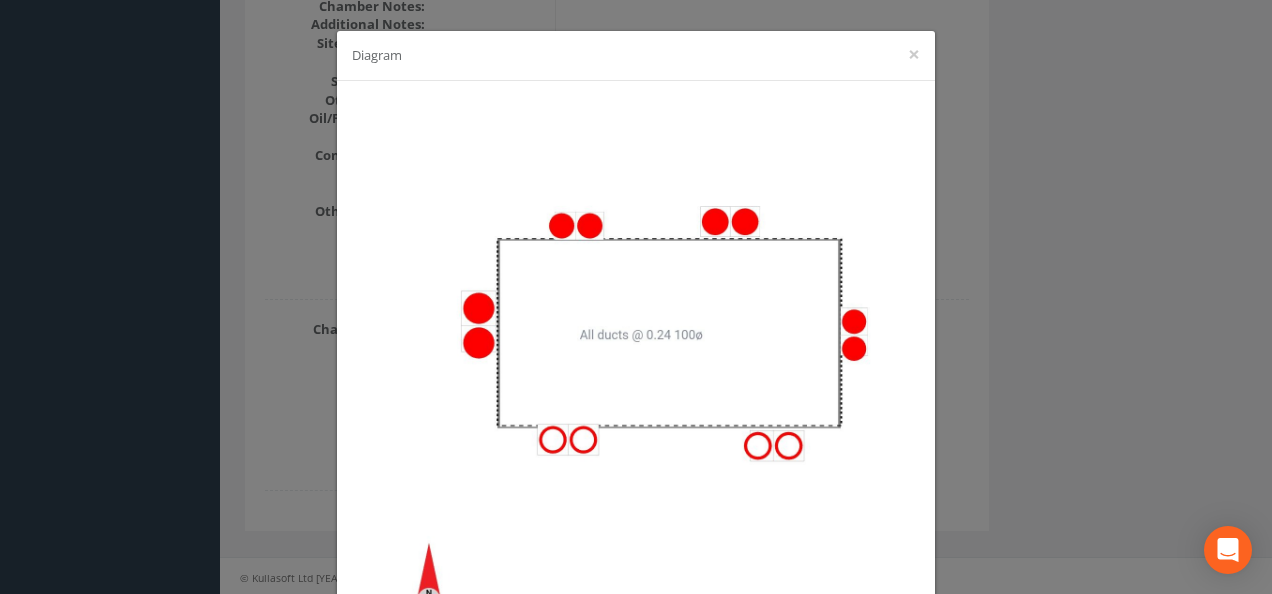 click on "Diagram  ×" at bounding box center (636, 297) 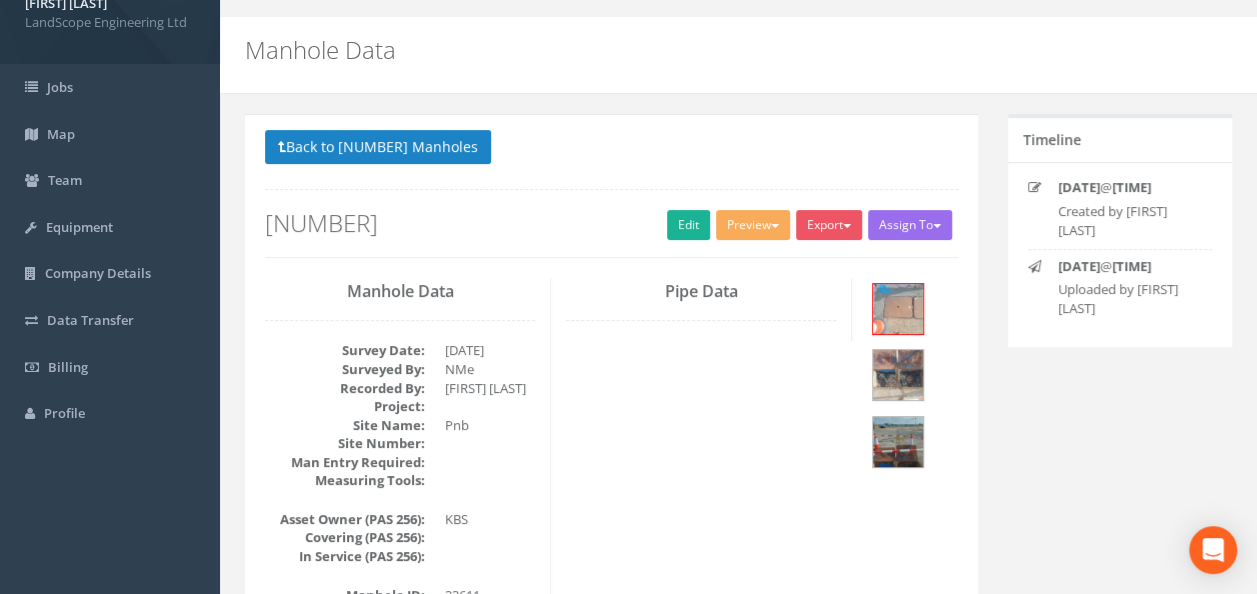 scroll, scrollTop: 0, scrollLeft: 0, axis: both 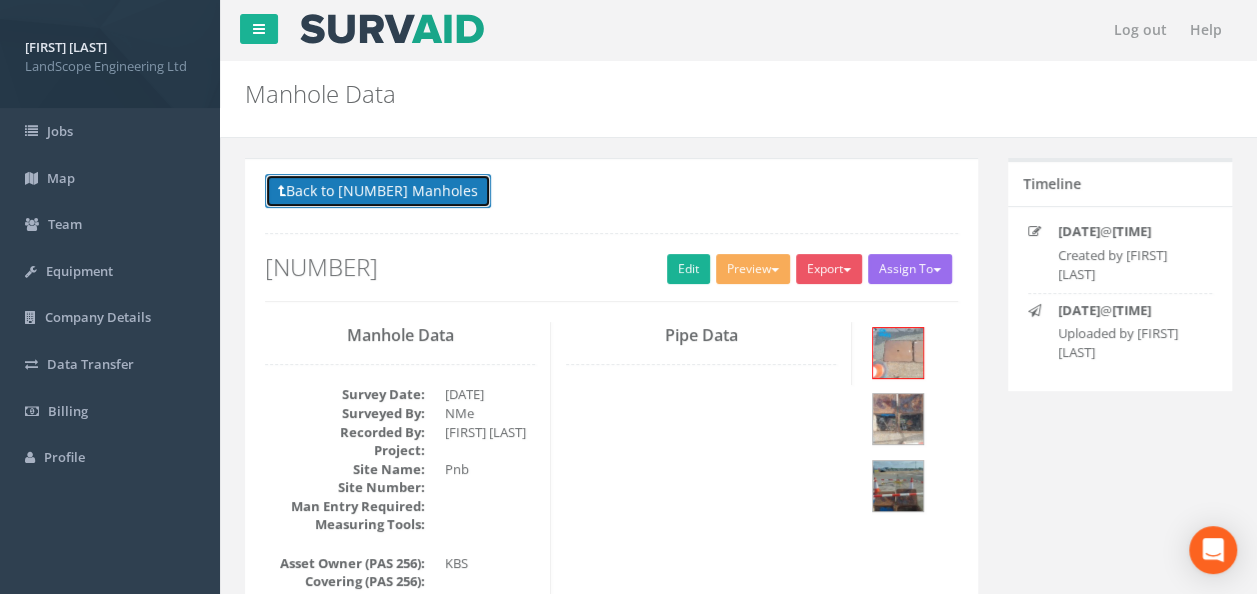 click on "Back to [NUMBER] Manholes" at bounding box center [378, 191] 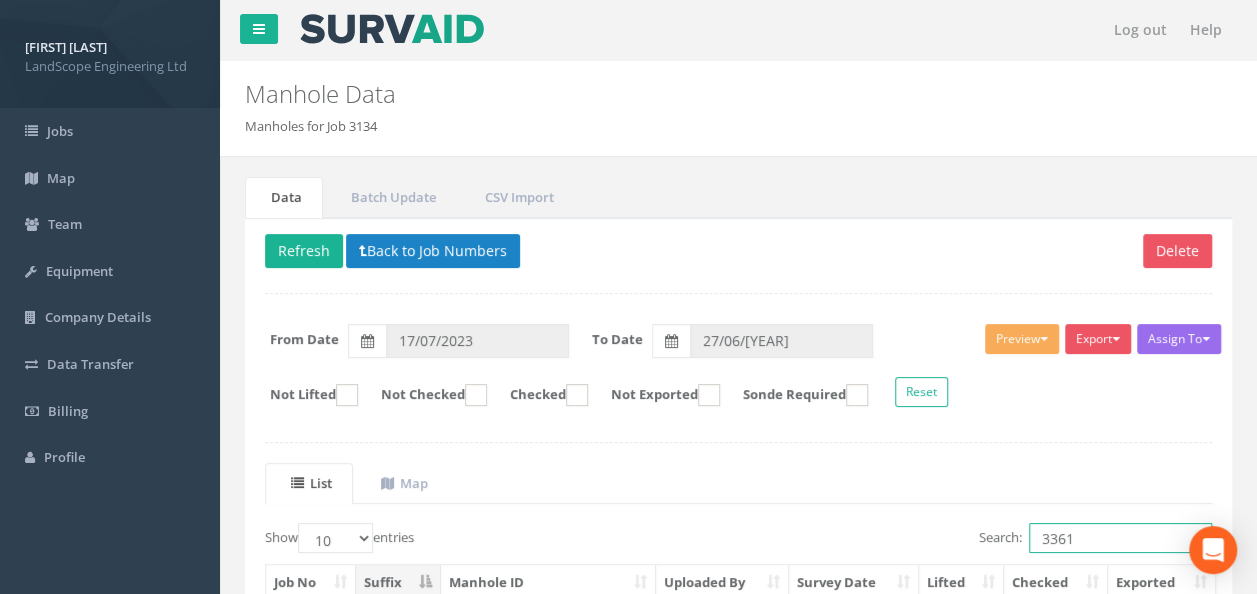 click on "3361" at bounding box center (1120, 538) 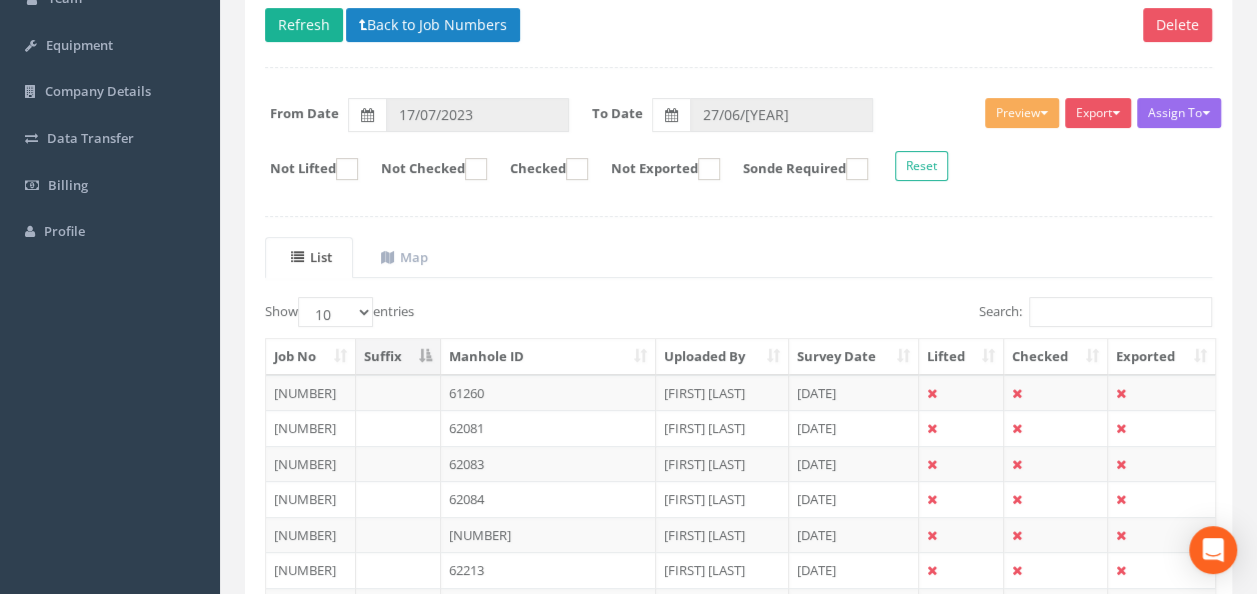 scroll, scrollTop: 195, scrollLeft: 0, axis: vertical 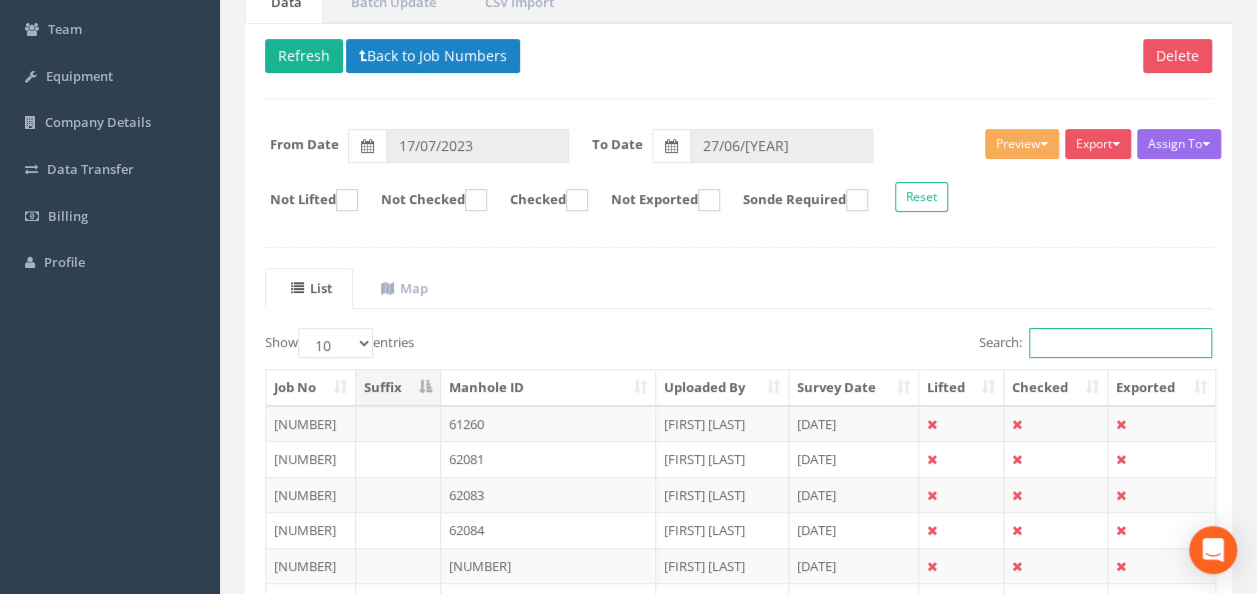 click on "Search:" at bounding box center [1120, 343] 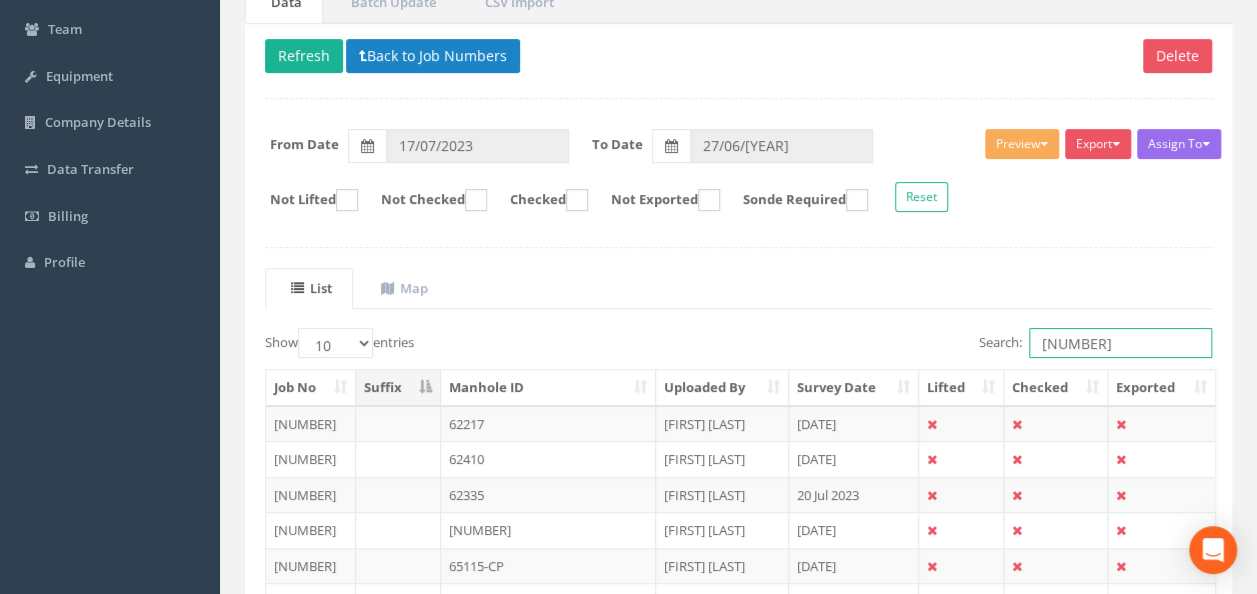 type on "3" 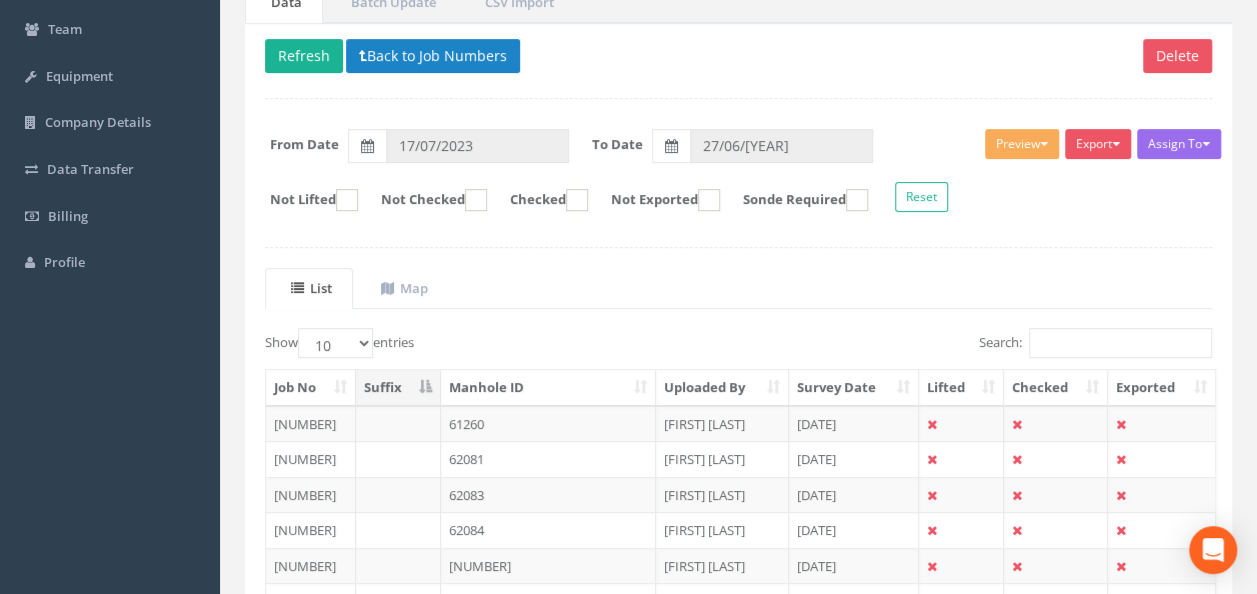 click on "List
Map" at bounding box center [738, 288] 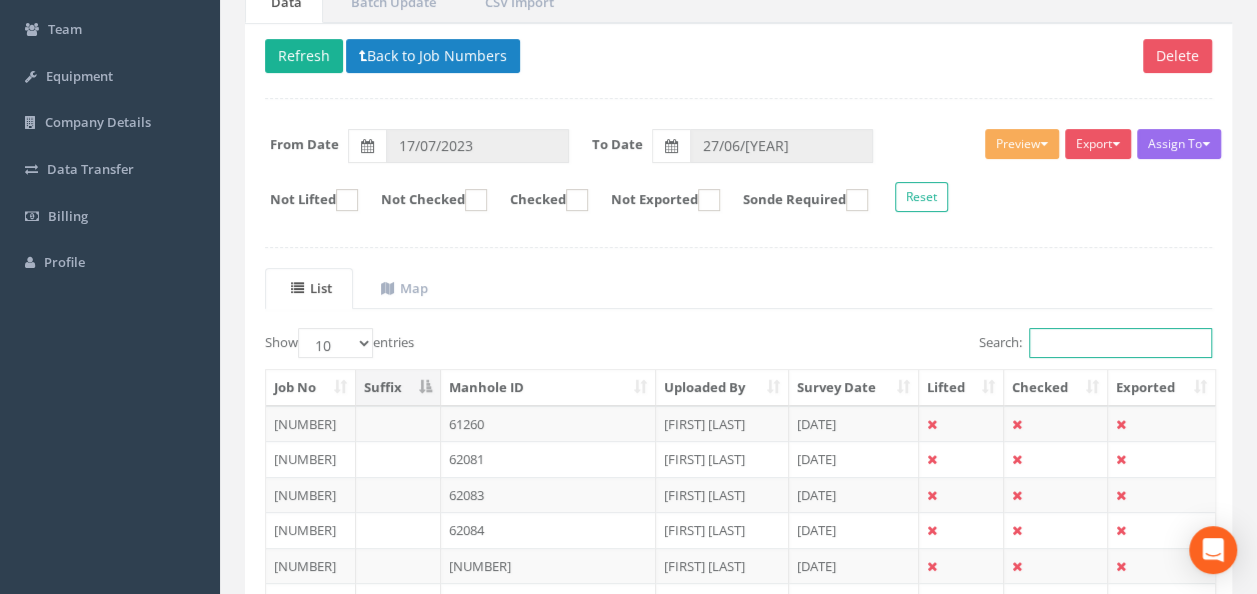click on "Search:" at bounding box center (1120, 343) 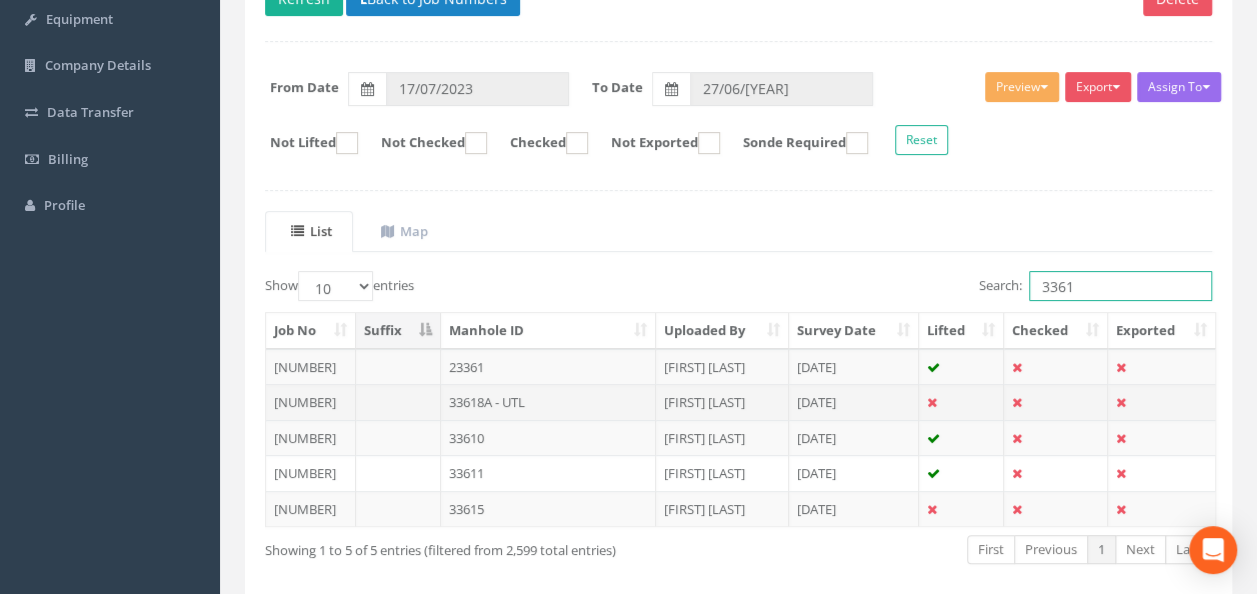 scroll, scrollTop: 295, scrollLeft: 0, axis: vertical 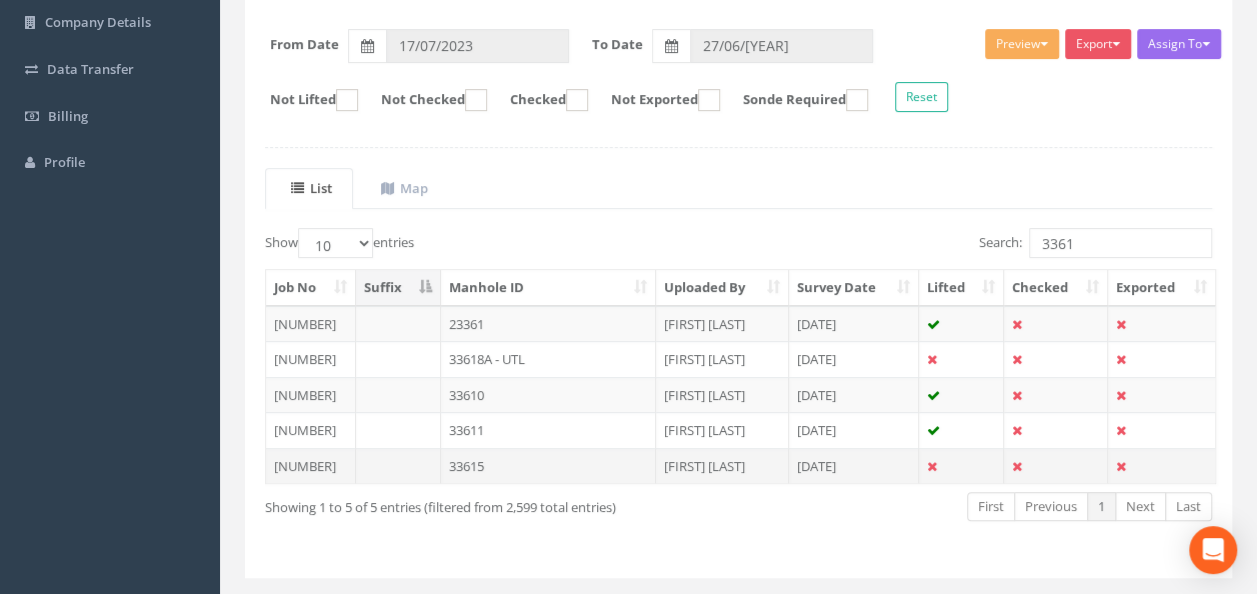 click on "33615" at bounding box center (548, 324) 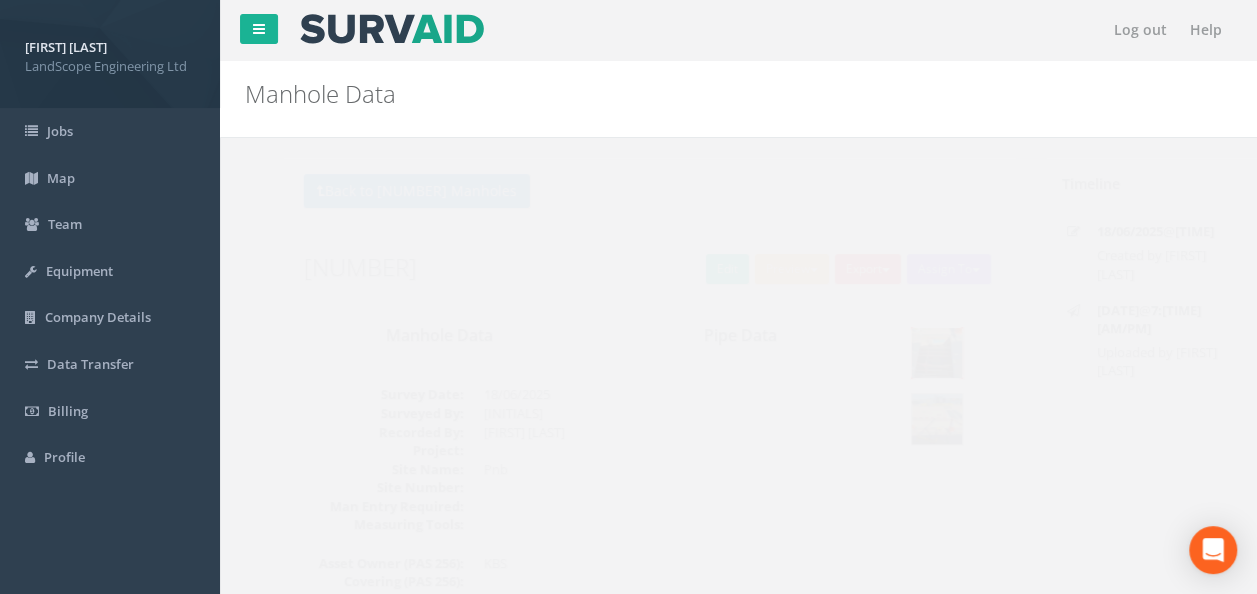 click at bounding box center (898, 353) 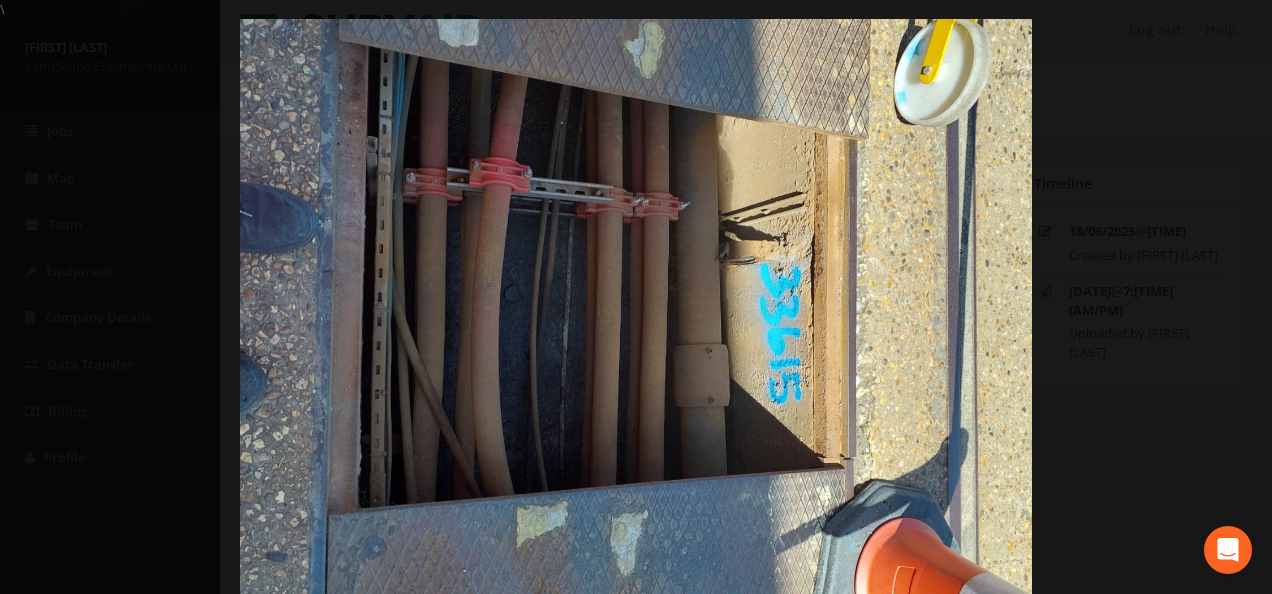 click at bounding box center (636, 316) 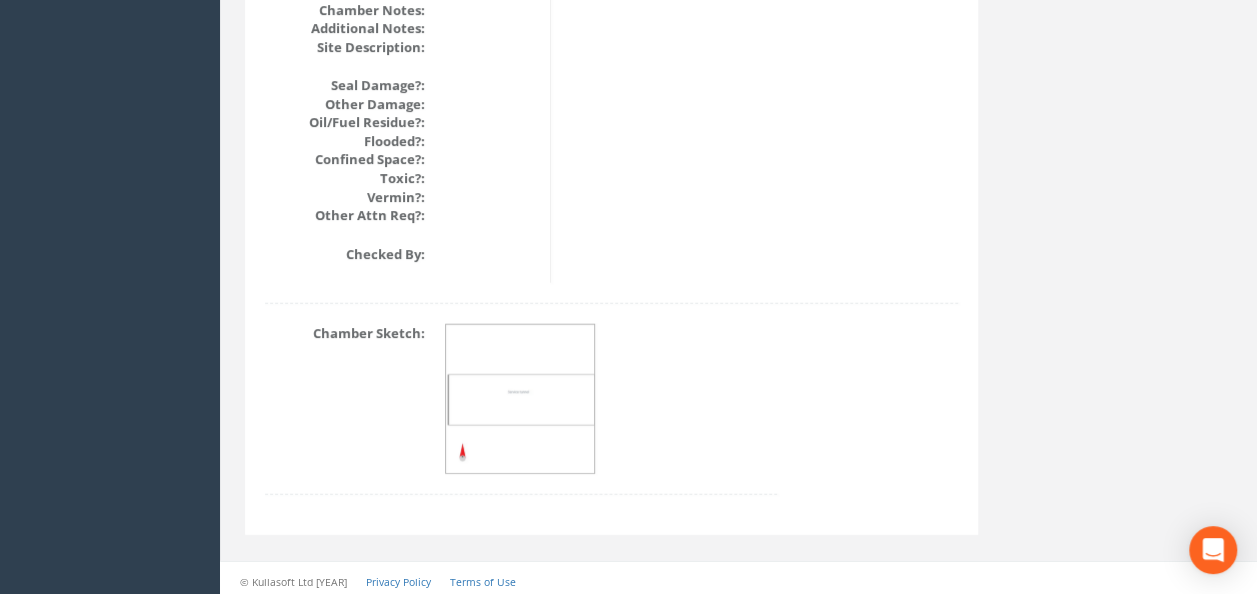 scroll, scrollTop: 2488, scrollLeft: 0, axis: vertical 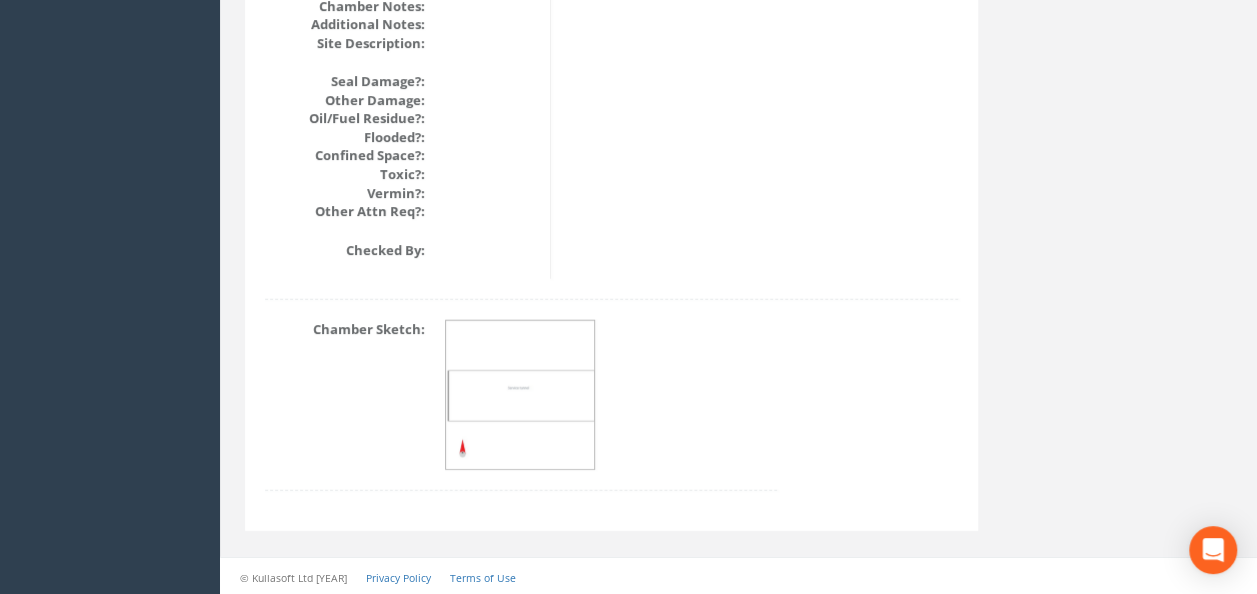 click at bounding box center (521, 396) 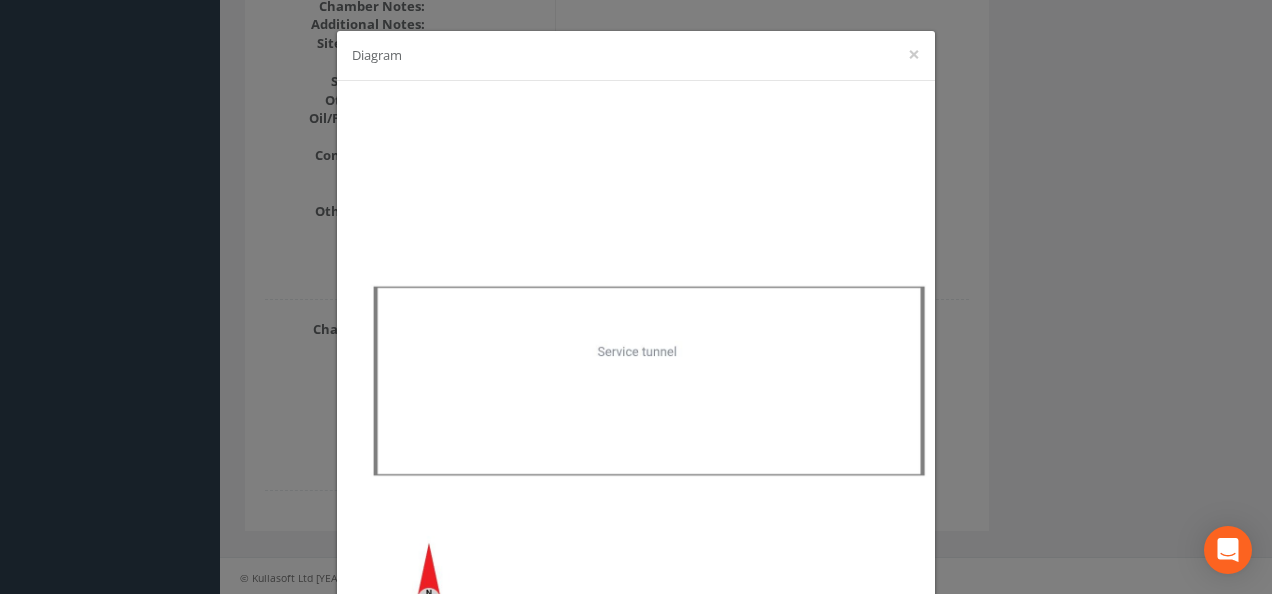 click on "Diagram  ×" at bounding box center (636, 297) 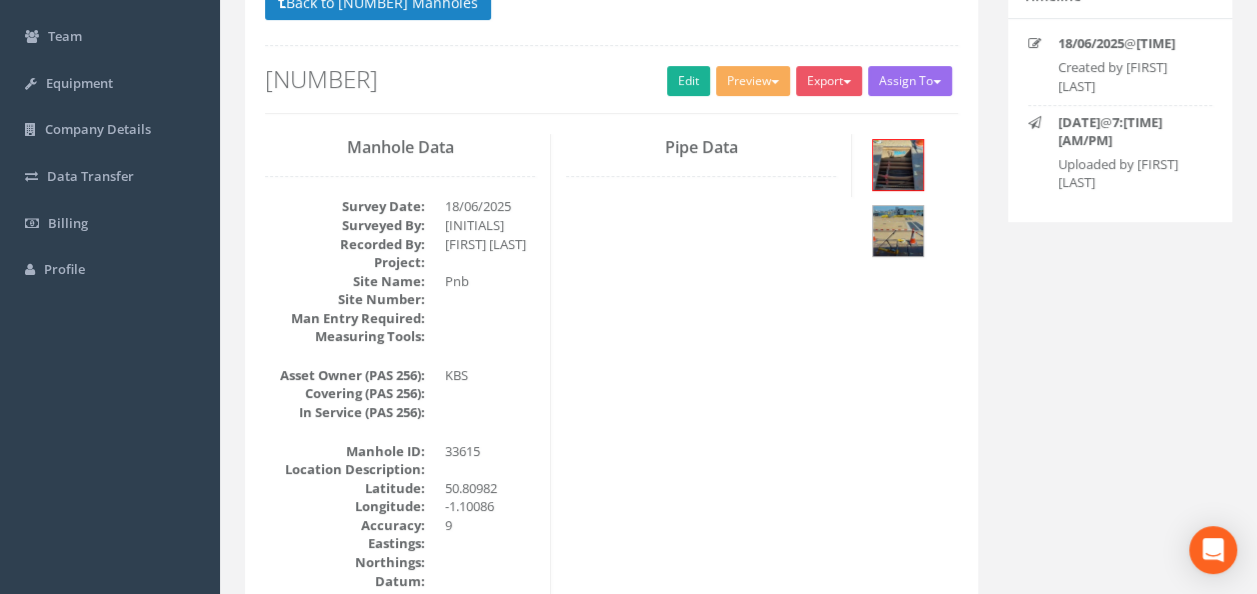 scroll, scrollTop: 0, scrollLeft: 0, axis: both 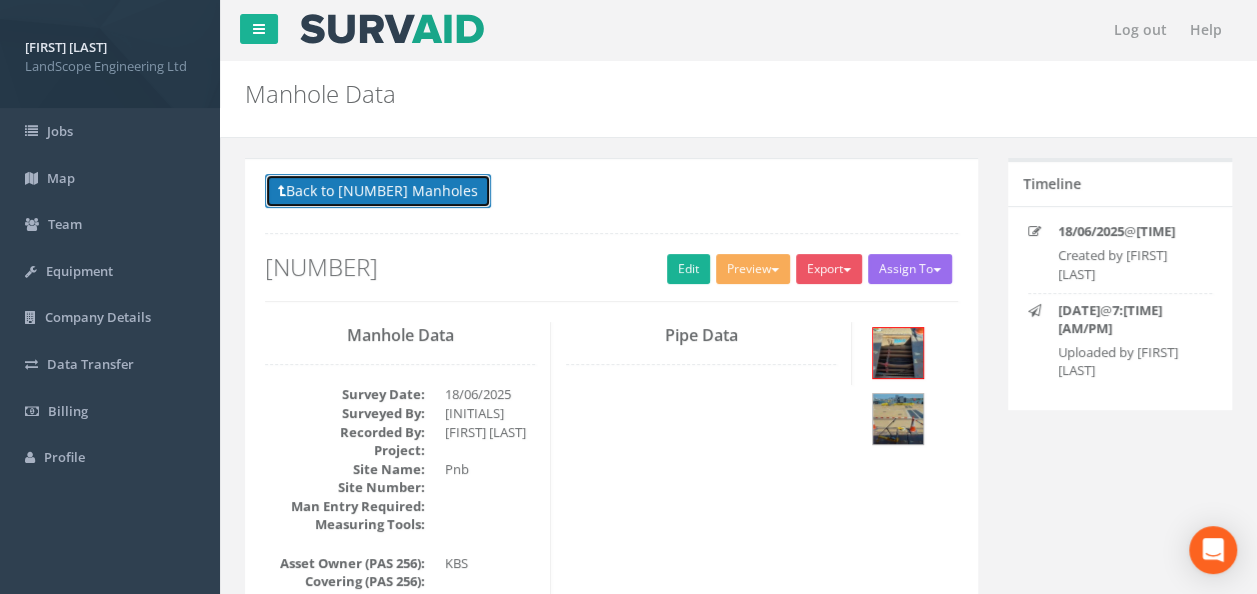 click on "Back to [NUMBER] Manholes" at bounding box center [378, 191] 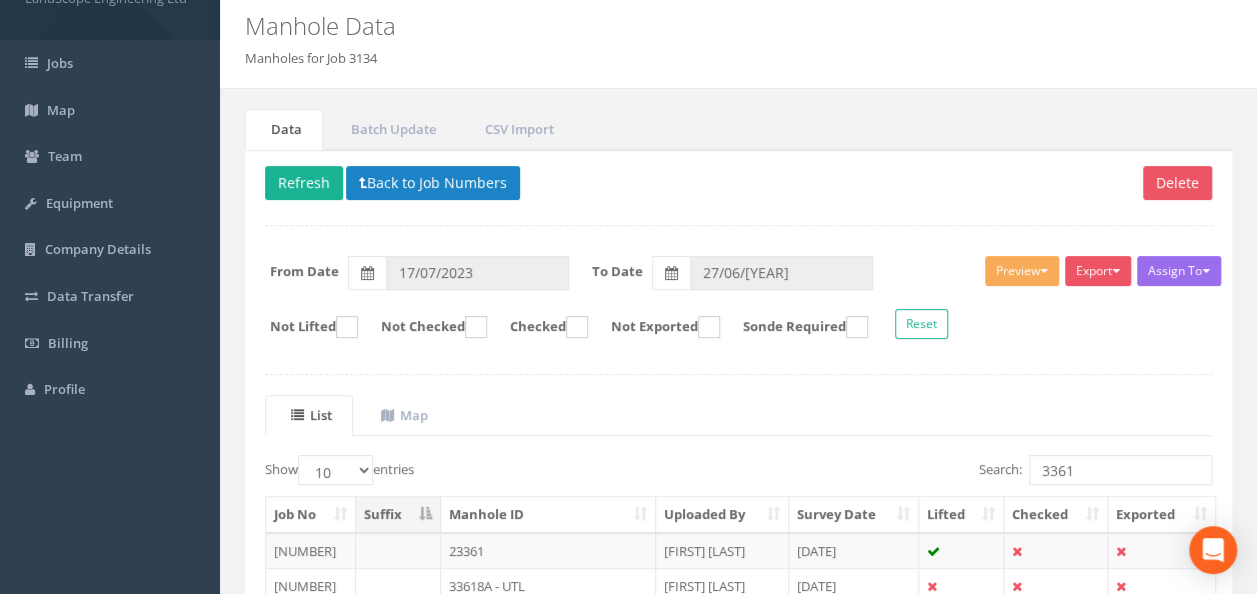 scroll, scrollTop: 100, scrollLeft: 0, axis: vertical 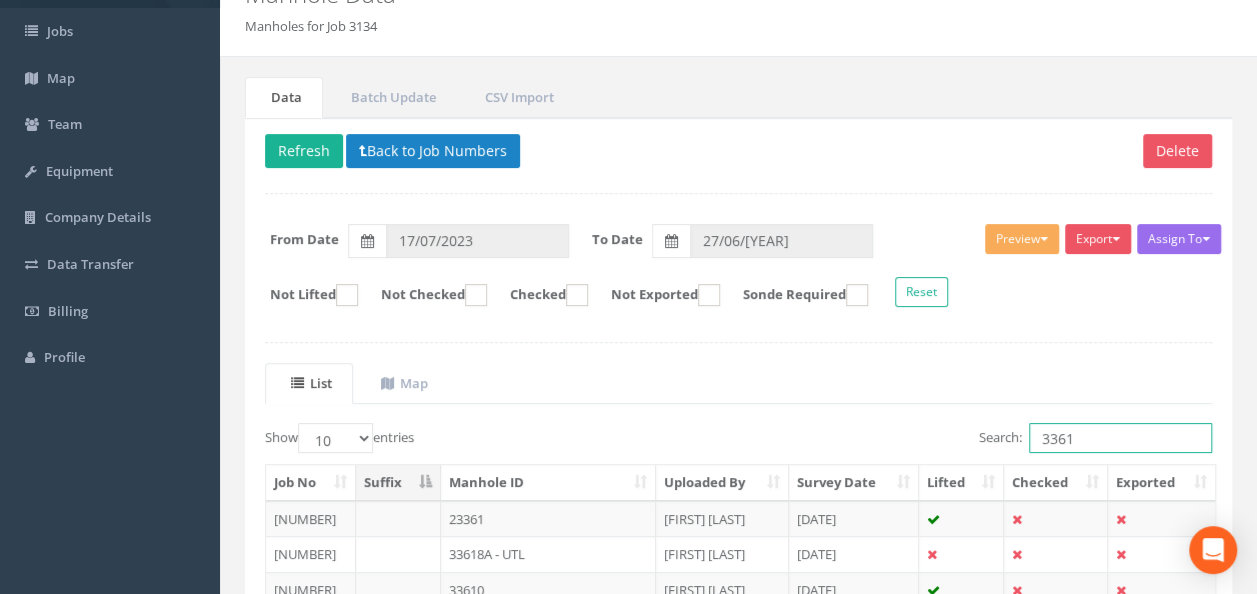 click on "3361" at bounding box center [1120, 438] 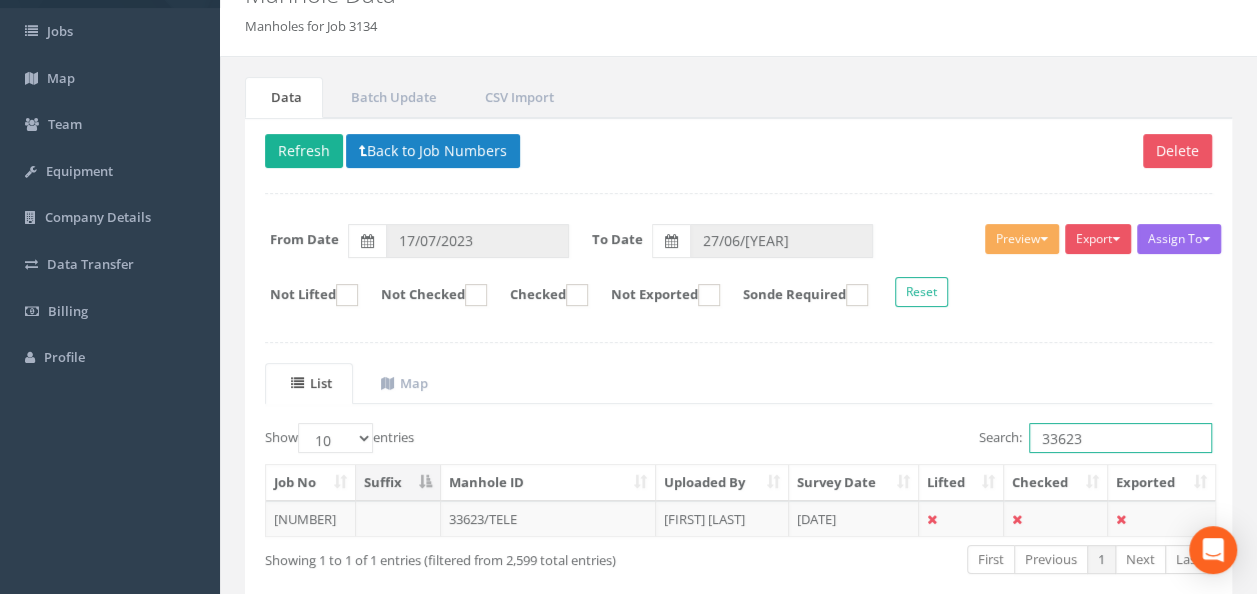 scroll, scrollTop: 195, scrollLeft: 0, axis: vertical 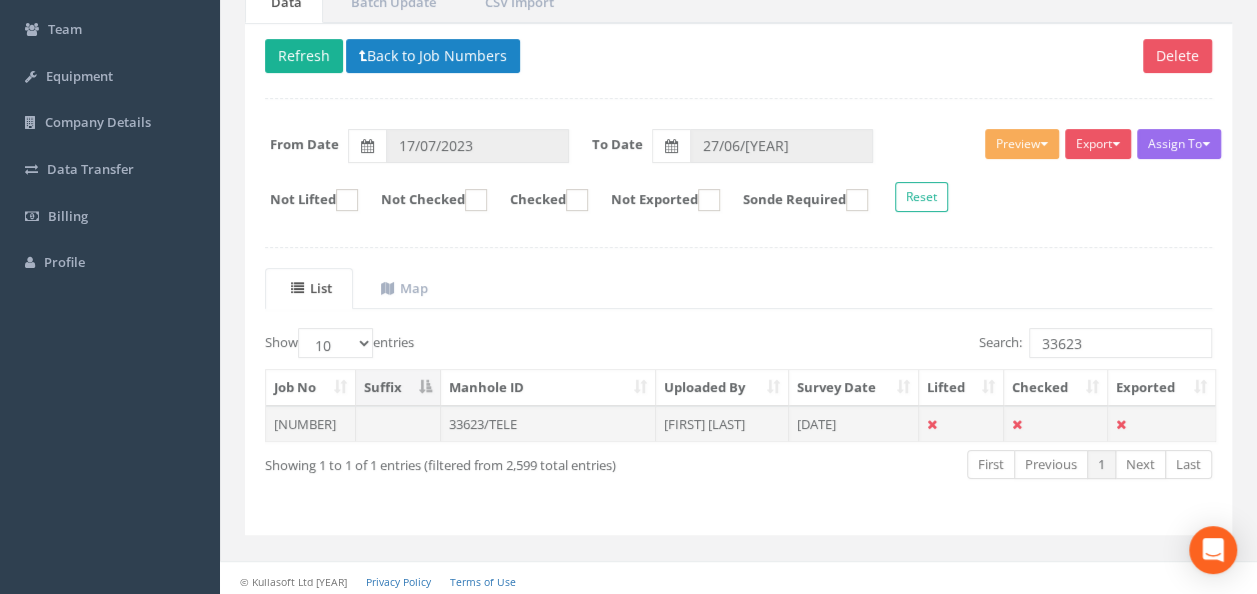 click on "33623/TELE" at bounding box center (548, 424) 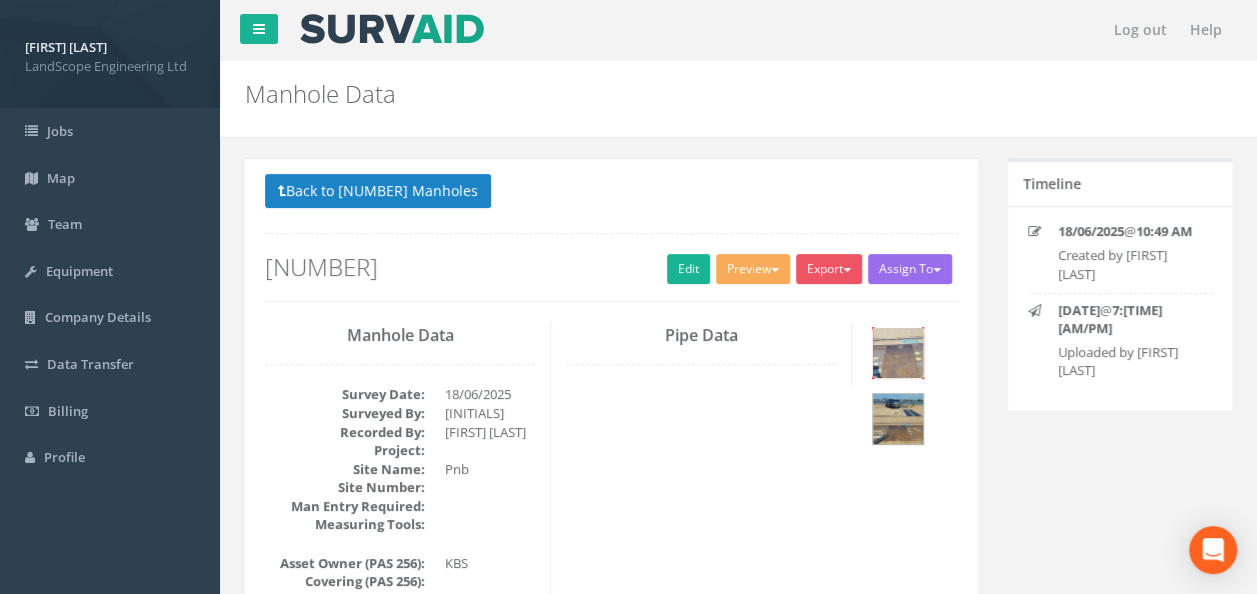 click at bounding box center [898, 353] 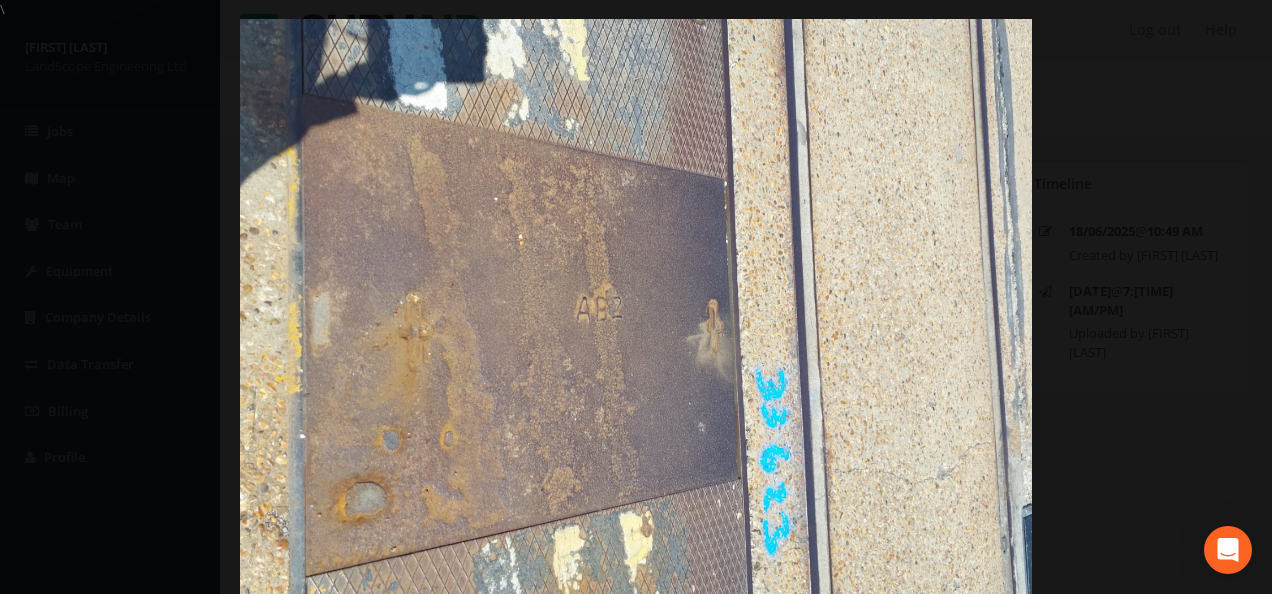 click at bounding box center [636, 316] 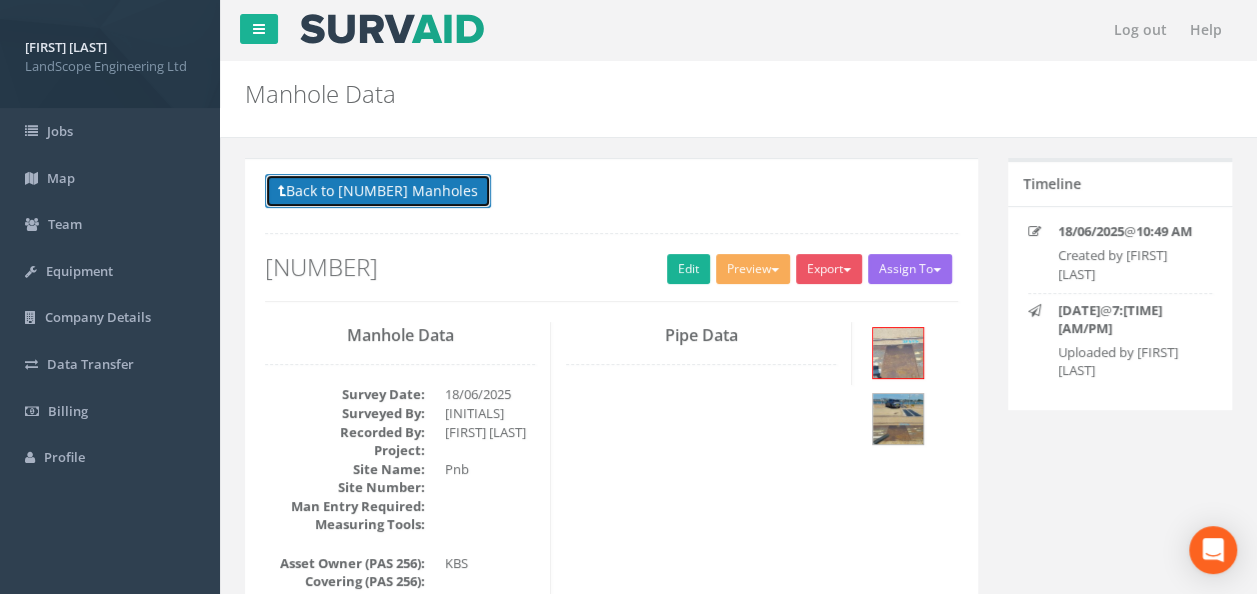 click on "Back to [NUMBER] Manholes" at bounding box center [378, 191] 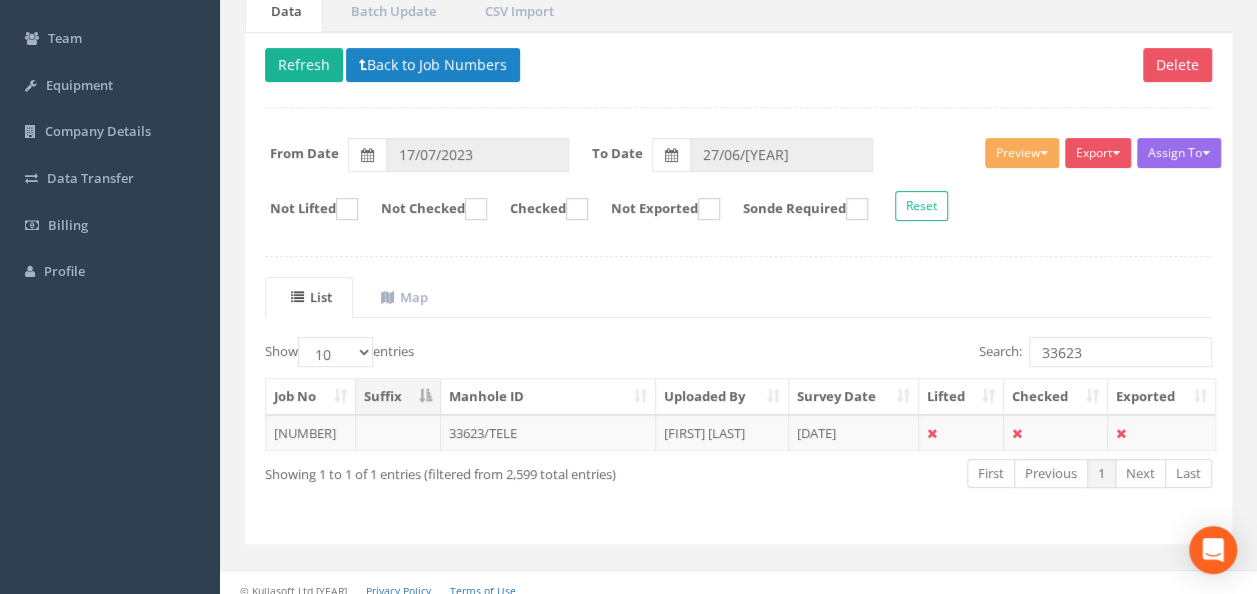 scroll, scrollTop: 195, scrollLeft: 0, axis: vertical 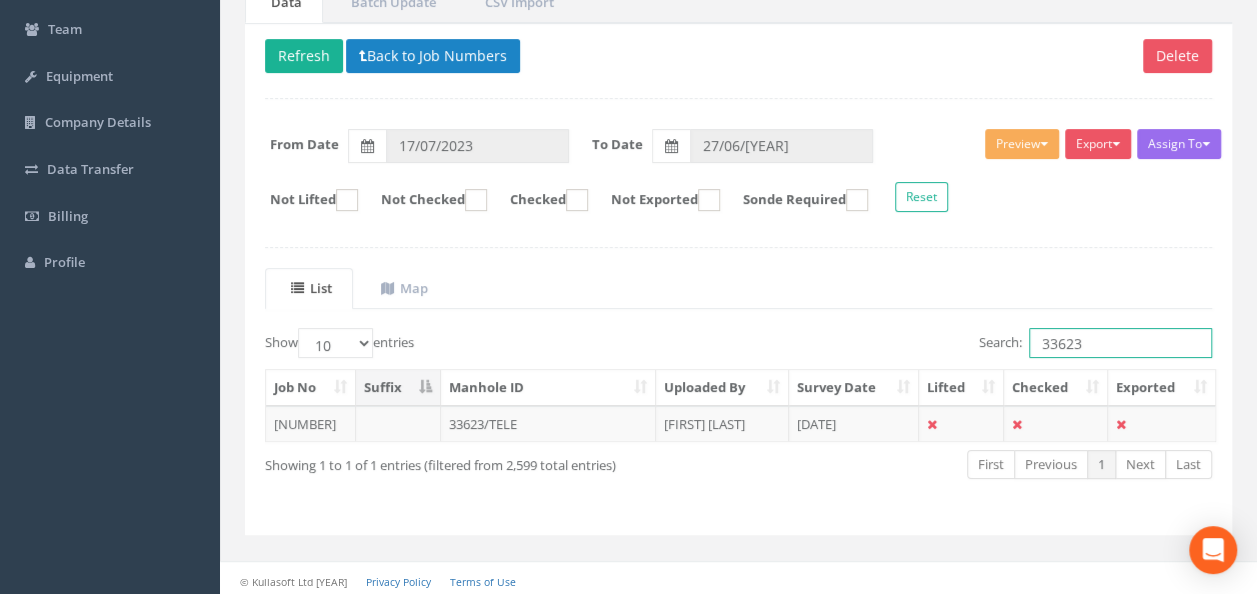 click on "33623" at bounding box center [1120, 343] 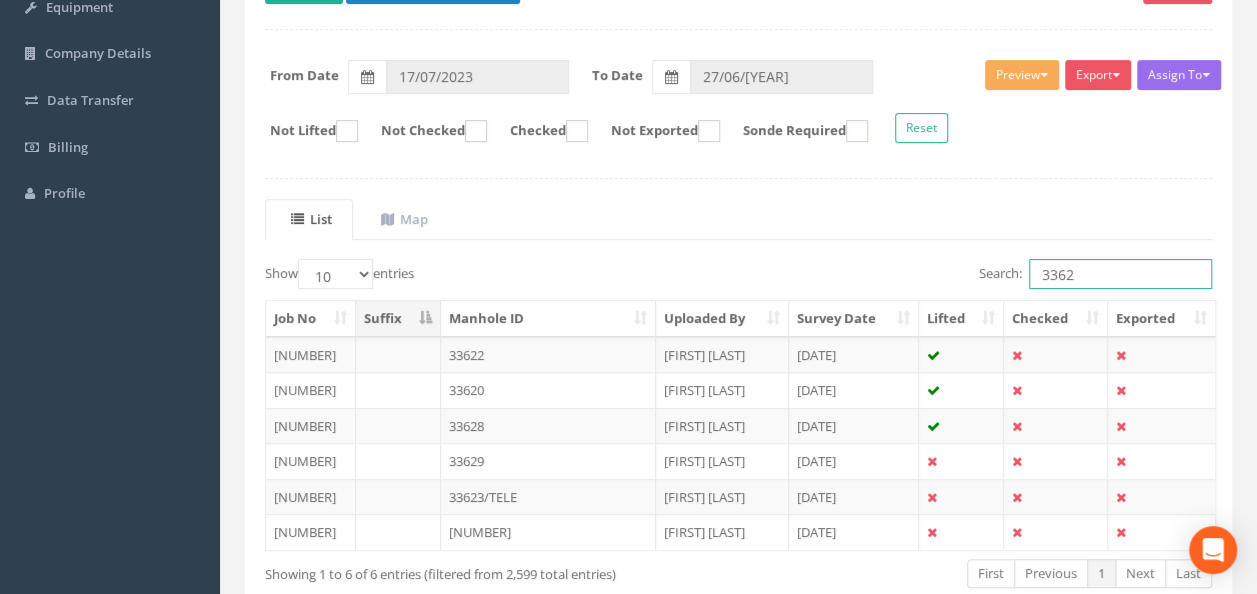 scroll, scrollTop: 295, scrollLeft: 0, axis: vertical 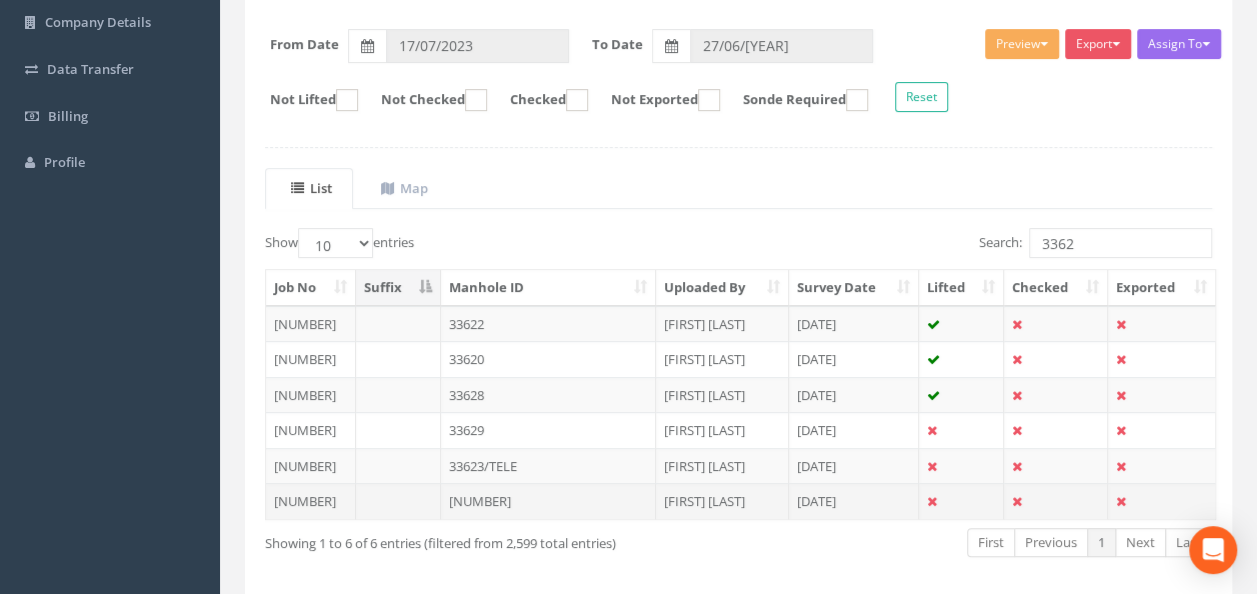 click on "[NUMBER]" at bounding box center [548, 359] 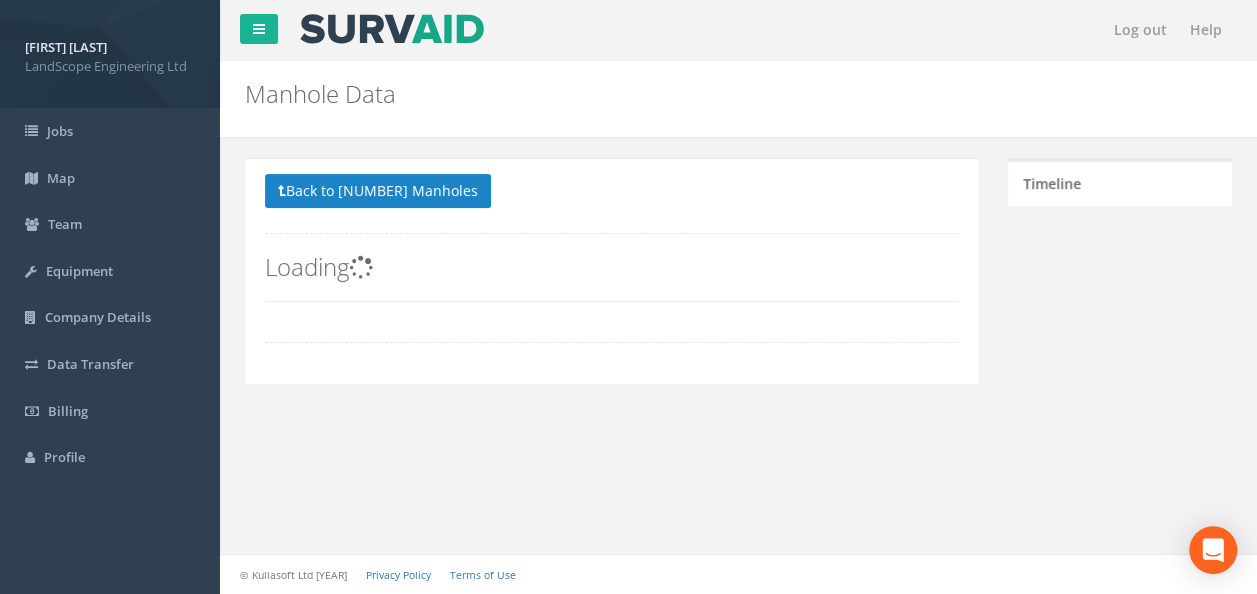 scroll, scrollTop: 0, scrollLeft: 0, axis: both 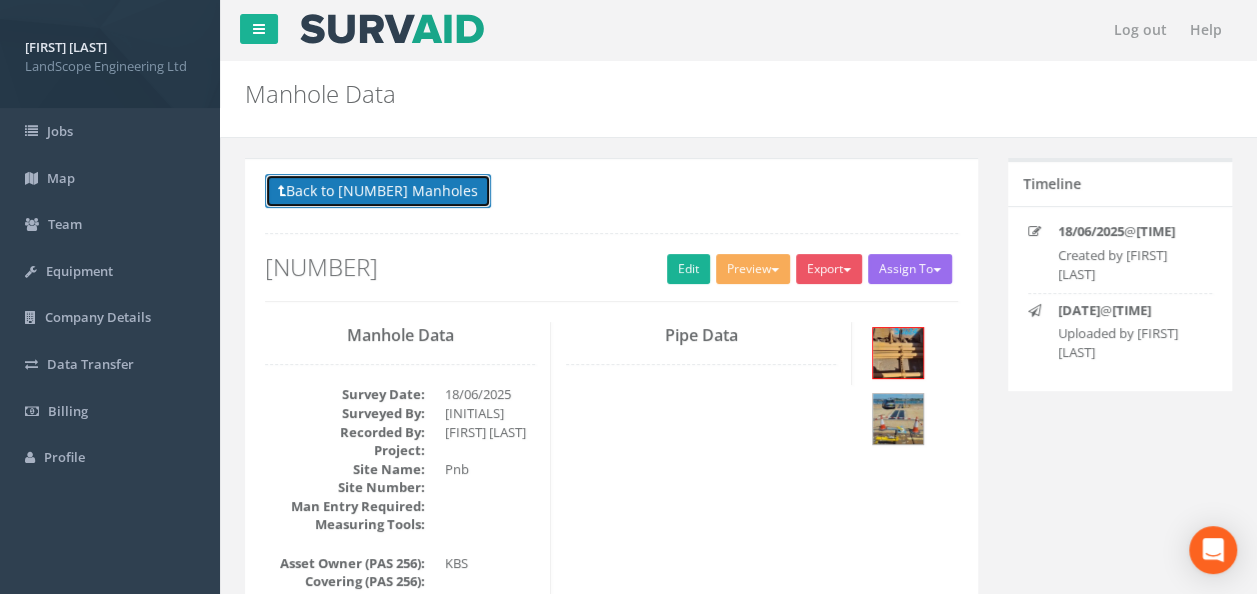 click on "Back to [NUMBER] Manholes" at bounding box center [378, 191] 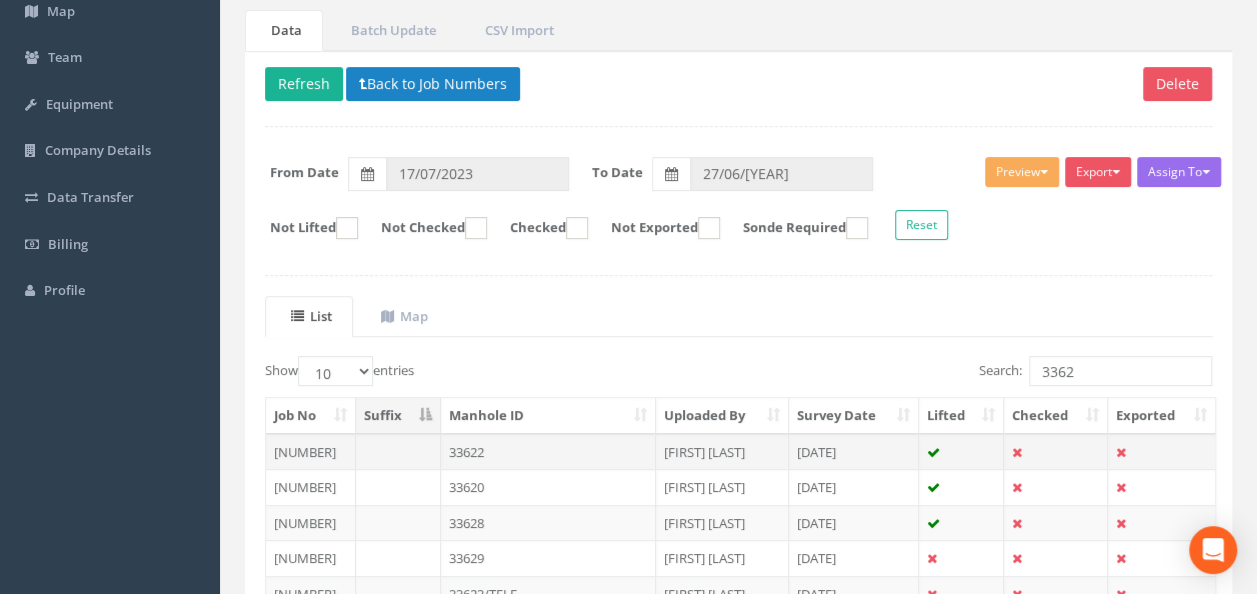 scroll, scrollTop: 300, scrollLeft: 0, axis: vertical 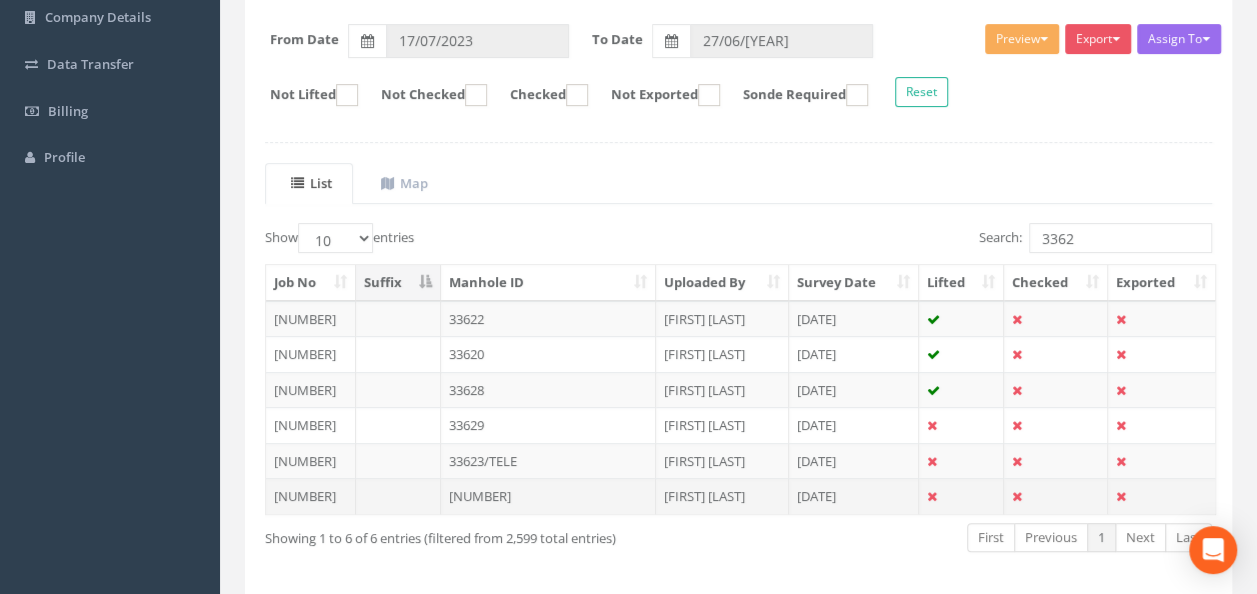 click on "[NUMBER]" at bounding box center [548, 354] 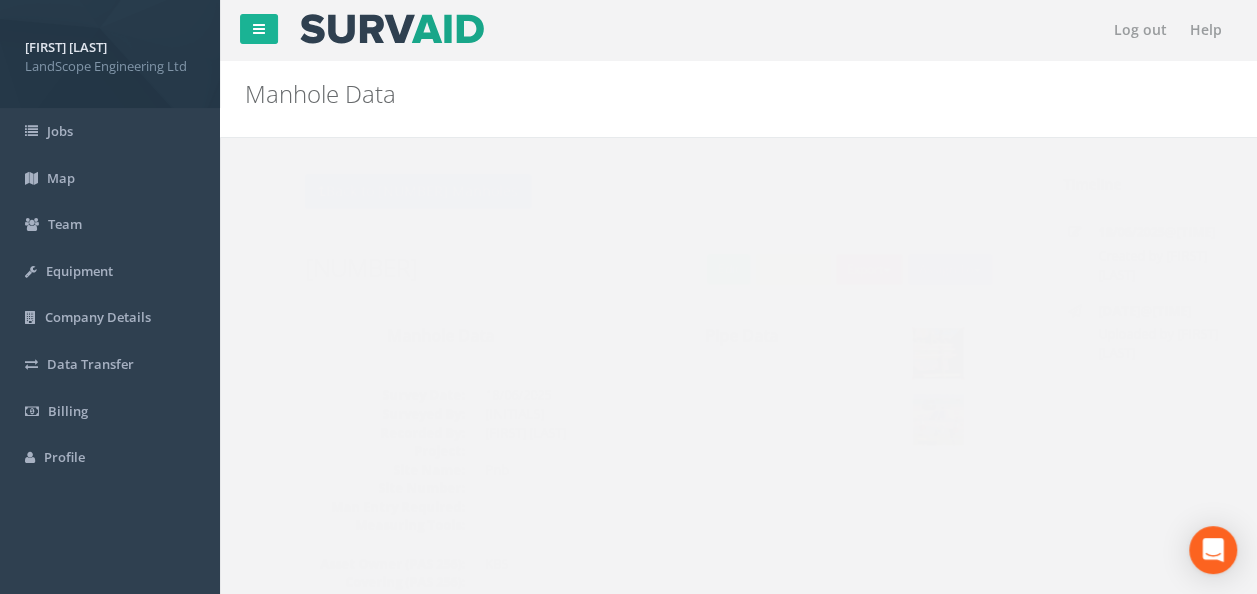 click at bounding box center [898, 353] 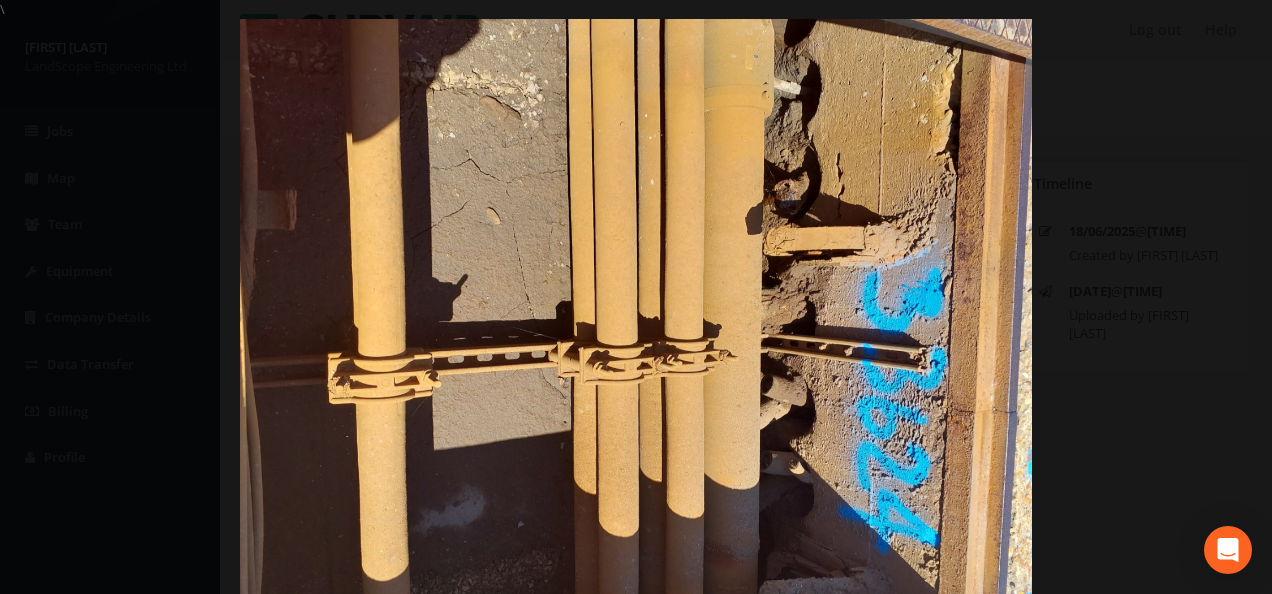 click at bounding box center (636, 316) 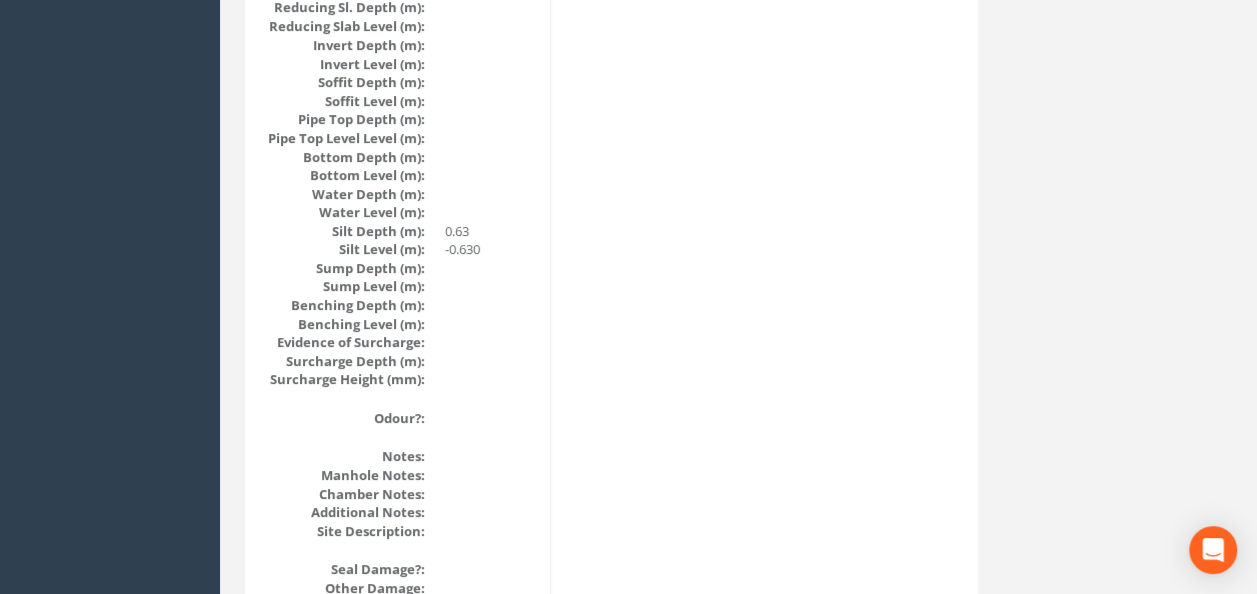 scroll, scrollTop: 2488, scrollLeft: 0, axis: vertical 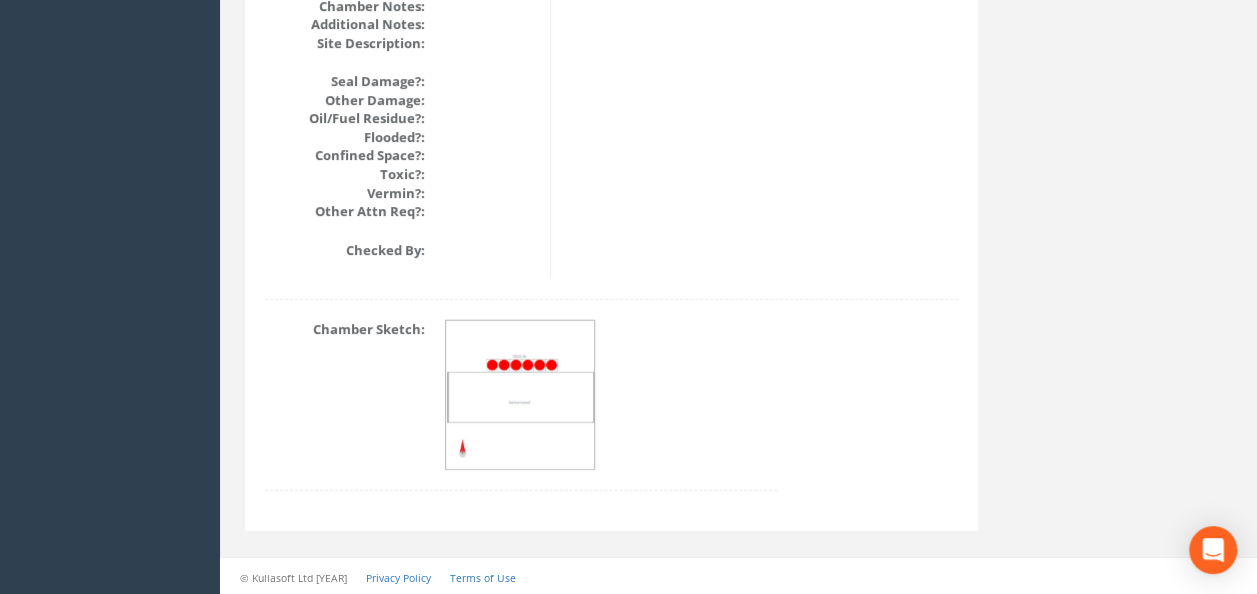 click at bounding box center [521, 396] 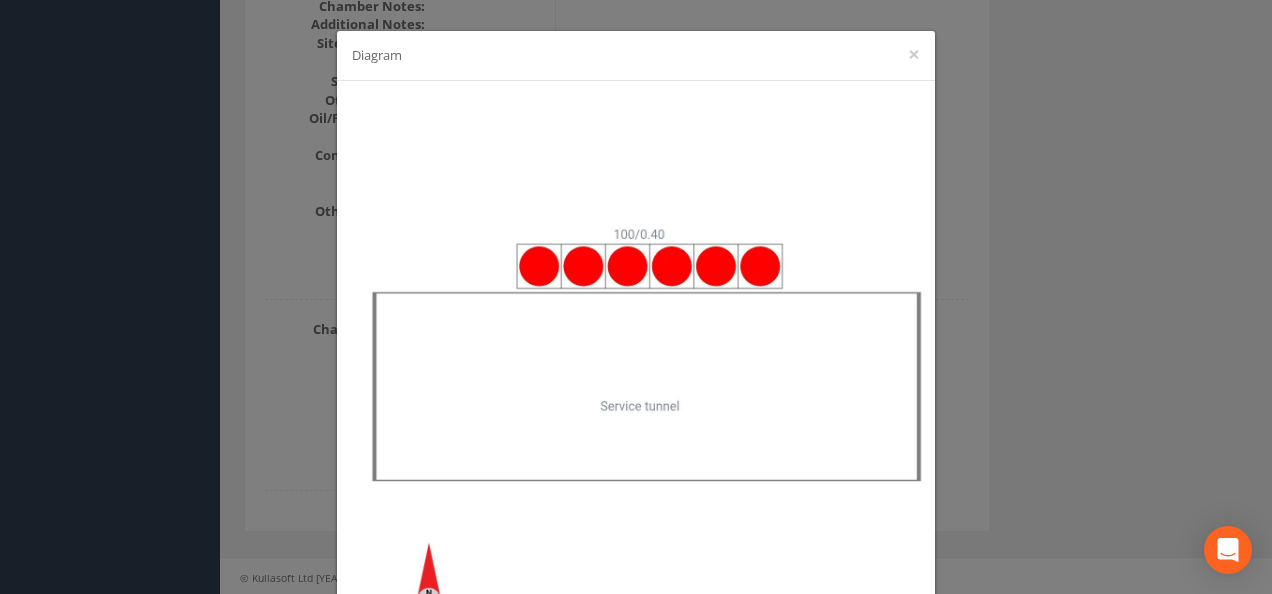 click on "Diagram  ×" at bounding box center [636, 297] 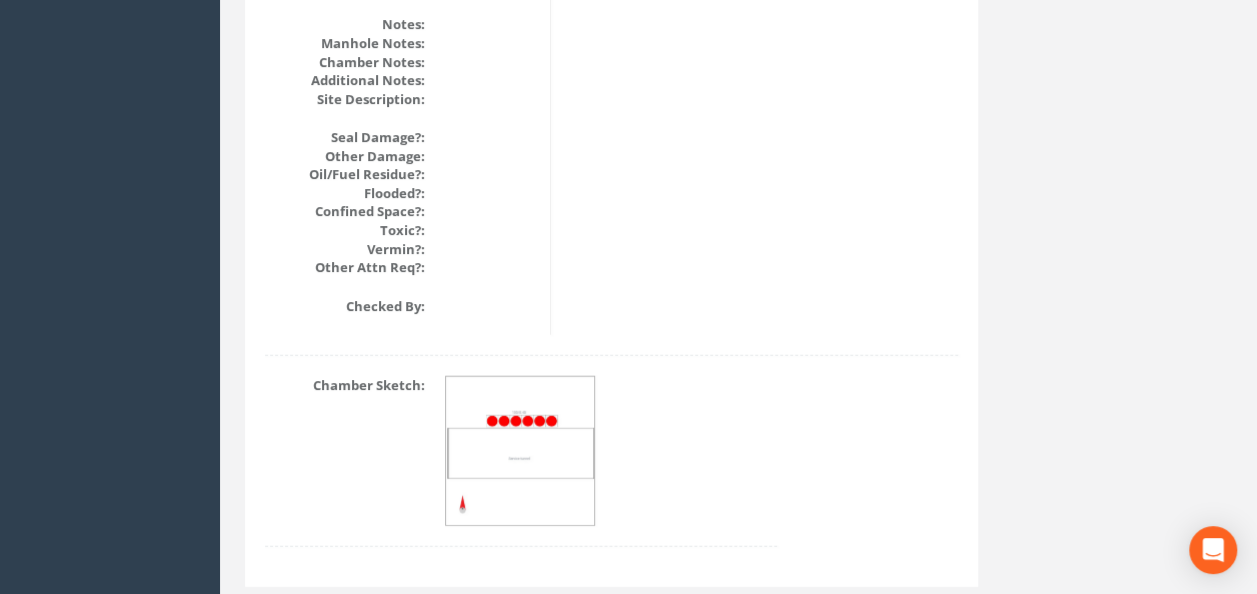 scroll, scrollTop: 2488, scrollLeft: 0, axis: vertical 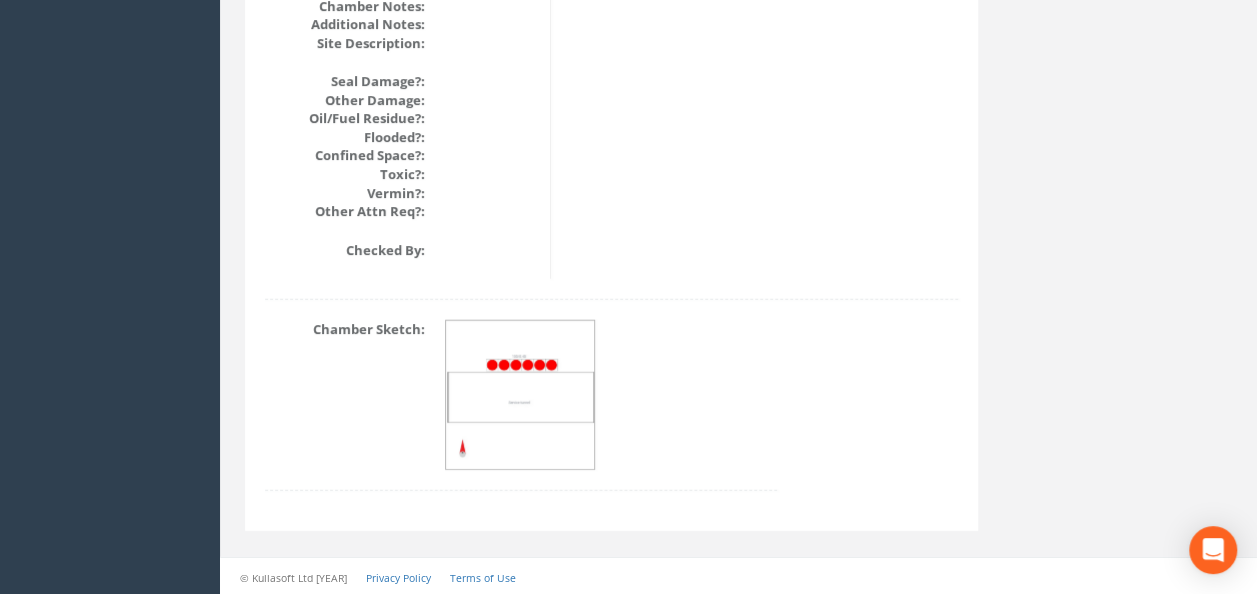 click at bounding box center (521, 396) 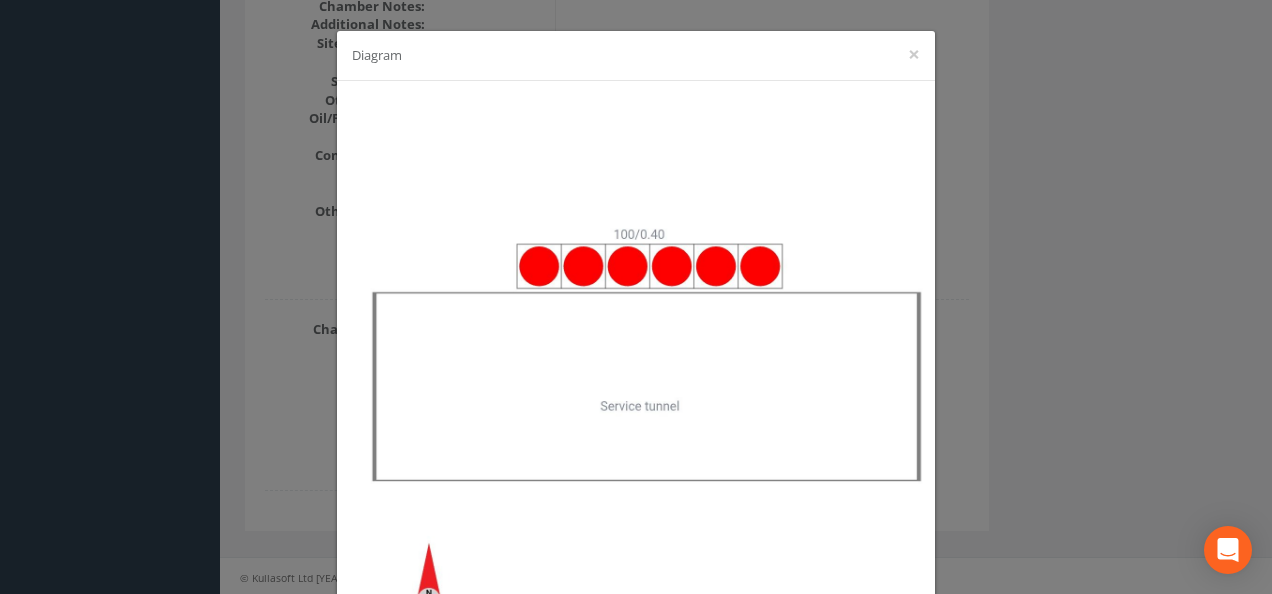 click on "Diagram  ×" at bounding box center (636, 297) 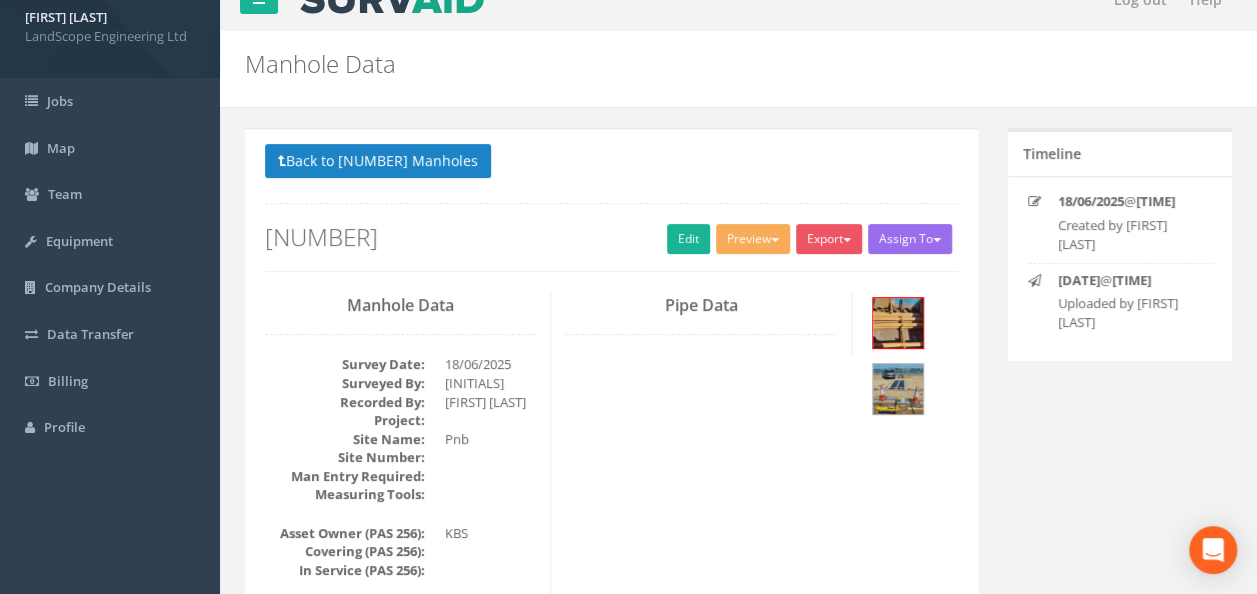 scroll, scrollTop: 0, scrollLeft: 0, axis: both 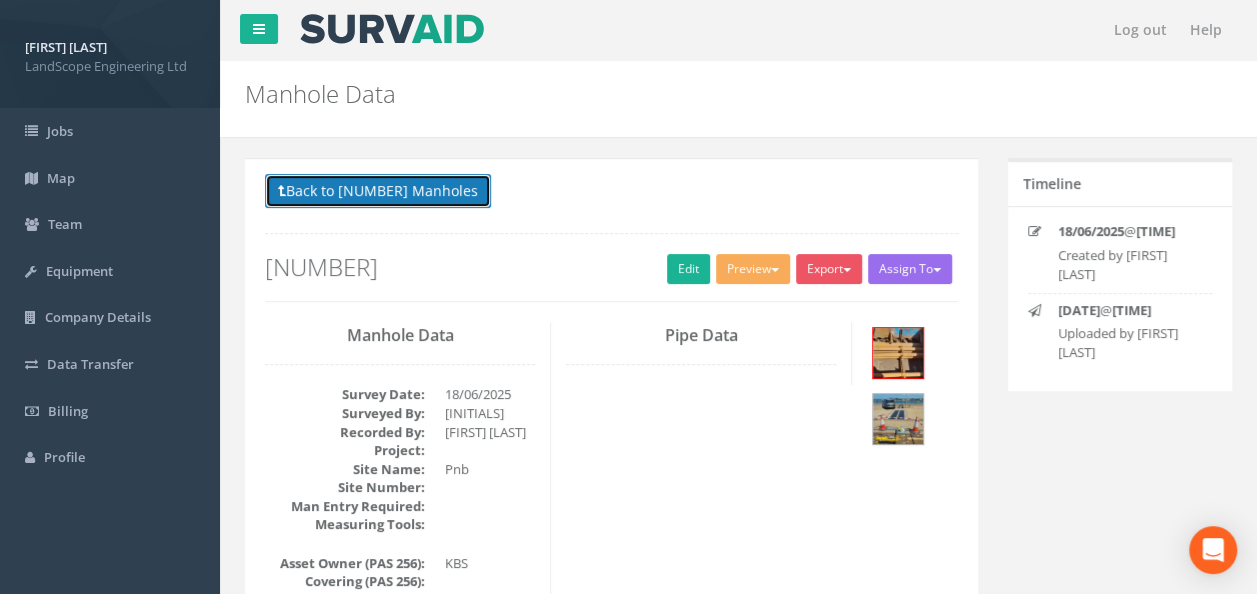 click on "Back to [NUMBER] Manholes" at bounding box center (378, 191) 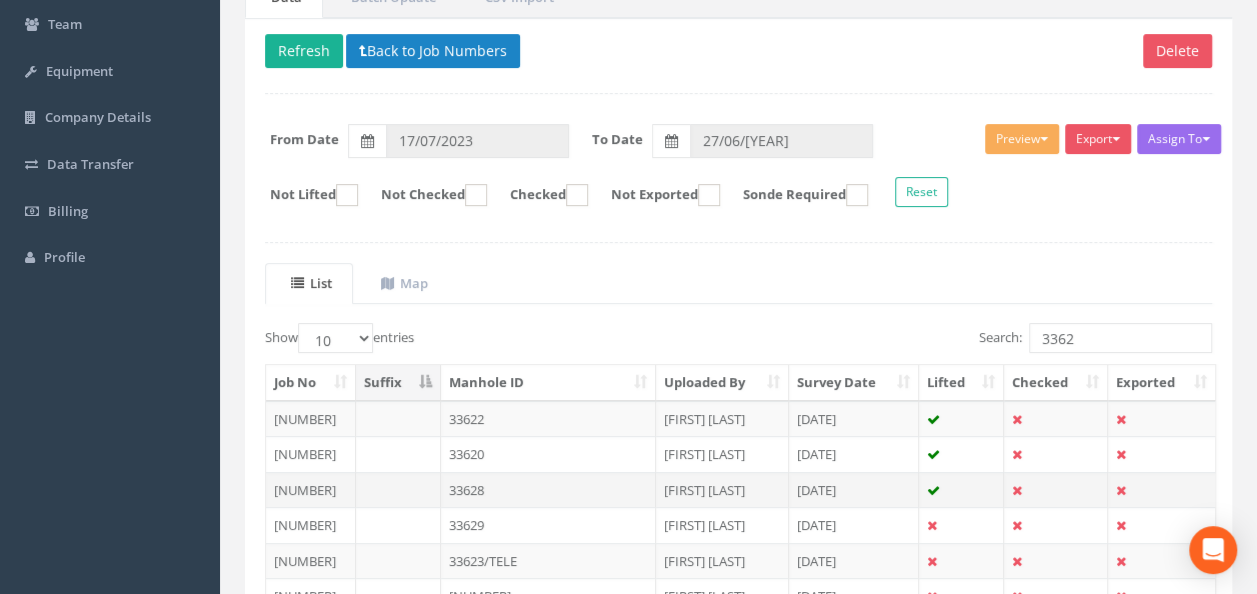 scroll, scrollTop: 300, scrollLeft: 0, axis: vertical 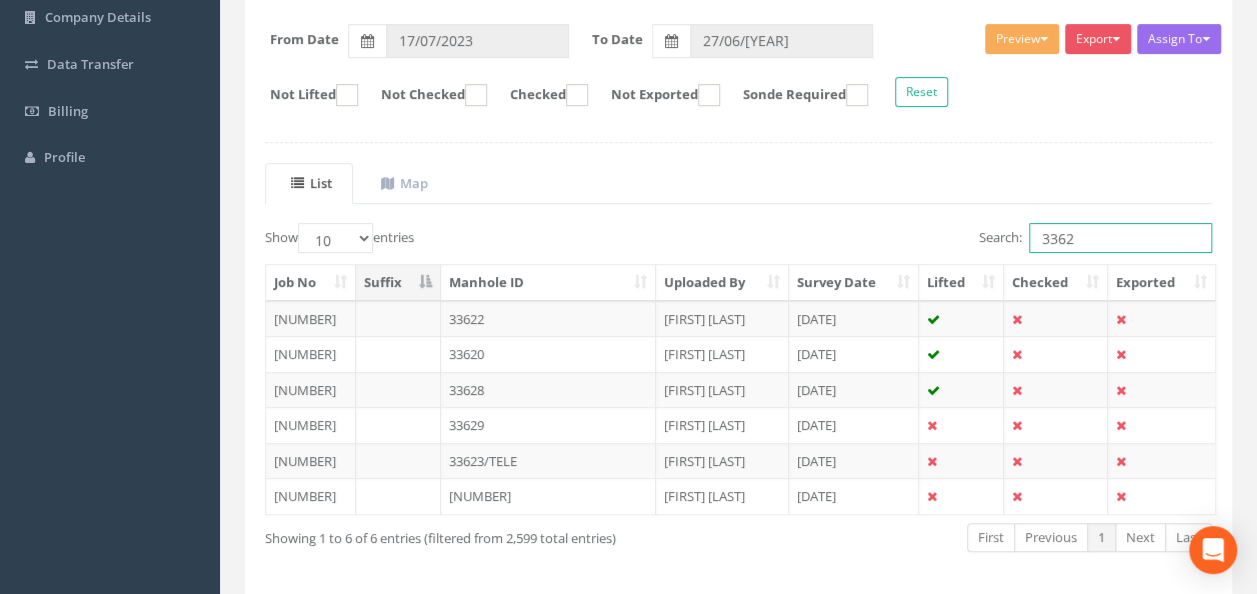 click on "3362" at bounding box center [1120, 238] 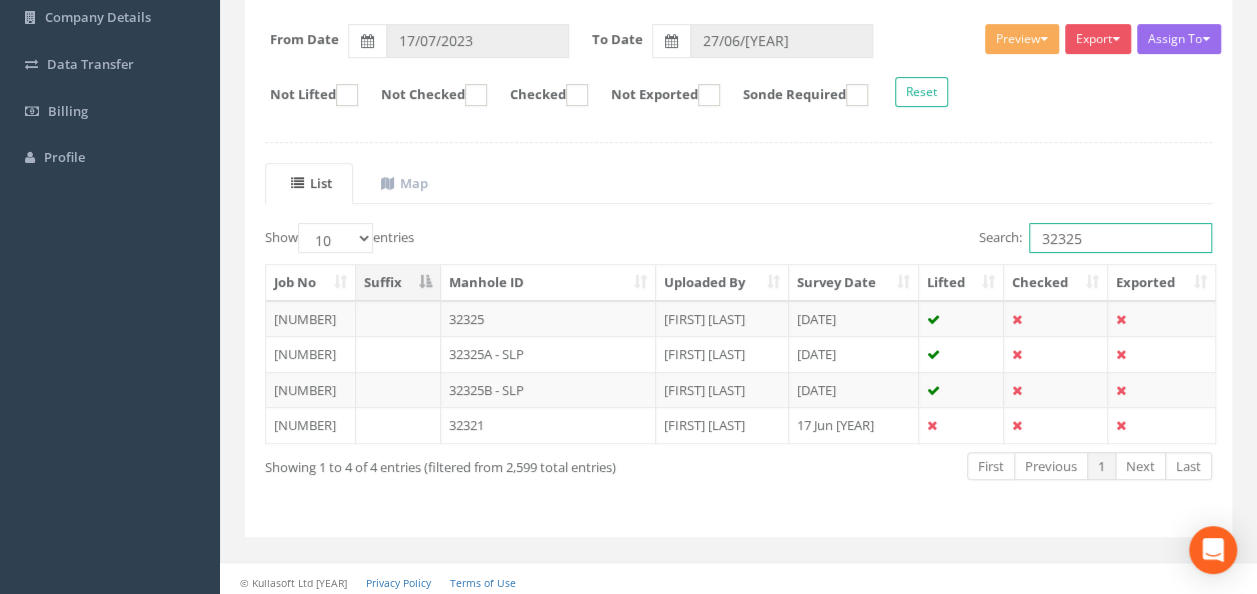 scroll, scrollTop: 265, scrollLeft: 0, axis: vertical 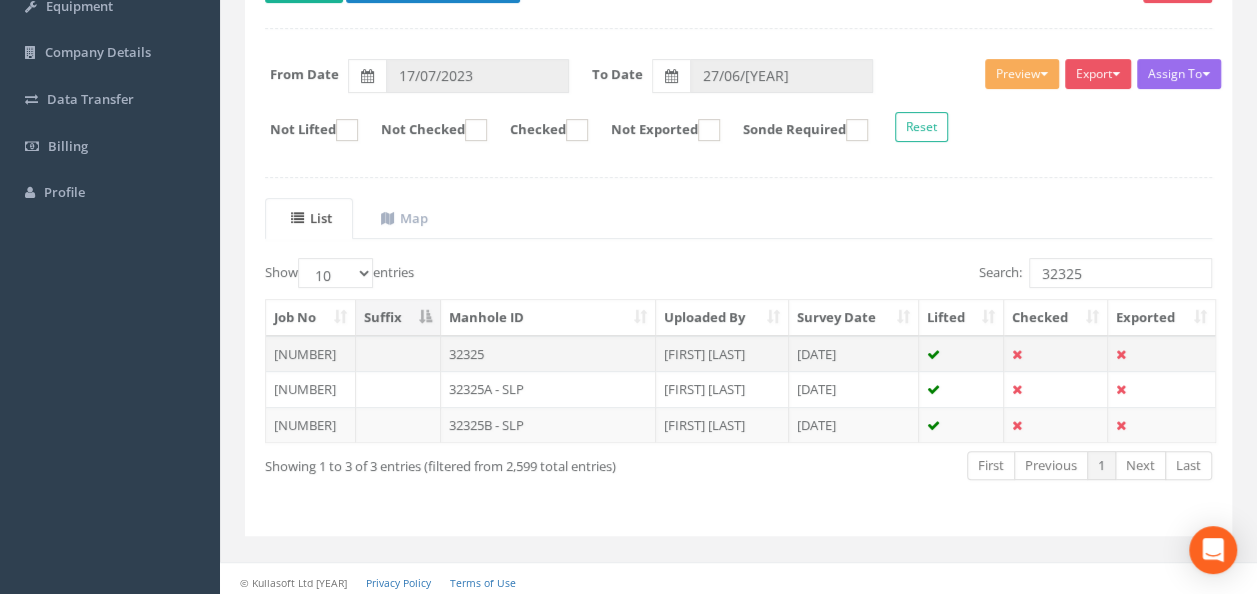 click on "32325" at bounding box center [548, 354] 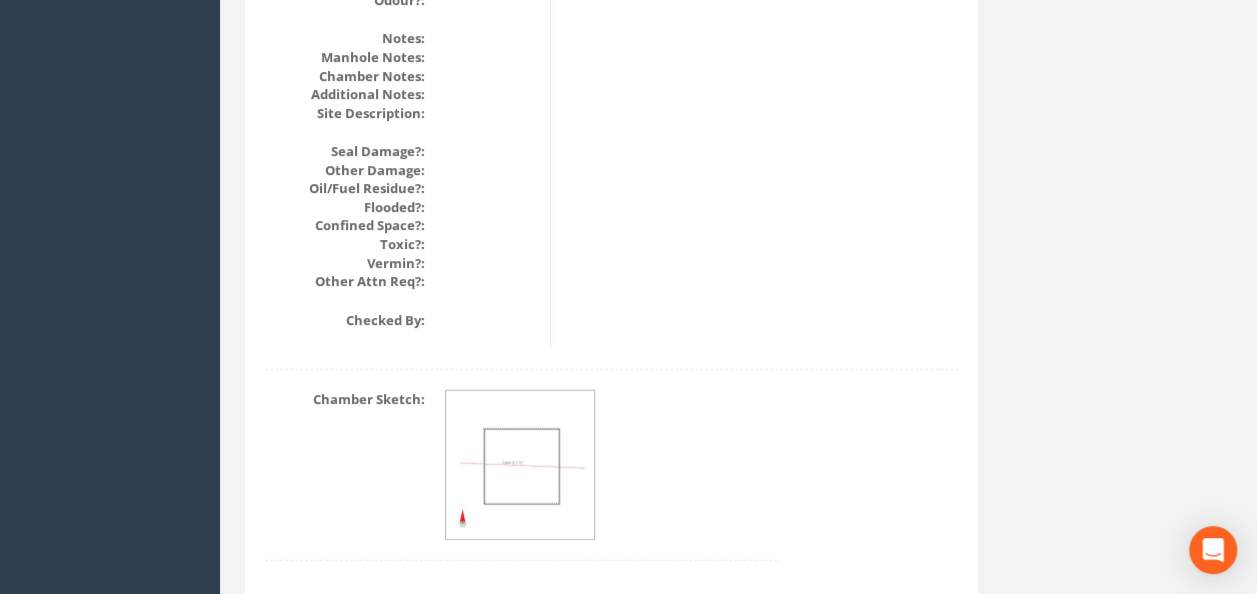 scroll, scrollTop: 2488, scrollLeft: 0, axis: vertical 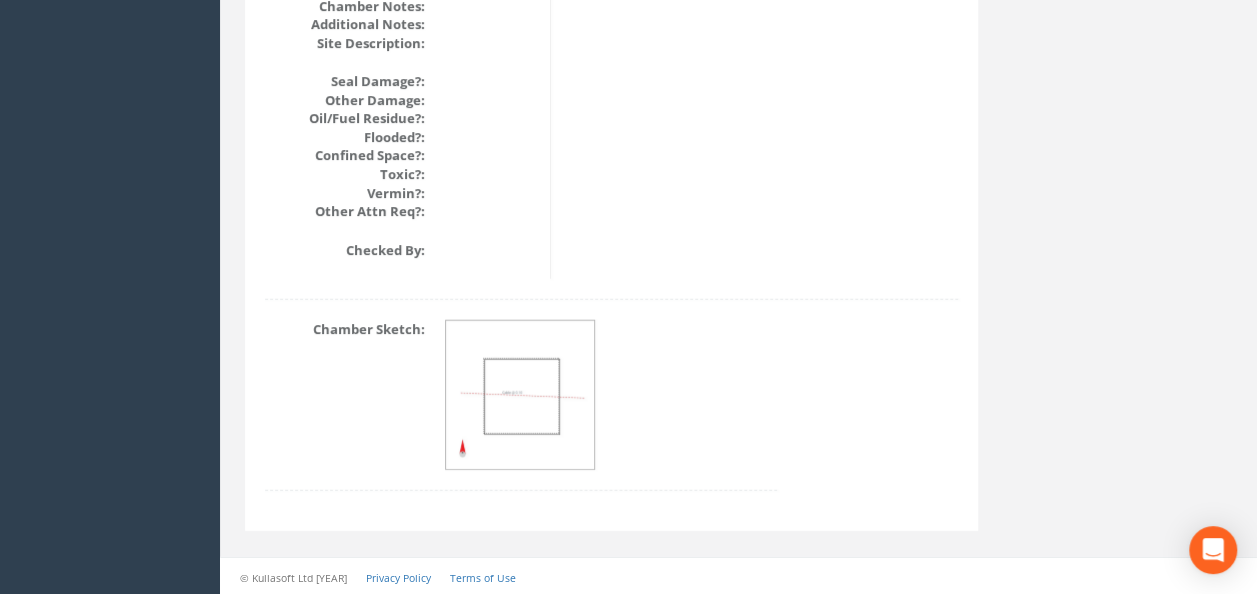 click at bounding box center (521, 396) 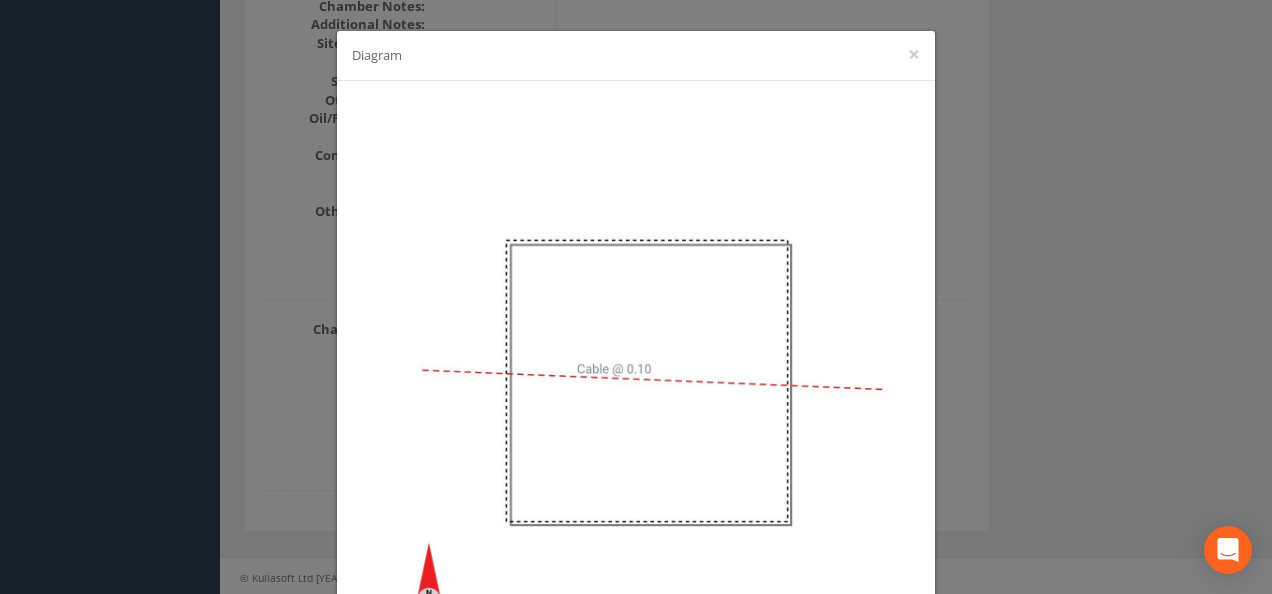 click on "Diagram  ×" at bounding box center (636, 297) 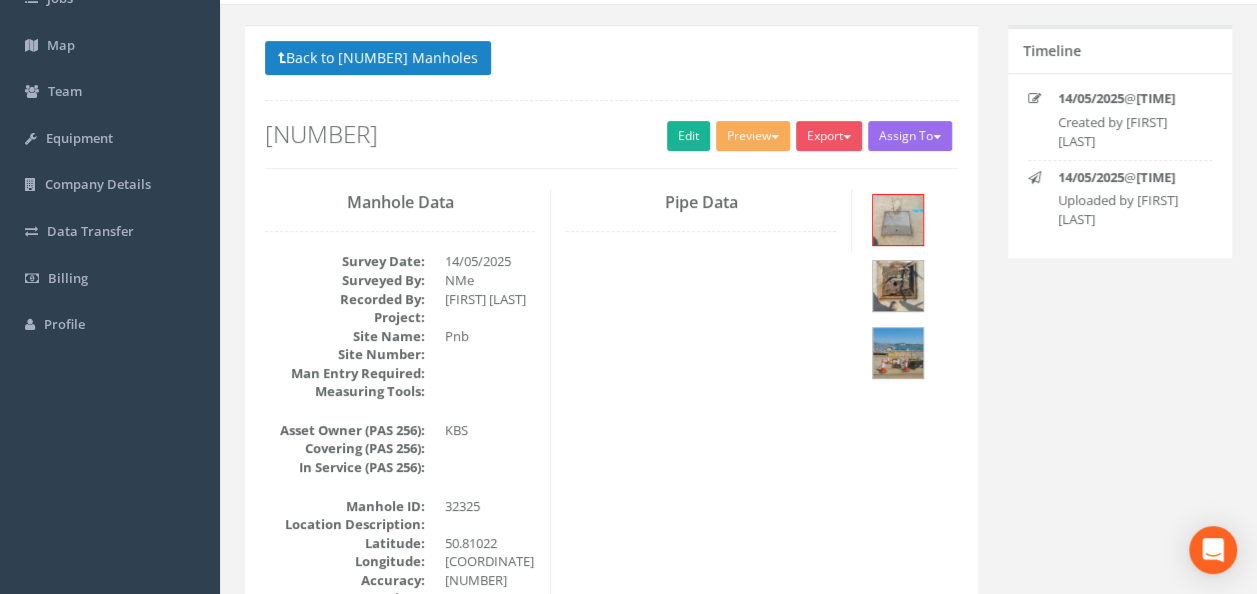 scroll, scrollTop: 0, scrollLeft: 0, axis: both 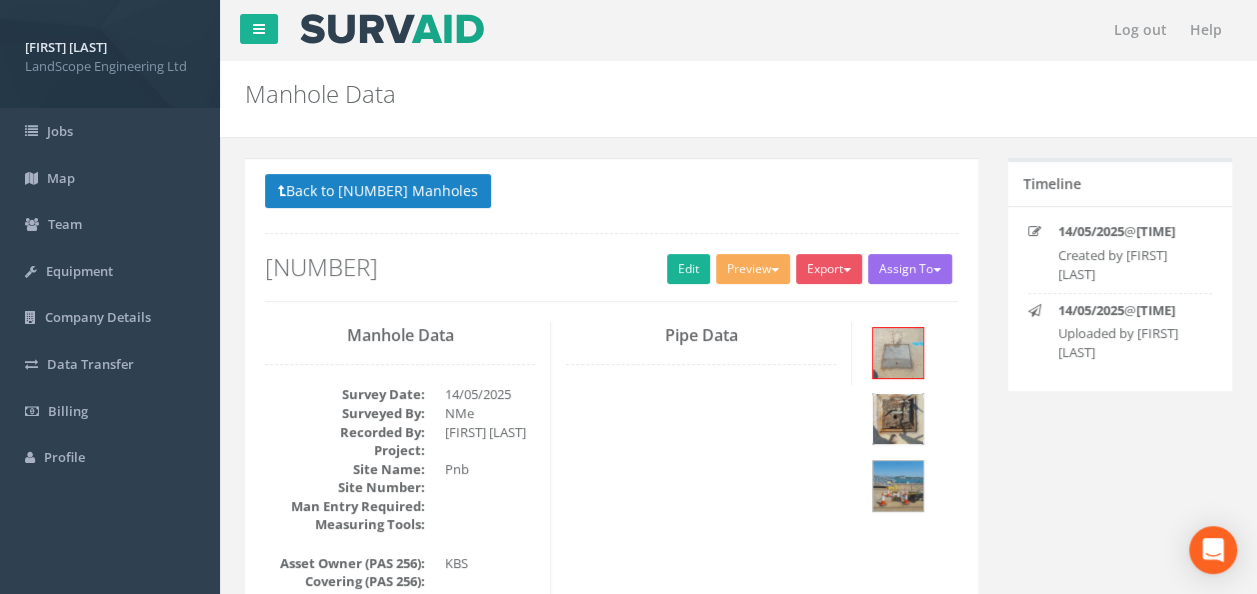 click at bounding box center [898, 419] 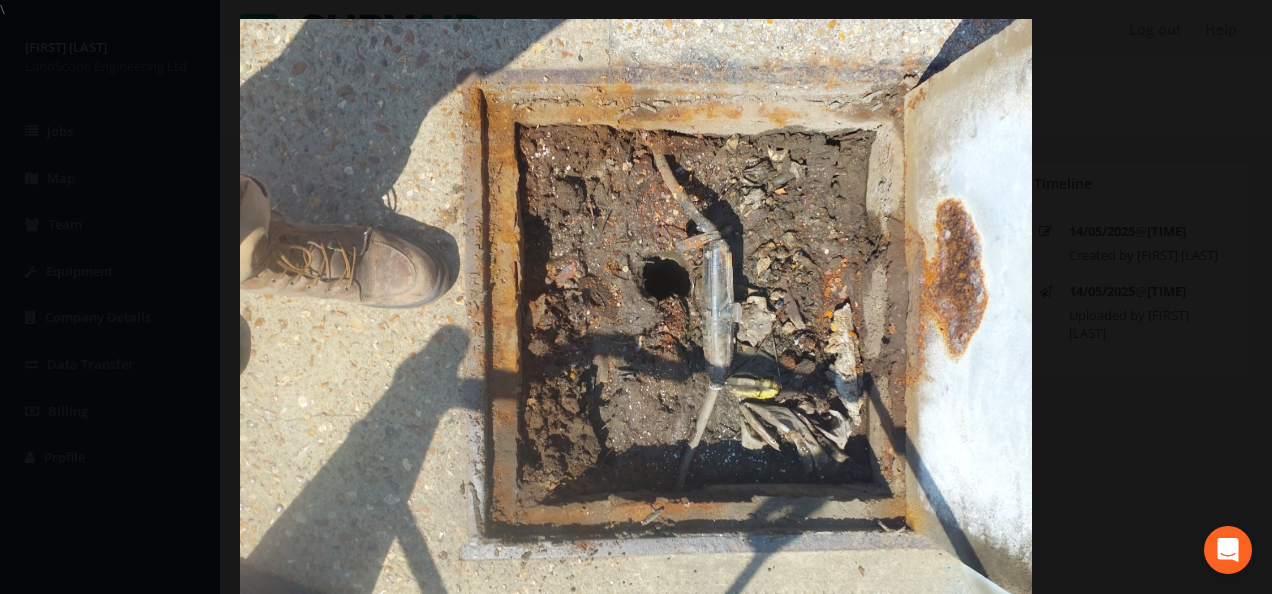 drag, startPoint x: 1116, startPoint y: 410, endPoint x: 1040, endPoint y: 411, distance: 76.00658 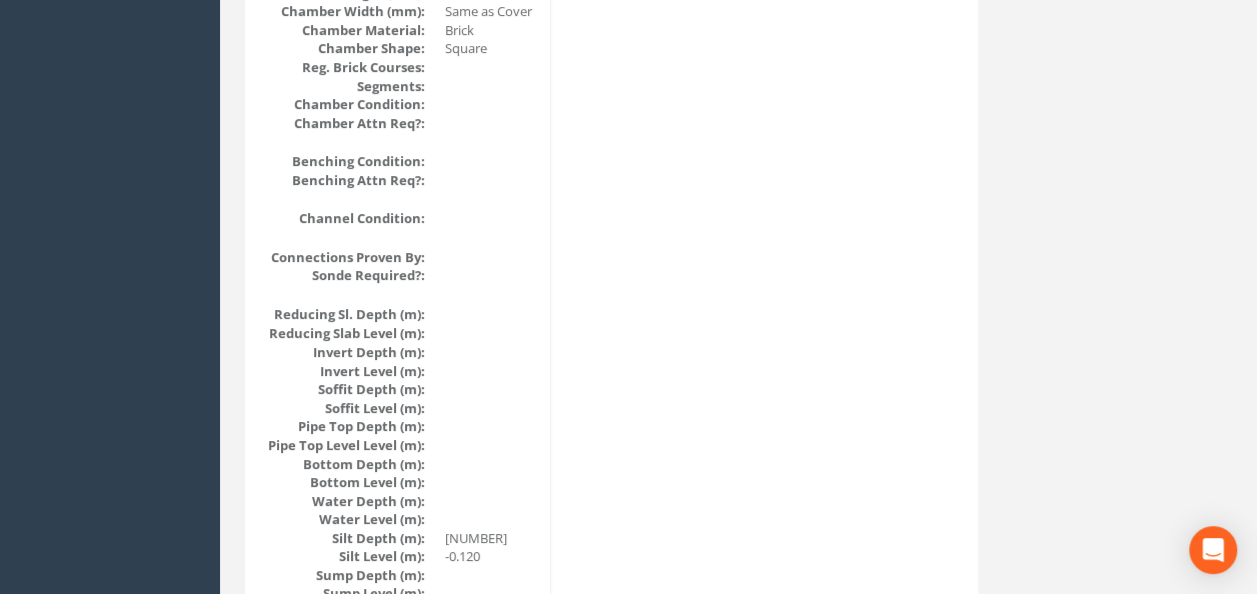 scroll, scrollTop: 1700, scrollLeft: 0, axis: vertical 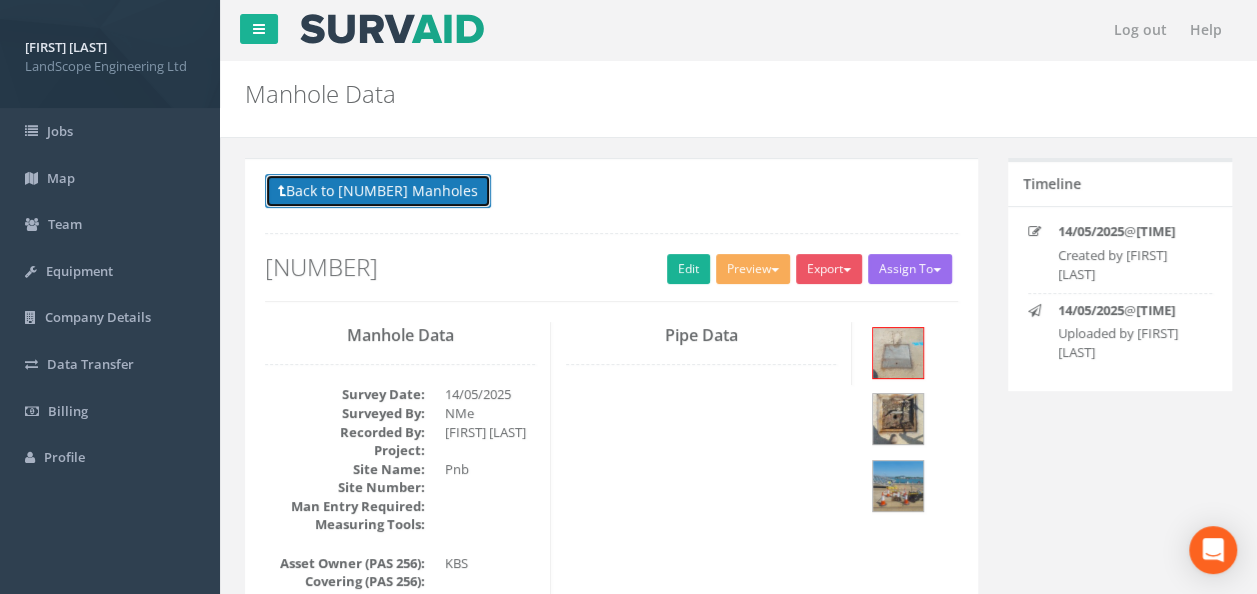 click on "Back to [NUMBER] Manholes" at bounding box center (378, 191) 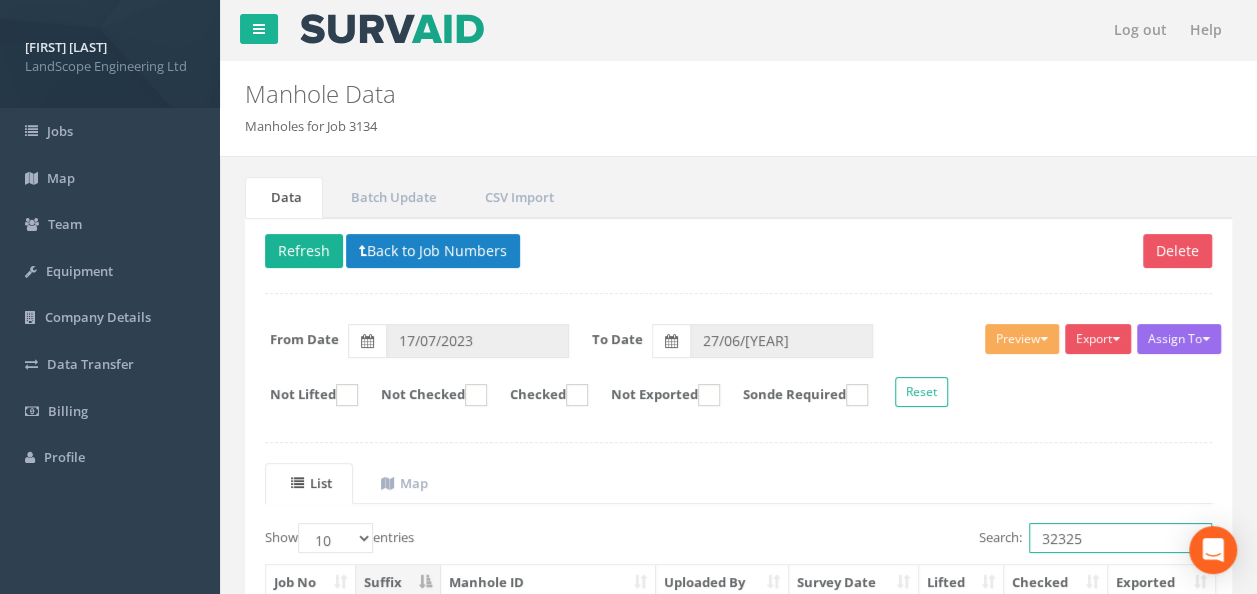 click on "32325" at bounding box center [1120, 538] 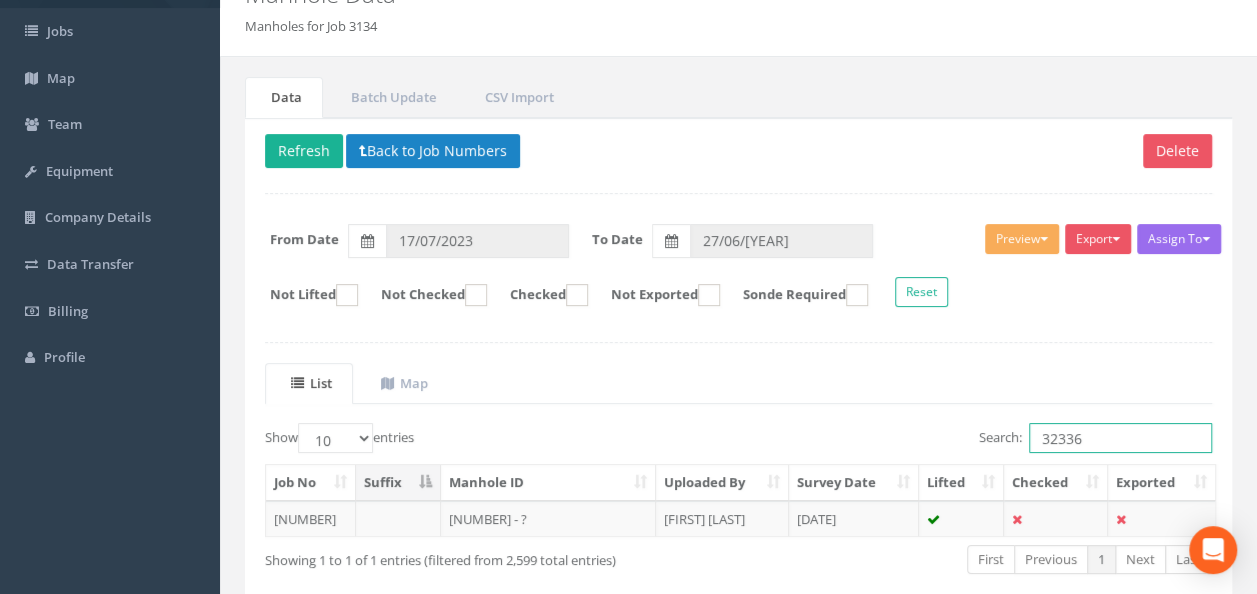 scroll, scrollTop: 195, scrollLeft: 0, axis: vertical 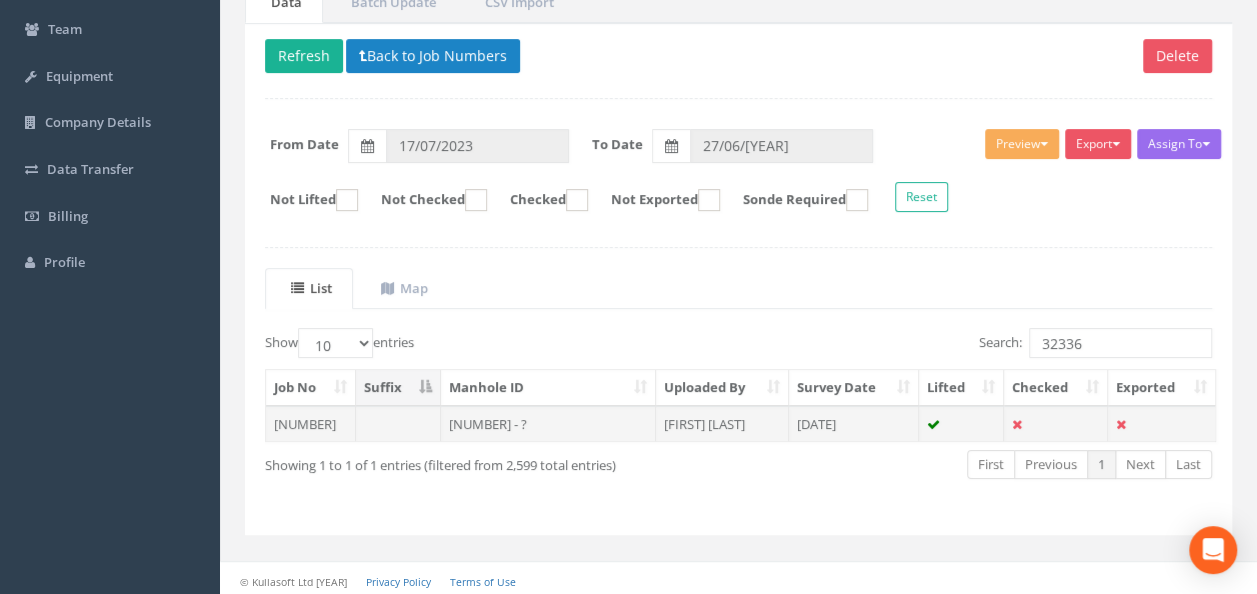 click on "[NUMBER] - ?" at bounding box center (548, 424) 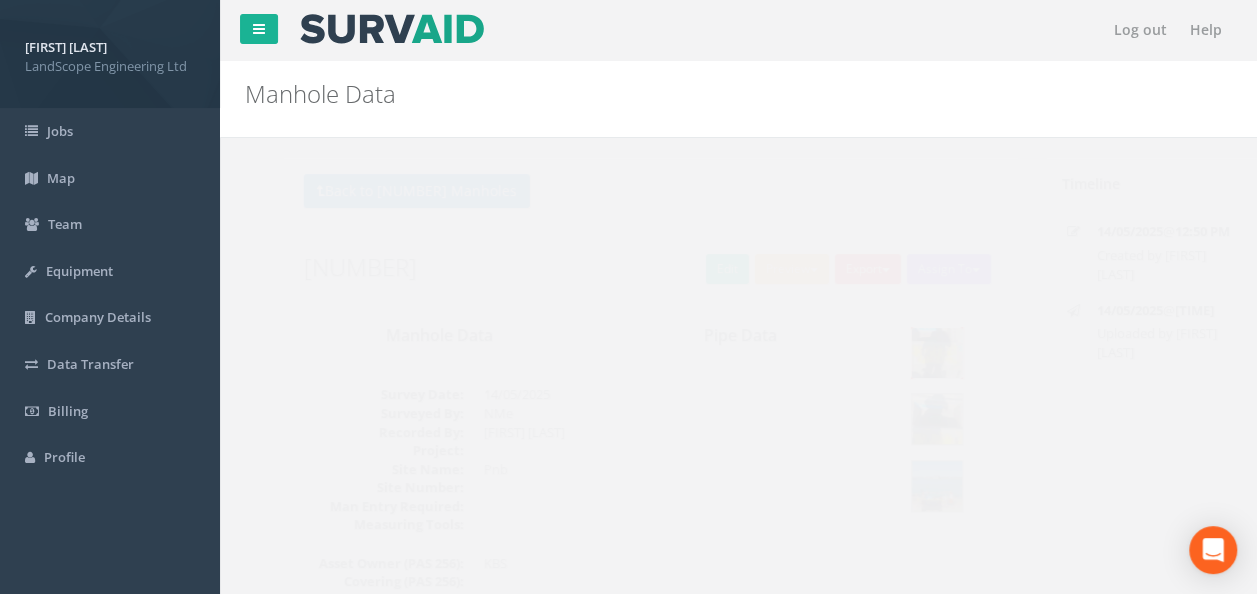 click at bounding box center [898, 353] 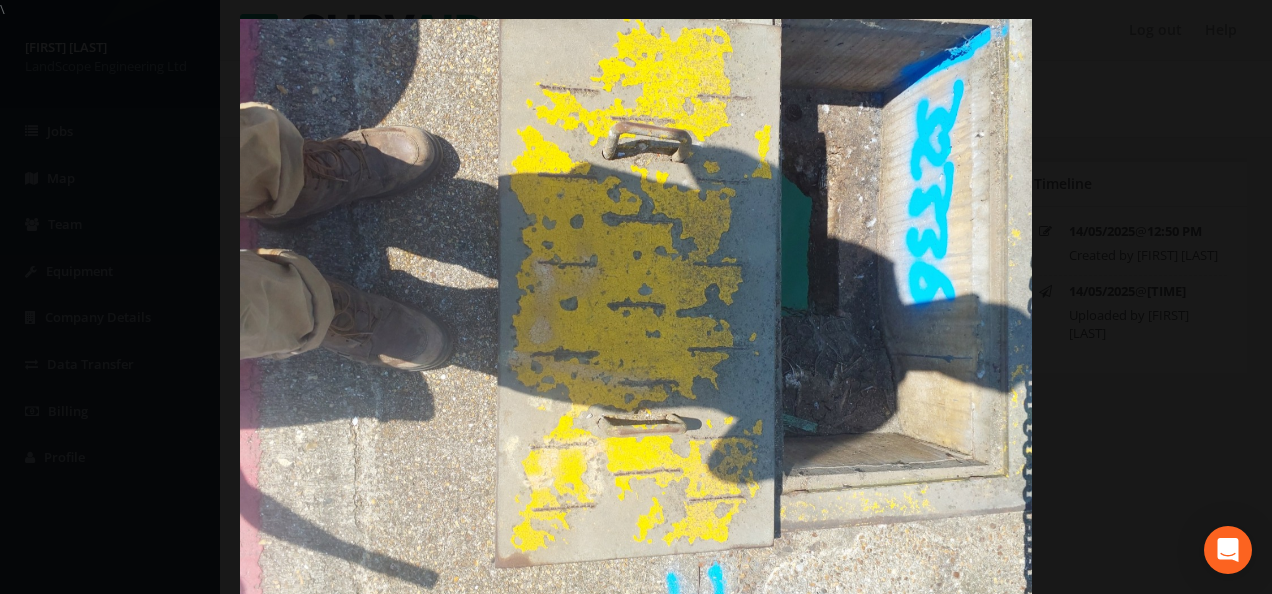 click at bounding box center (636, 316) 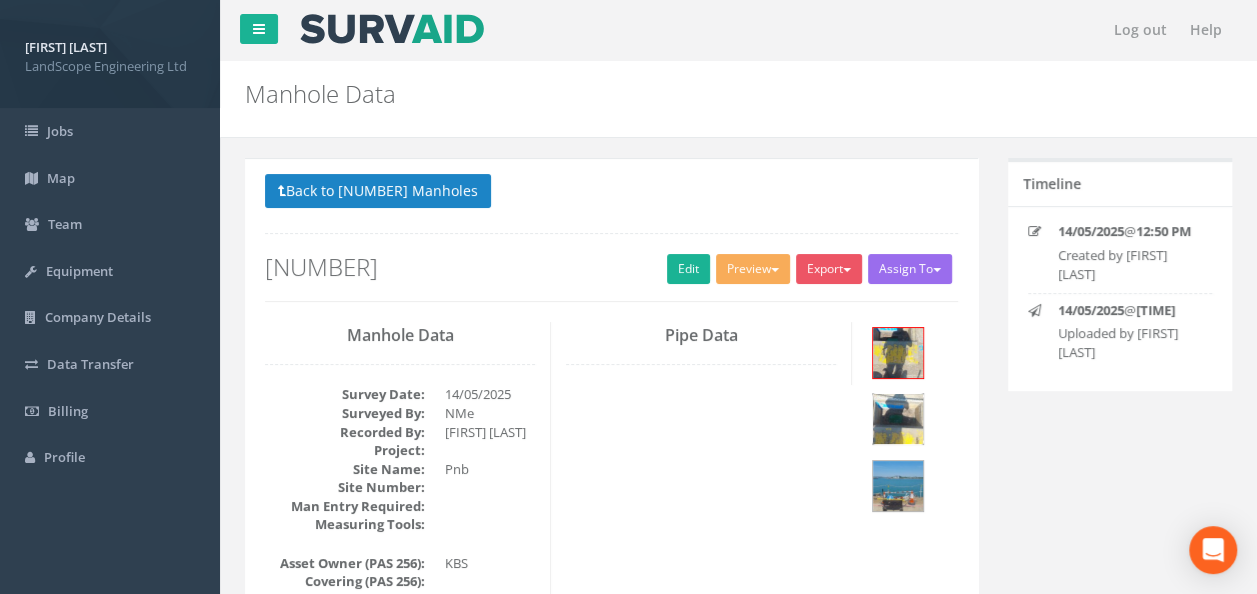 click at bounding box center [898, 419] 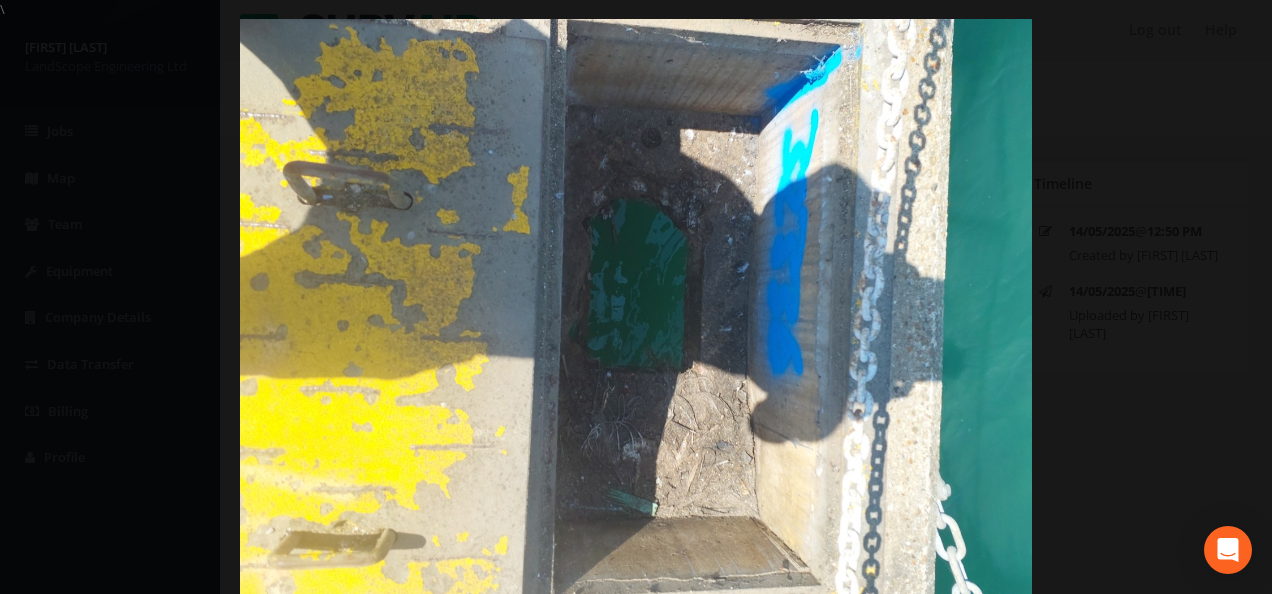 click at bounding box center [636, 316] 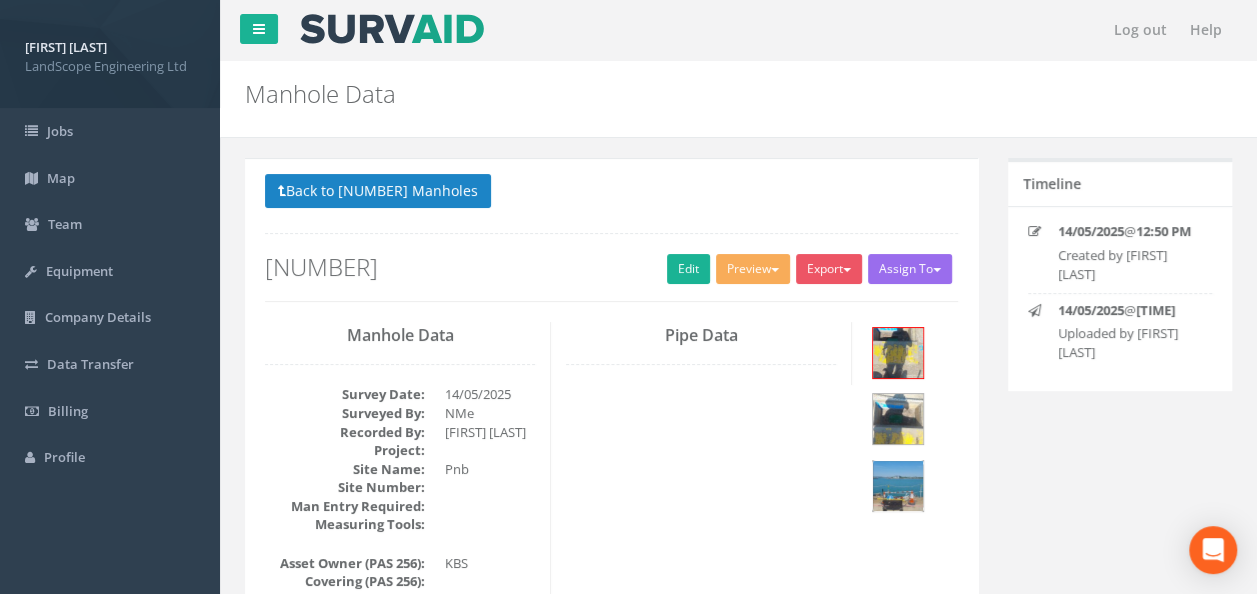 click at bounding box center [898, 486] 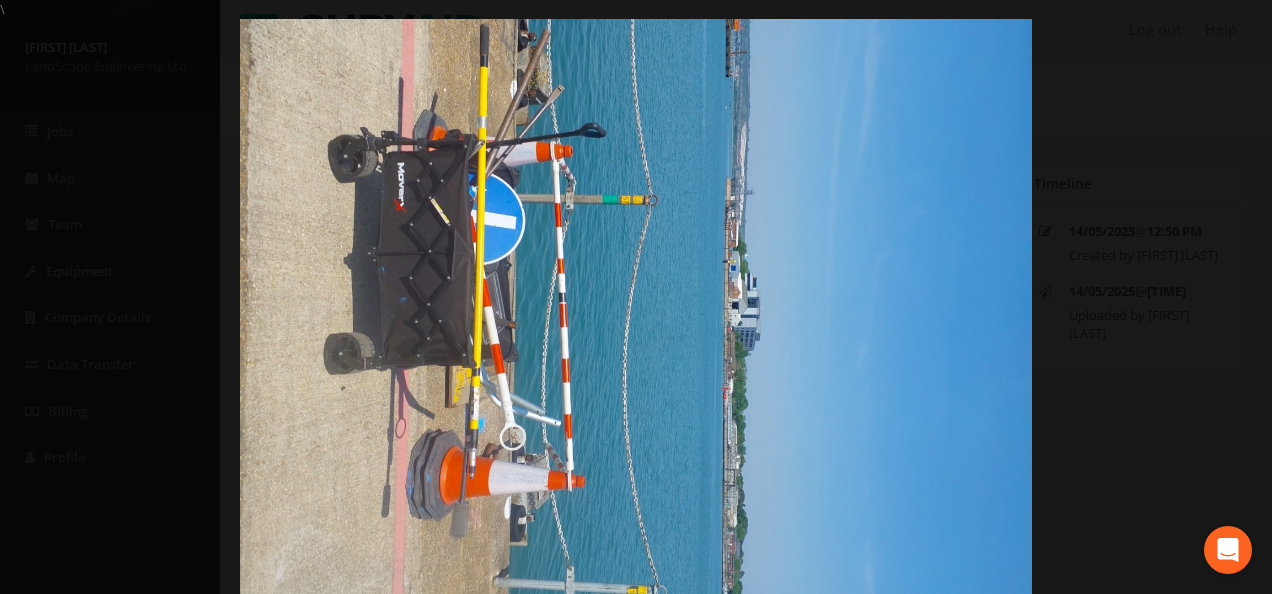 click at bounding box center [636, 316] 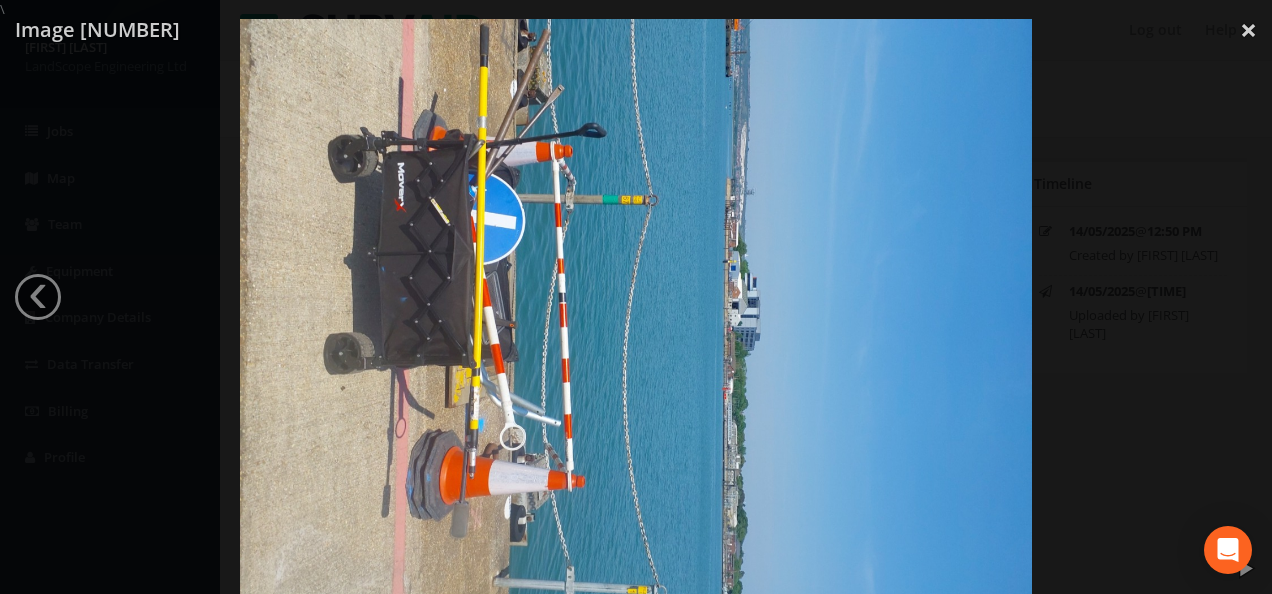 click at bounding box center [636, 316] 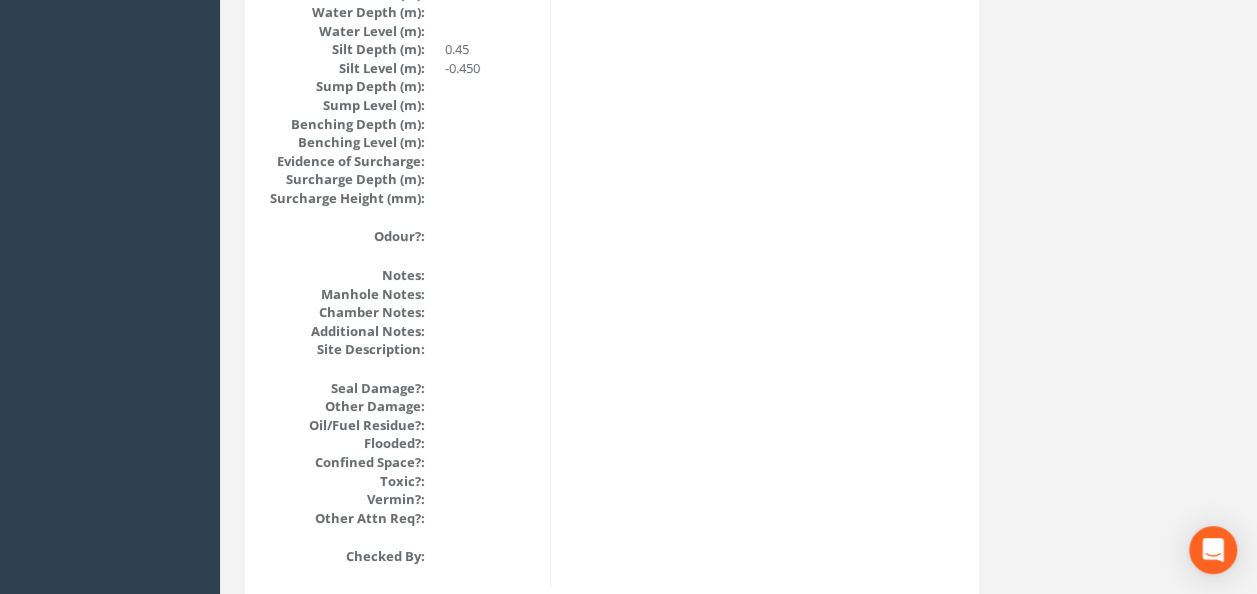 scroll, scrollTop: 2506, scrollLeft: 0, axis: vertical 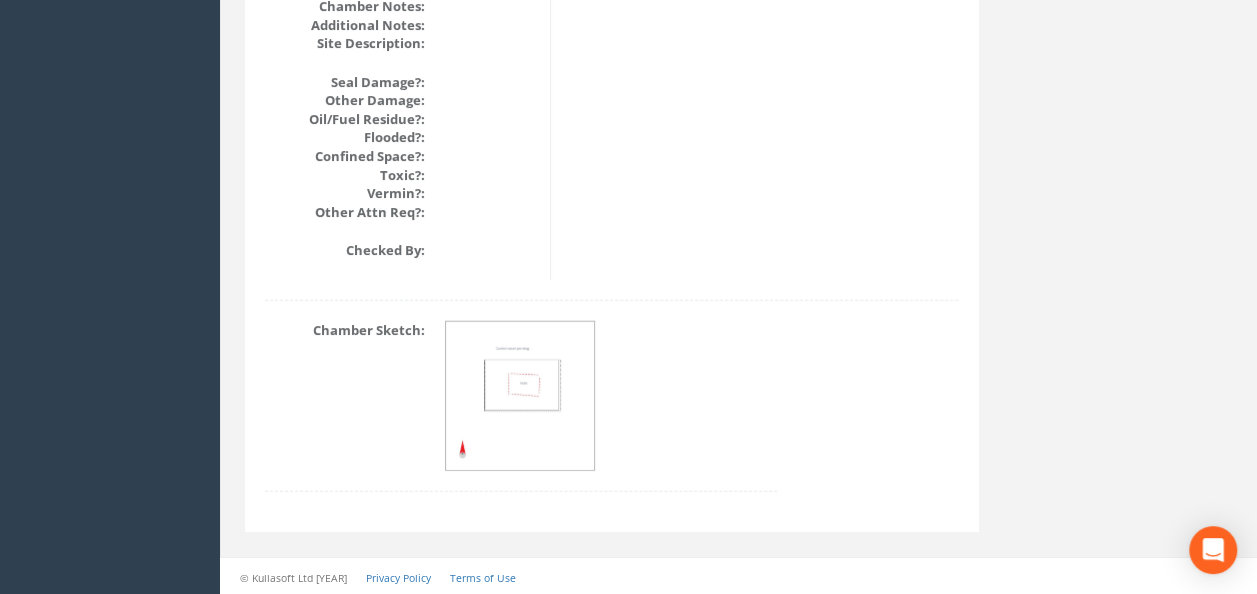 click at bounding box center (521, 397) 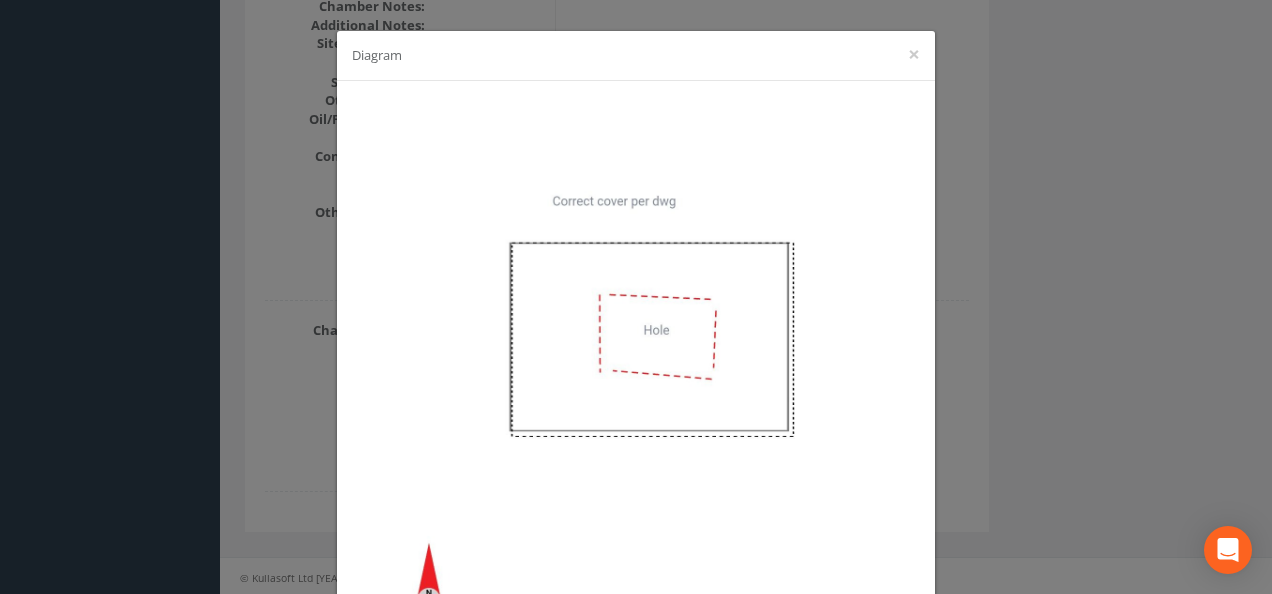 click on "Diagram  ×" at bounding box center [636, 297] 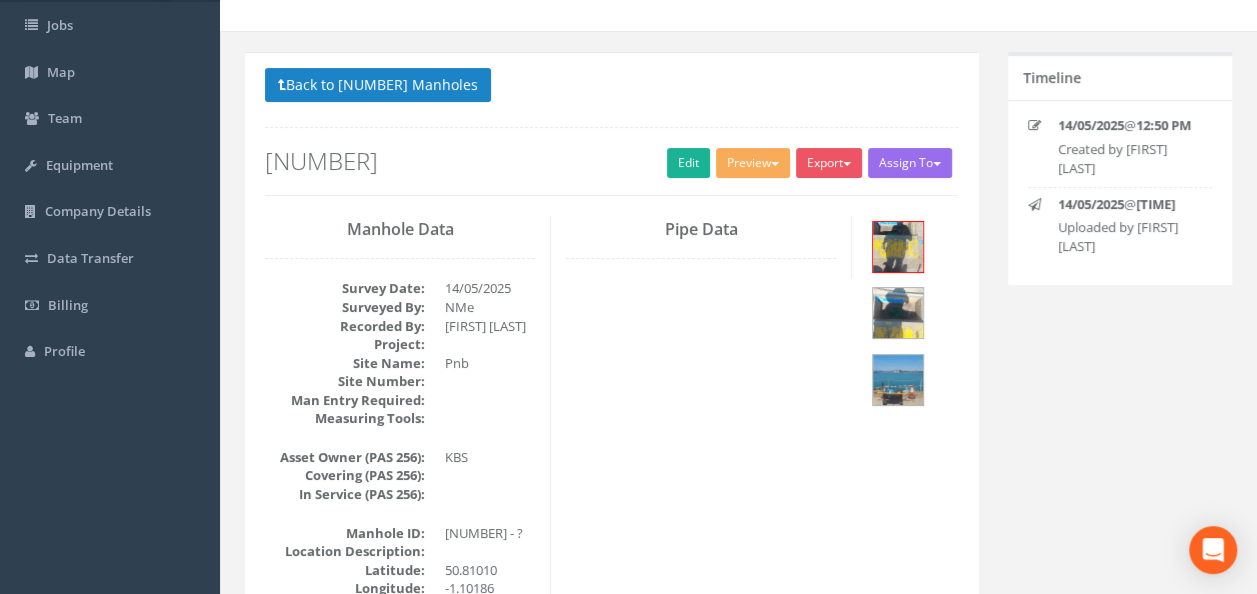 scroll, scrollTop: 0, scrollLeft: 0, axis: both 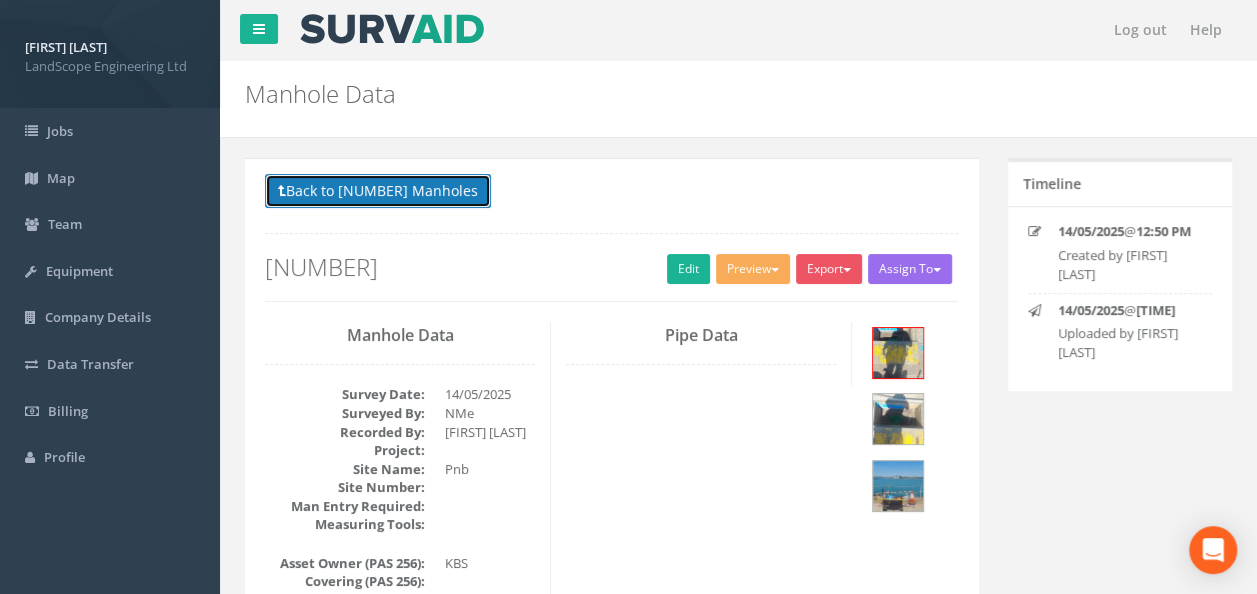 click on "Back to [NUMBER] Manholes" at bounding box center (378, 191) 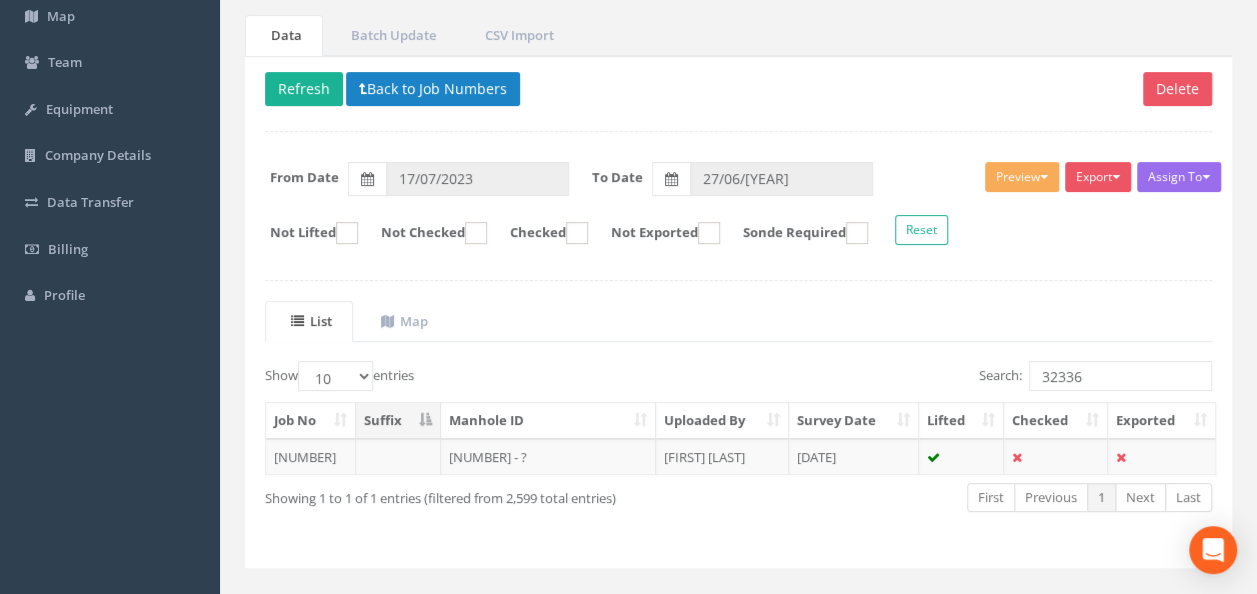 scroll, scrollTop: 195, scrollLeft: 0, axis: vertical 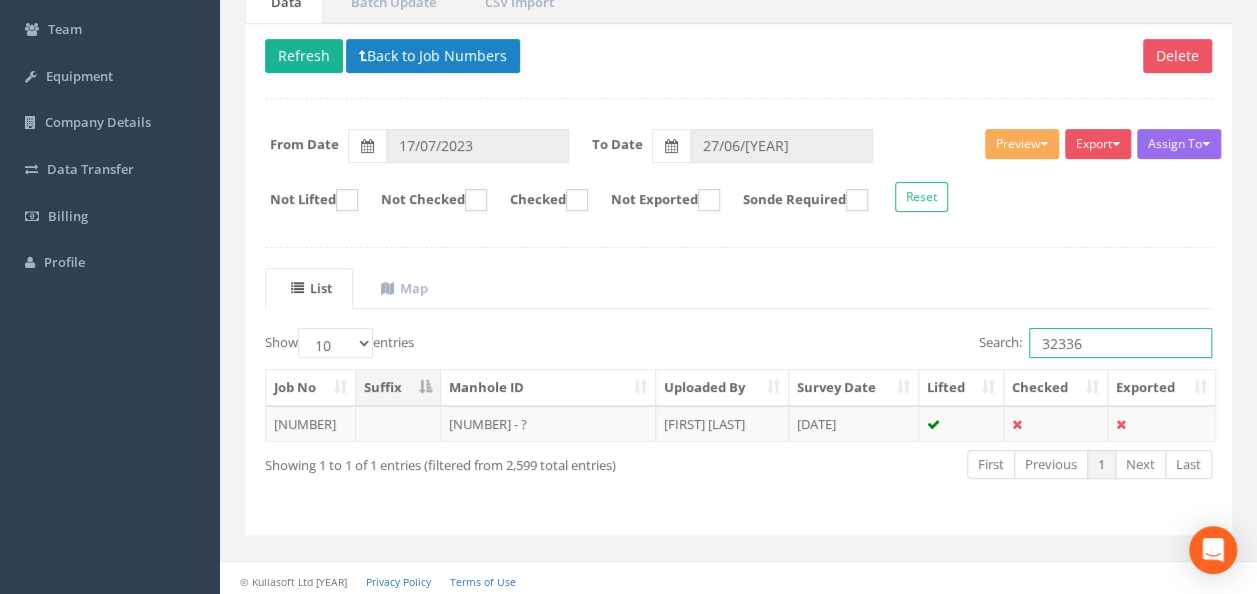 click on "32336" at bounding box center [1120, 343] 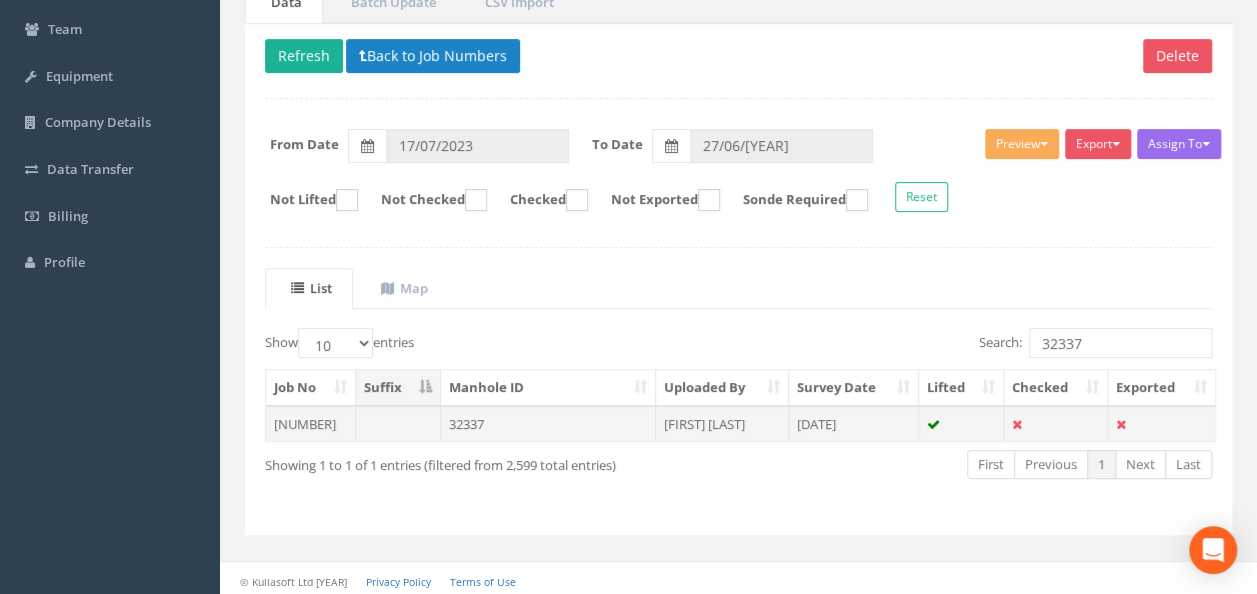 click on "32337" at bounding box center [548, 424] 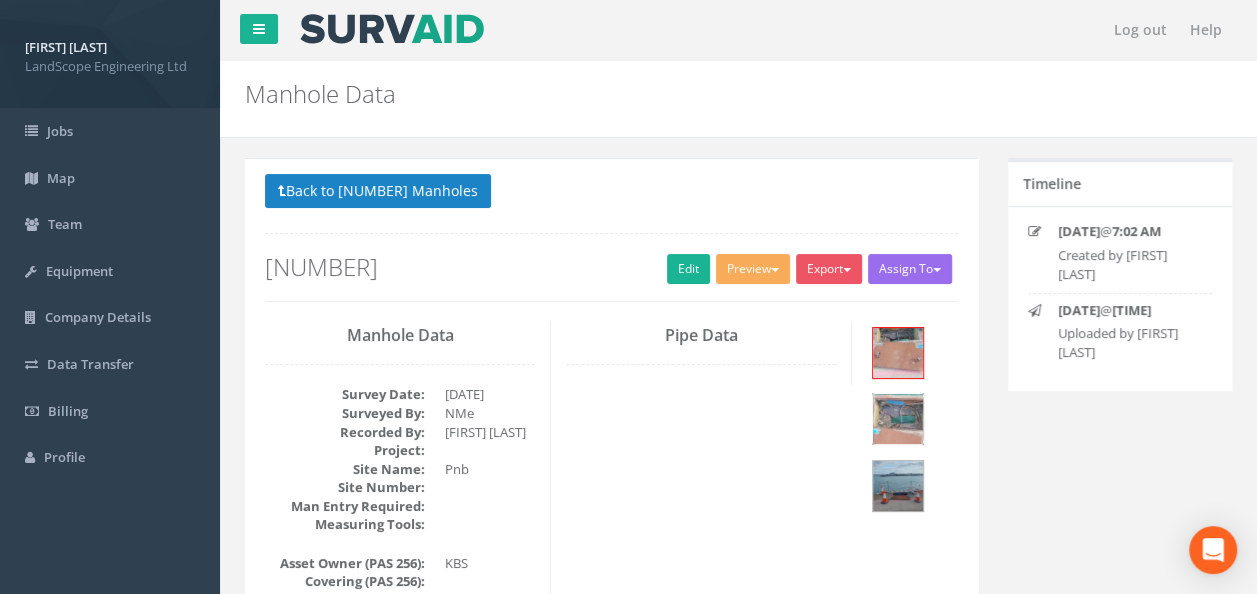 click at bounding box center (898, 419) 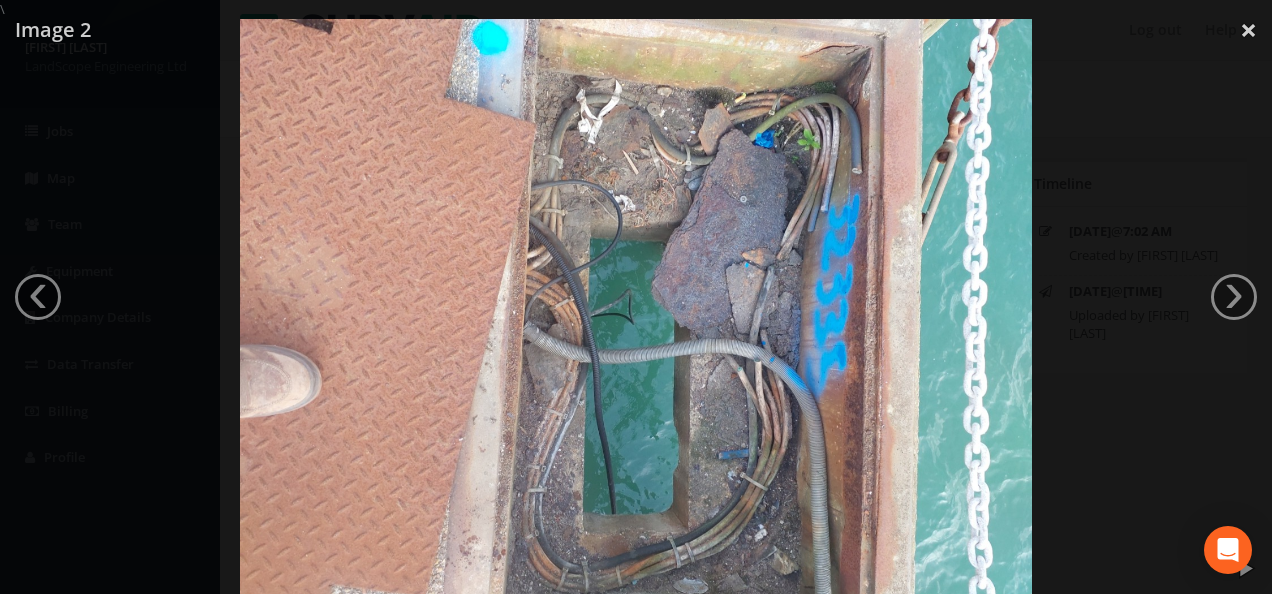 click at bounding box center [636, 316] 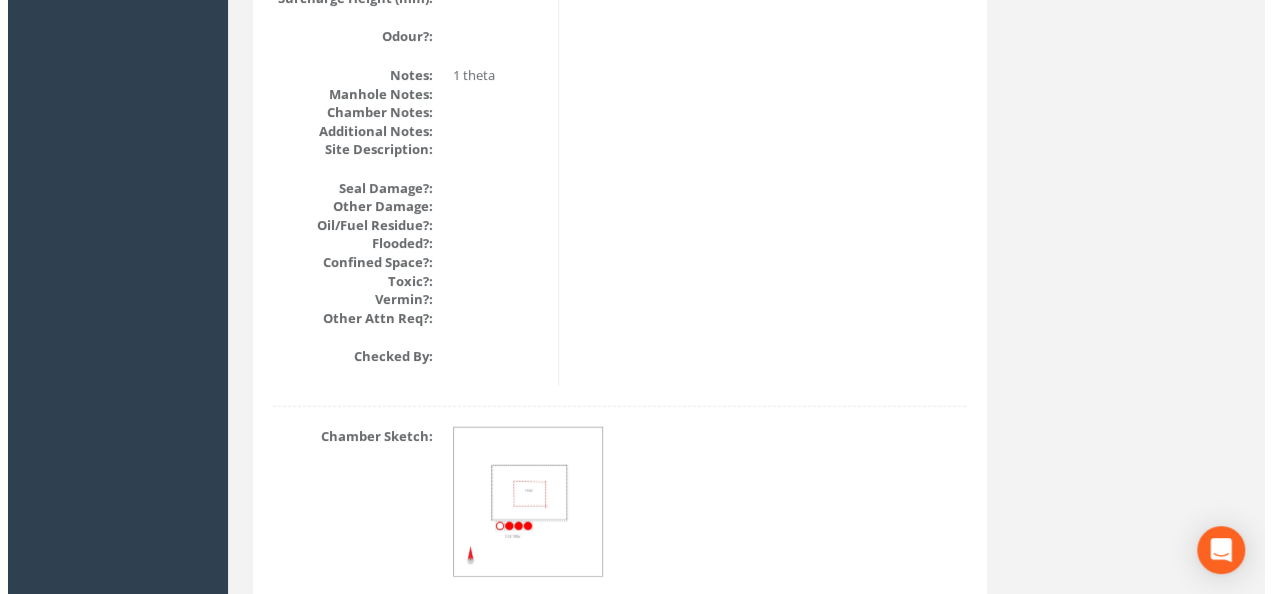 scroll, scrollTop: 2506, scrollLeft: 0, axis: vertical 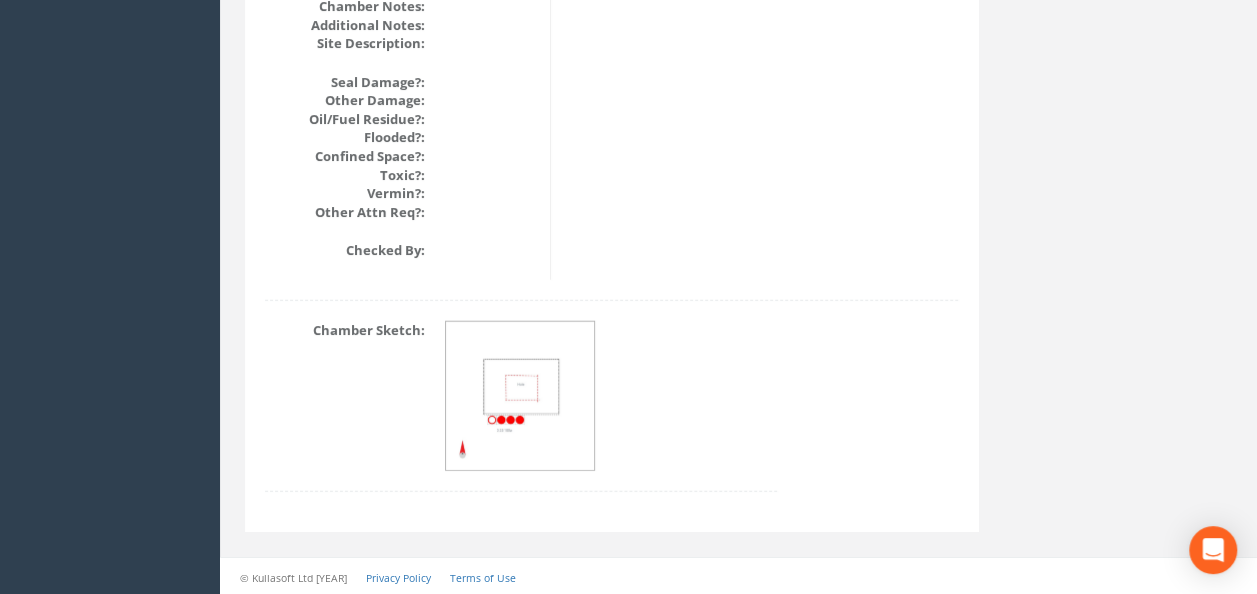 click at bounding box center (521, 397) 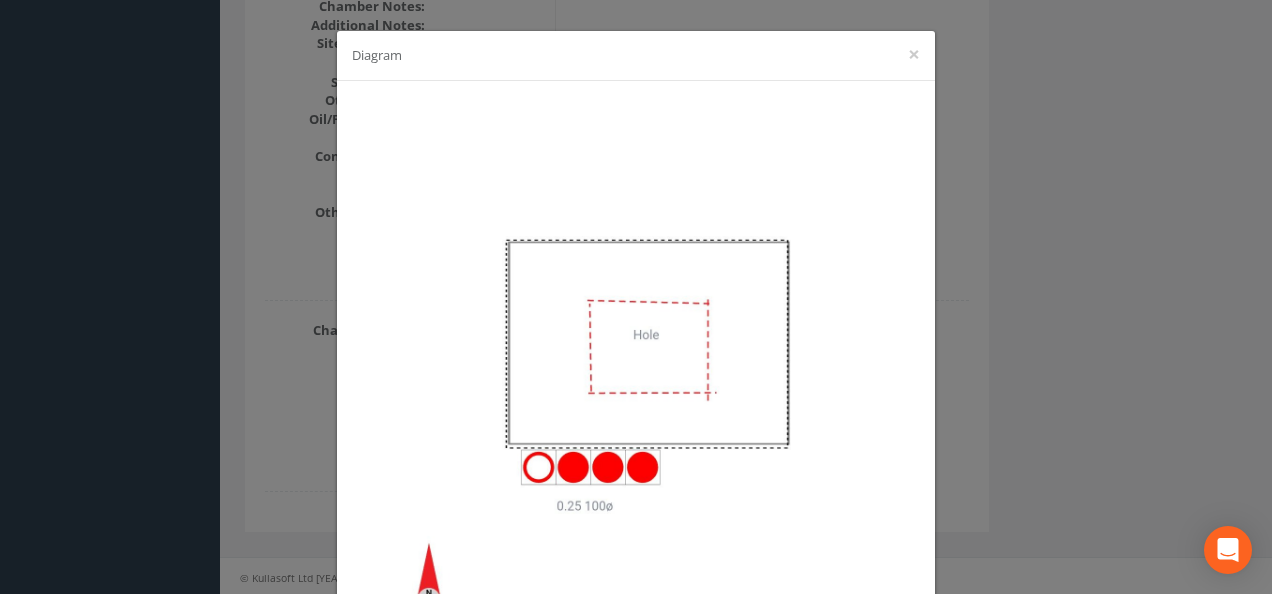 click on "Diagram  ×" at bounding box center (636, 297) 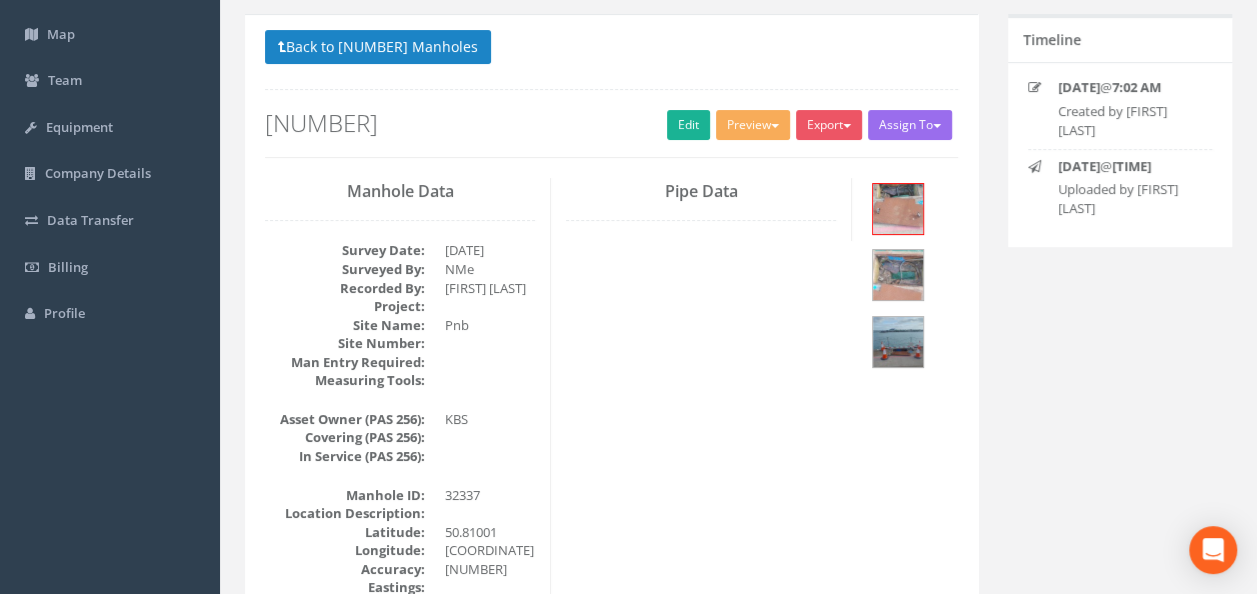 scroll, scrollTop: 0, scrollLeft: 0, axis: both 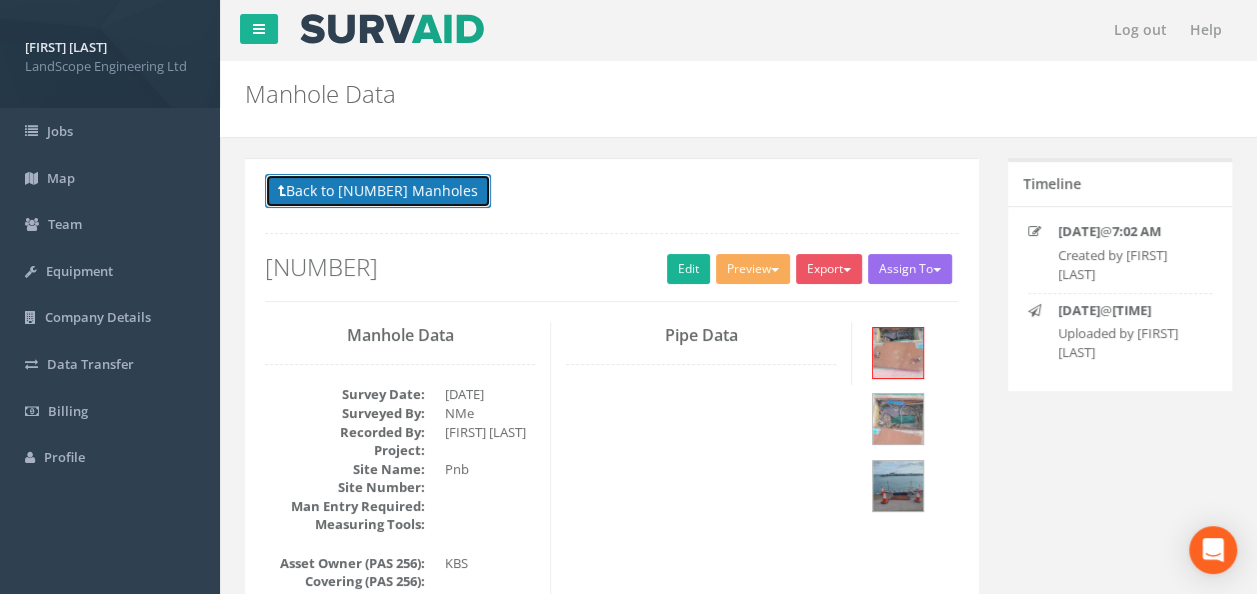 click on "Back to [NUMBER] Manholes" at bounding box center [378, 191] 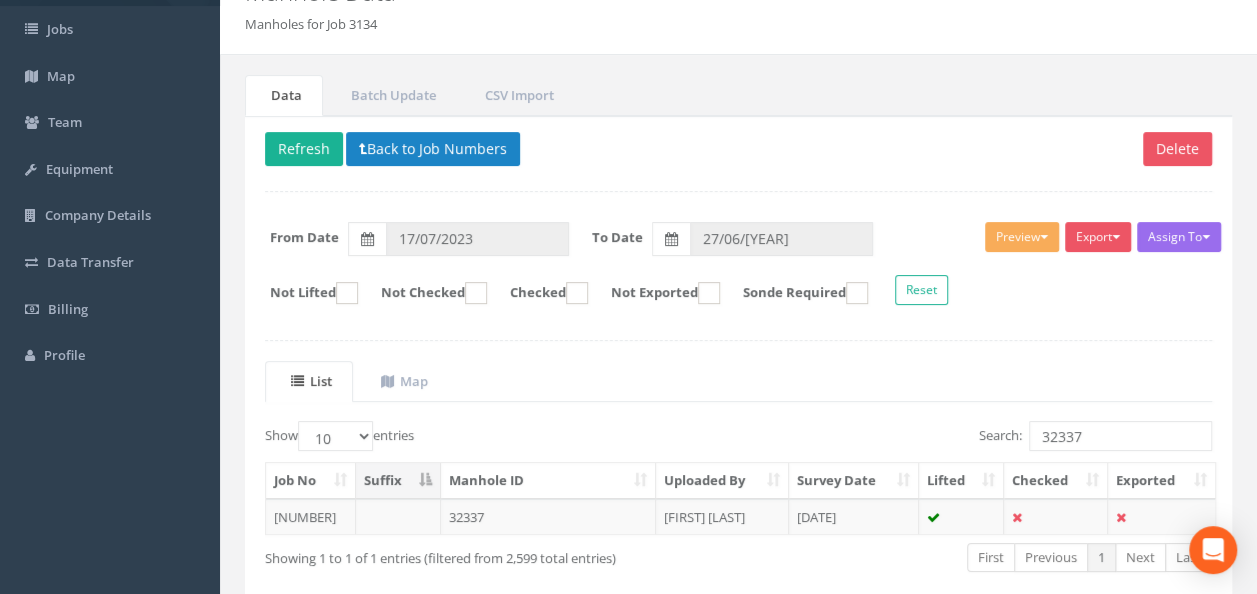 scroll, scrollTop: 195, scrollLeft: 0, axis: vertical 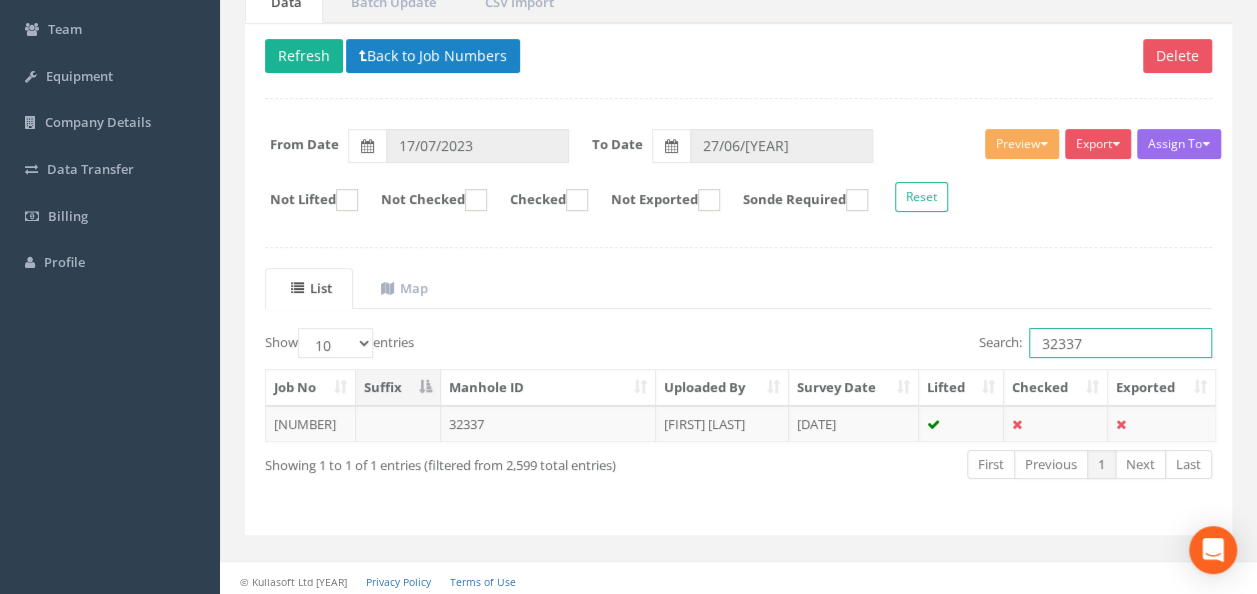 click on "32337" at bounding box center [1120, 343] 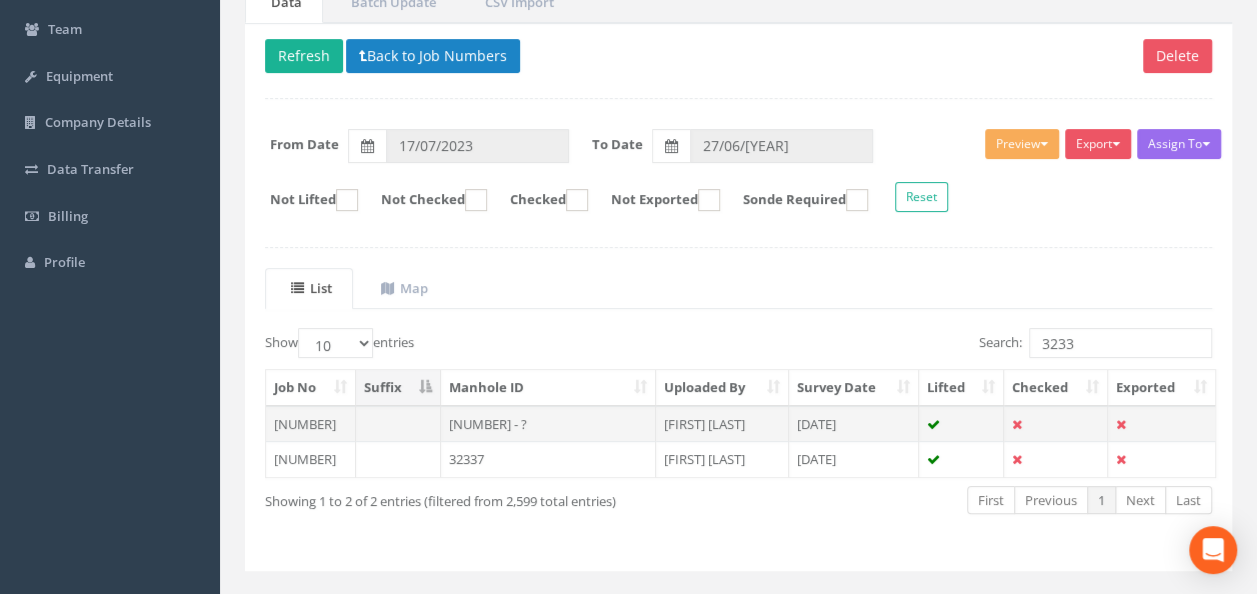 click on "[NUMBER] - ?" at bounding box center [548, 424] 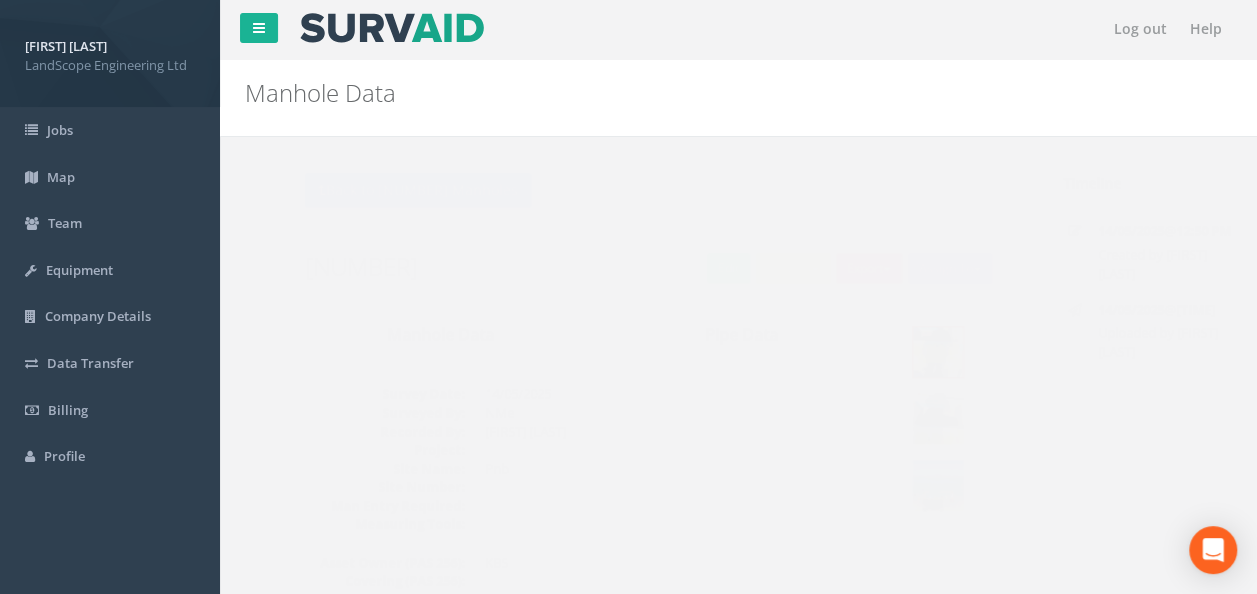 scroll, scrollTop: 0, scrollLeft: 0, axis: both 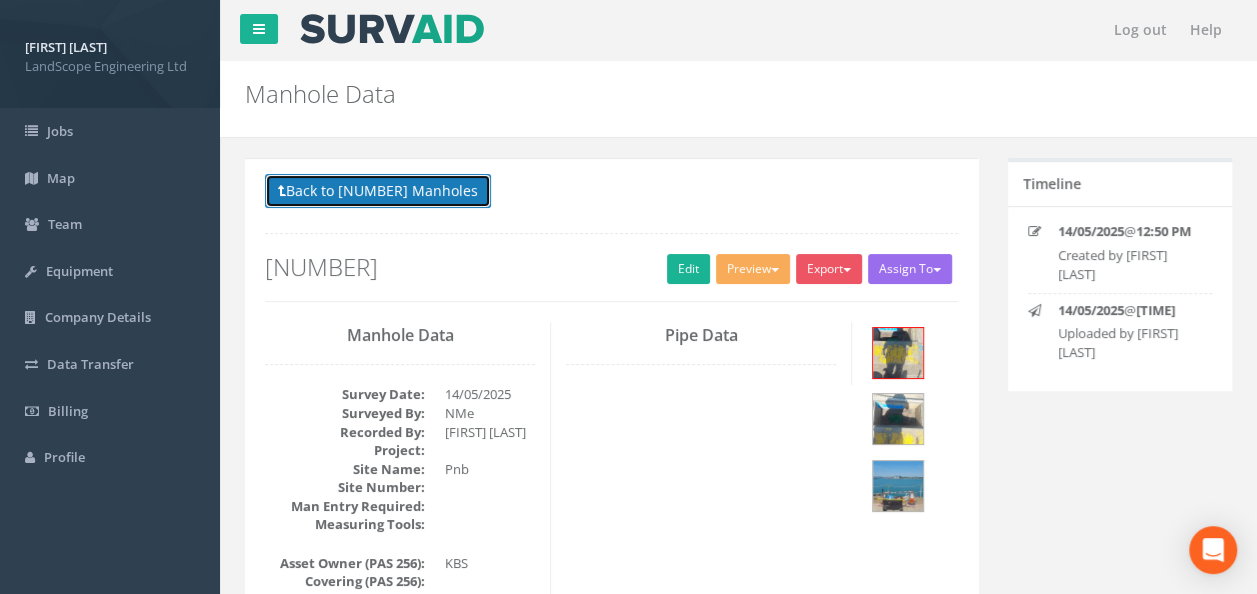 click on "Back to [NUMBER] Manholes" at bounding box center (378, 191) 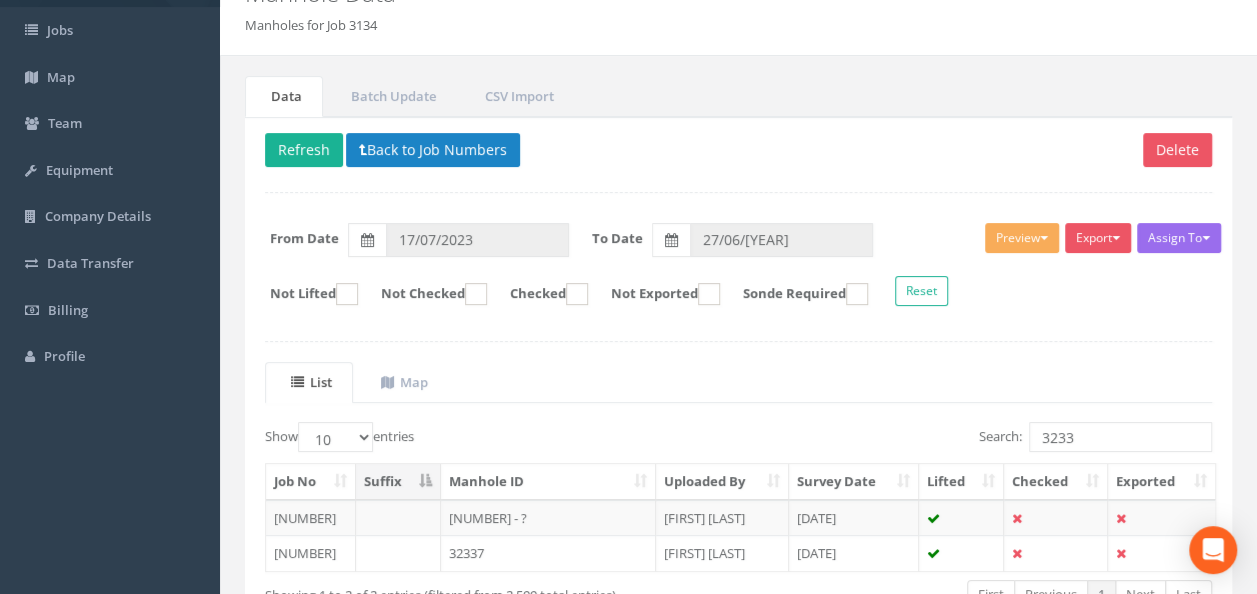 scroll, scrollTop: 200, scrollLeft: 0, axis: vertical 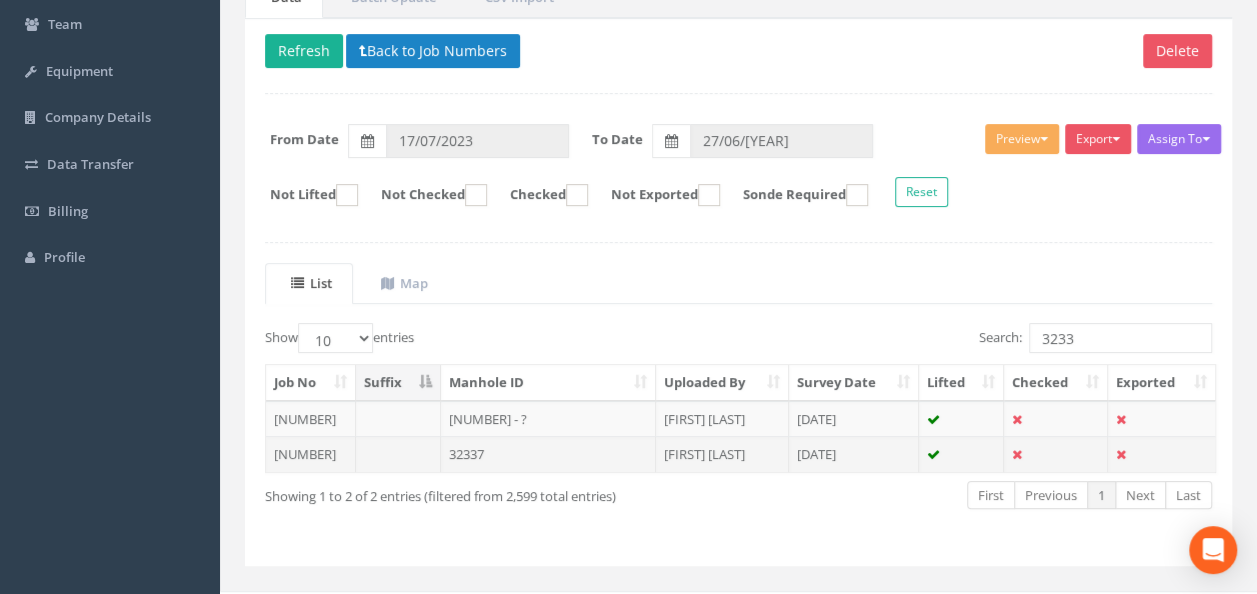 click on "32337" at bounding box center [548, 454] 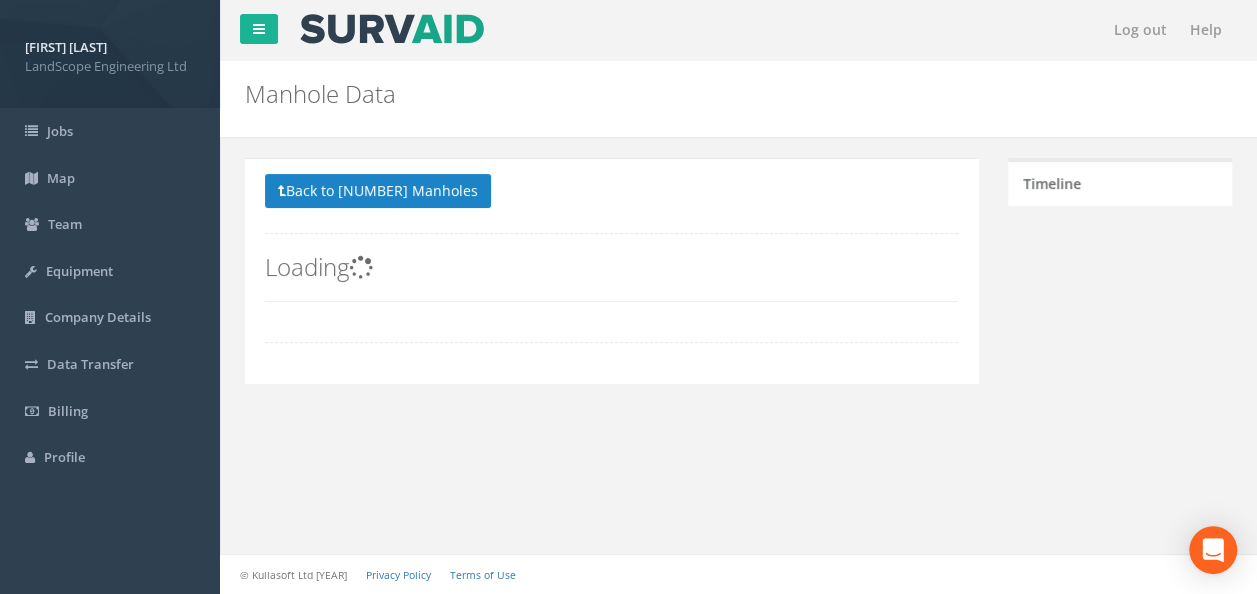 scroll, scrollTop: 0, scrollLeft: 0, axis: both 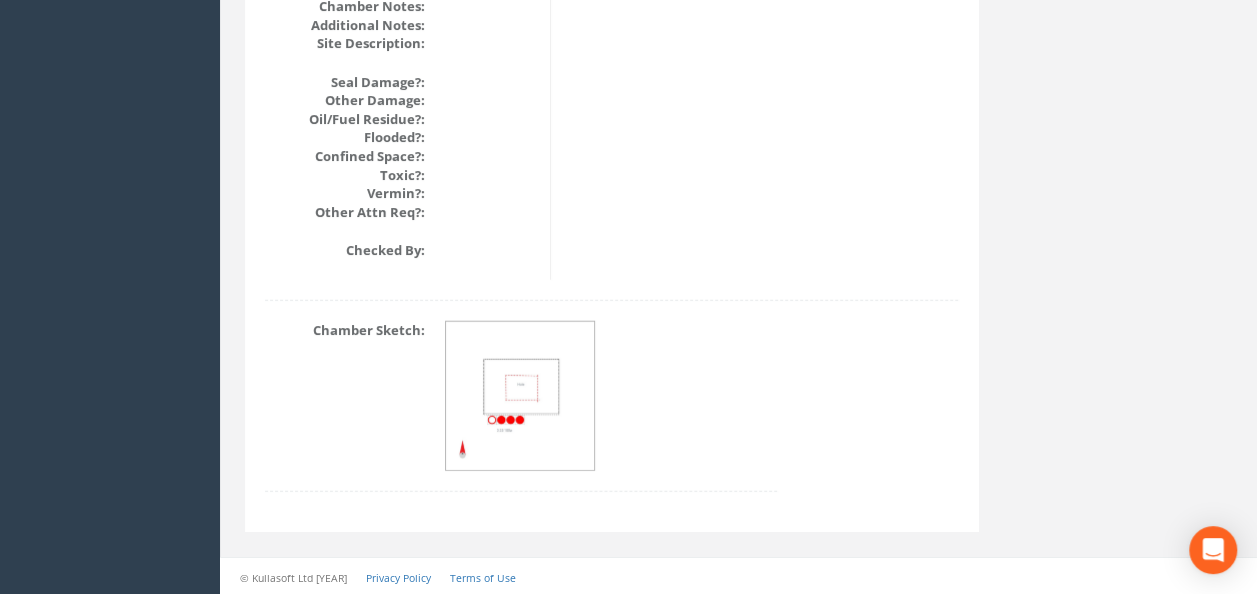 click at bounding box center [521, 397] 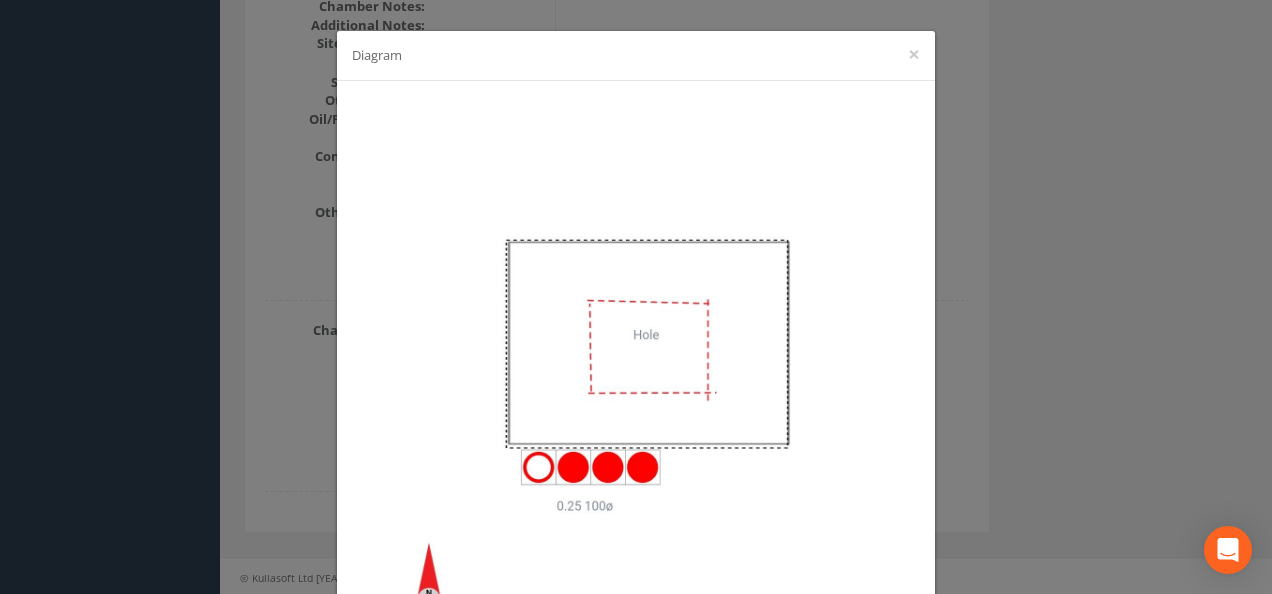 click on "Diagram  ×" at bounding box center [636, 297] 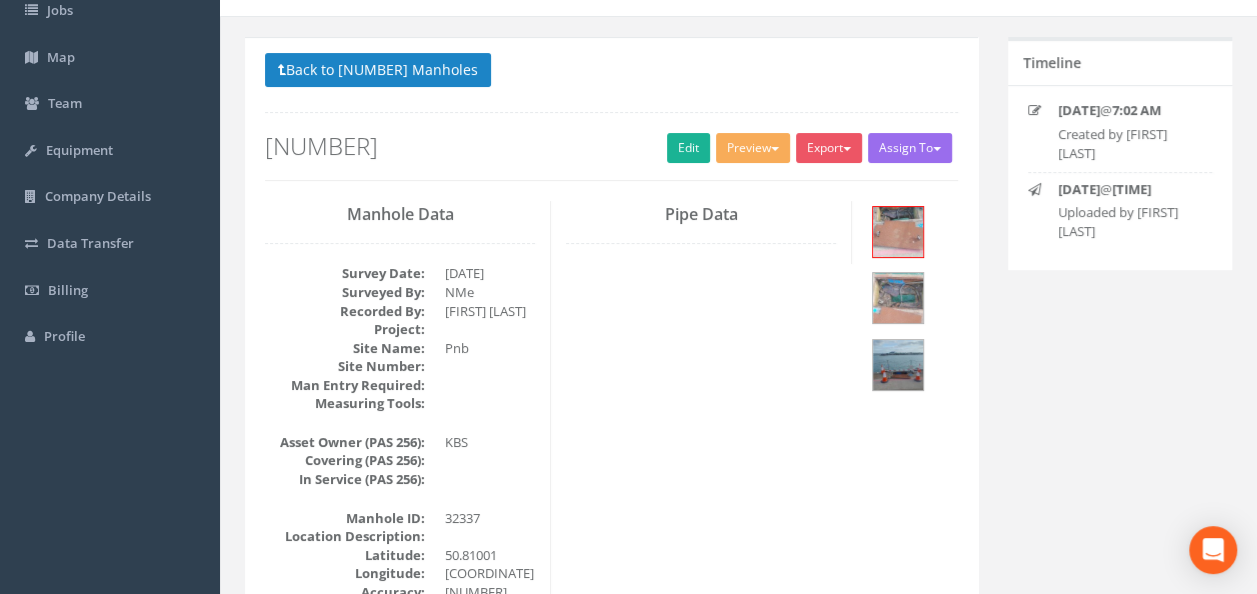 scroll, scrollTop: 0, scrollLeft: 0, axis: both 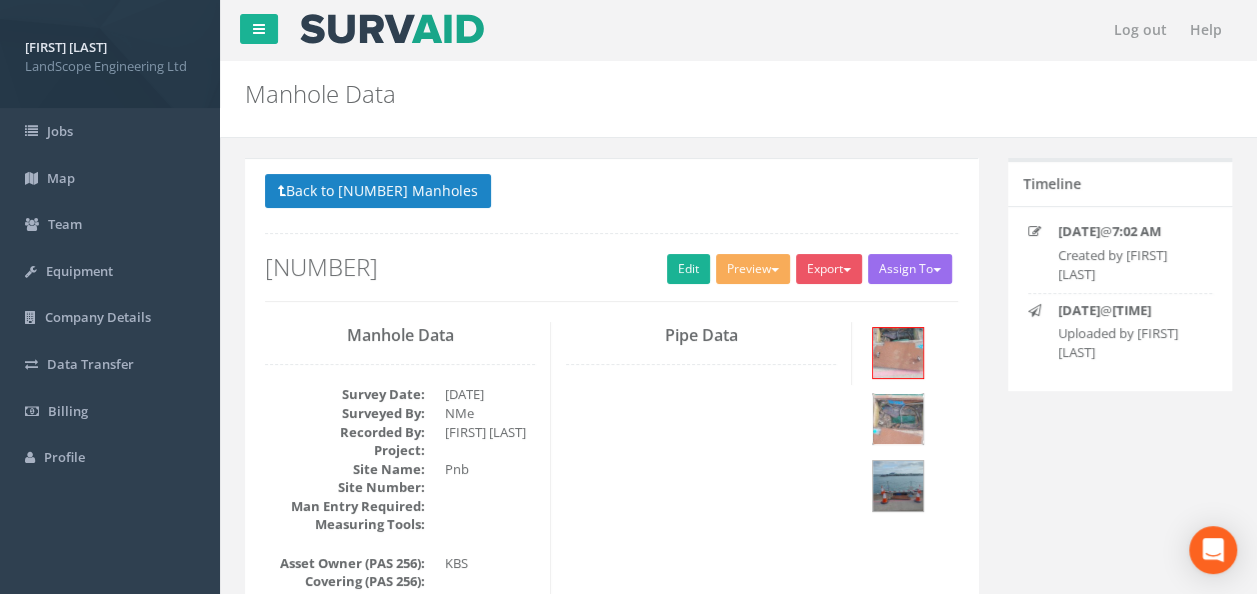 click at bounding box center [898, 419] 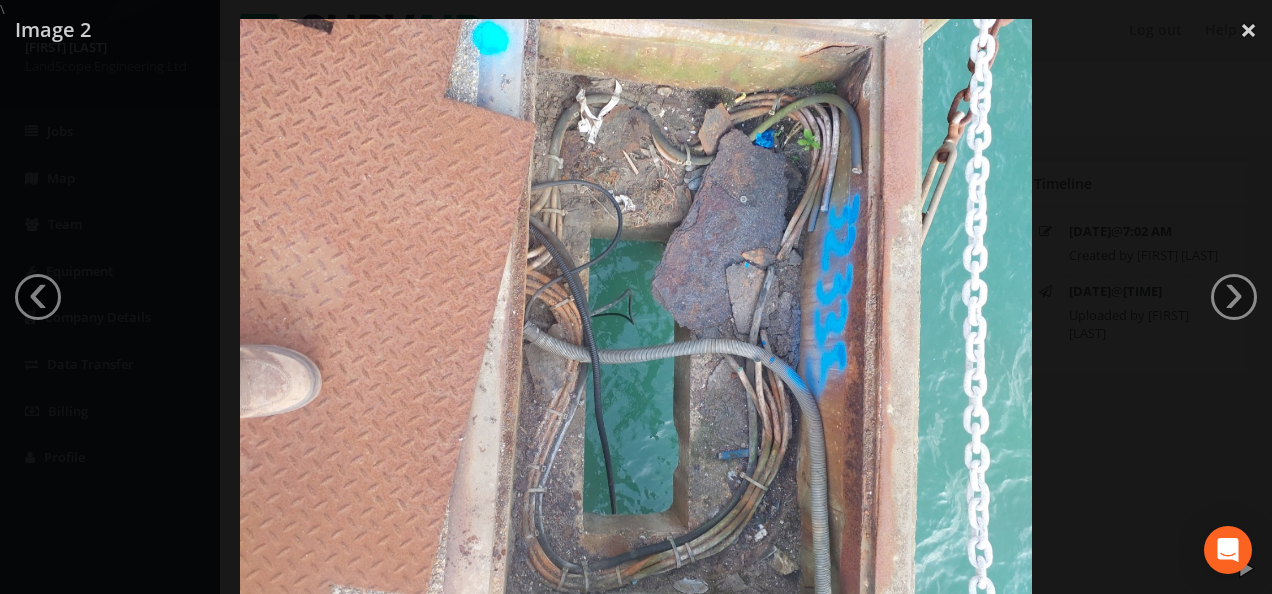 click at bounding box center (636, 316) 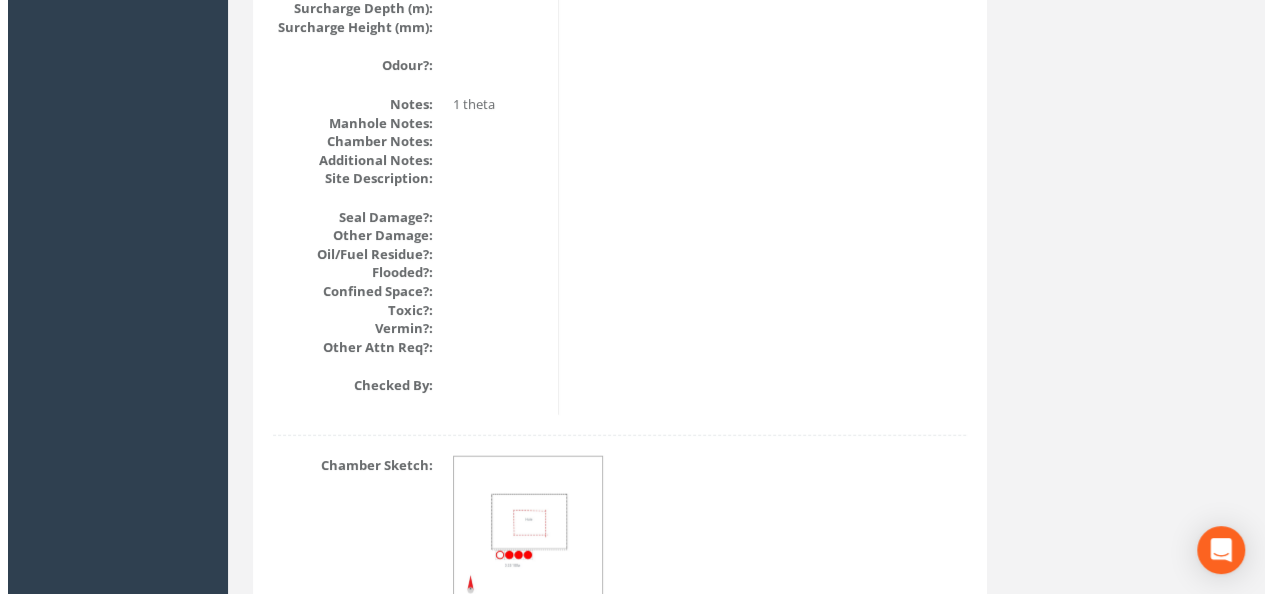scroll, scrollTop: 2506, scrollLeft: 0, axis: vertical 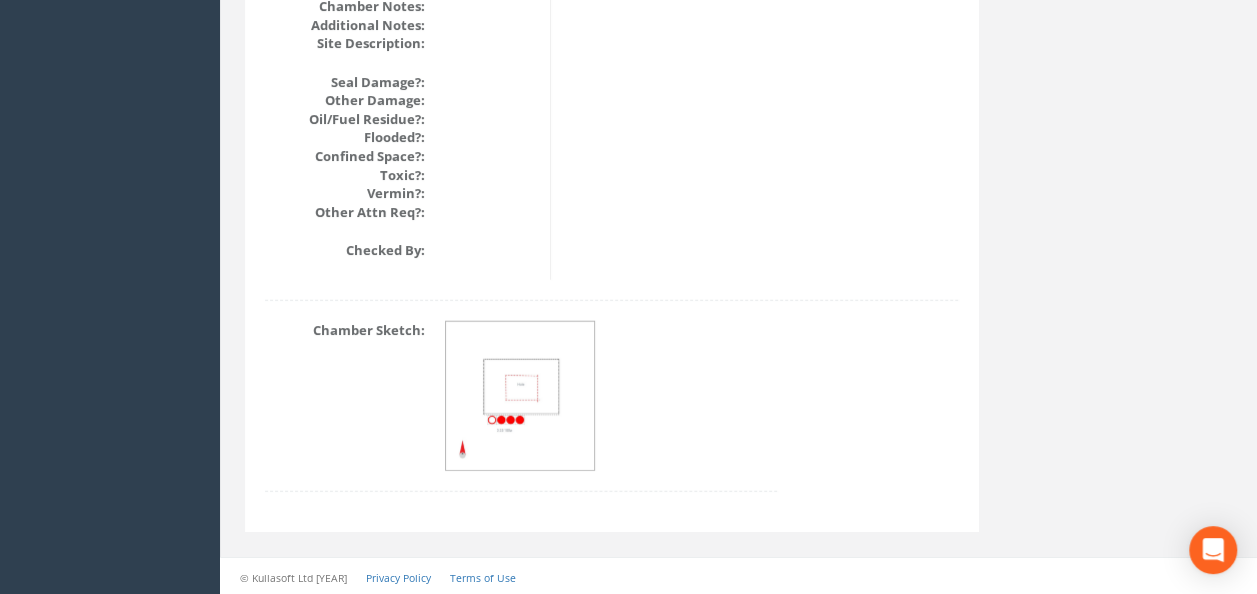 click at bounding box center (521, 397) 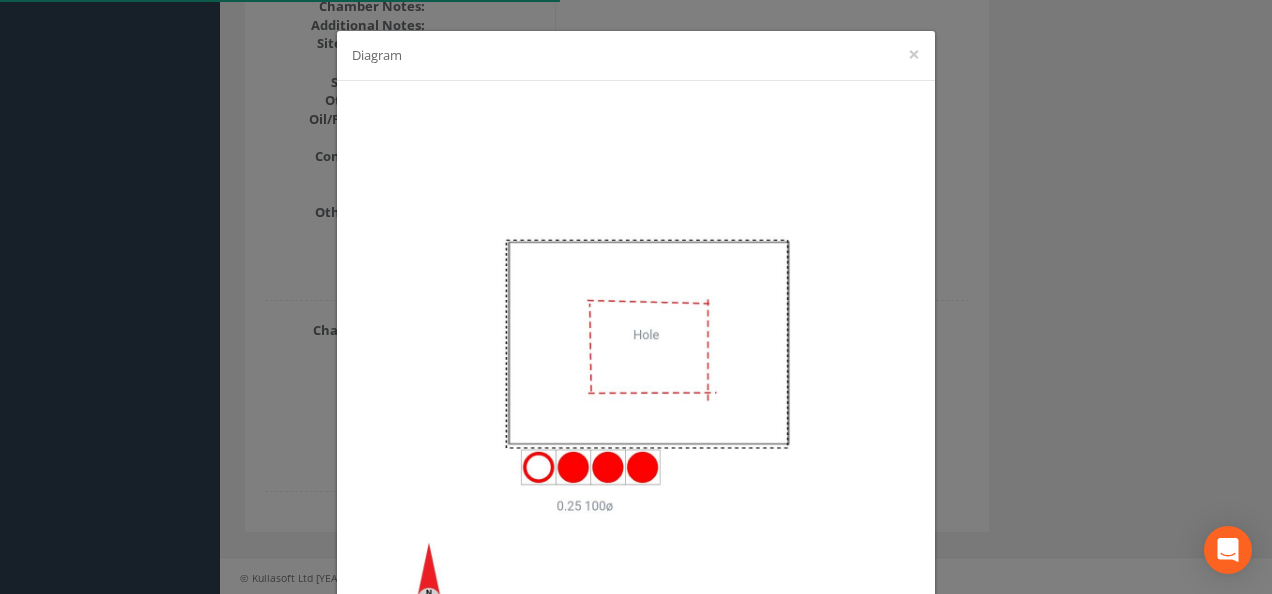 click on "Diagram  ×" at bounding box center (636, 297) 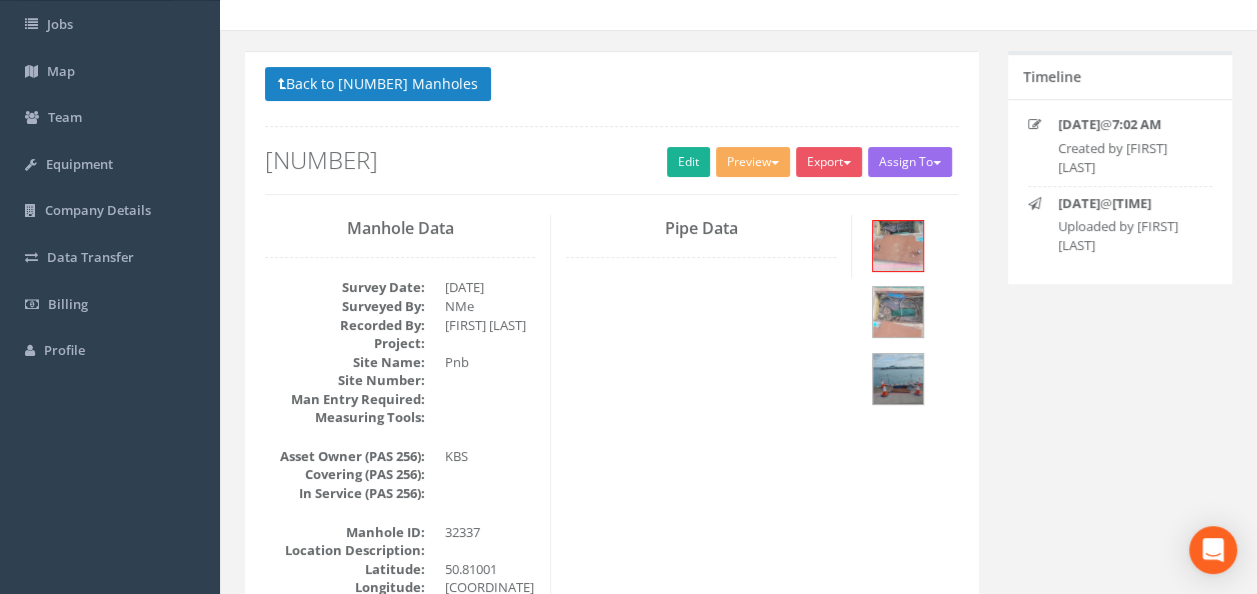 scroll, scrollTop: 0, scrollLeft: 0, axis: both 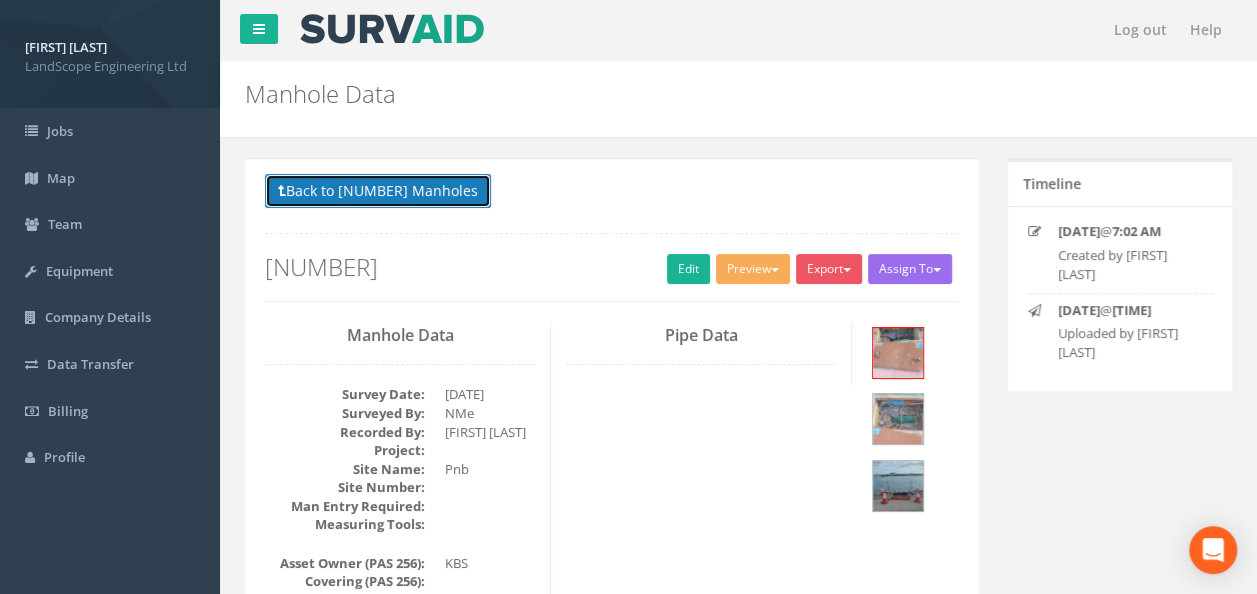 click on "Back to [NUMBER] Manholes" at bounding box center [378, 191] 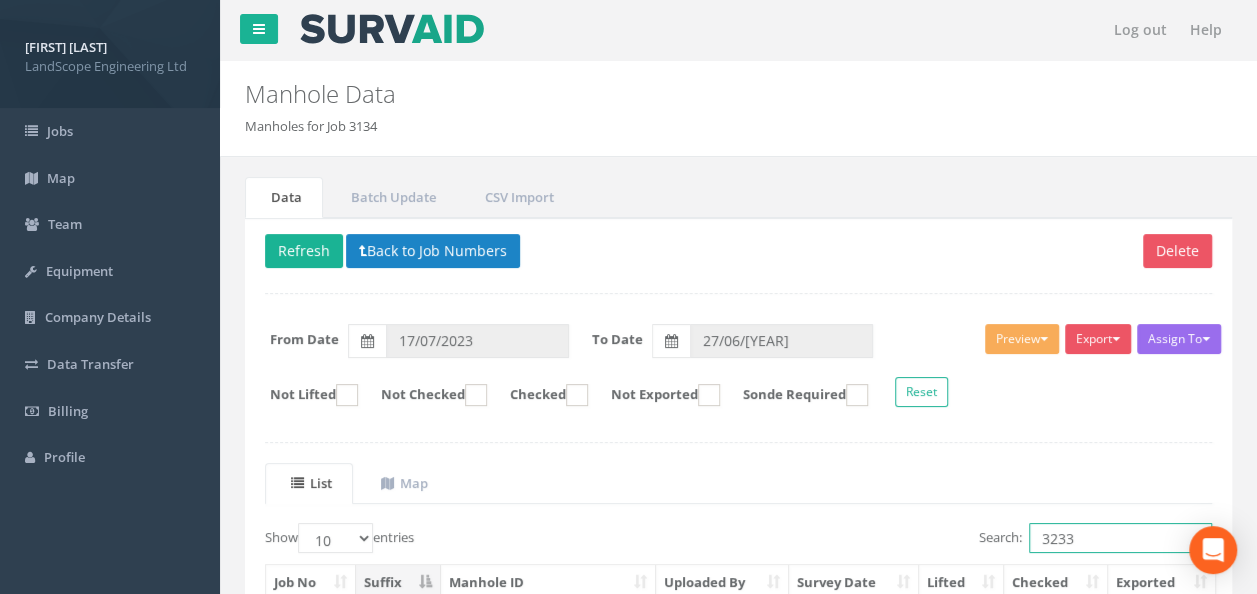 click on "3233" at bounding box center [1120, 538] 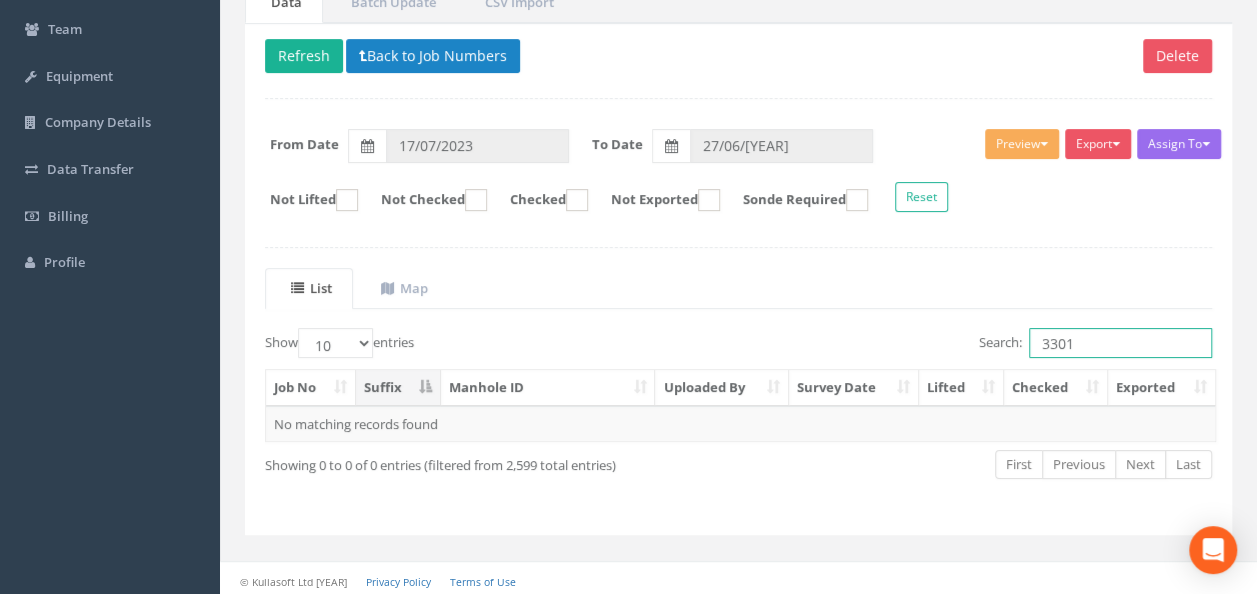 scroll, scrollTop: 281, scrollLeft: 0, axis: vertical 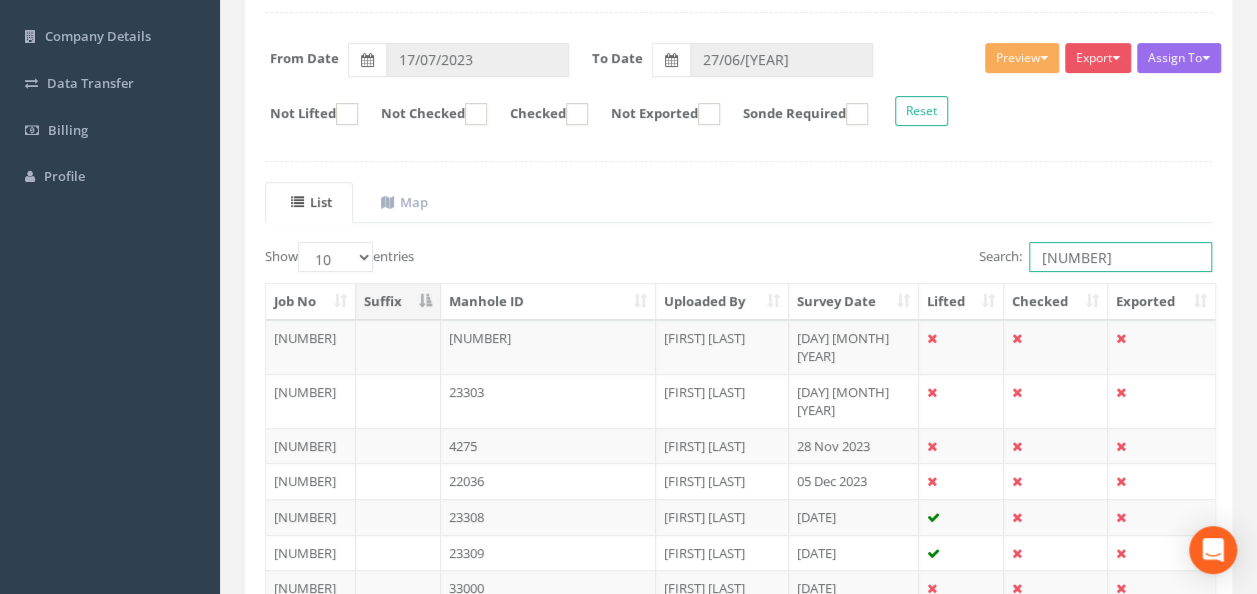type on "3" 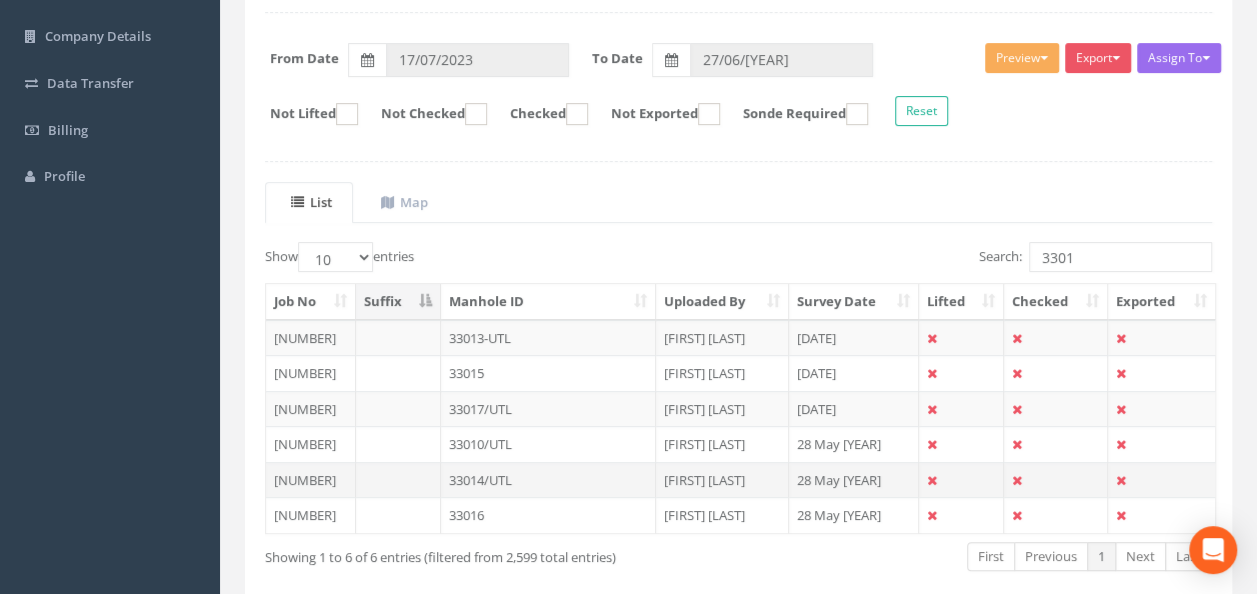 click on "33014/UTL" at bounding box center (548, 338) 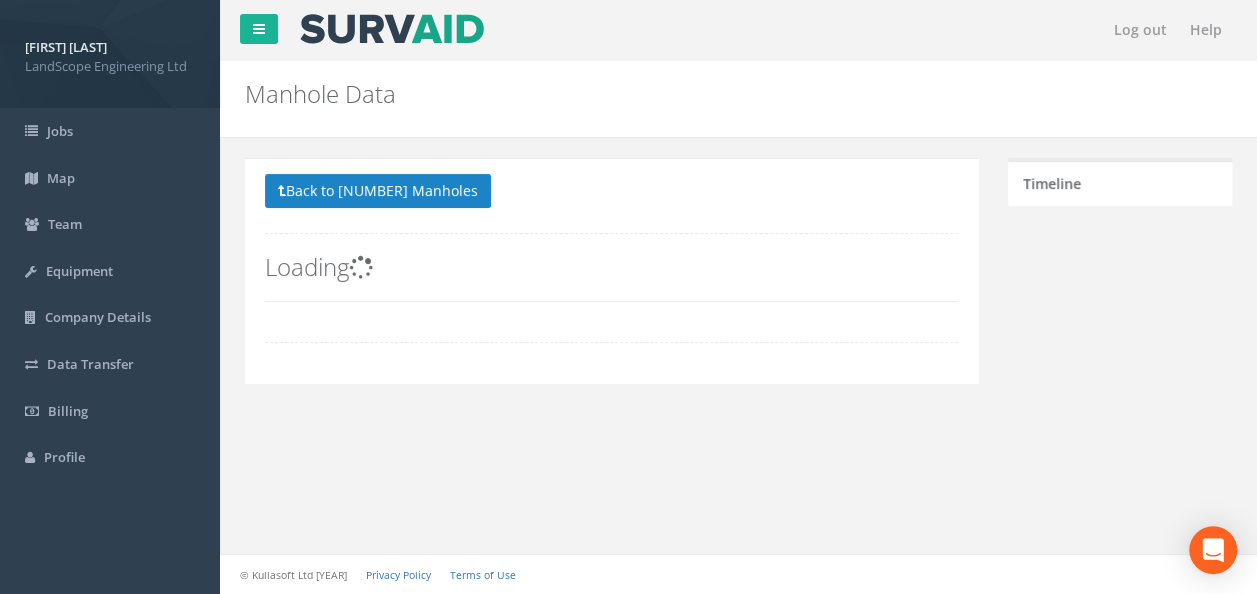 scroll, scrollTop: 0, scrollLeft: 0, axis: both 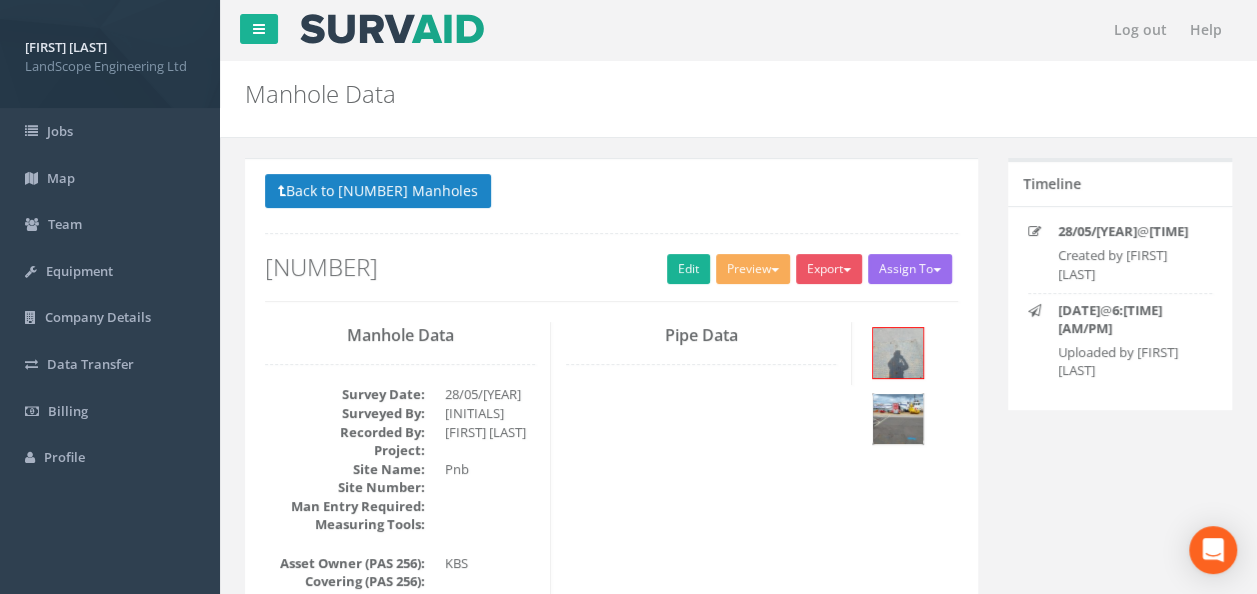click at bounding box center [898, 419] 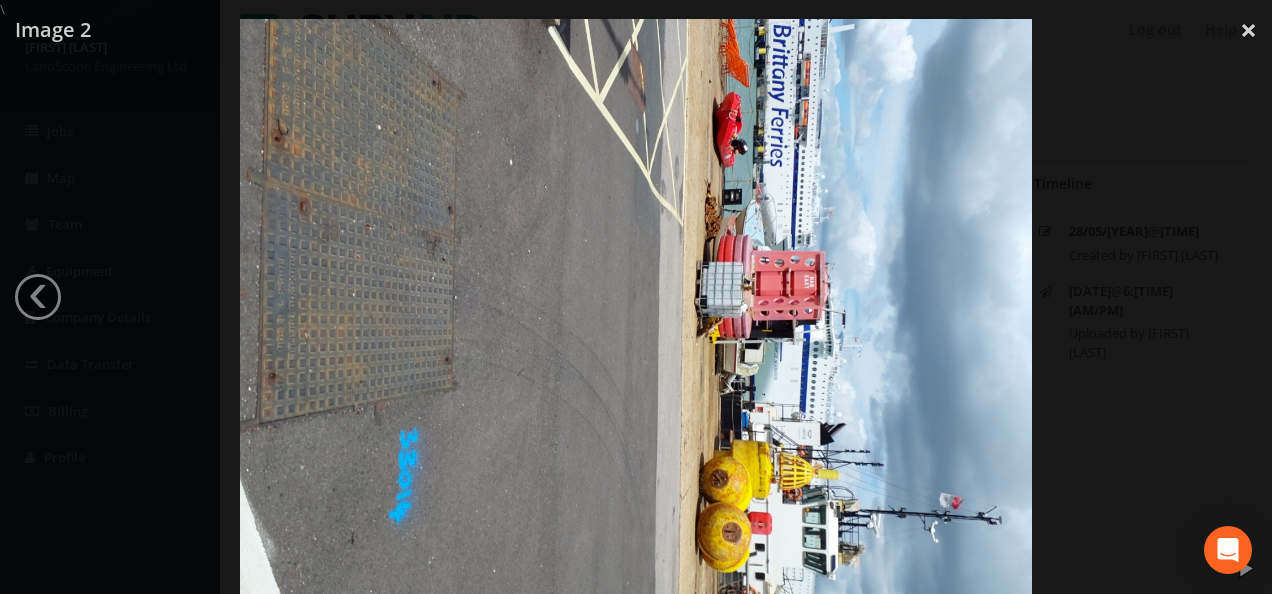 click at bounding box center [636, 316] 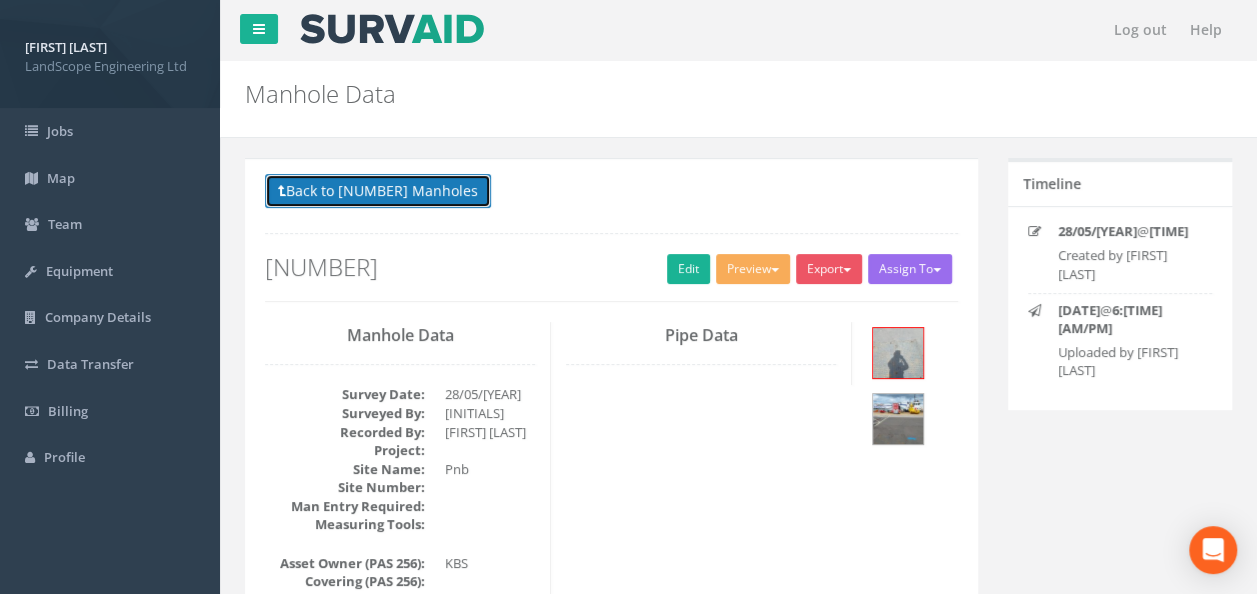 click on "Back to [NUMBER] Manholes" at bounding box center [378, 191] 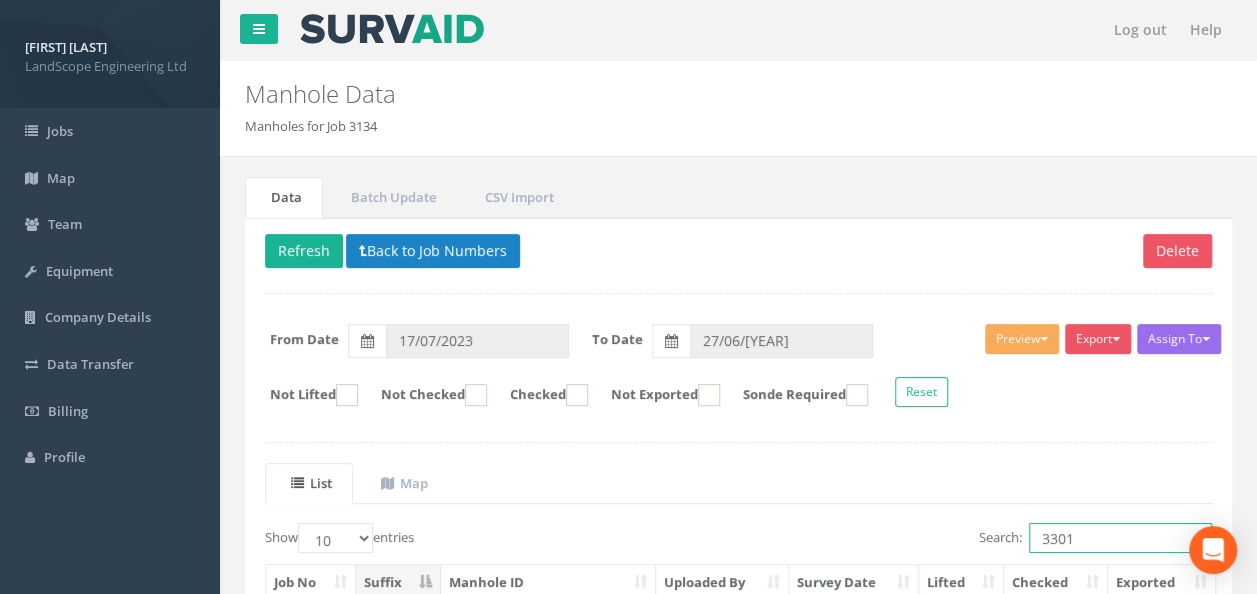 click on "3301" at bounding box center (1120, 538) 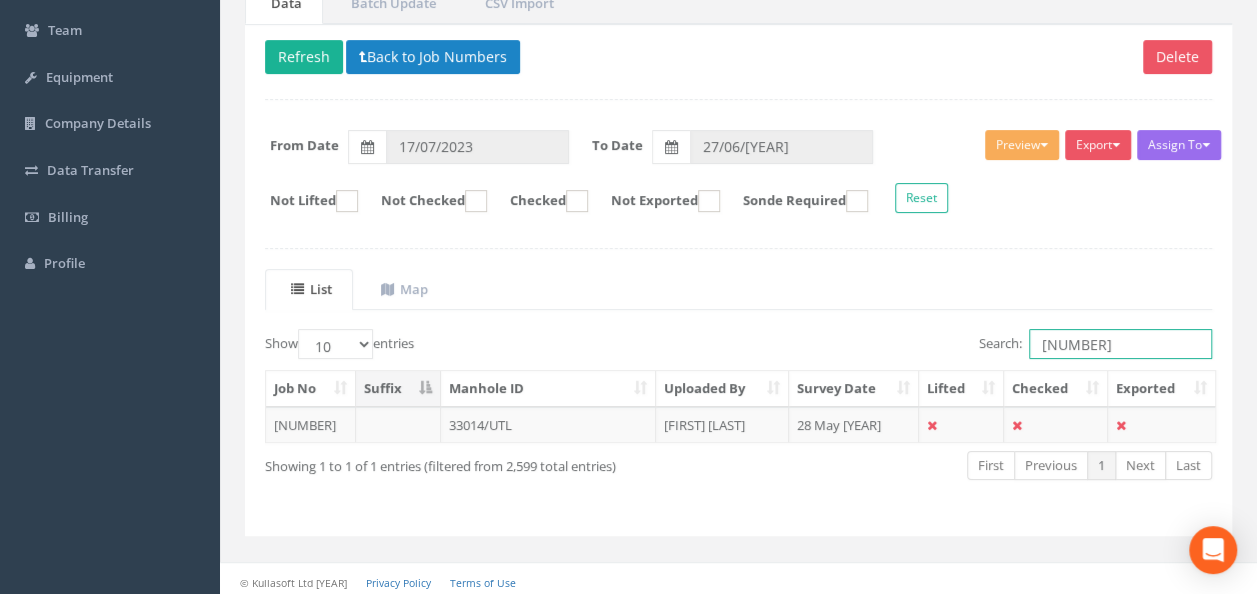 scroll, scrollTop: 195, scrollLeft: 0, axis: vertical 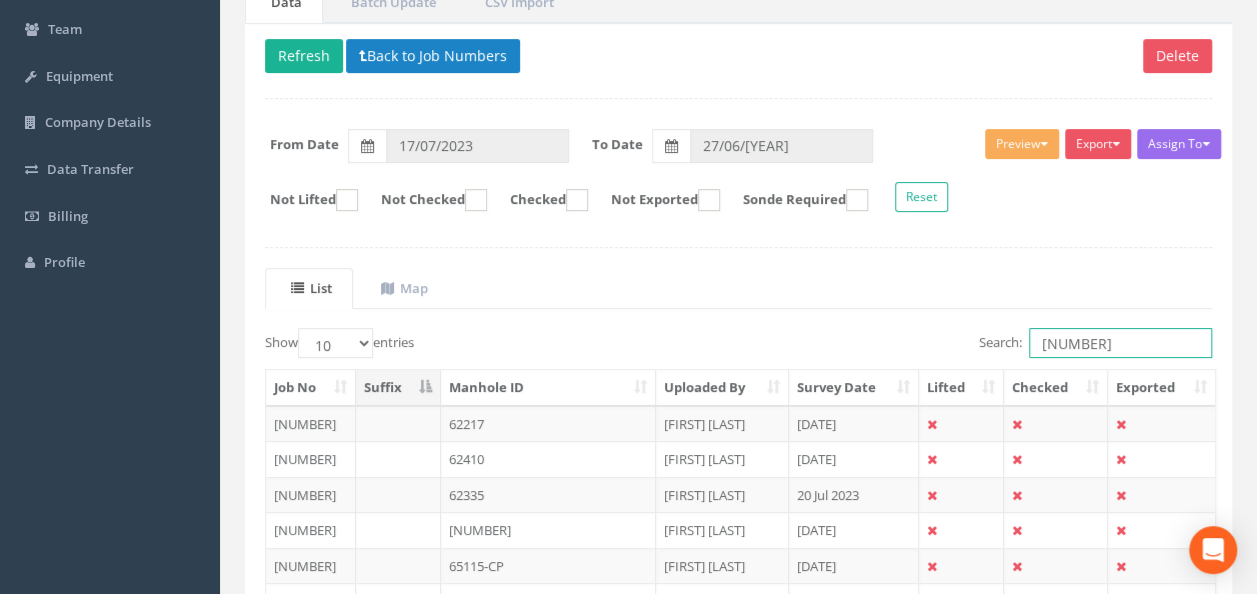 type on "3" 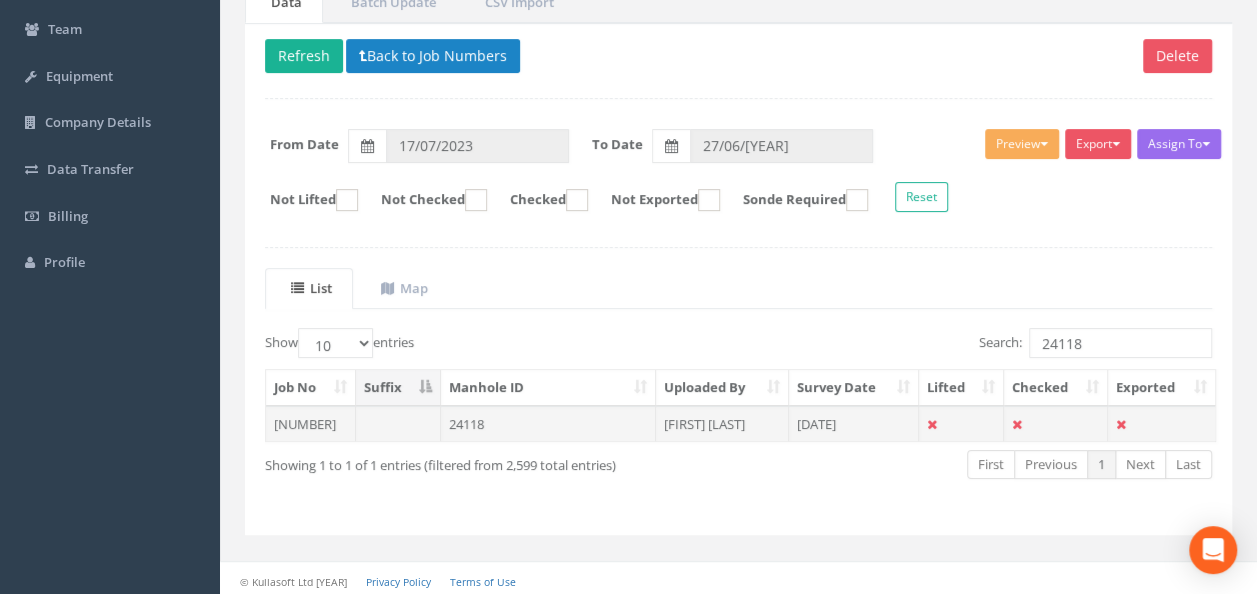 click on "24118" at bounding box center (548, 424) 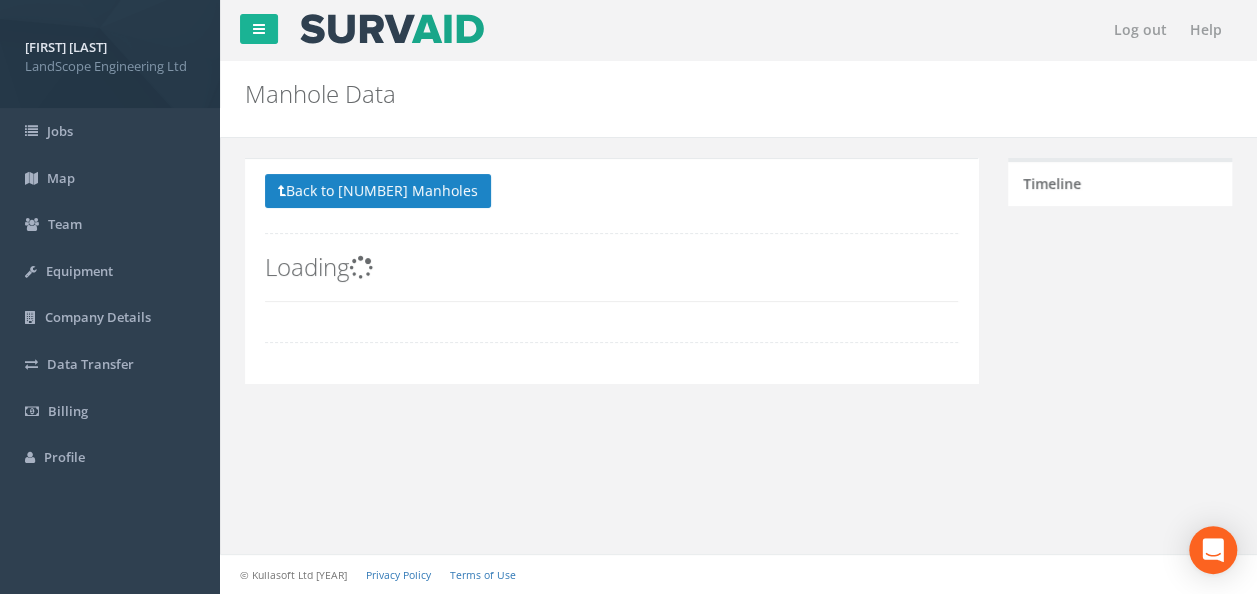 scroll, scrollTop: 0, scrollLeft: 0, axis: both 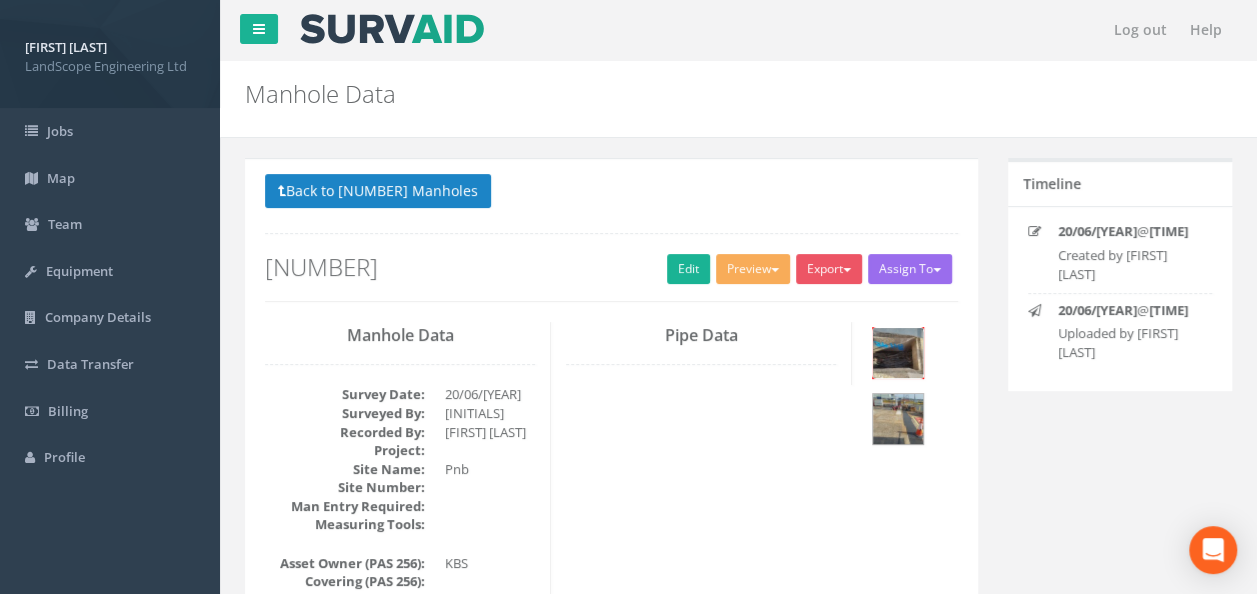 click at bounding box center (898, 353) 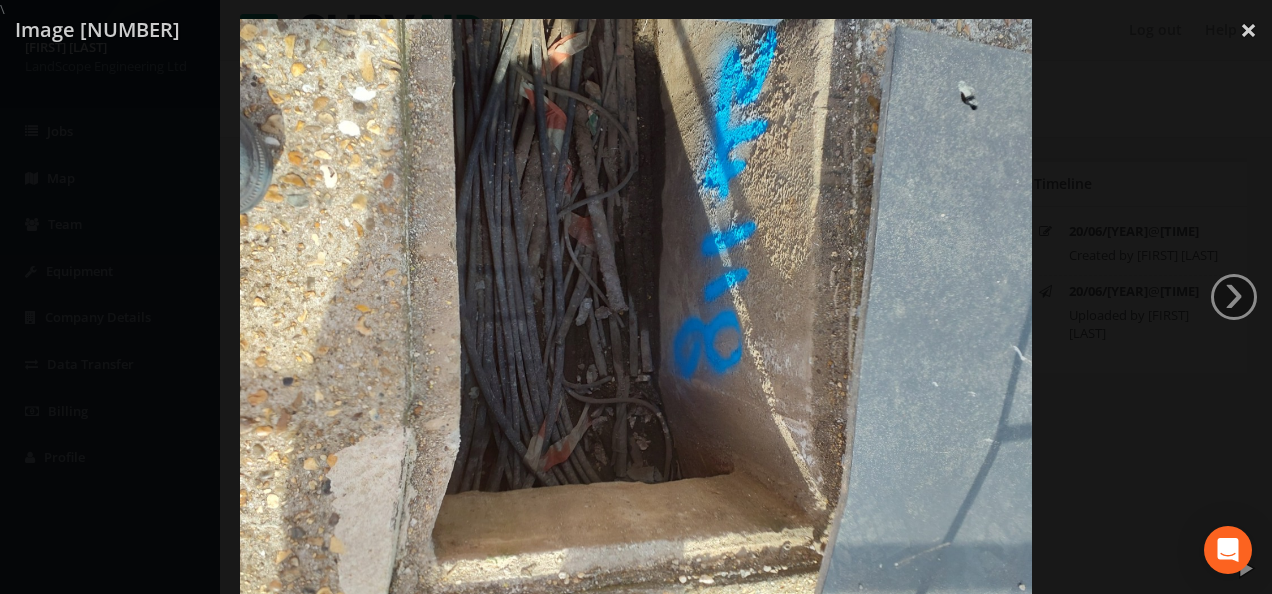 click at bounding box center [636, 316] 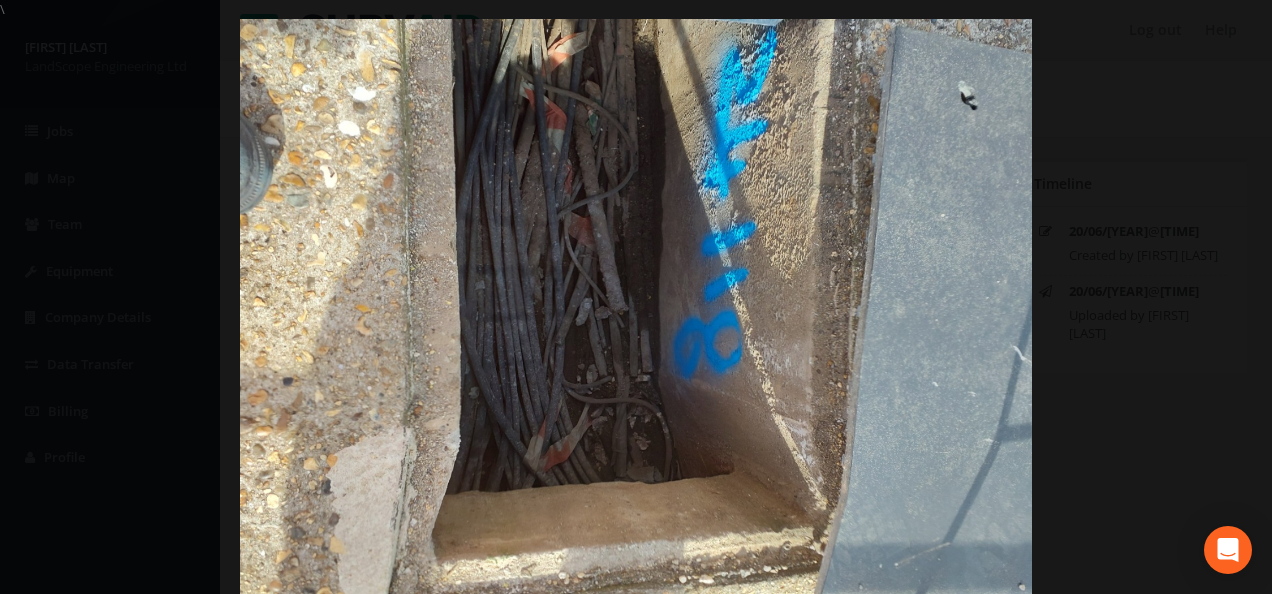 click at bounding box center (636, 316) 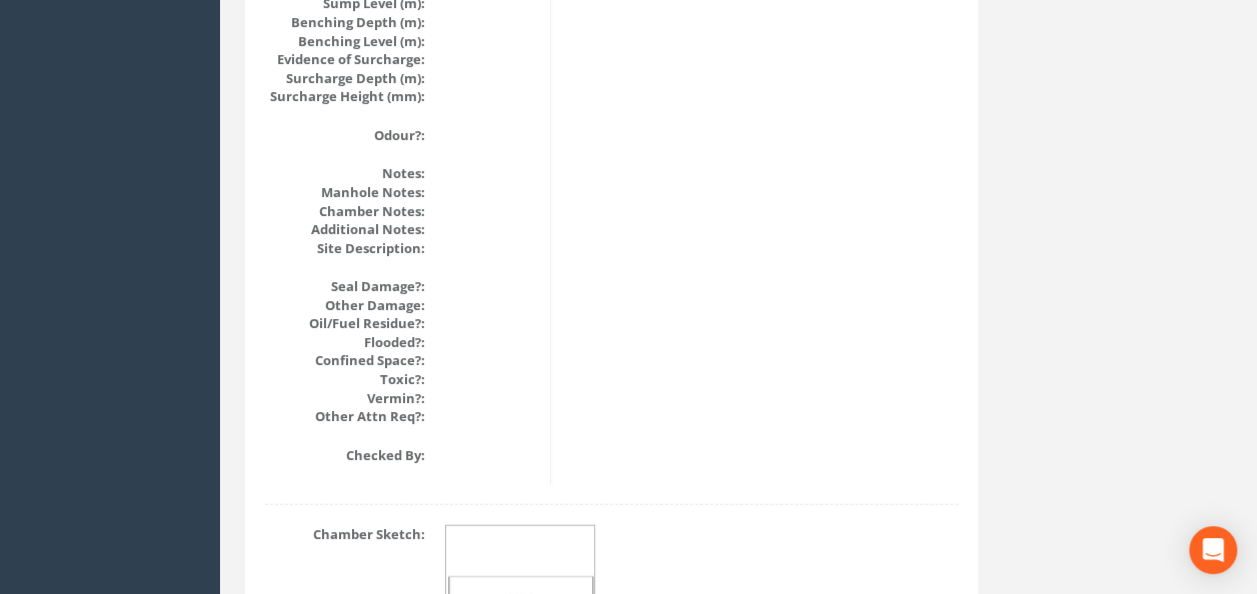 scroll, scrollTop: 2488, scrollLeft: 0, axis: vertical 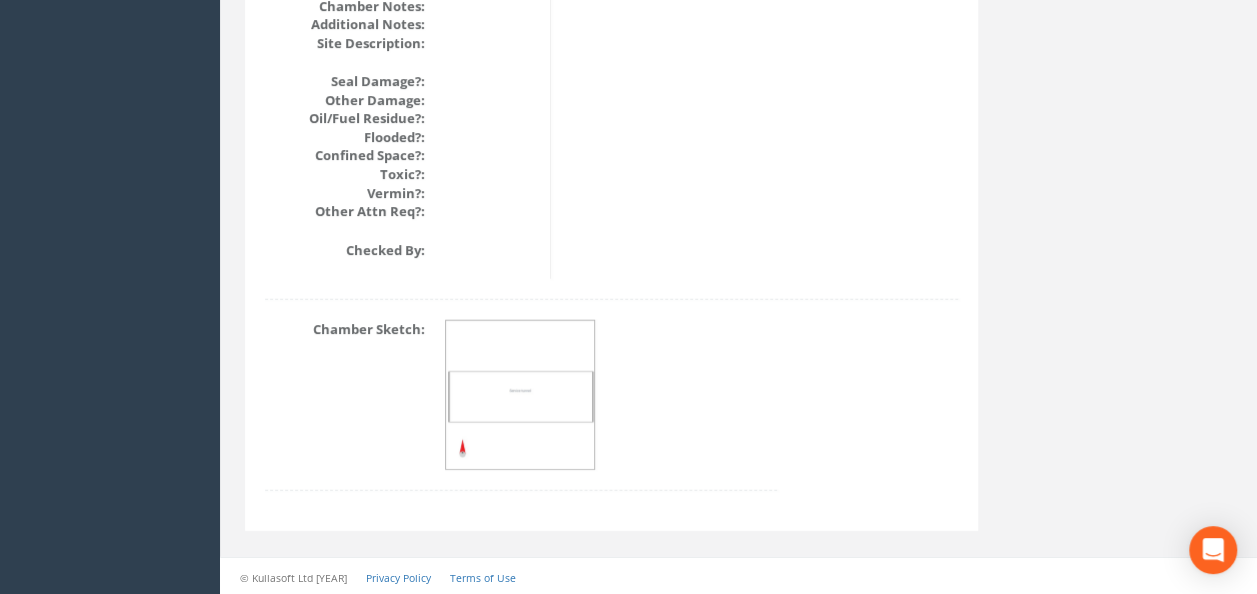 click at bounding box center (521, 396) 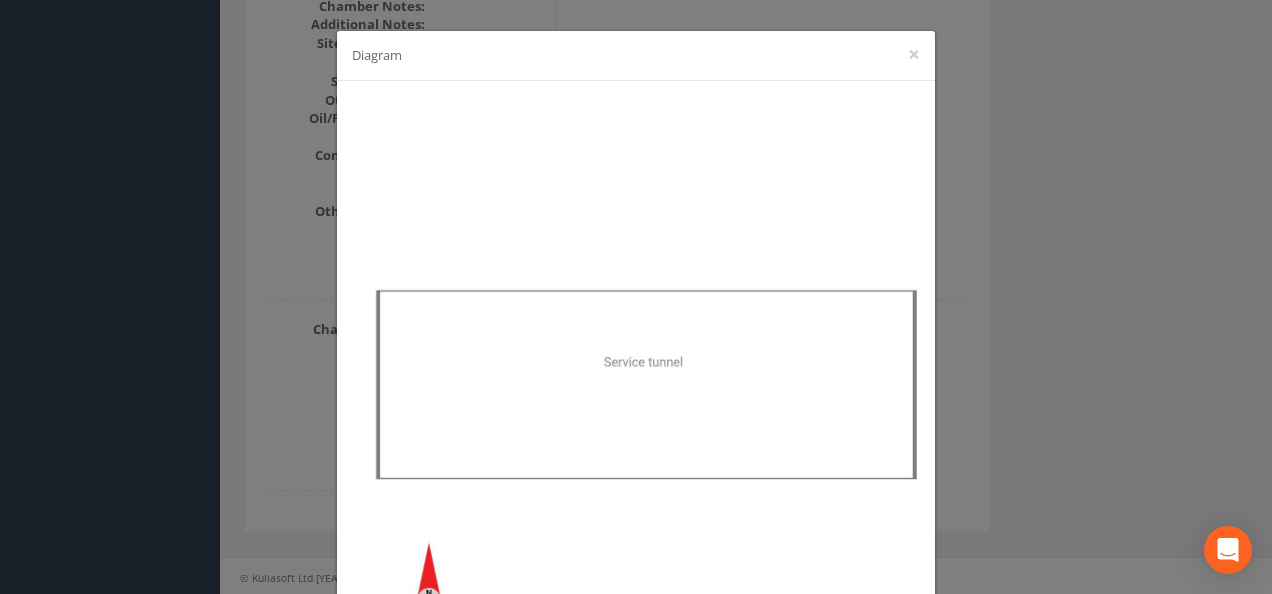 click on "Diagram  ×" at bounding box center [636, 297] 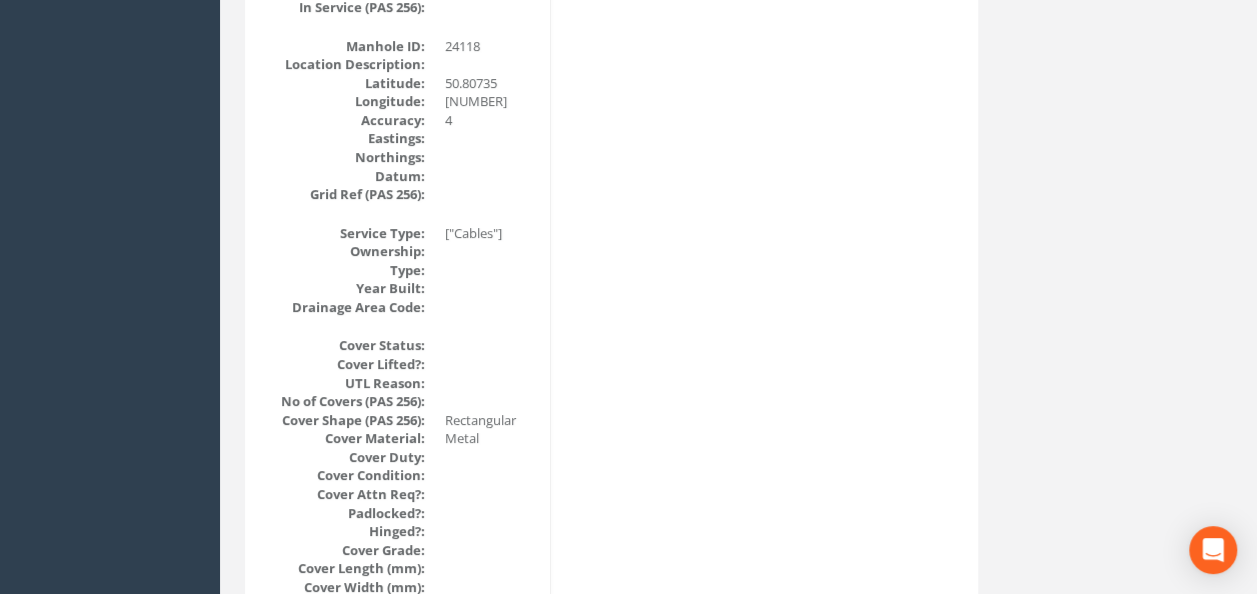 scroll, scrollTop: 288, scrollLeft: 0, axis: vertical 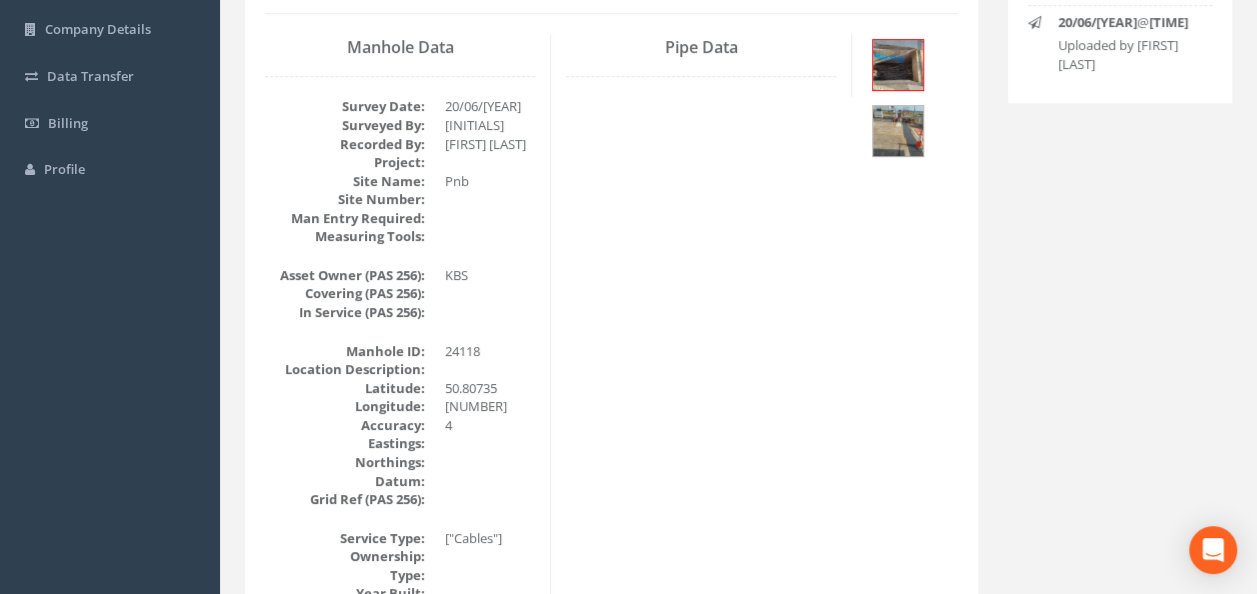 drag, startPoint x: 1200, startPoint y: 298, endPoint x: 1152, endPoint y: 324, distance: 54.589375 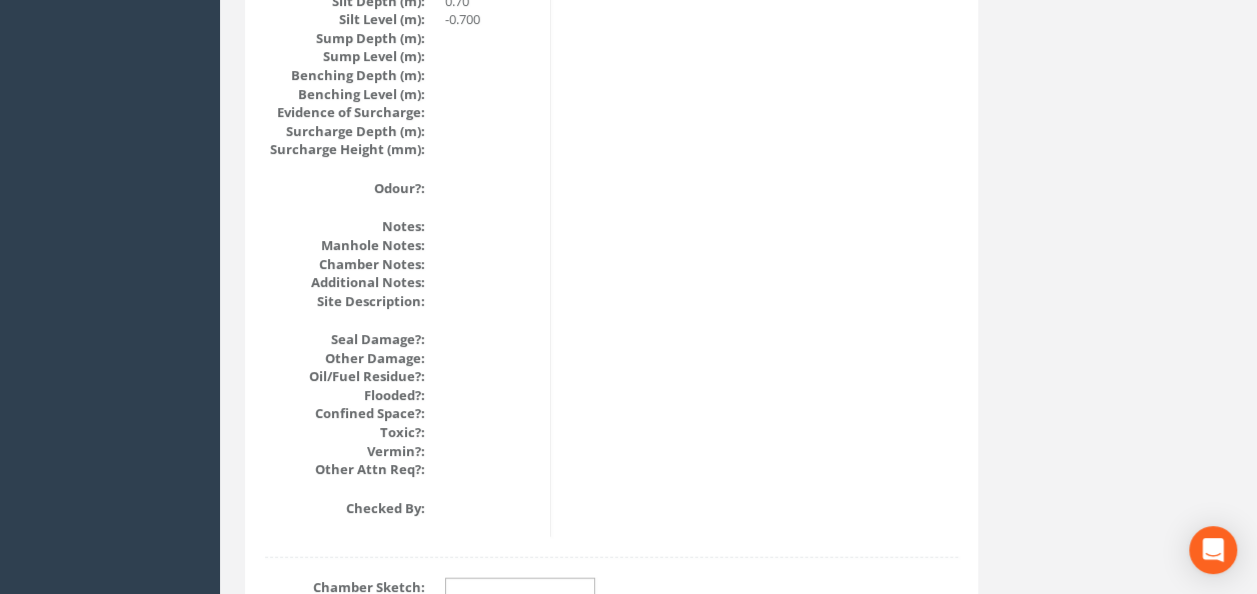 scroll, scrollTop: 2488, scrollLeft: 0, axis: vertical 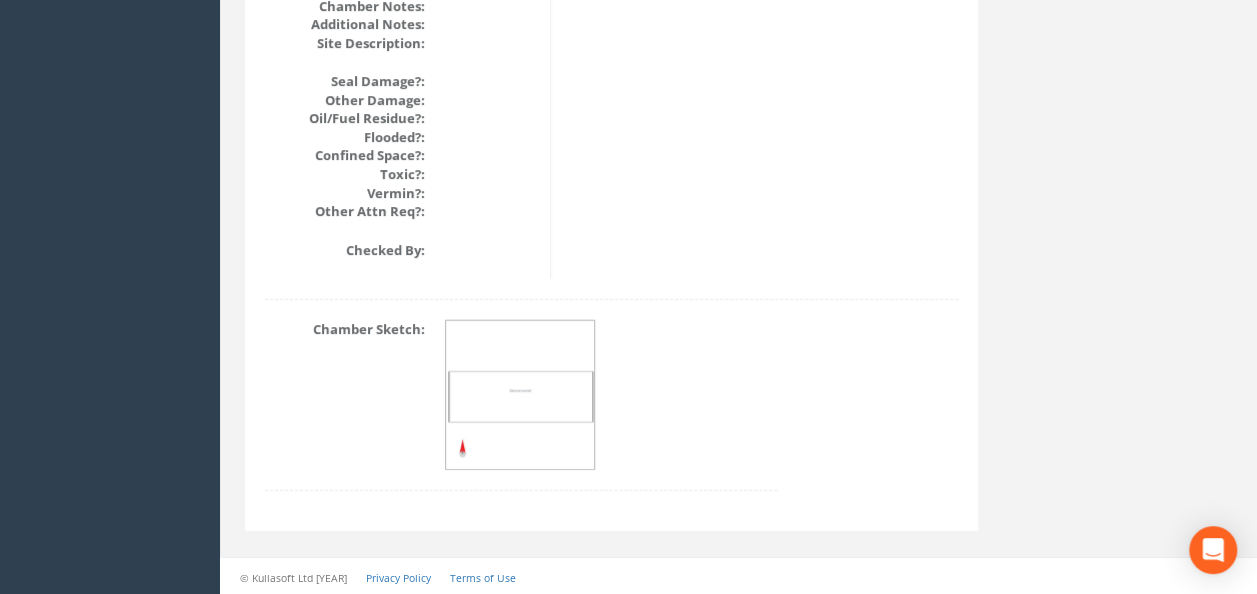 click at bounding box center [521, 396] 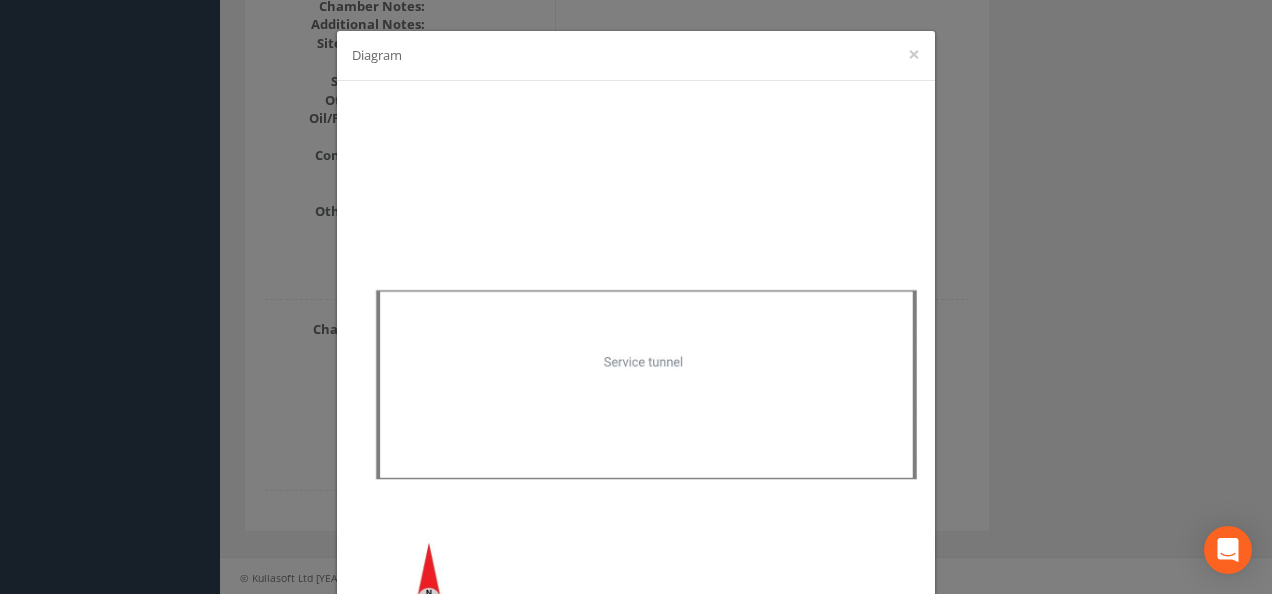 drag, startPoint x: 1226, startPoint y: 378, endPoint x: 1090, endPoint y: 371, distance: 136.18002 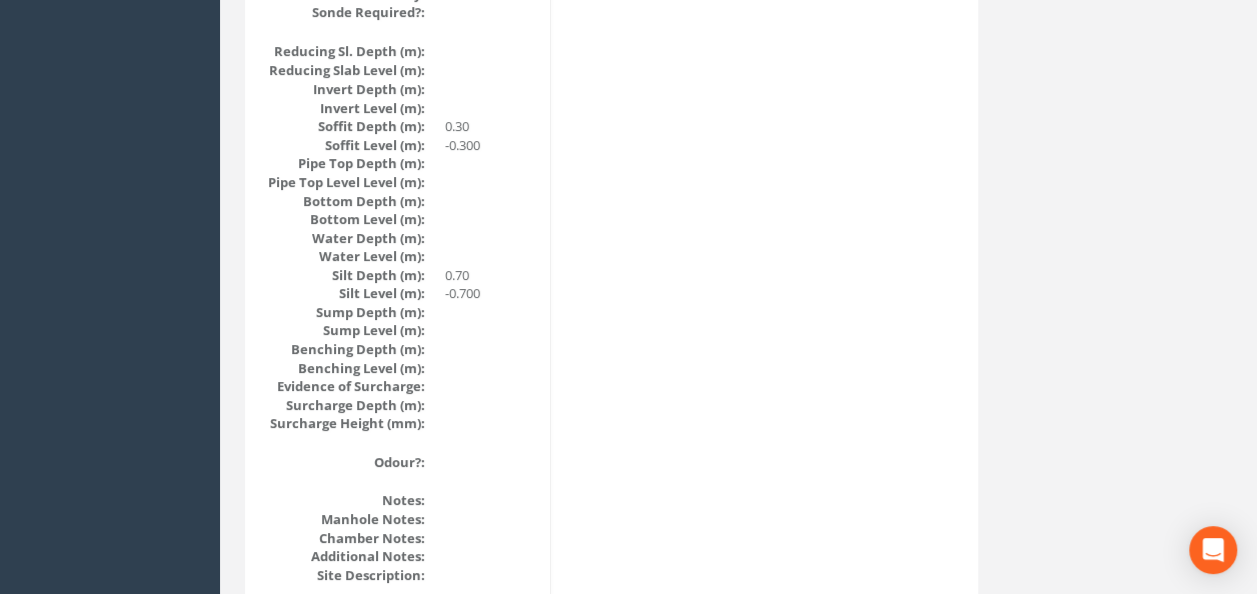 scroll, scrollTop: 1988, scrollLeft: 0, axis: vertical 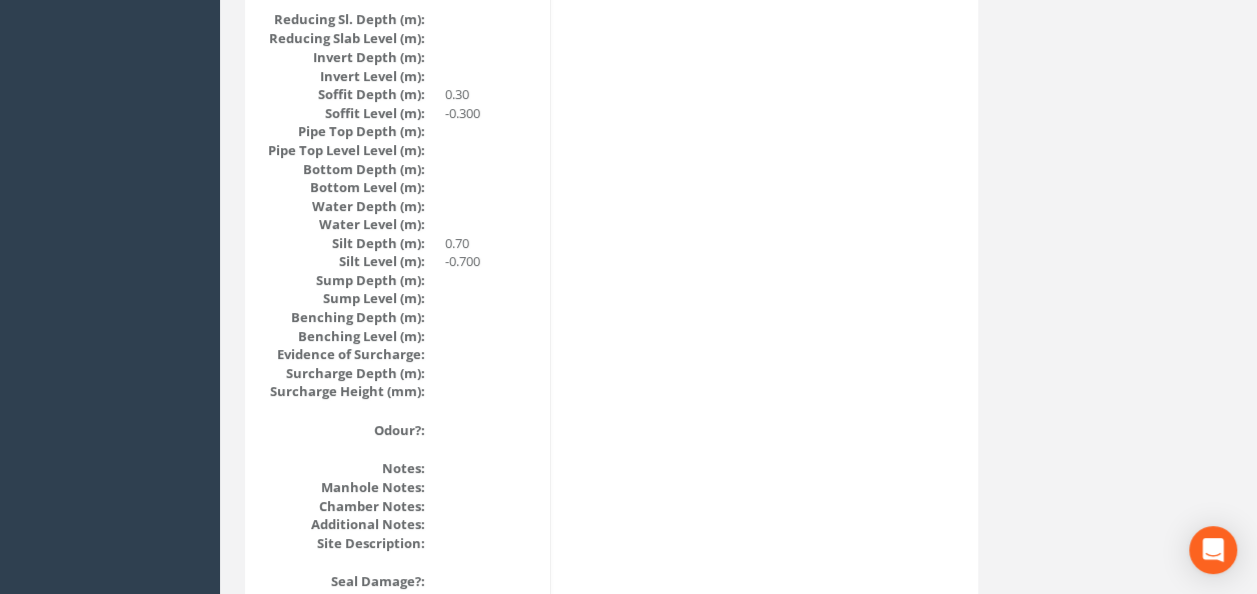 click on "Manhole Data       Survey Date:  [DATE]  Surveyed By:  APr  Recorded By:  [FIRST] [LAST]  Project:    Site Name:  Pnb  Site Number:    Man Entry Required:    Measuring Tools:        Asset Owner (PAS 256):  KBS  Covering (PAS 256):    In Service (PAS 256):        Manhole ID:  24118  Location Description:    Latitude:  50.80735  Longitude:  -1.10187  Accuracy:  4  Eastings:    Northings:    Datum:    Grid Ref (PAS 256):        Service Type:  ["Cables"]  Ownership:    Type:    Year Built:    Drainage Area Code:        Cover Status:    Cover Lifted?:    UTL Reason:    No of Covers (PAS 256):    Cover Shape (PAS 256):  Rectangular  Cover Material:  Metal  Cover Duty:    Cover Condition:    Cover Attn Req?:    Padlocked?:    Hinged?:    Cover Grade:    Cover Length (mm):    Cover Width (mm):    Cover Level (m):        Shaft Length (mm):    Shaft Width (mm):    Shaft Depth (mm):    Shaft Material:    Shaft Shape:    Shaft Condition:    Shaft Attn Req?:    Shaft Entry:" at bounding box center (611, -444) 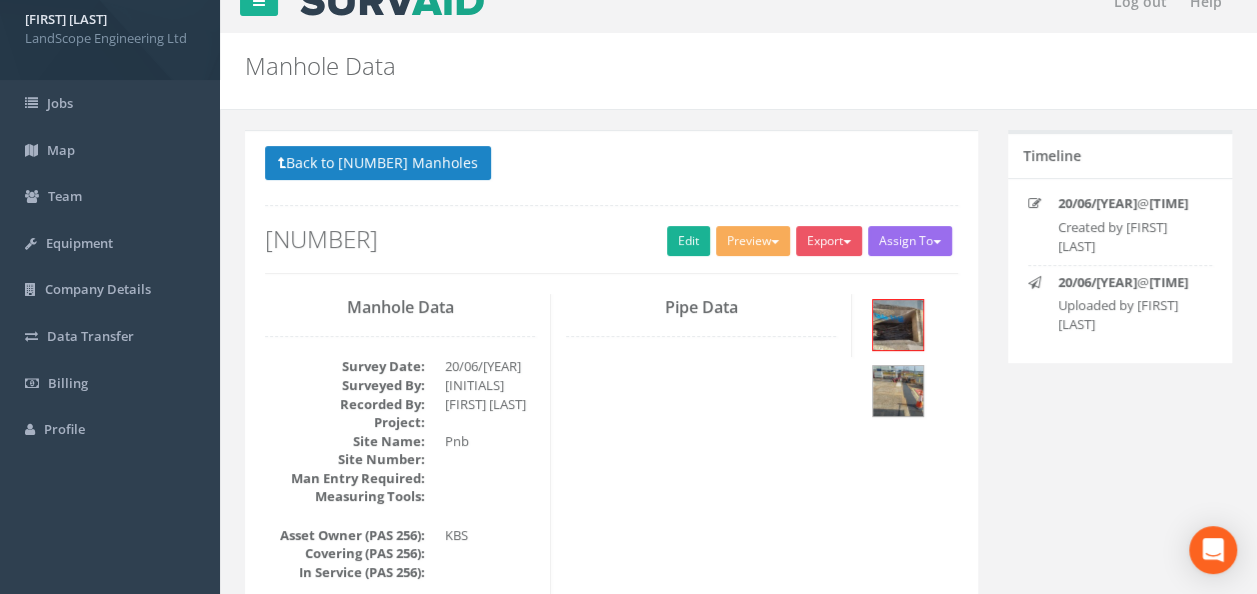 scroll, scrollTop: 0, scrollLeft: 0, axis: both 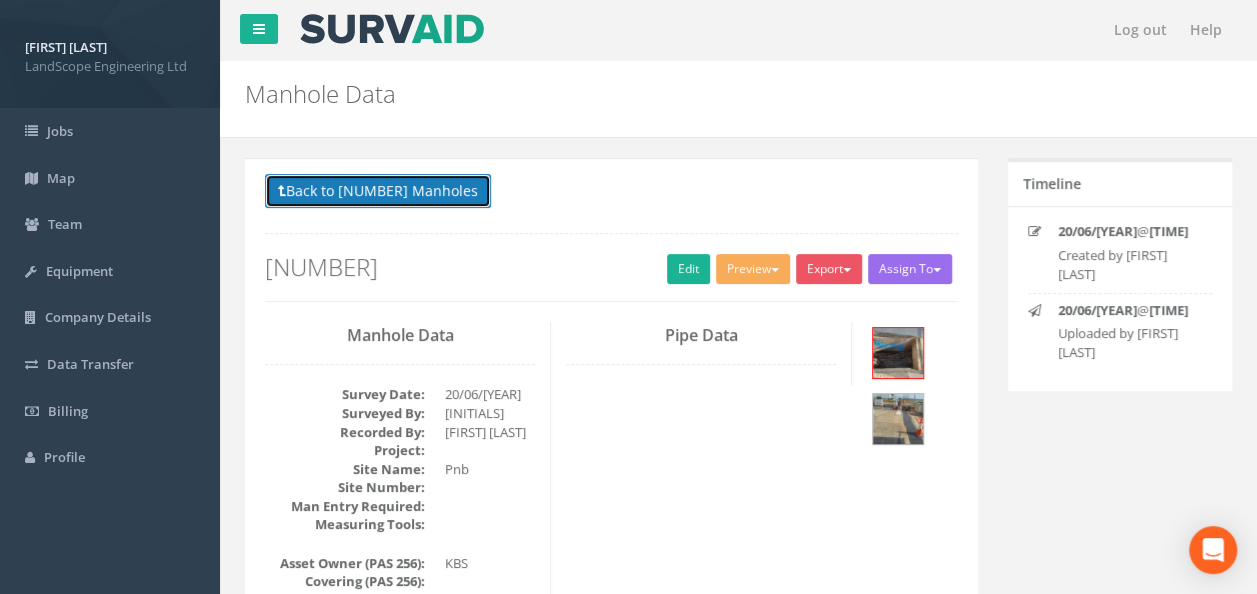 click on "Back to [NUMBER] Manholes" at bounding box center [378, 191] 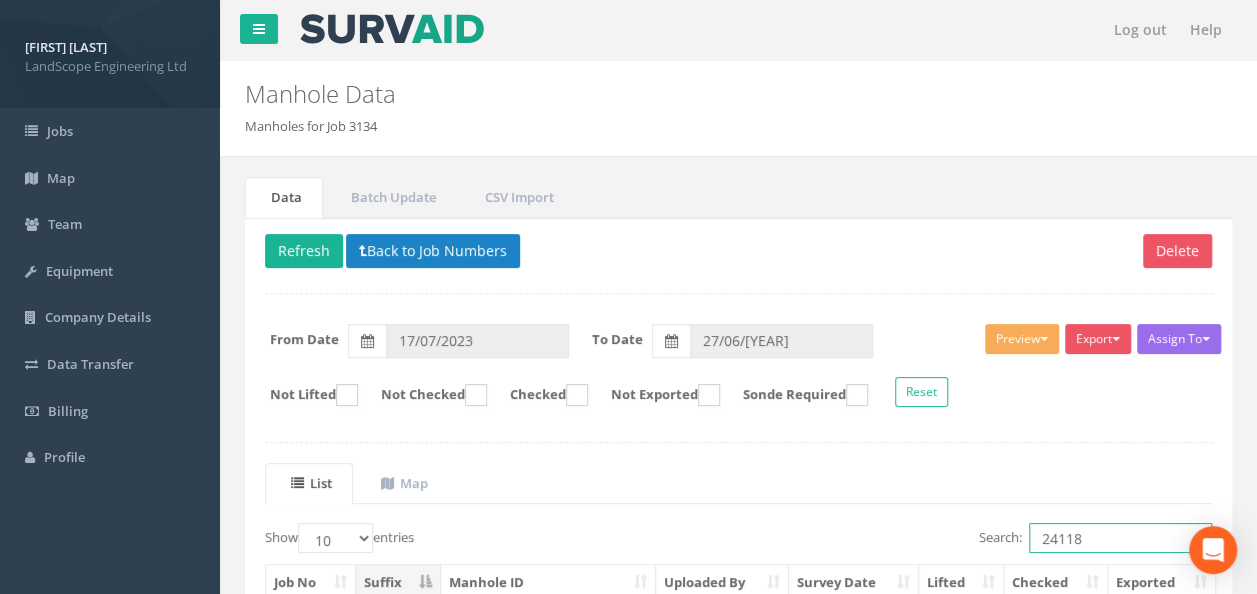 click on "24118" at bounding box center [1120, 538] 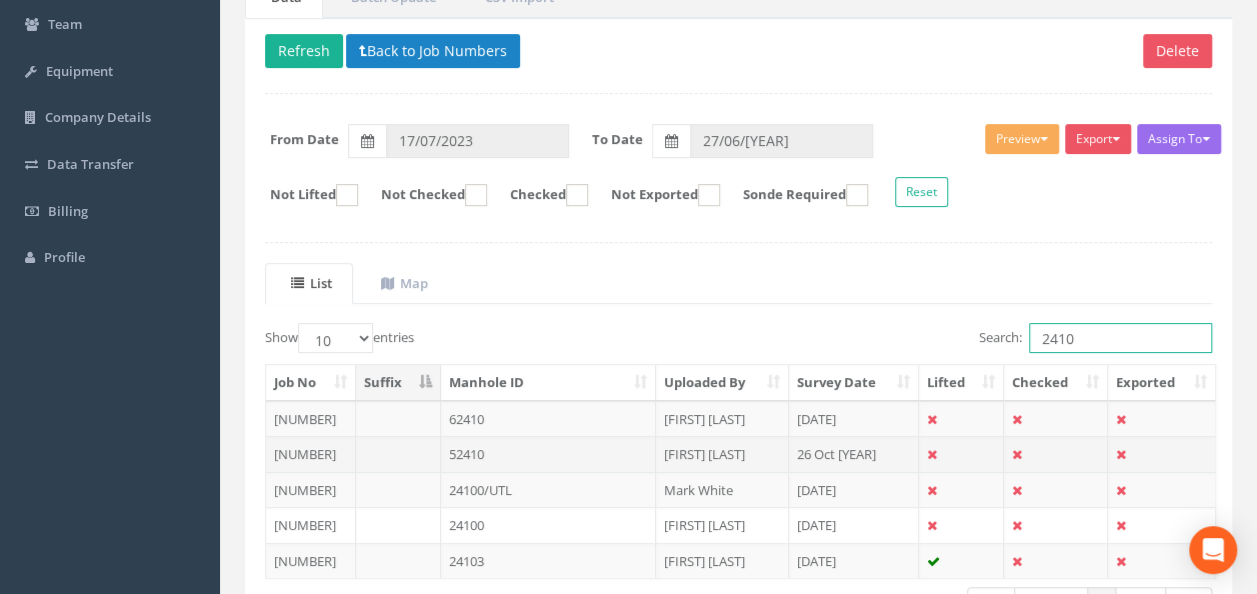 scroll, scrollTop: 300, scrollLeft: 0, axis: vertical 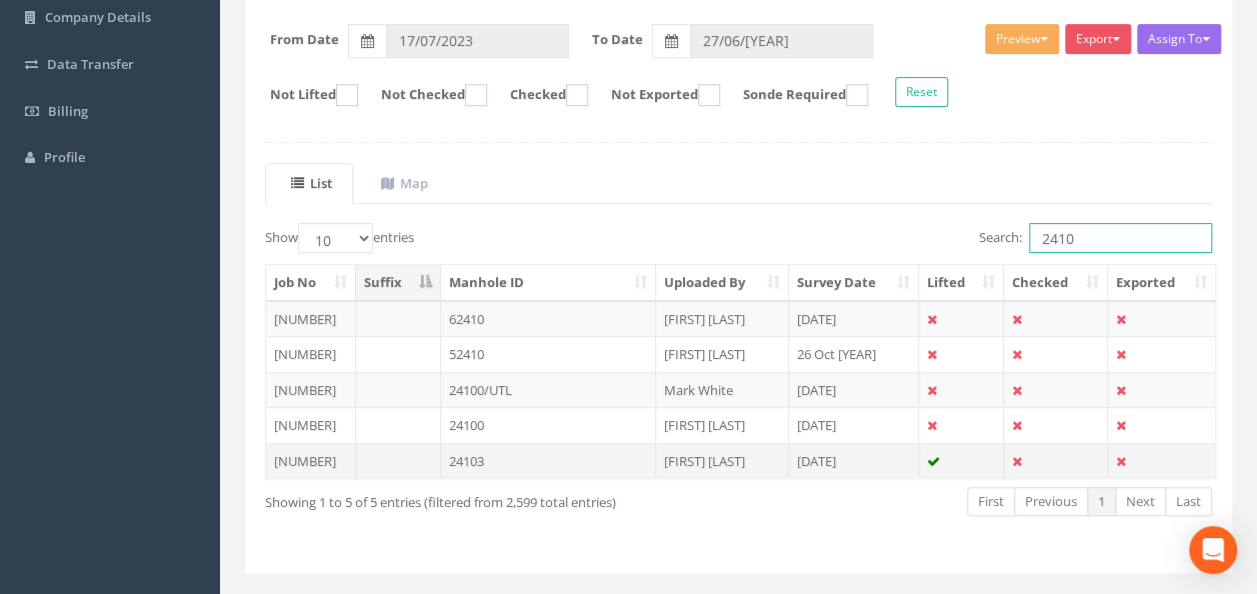 type on "2410" 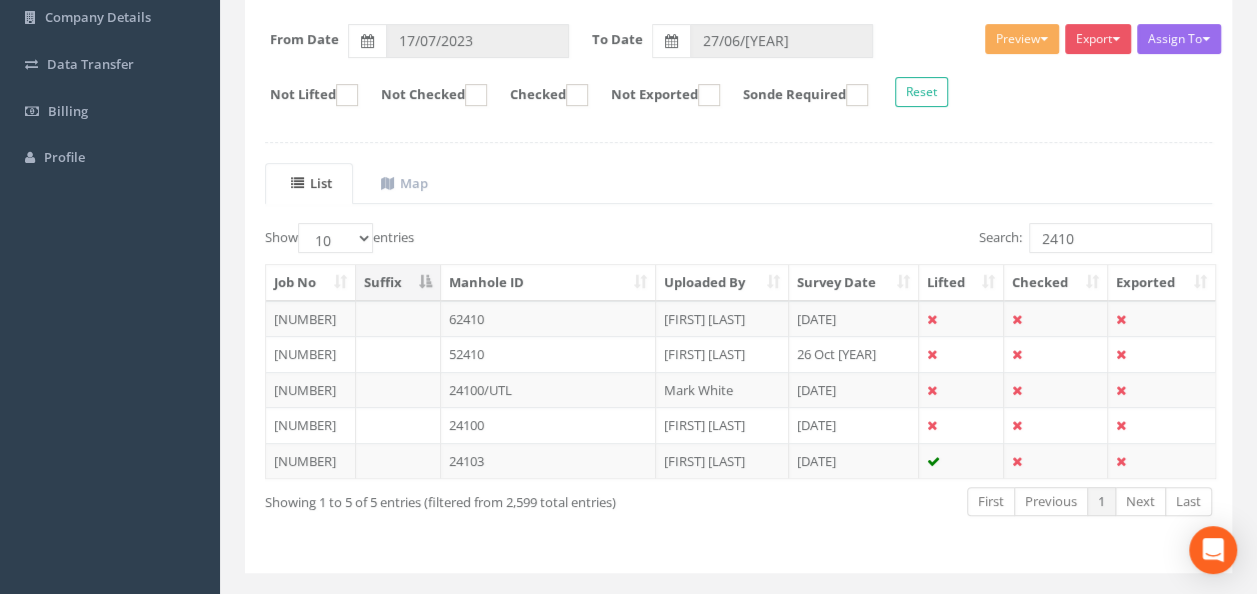 click on "24103" at bounding box center (548, 319) 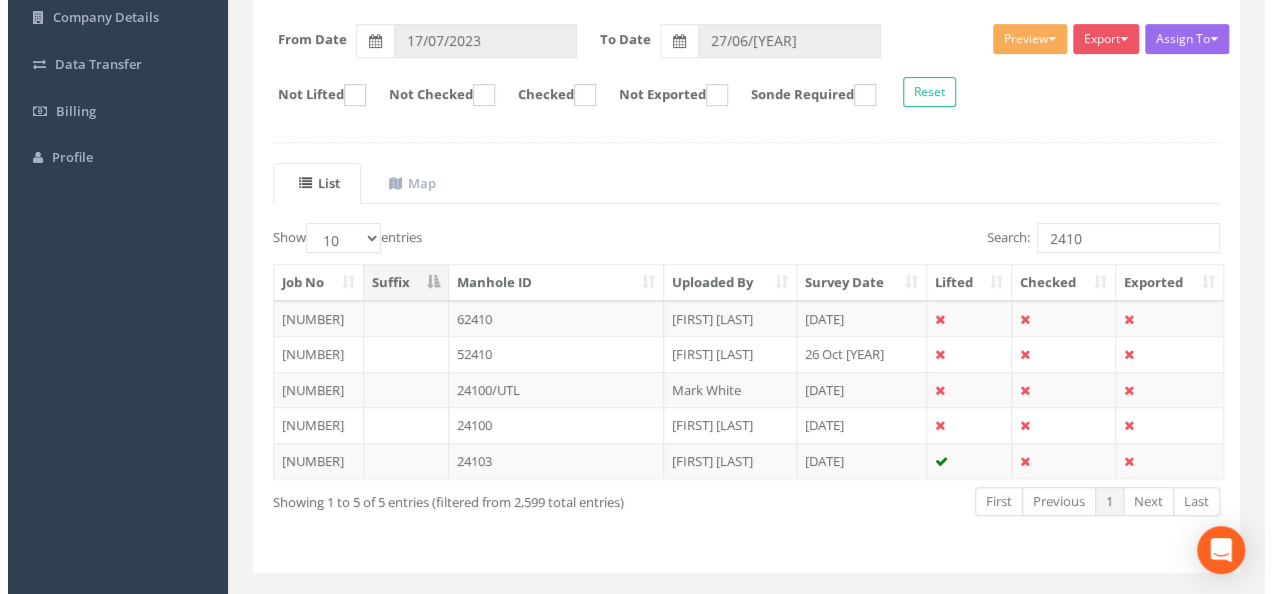 scroll, scrollTop: 0, scrollLeft: 0, axis: both 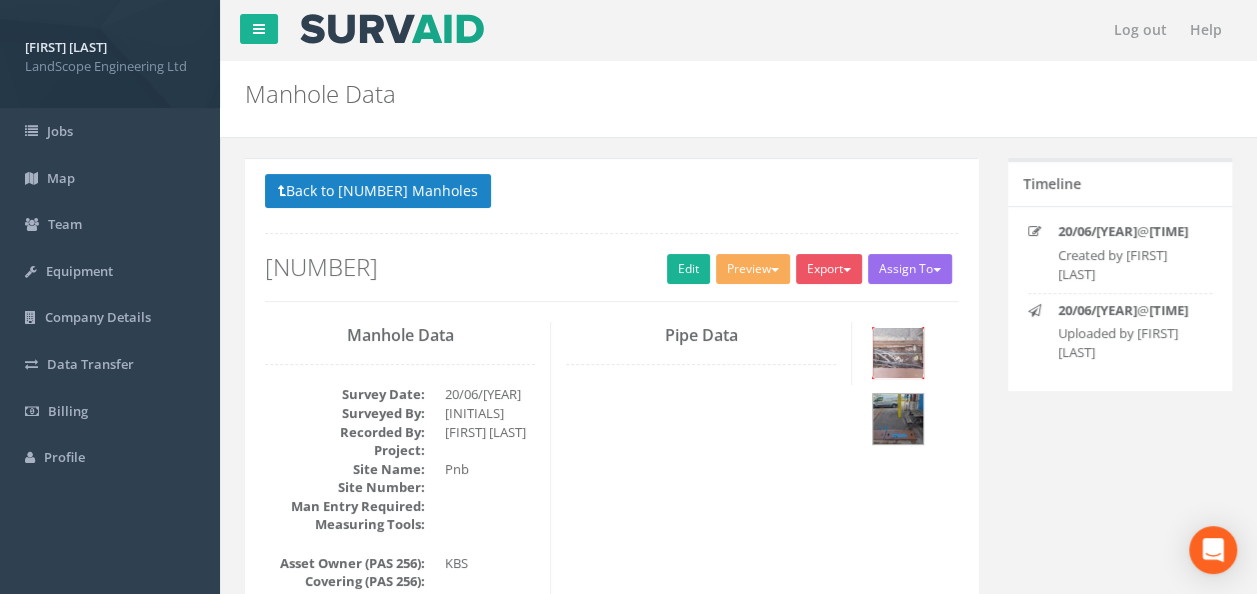 click at bounding box center (898, 353) 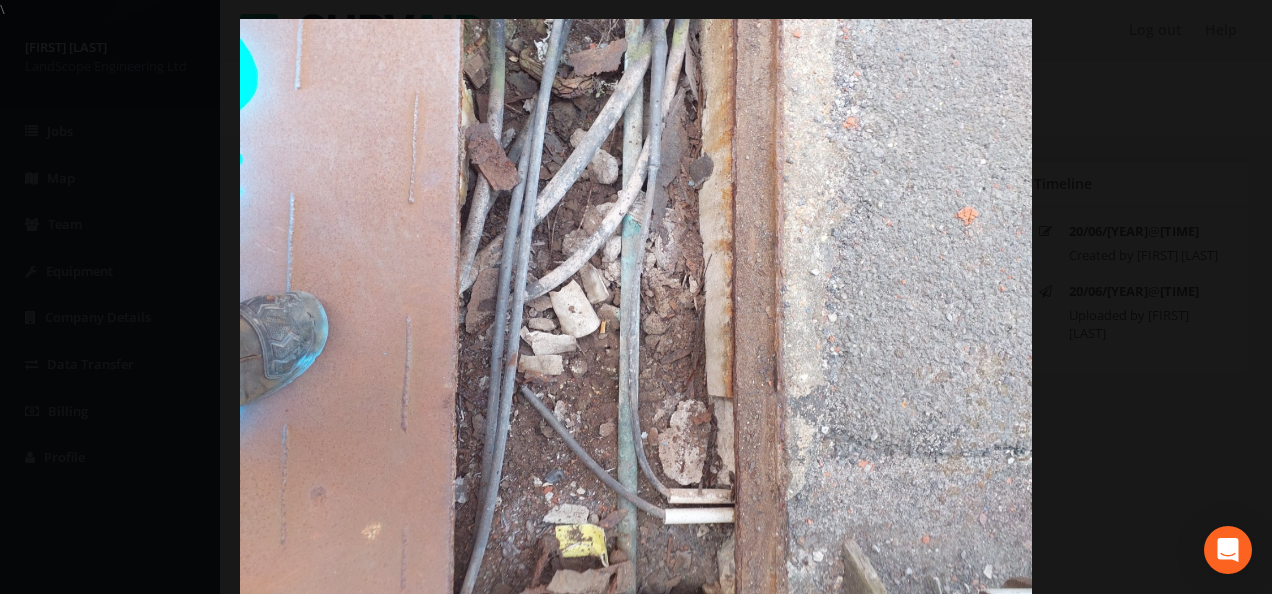 click at bounding box center [636, 316] 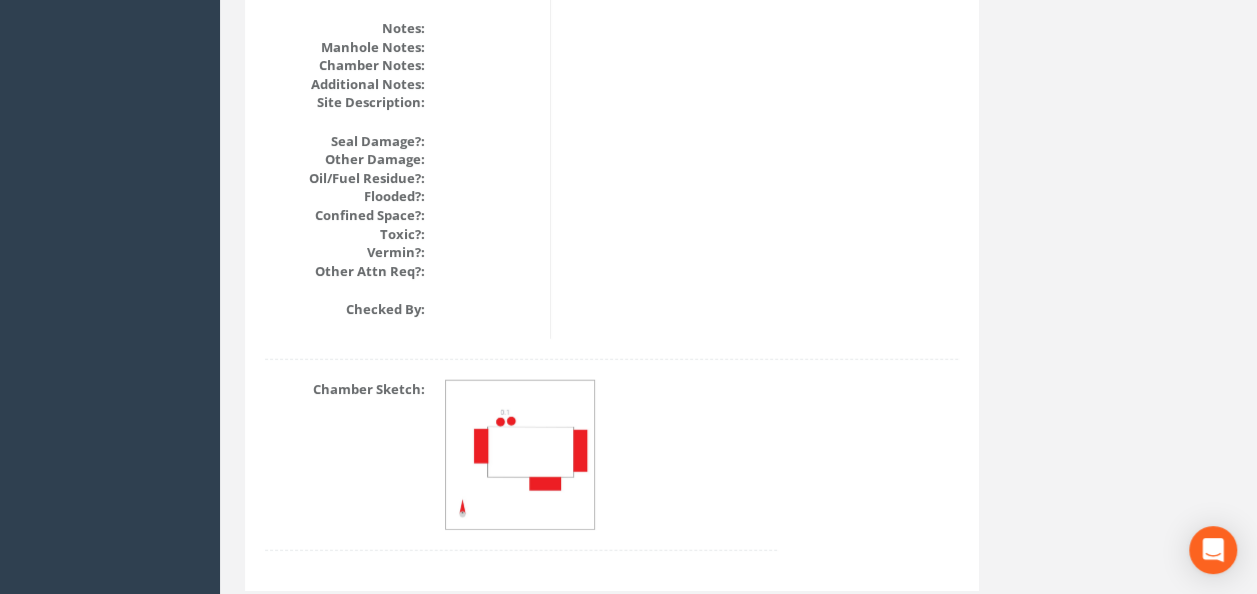 scroll, scrollTop: 2506, scrollLeft: 0, axis: vertical 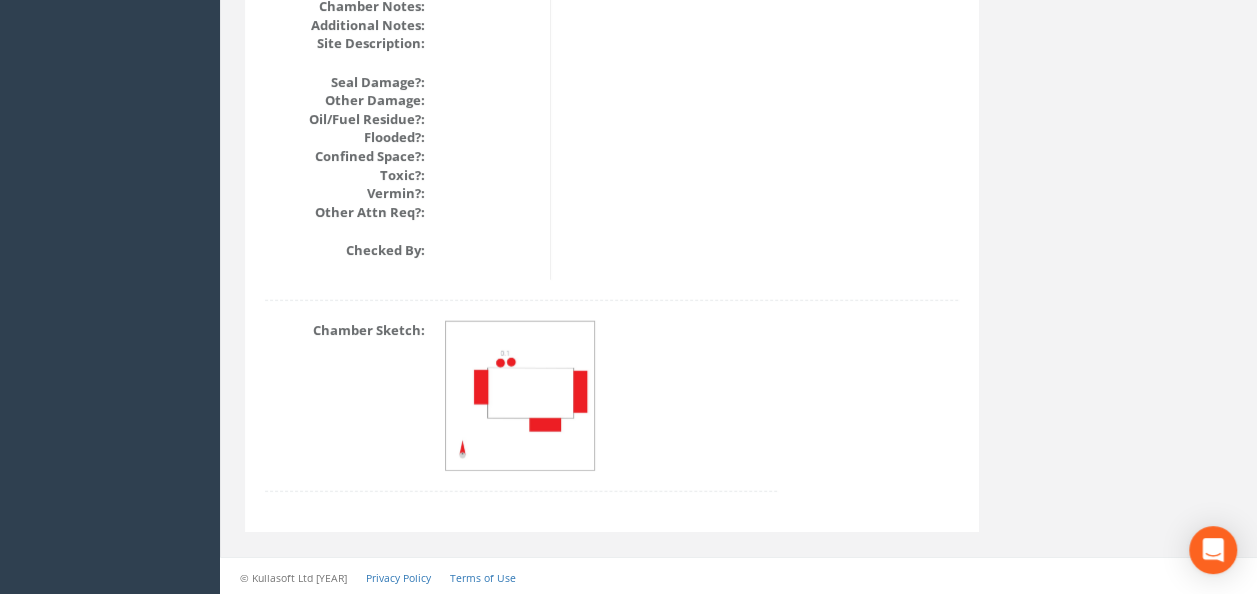 click at bounding box center (611, 396) 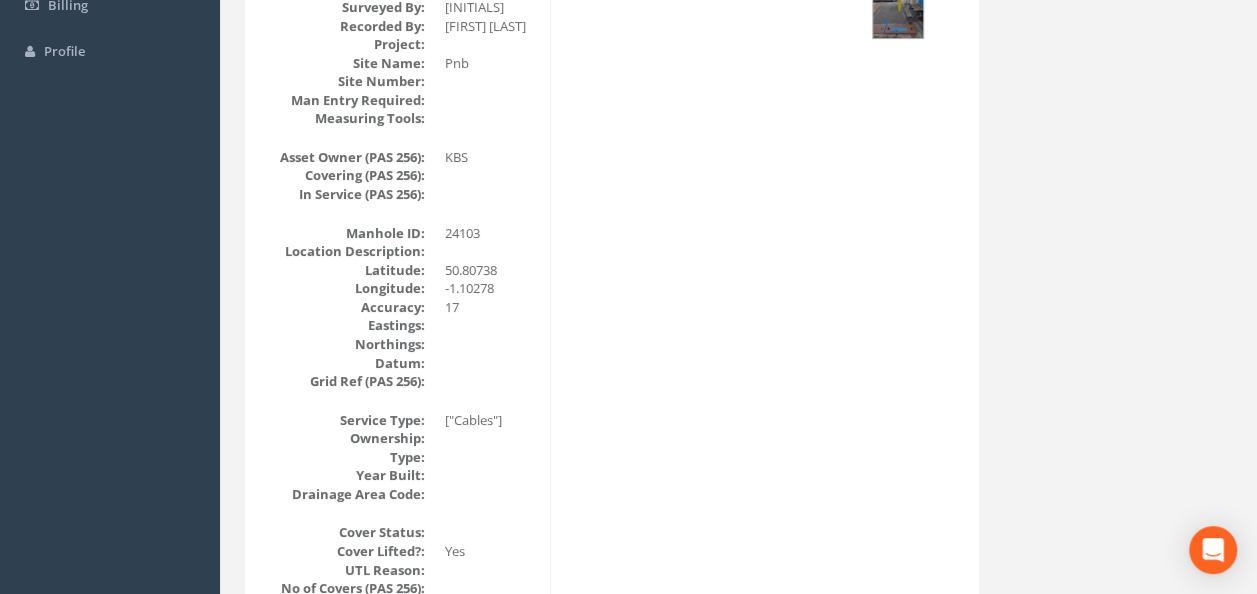 scroll, scrollTop: 0, scrollLeft: 0, axis: both 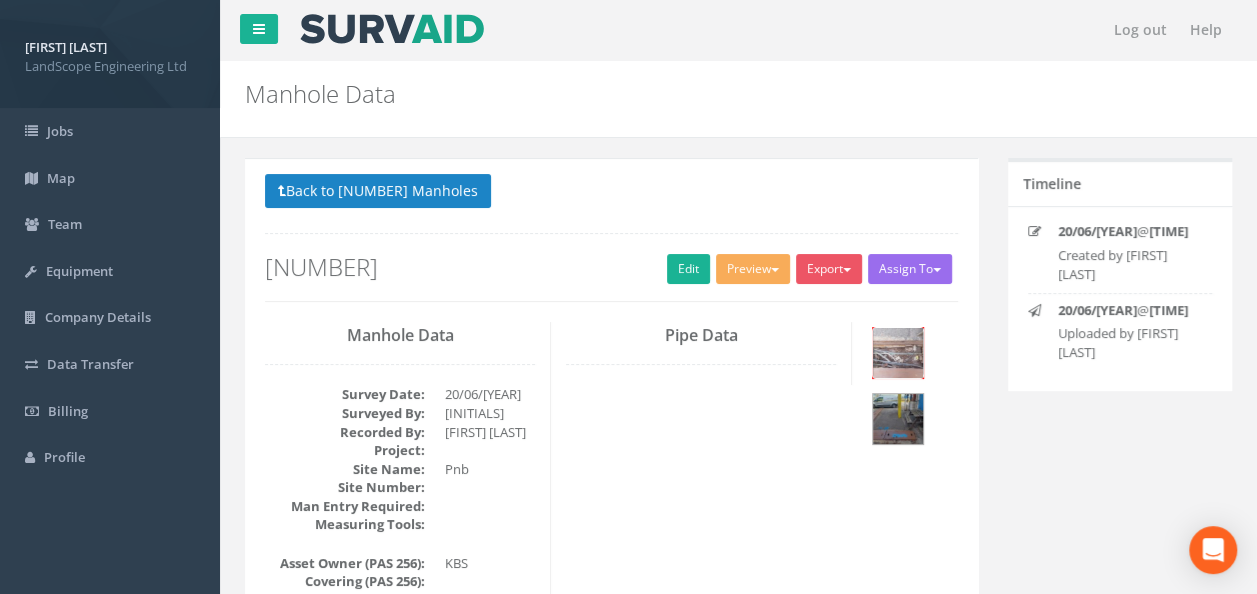 click at bounding box center (898, 353) 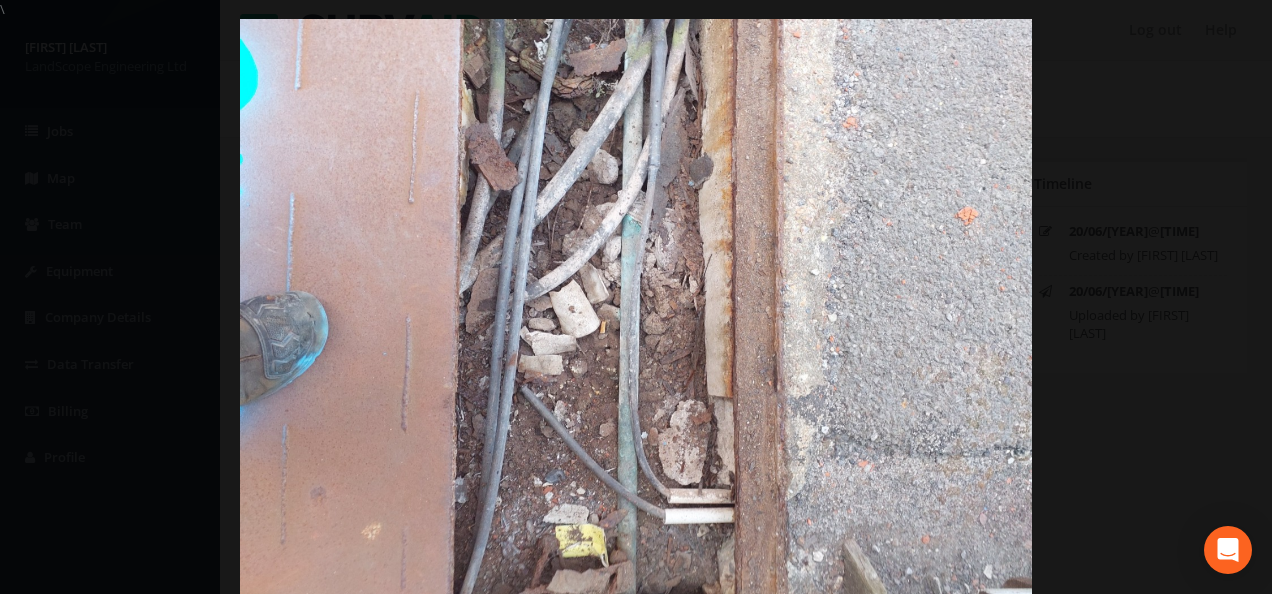 click at bounding box center [636, 316] 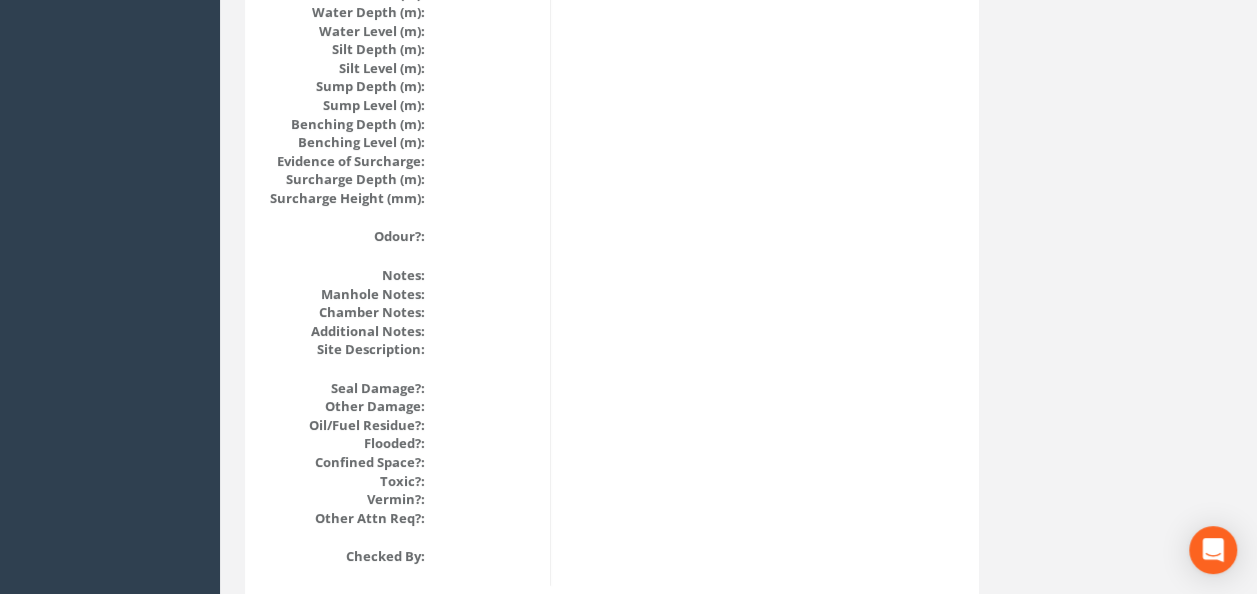 scroll, scrollTop: 2506, scrollLeft: 0, axis: vertical 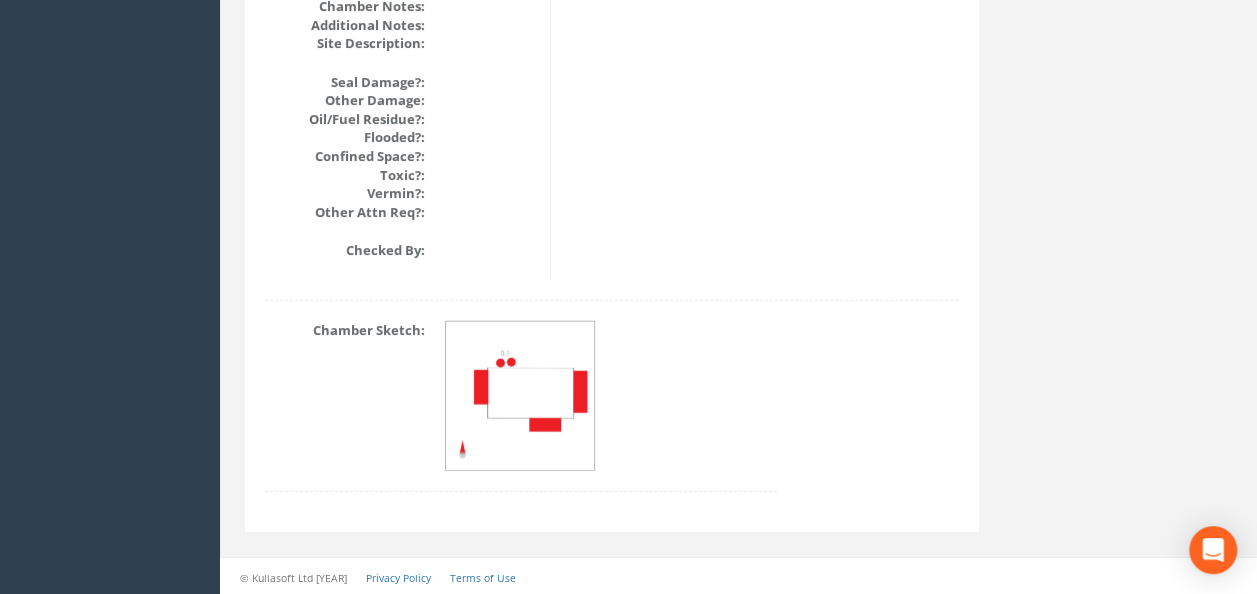 click at bounding box center (521, 397) 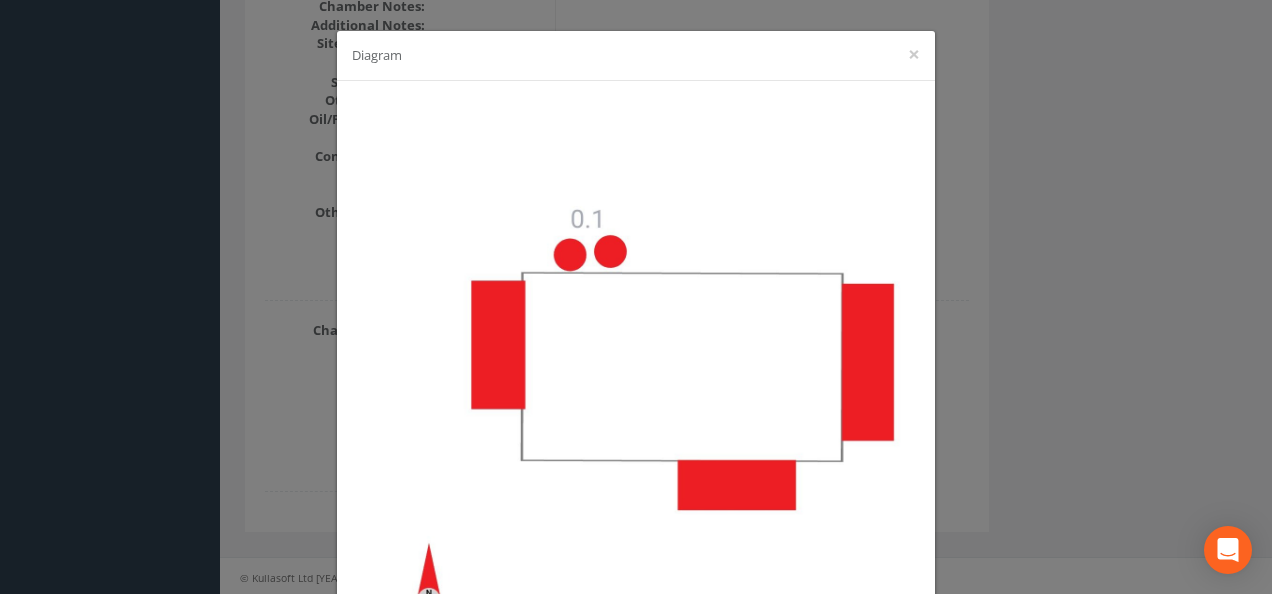 click on "Diagram  ×" at bounding box center [636, 297] 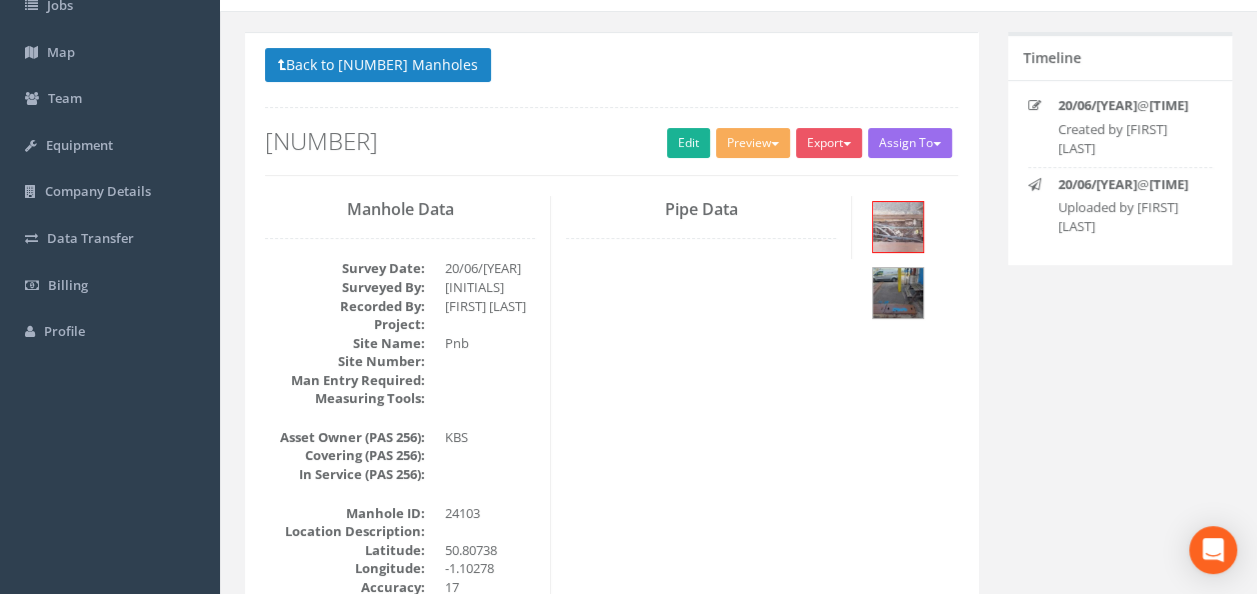 scroll, scrollTop: 0, scrollLeft: 0, axis: both 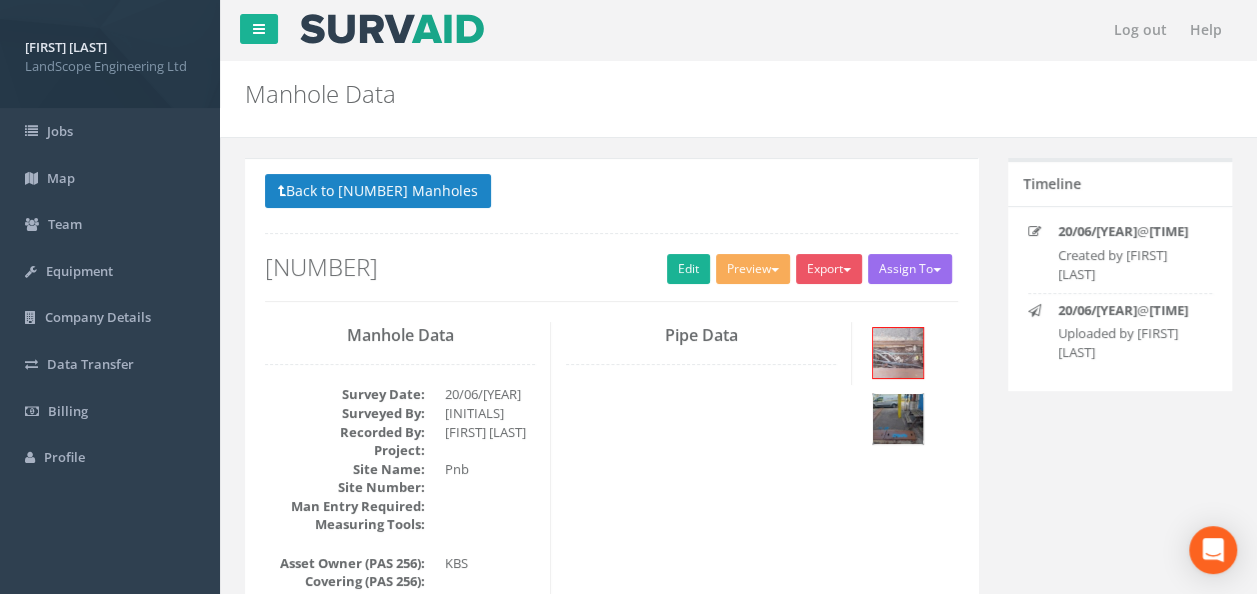 click at bounding box center (898, 419) 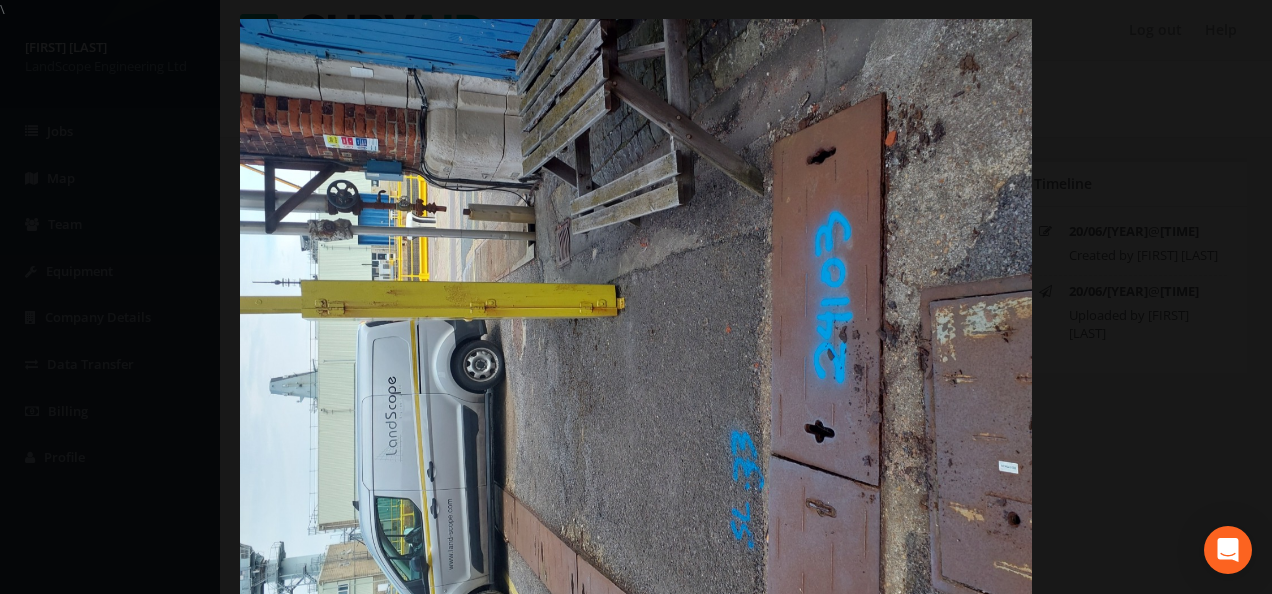 click at bounding box center [636, 316] 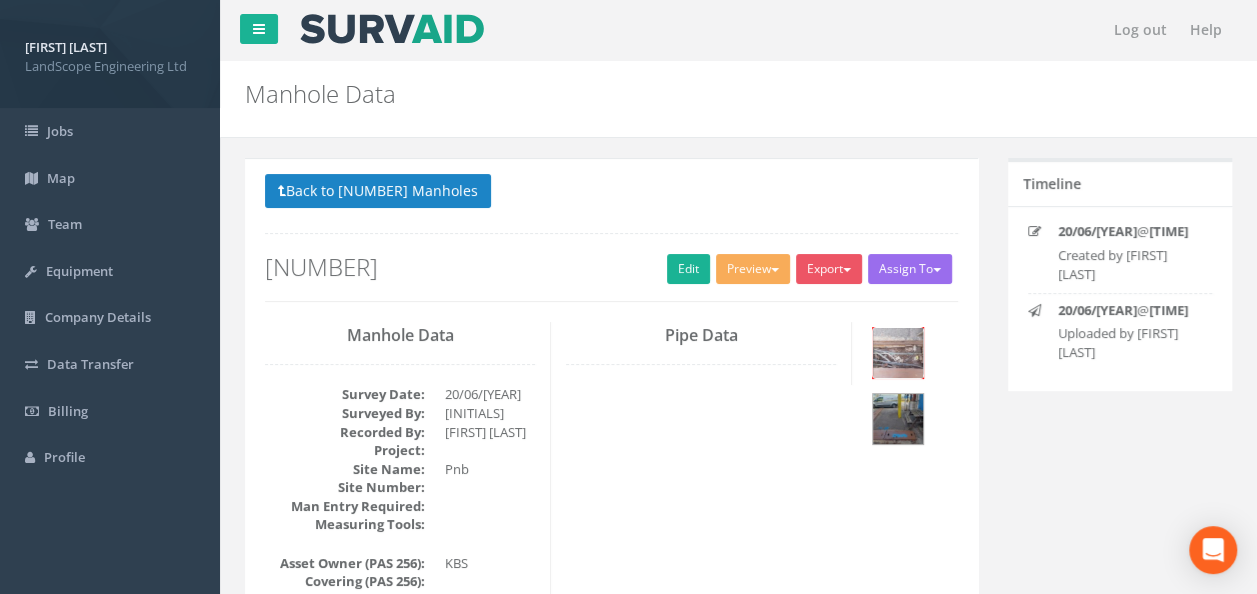 click at bounding box center [898, 353] 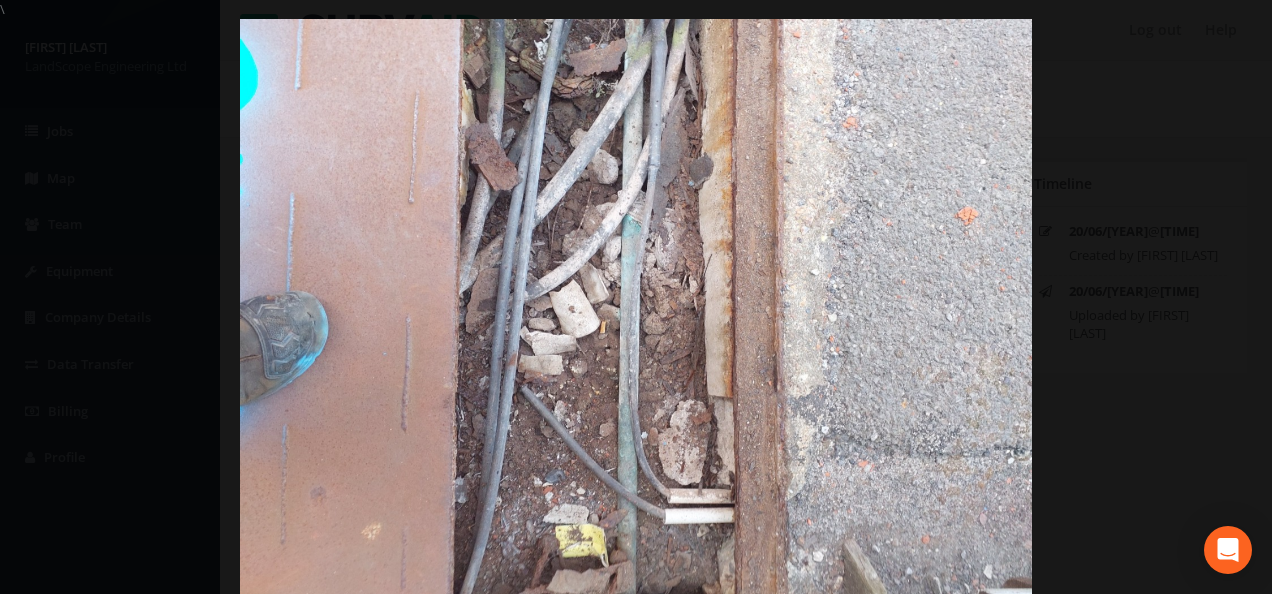 click at bounding box center (636, 316) 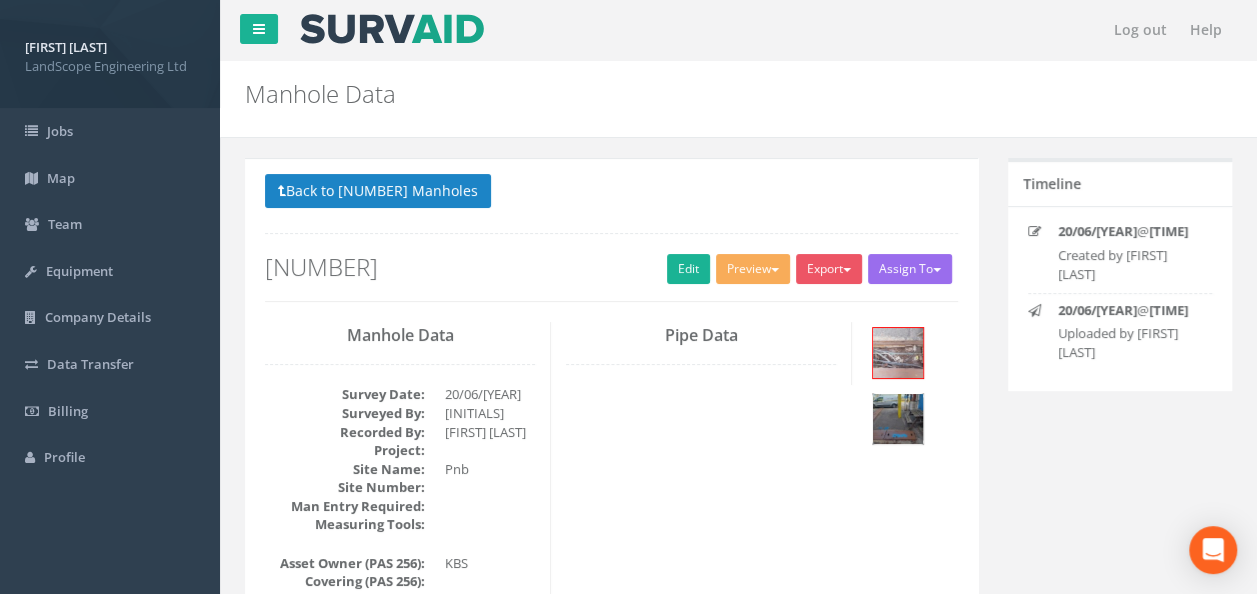 click at bounding box center (898, 419) 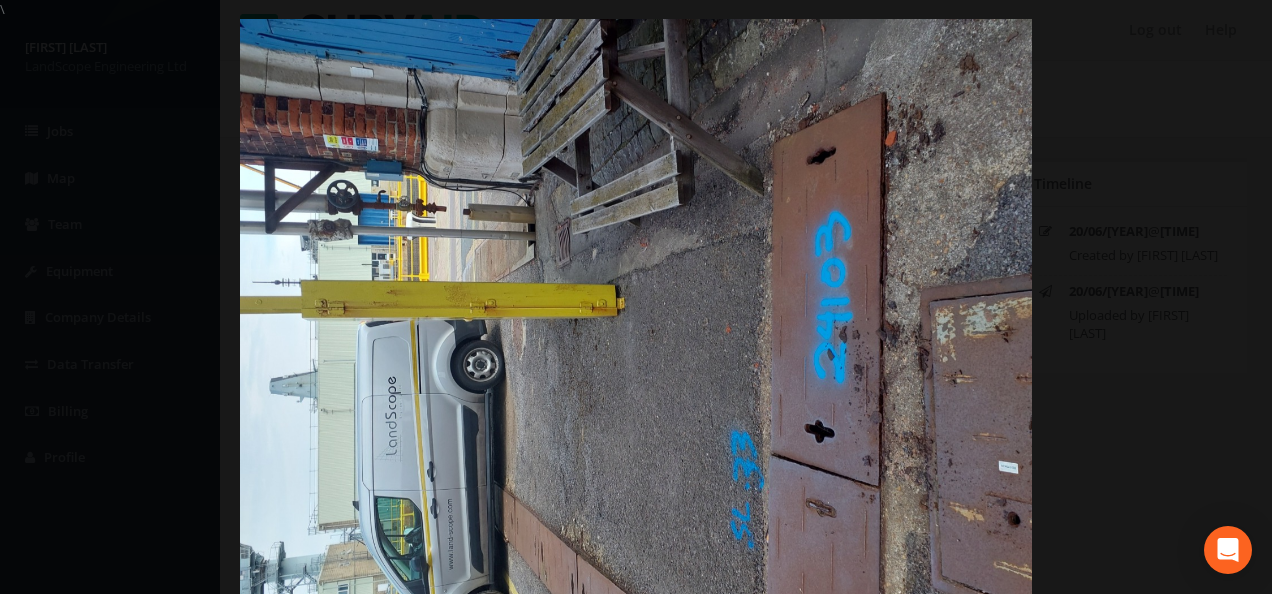 click at bounding box center [636, 316] 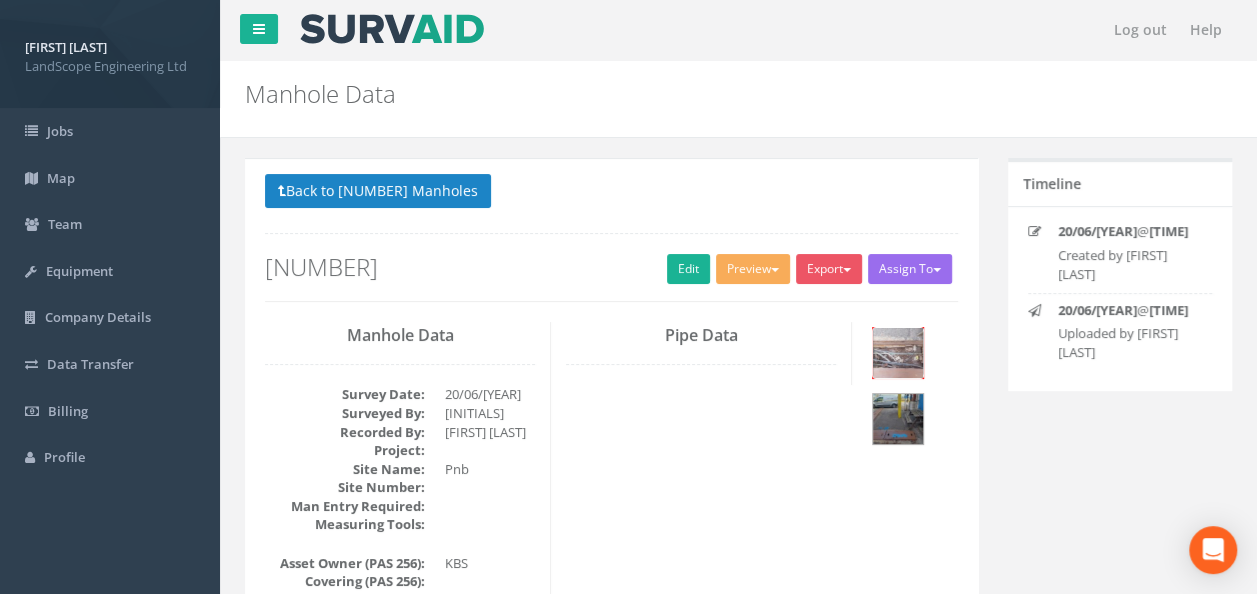 click at bounding box center (898, 353) 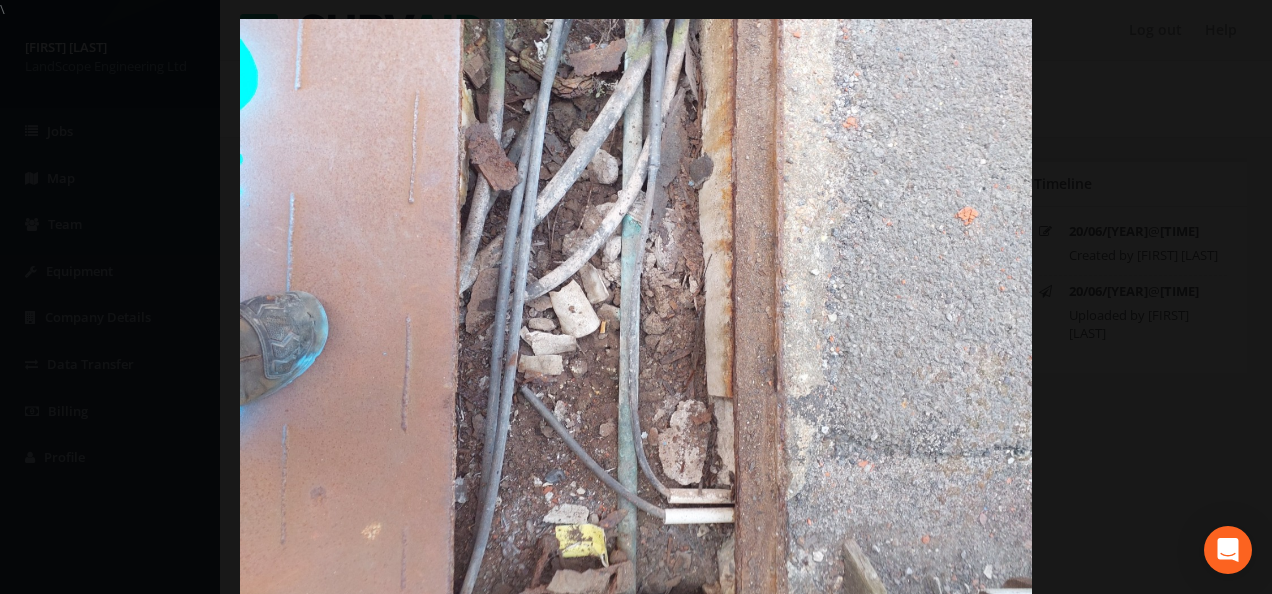 click at bounding box center [636, 316] 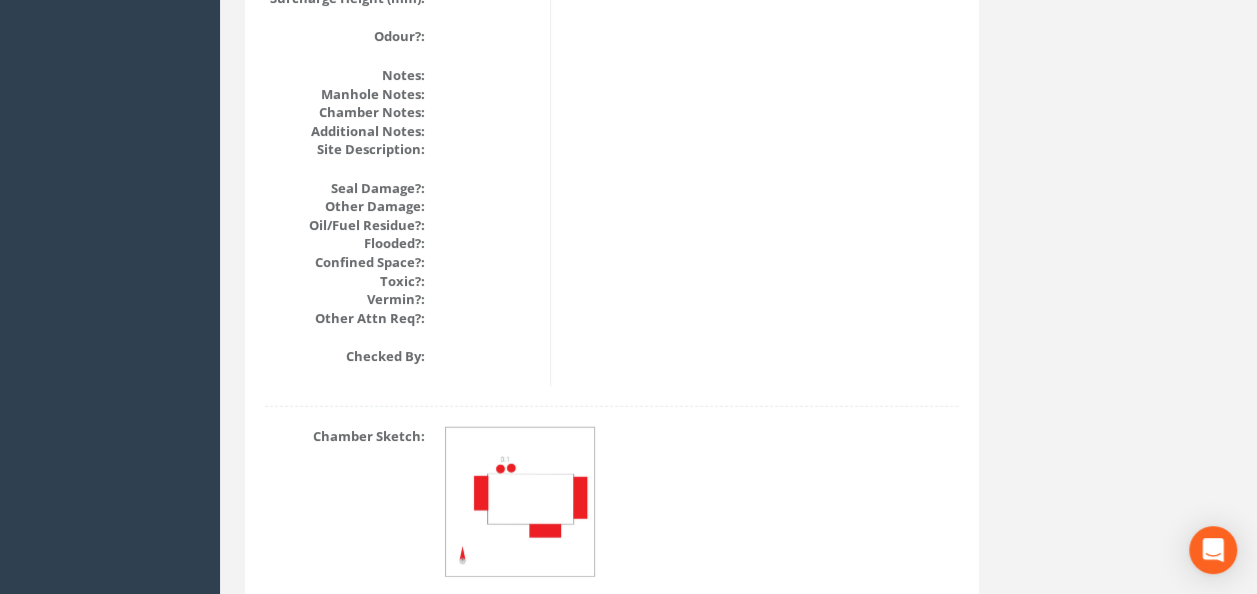 scroll, scrollTop: 2506, scrollLeft: 0, axis: vertical 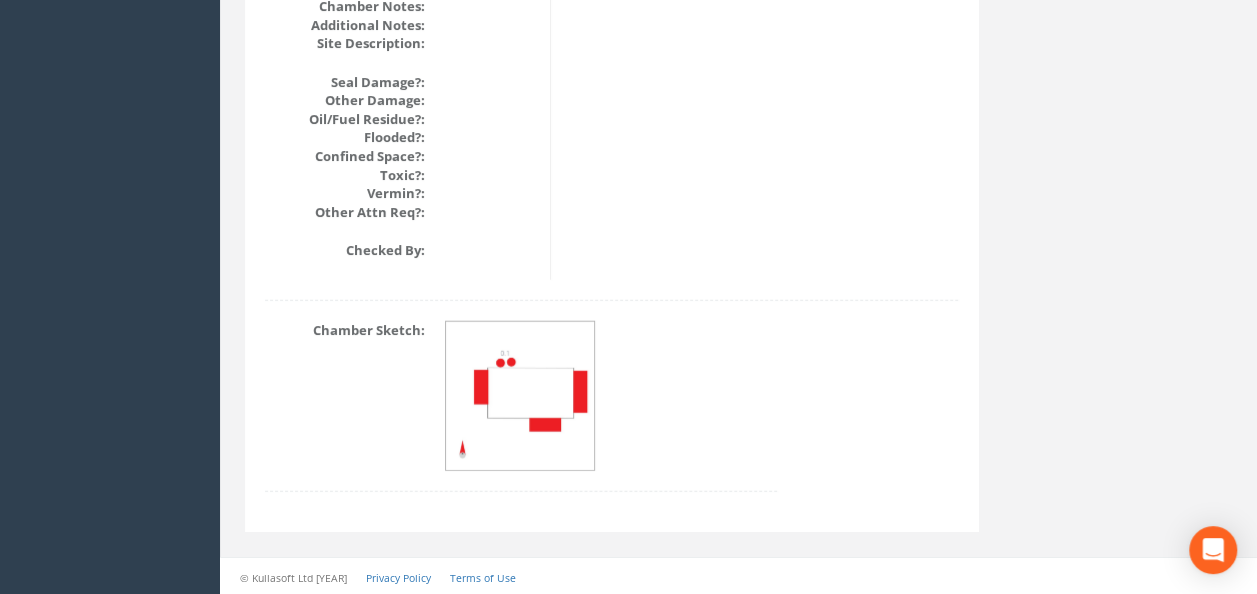 click at bounding box center (521, 397) 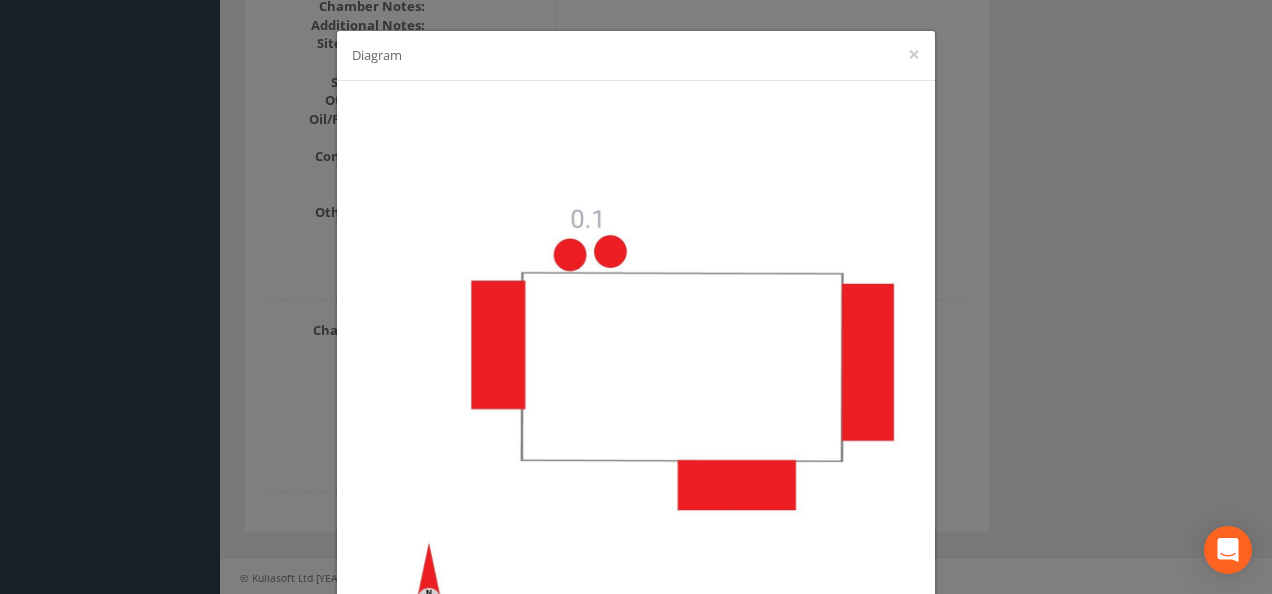 drag, startPoint x: 1166, startPoint y: 464, endPoint x: 1106, endPoint y: 466, distance: 60.033325 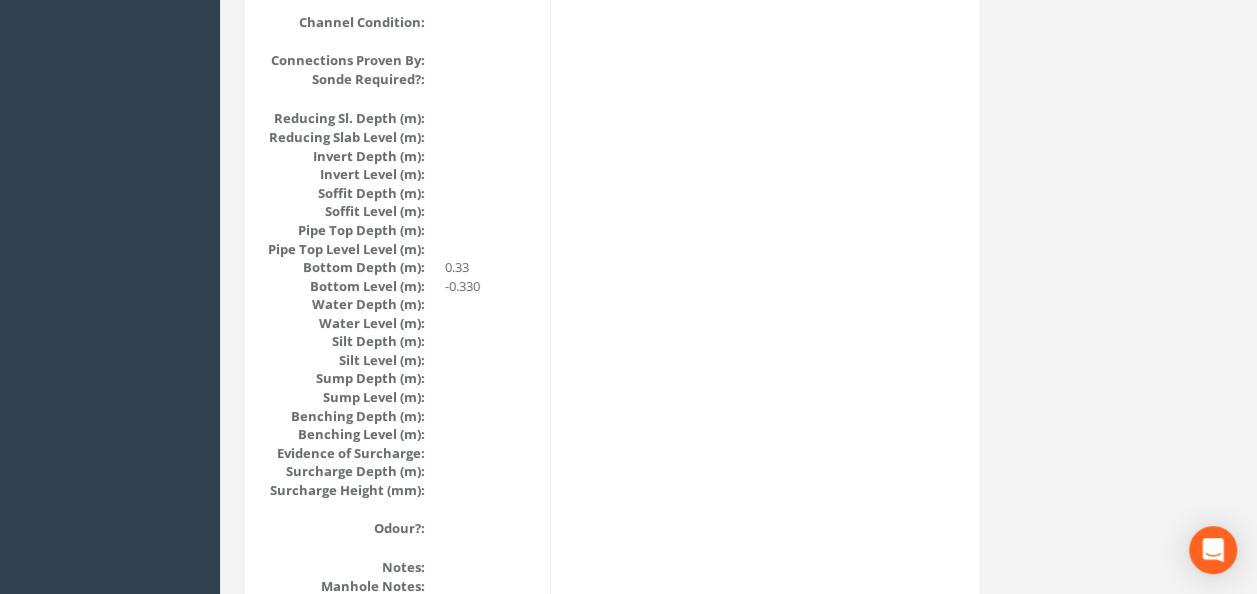 scroll, scrollTop: 1906, scrollLeft: 0, axis: vertical 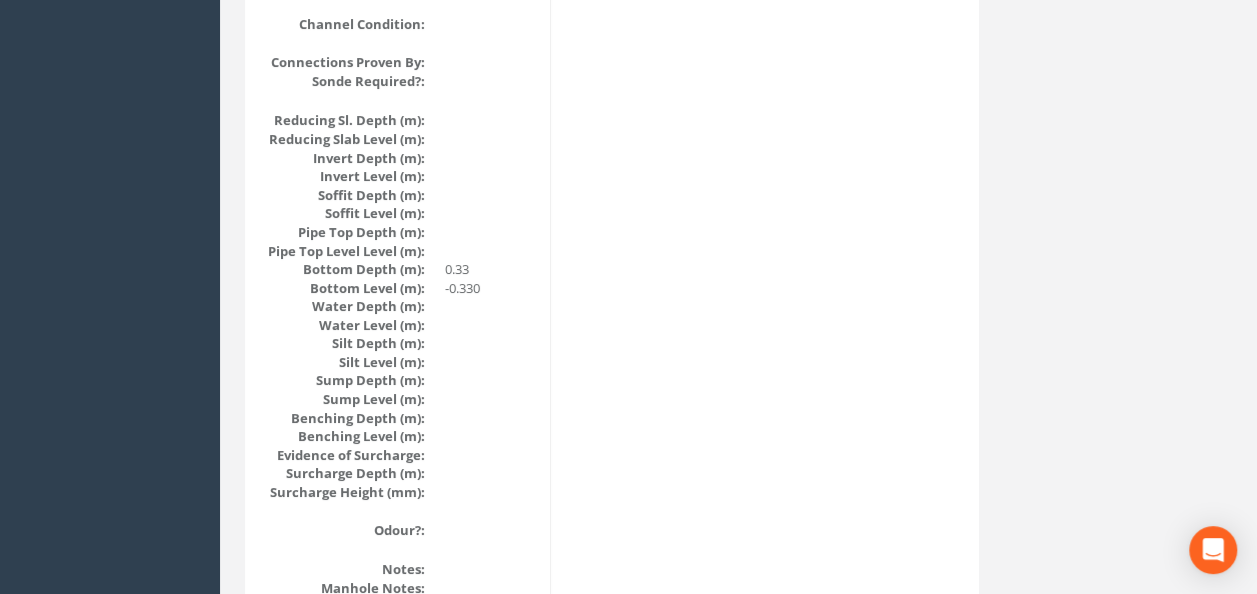 drag, startPoint x: 1166, startPoint y: 346, endPoint x: 1142, endPoint y: 361, distance: 28.301943 